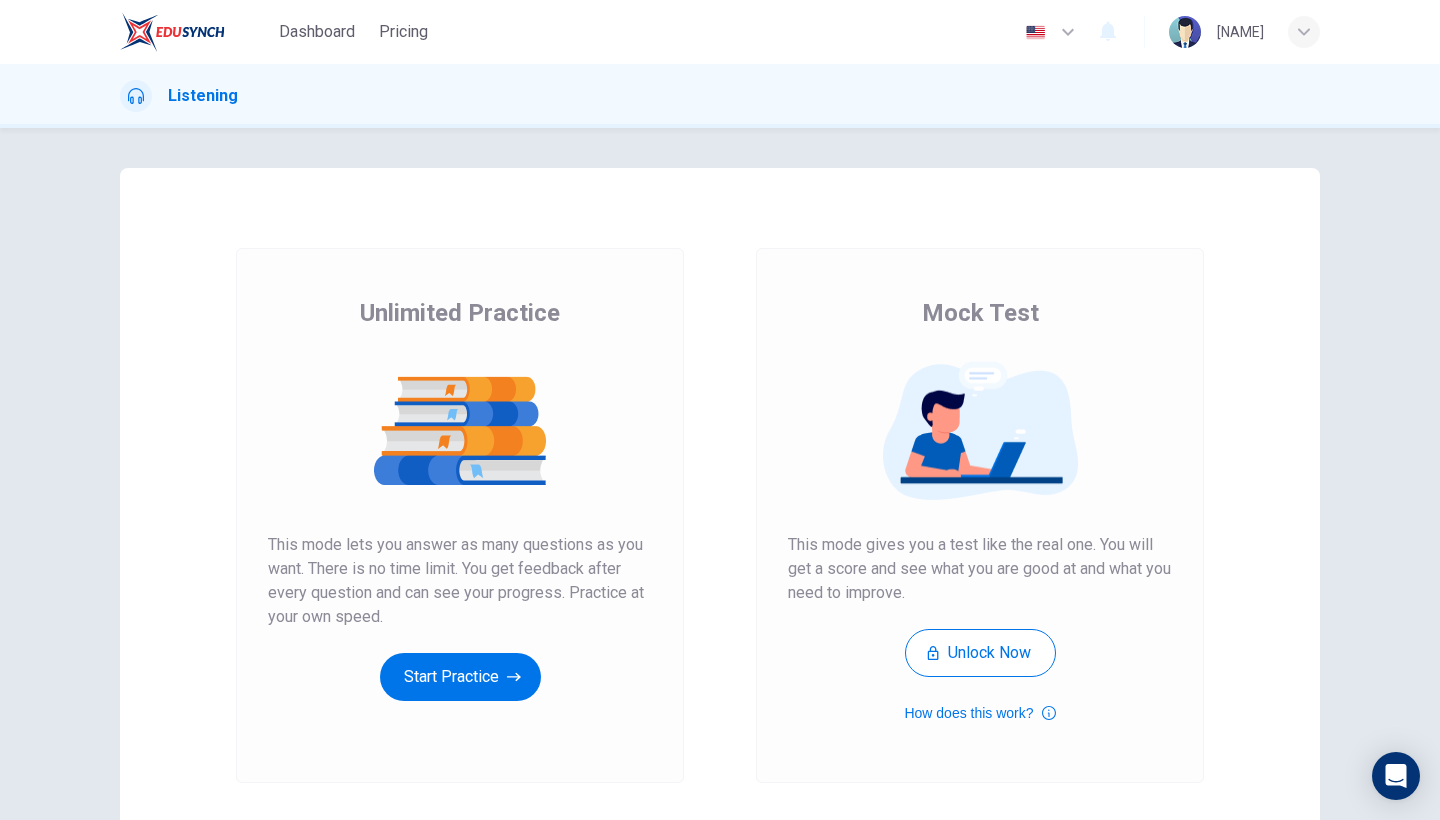 scroll, scrollTop: 0, scrollLeft: 0, axis: both 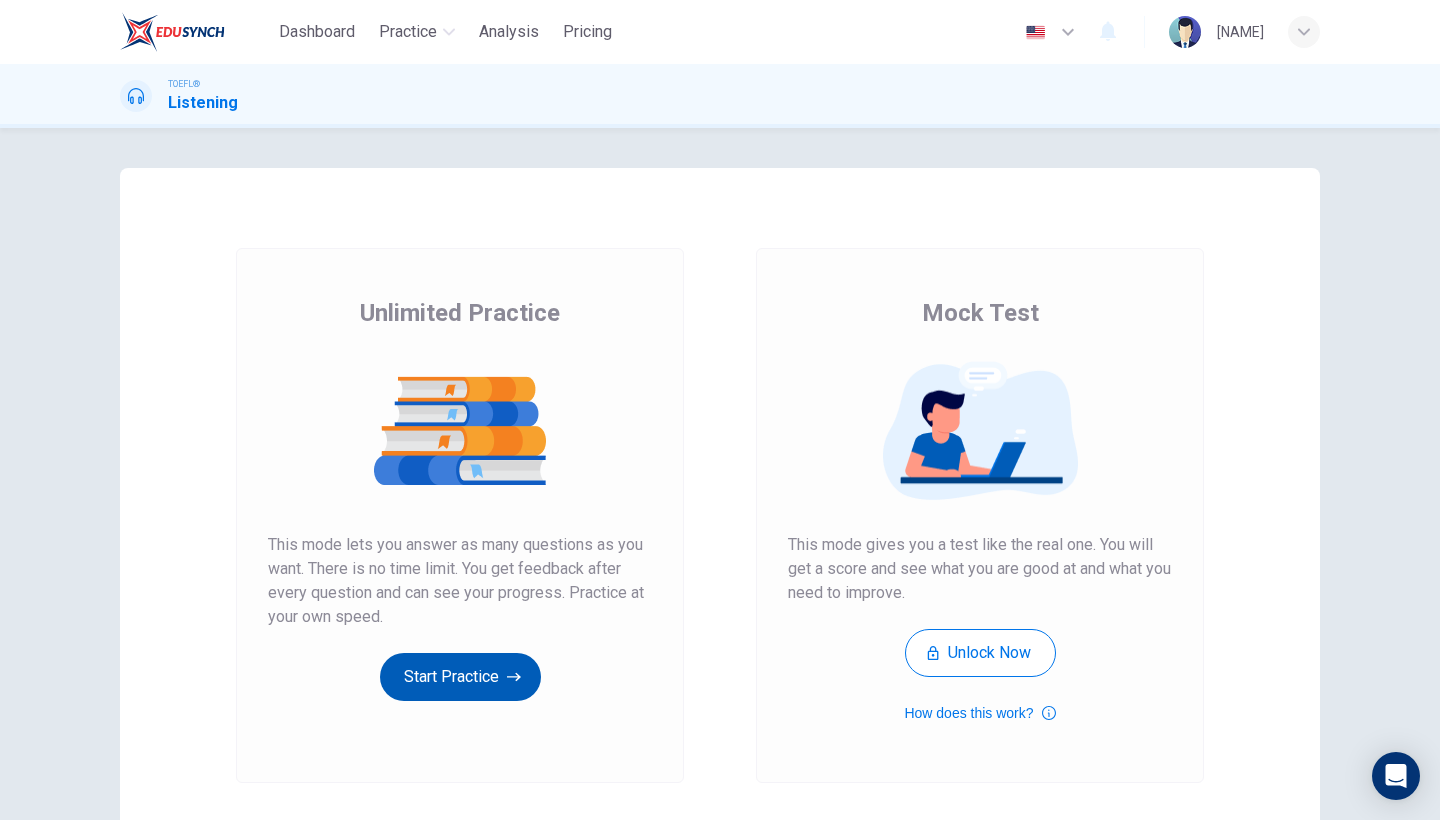 click on "Start Practice" at bounding box center [460, 677] 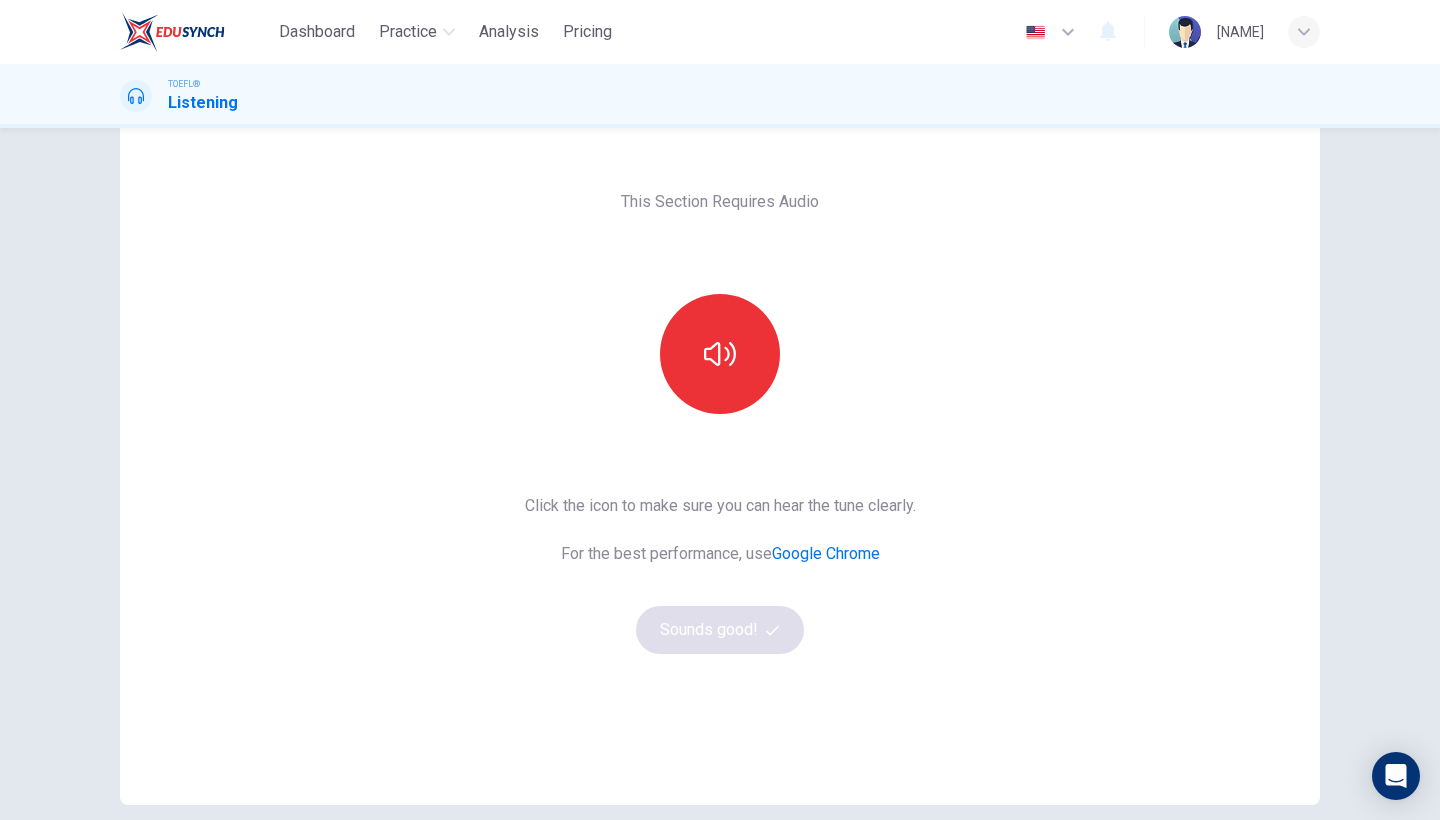 scroll, scrollTop: 59, scrollLeft: 0, axis: vertical 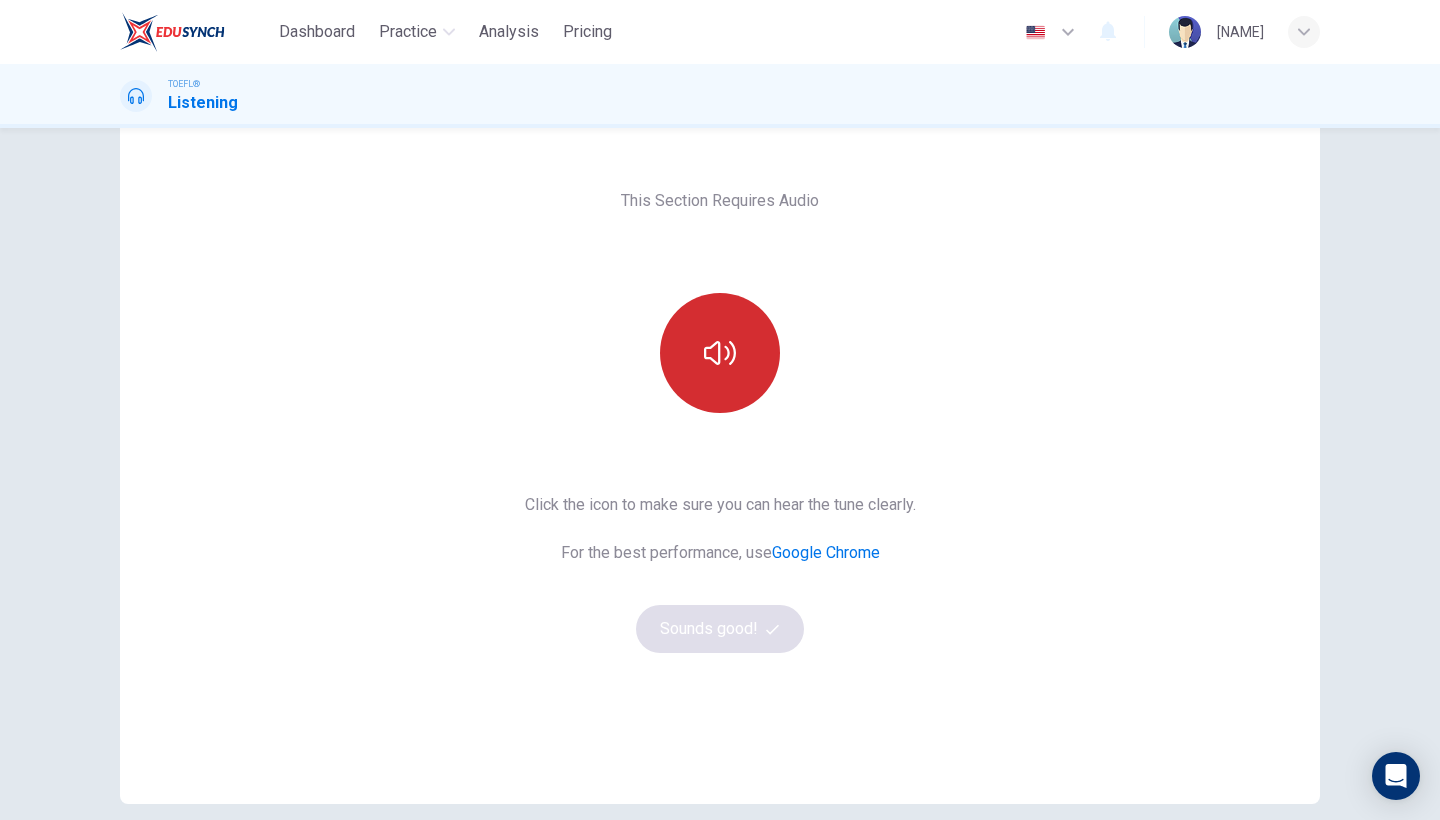 click at bounding box center [720, 353] 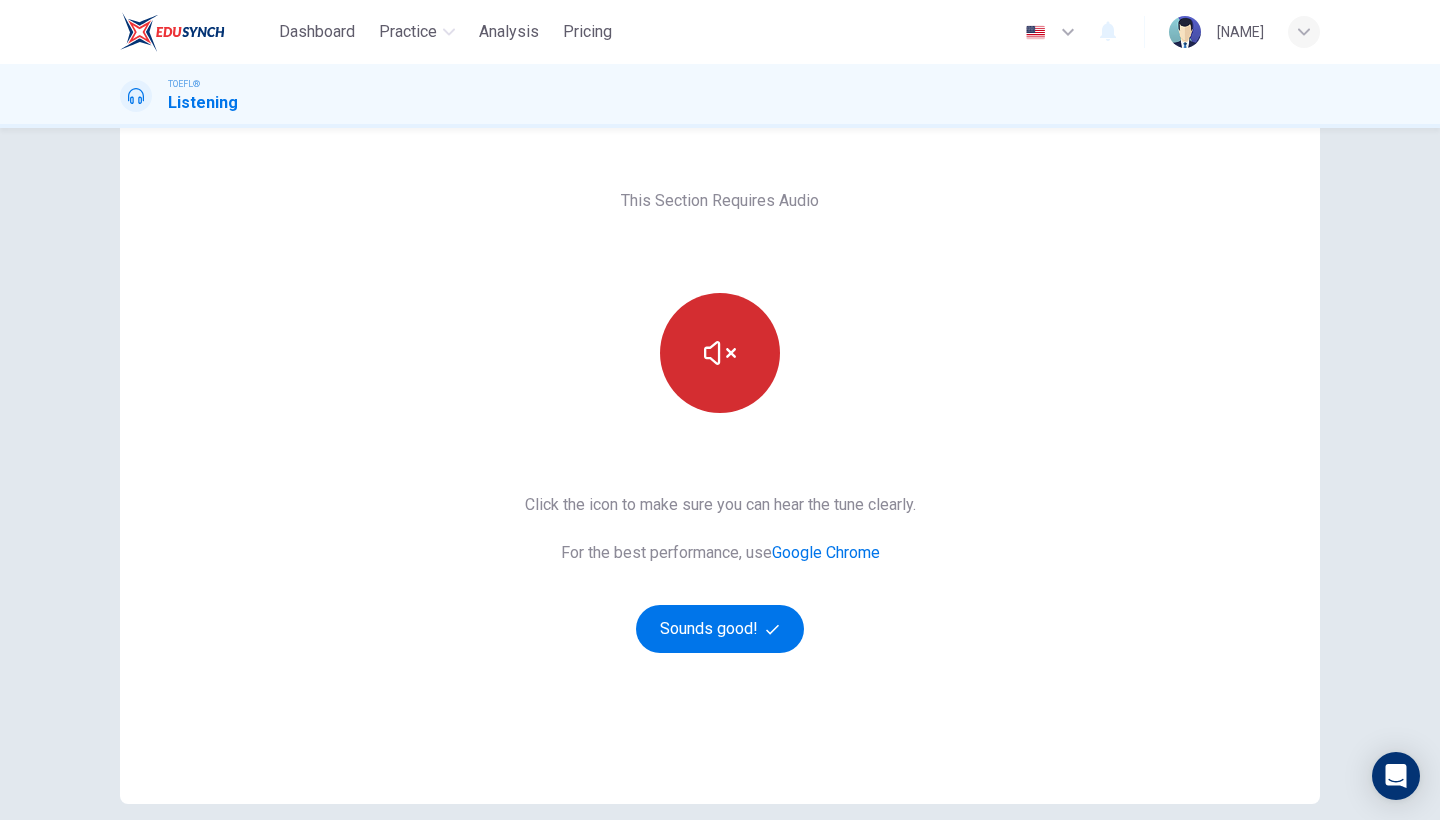click 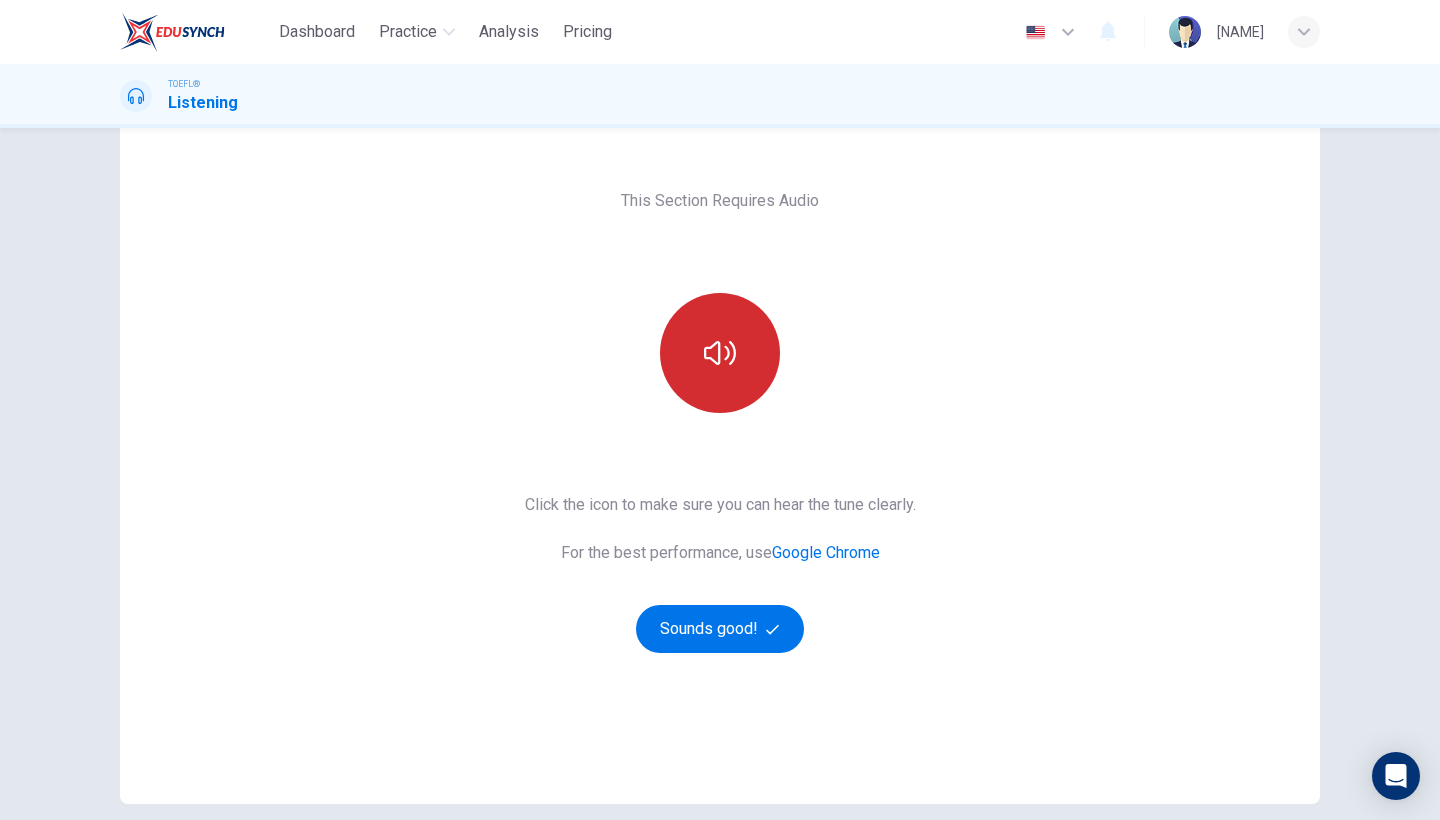 click 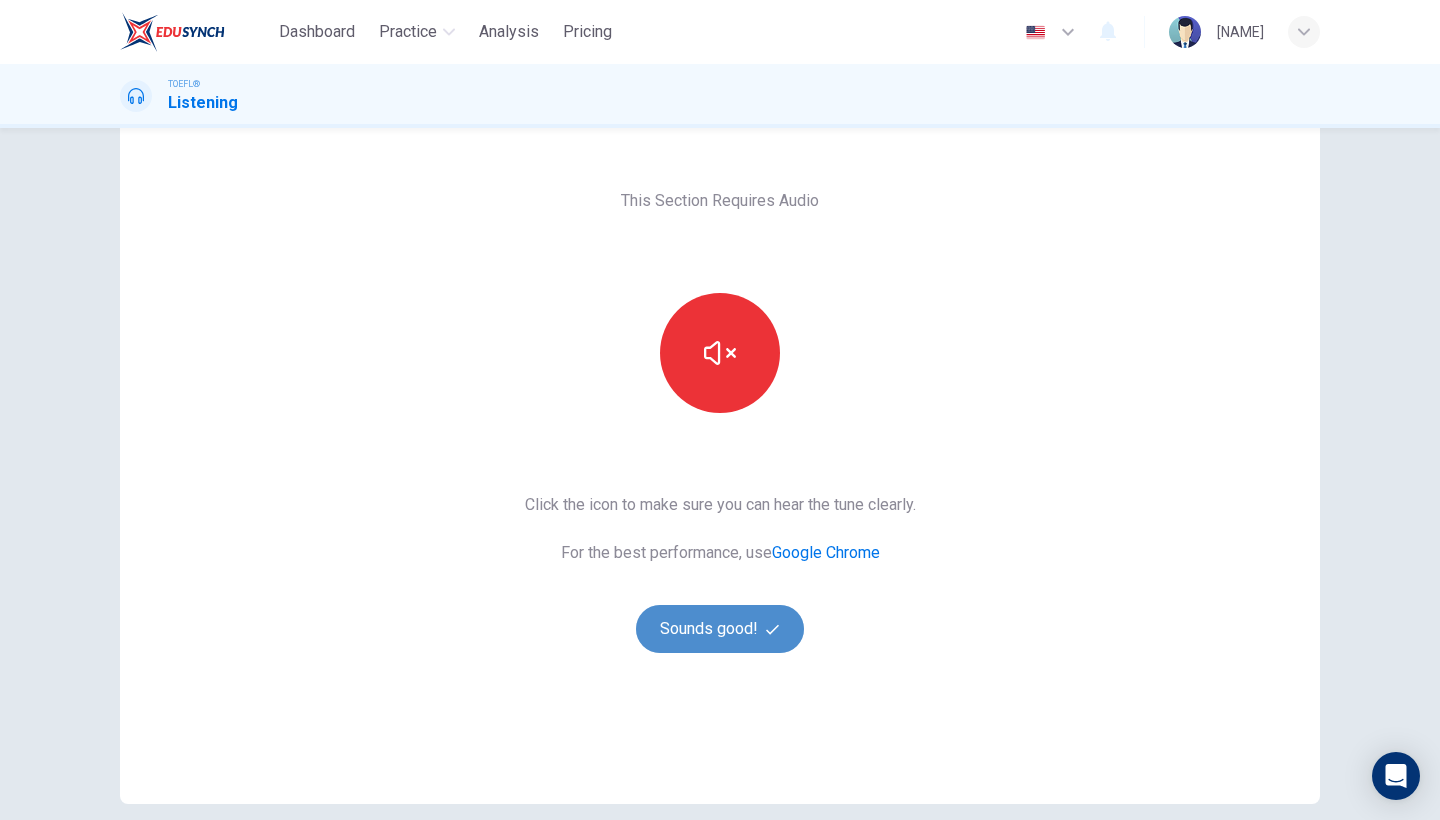 click on "Sounds good!" at bounding box center (720, 629) 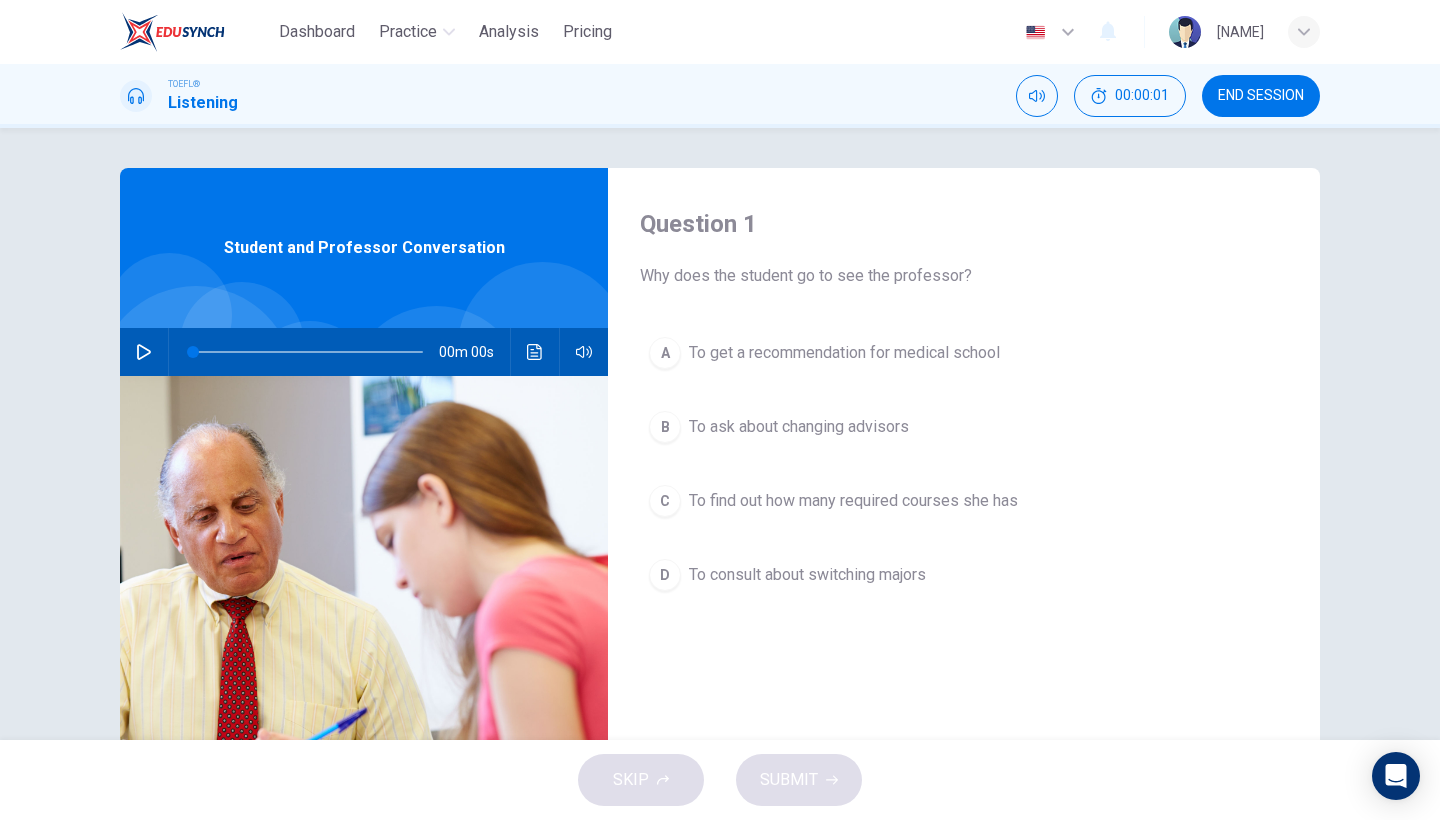 scroll, scrollTop: 0, scrollLeft: 0, axis: both 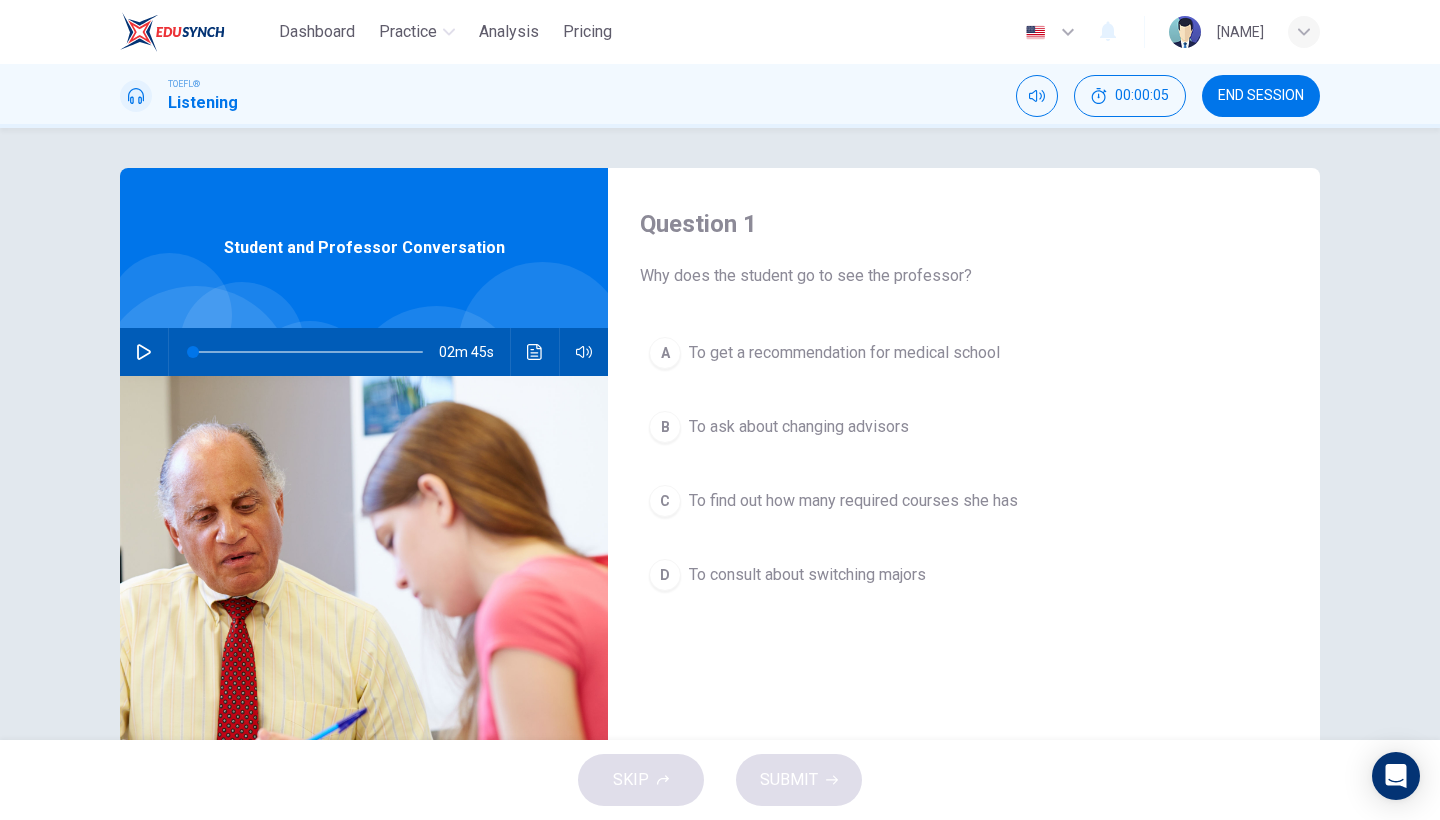 click at bounding box center (144, 352) 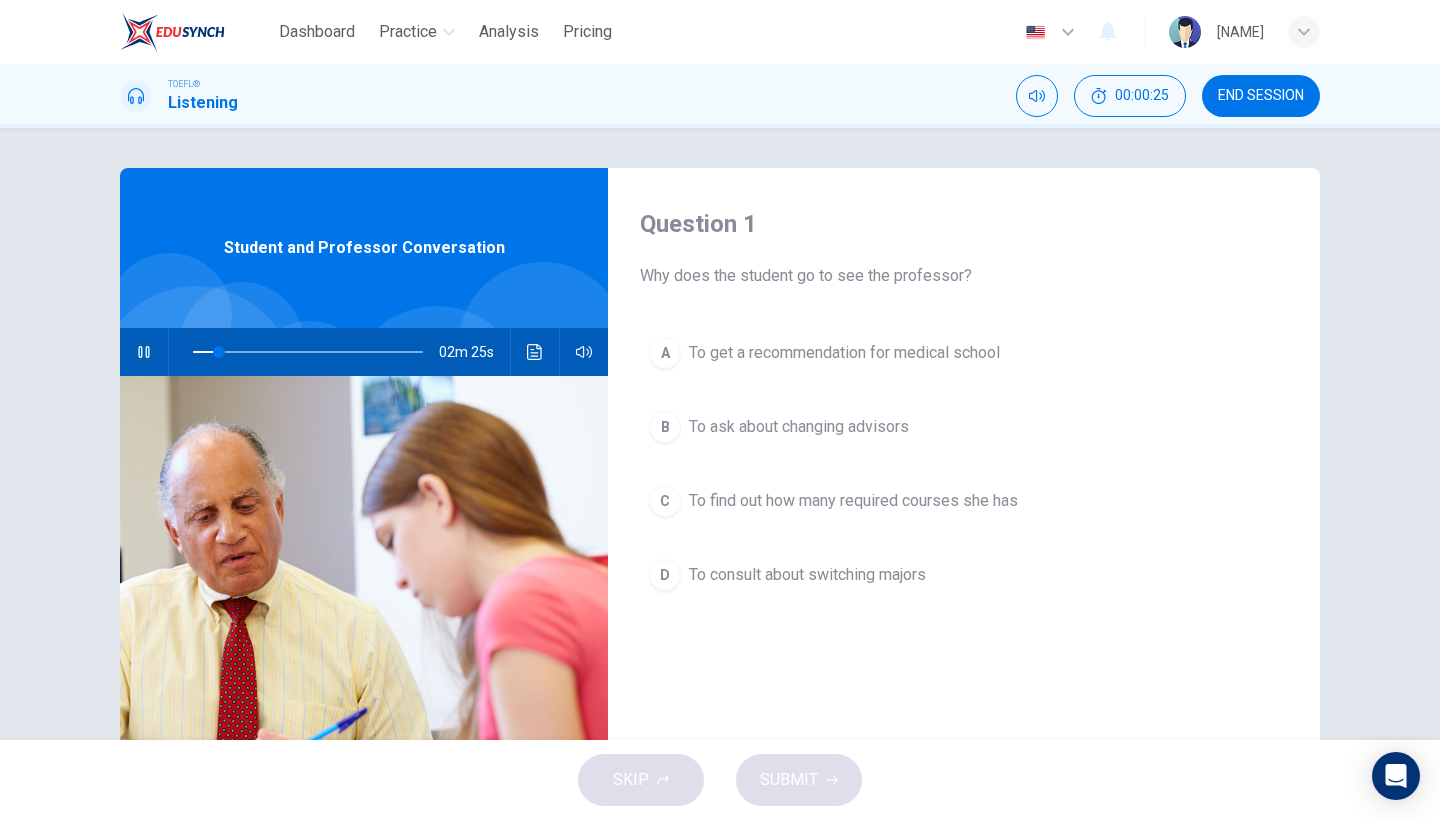 click 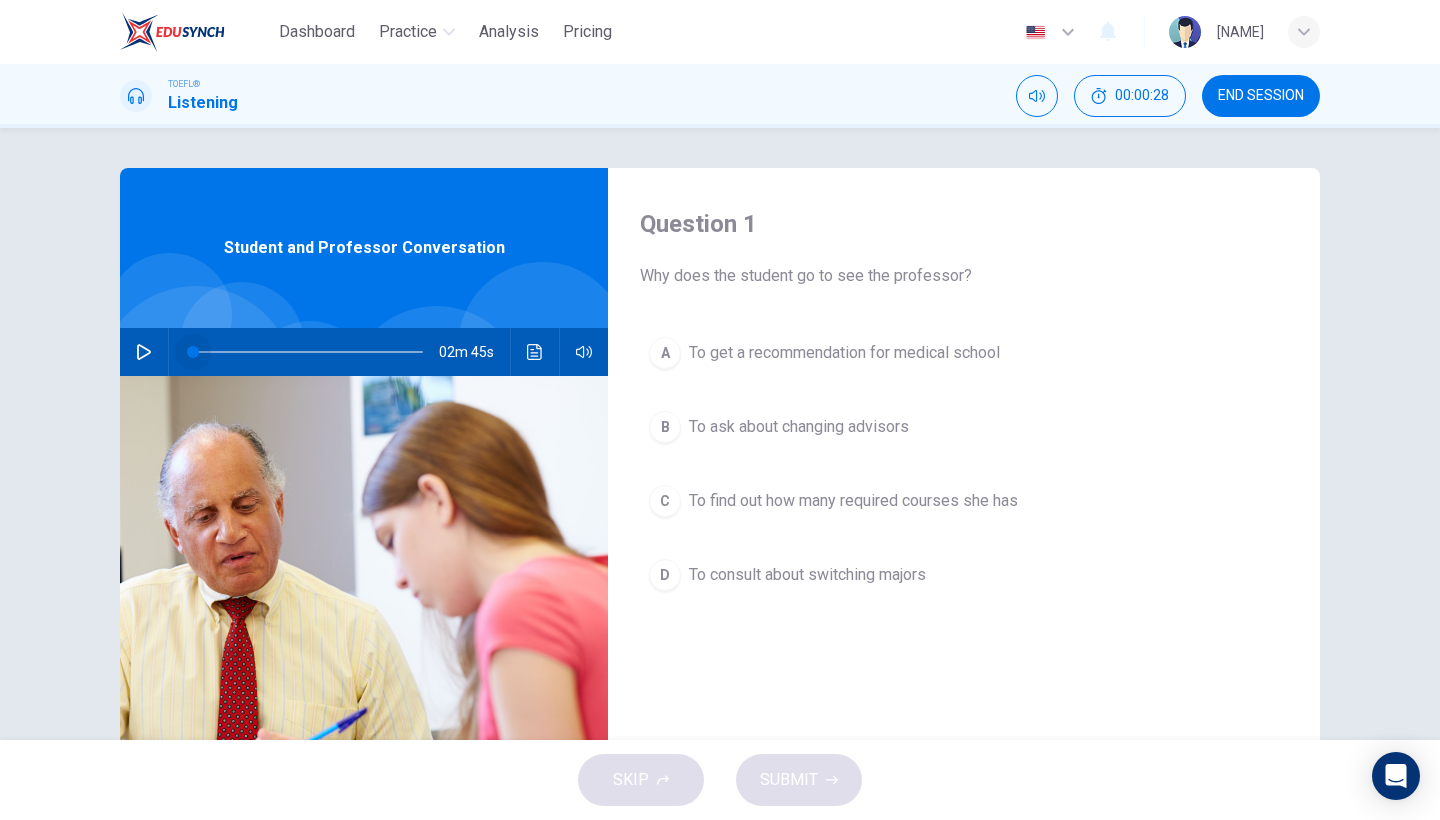 drag, startPoint x: 223, startPoint y: 349, endPoint x: 169, endPoint y: 356, distance: 54.451813 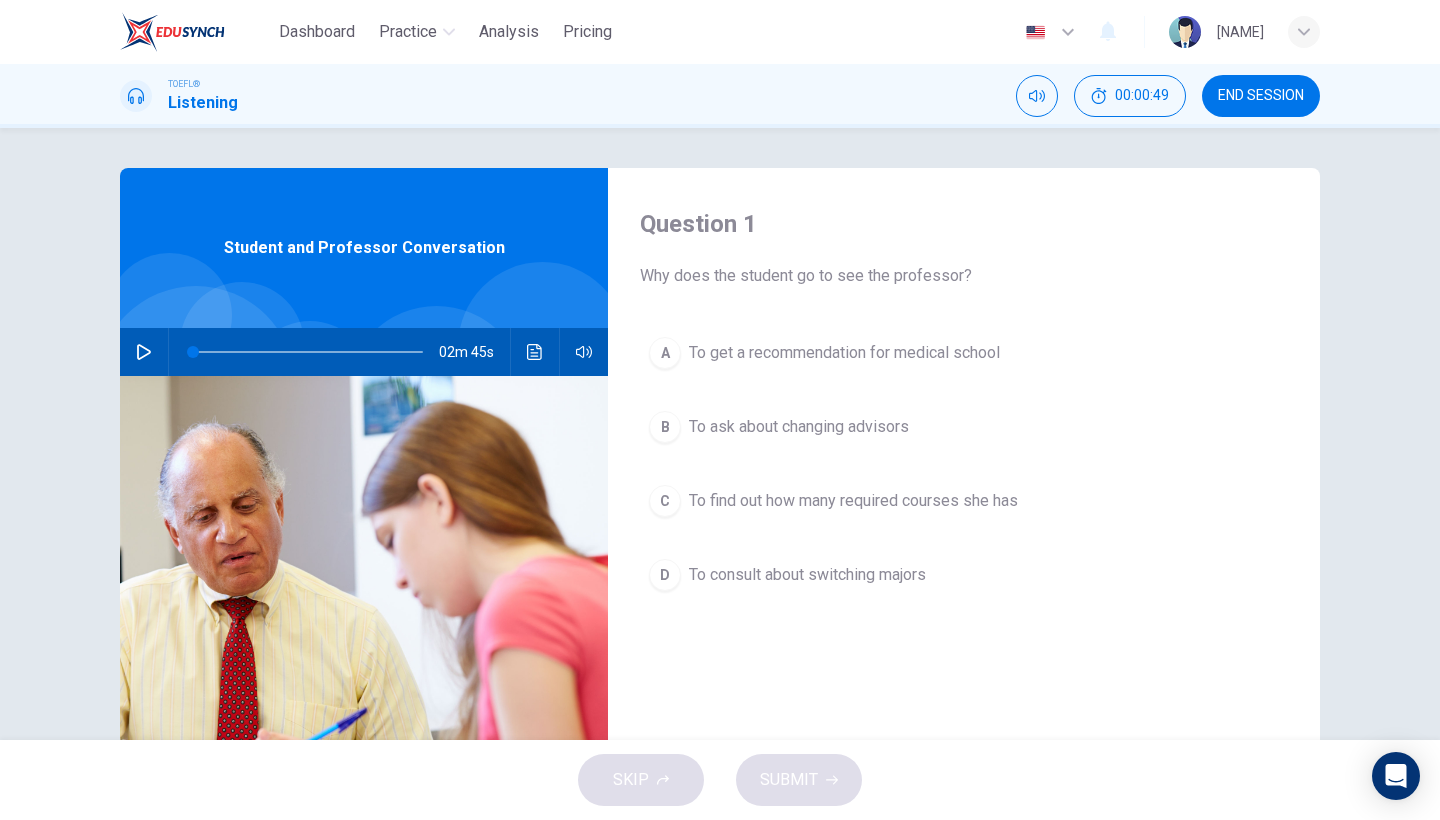 click 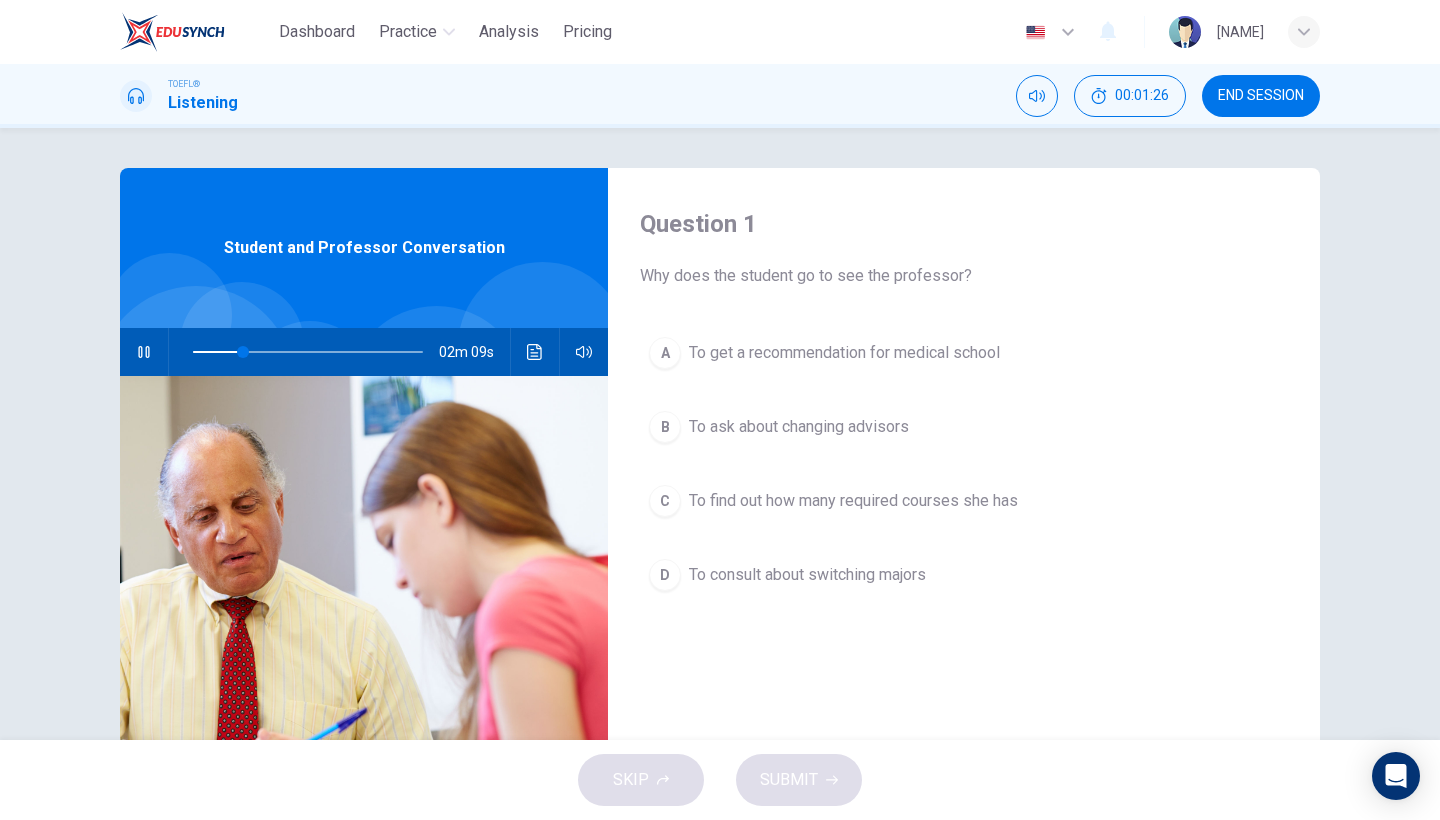 scroll, scrollTop: 10, scrollLeft: 0, axis: vertical 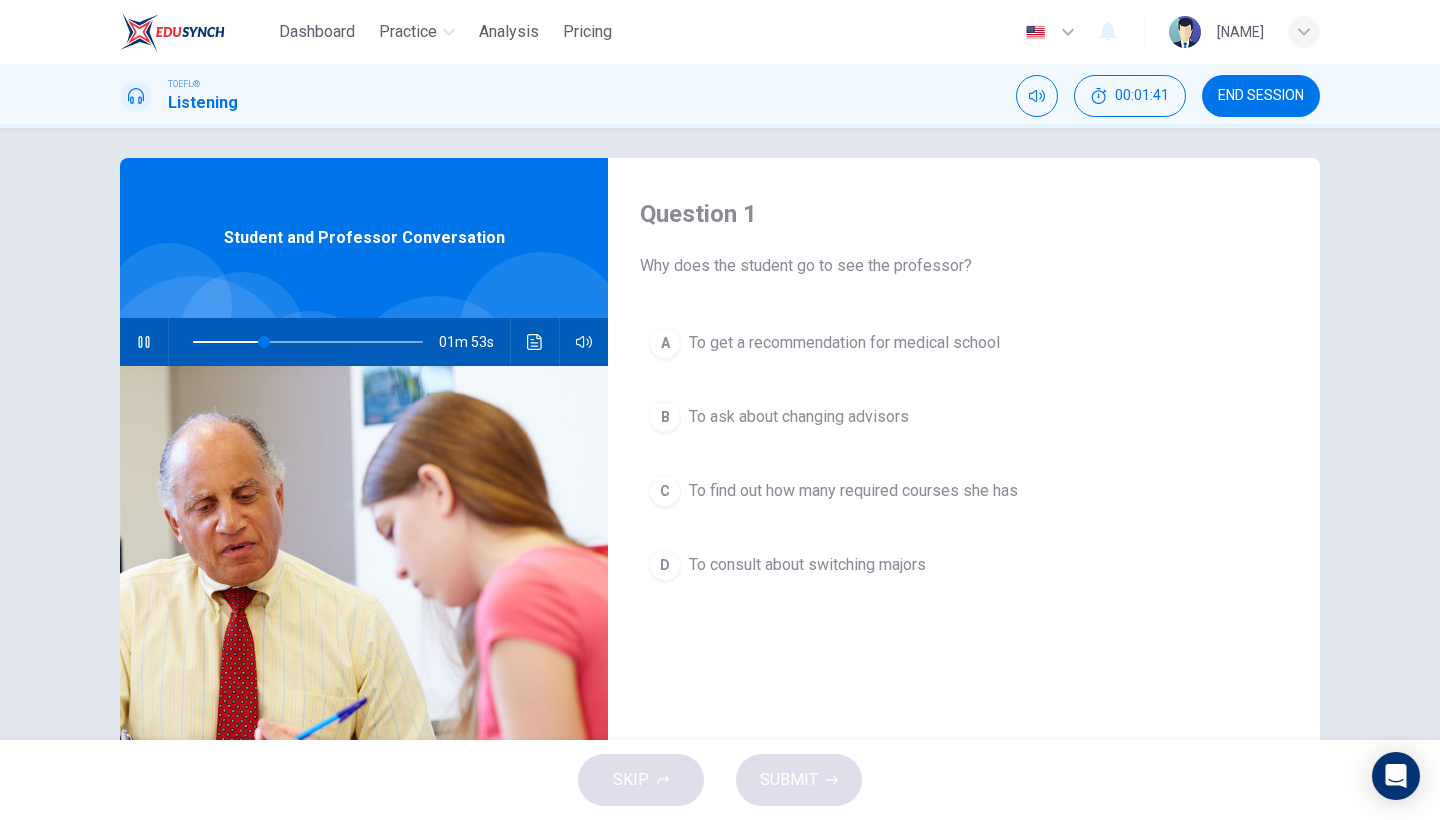 click on "D" at bounding box center (665, 565) 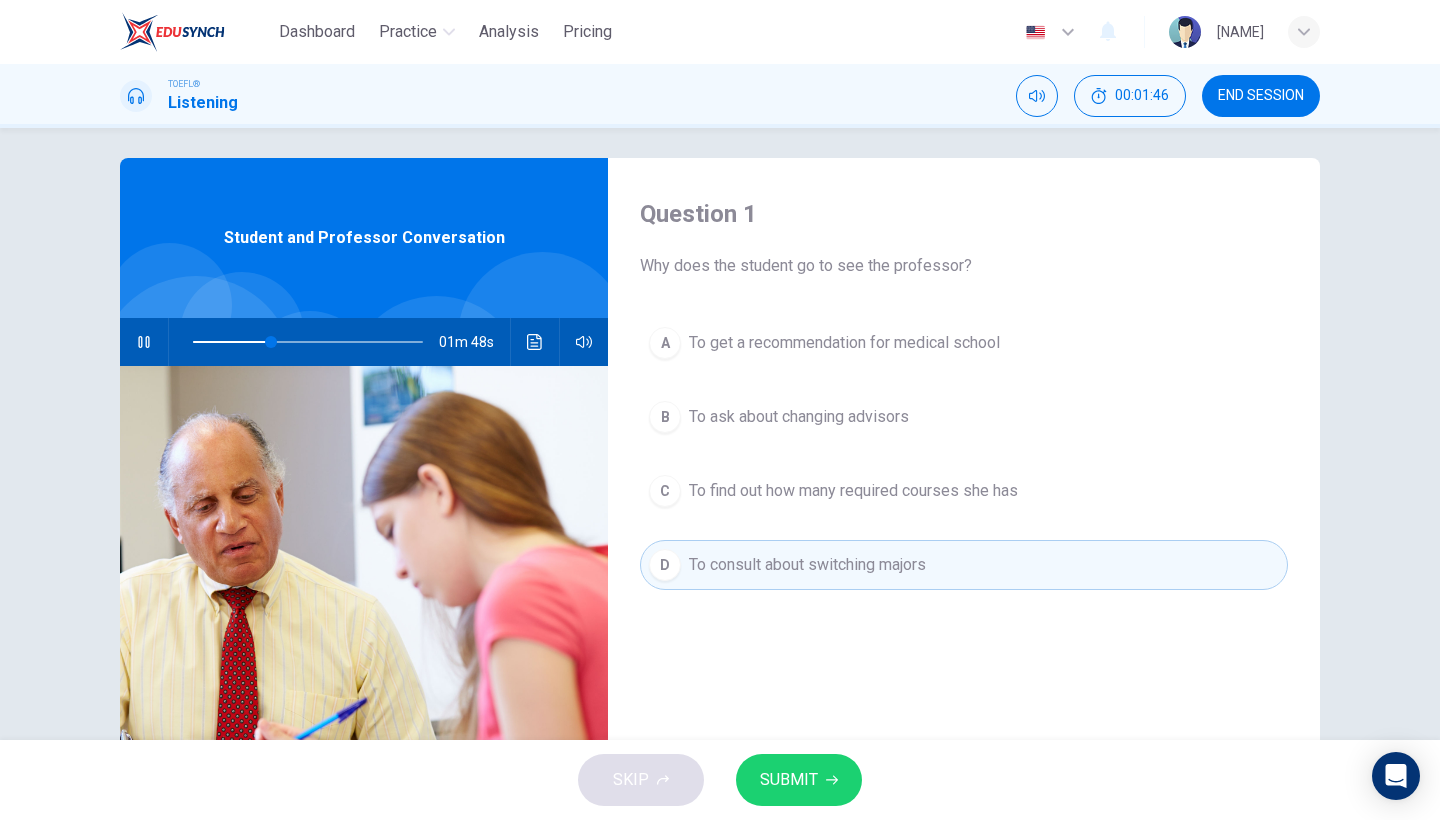 click on "SUBMIT" at bounding box center (789, 780) 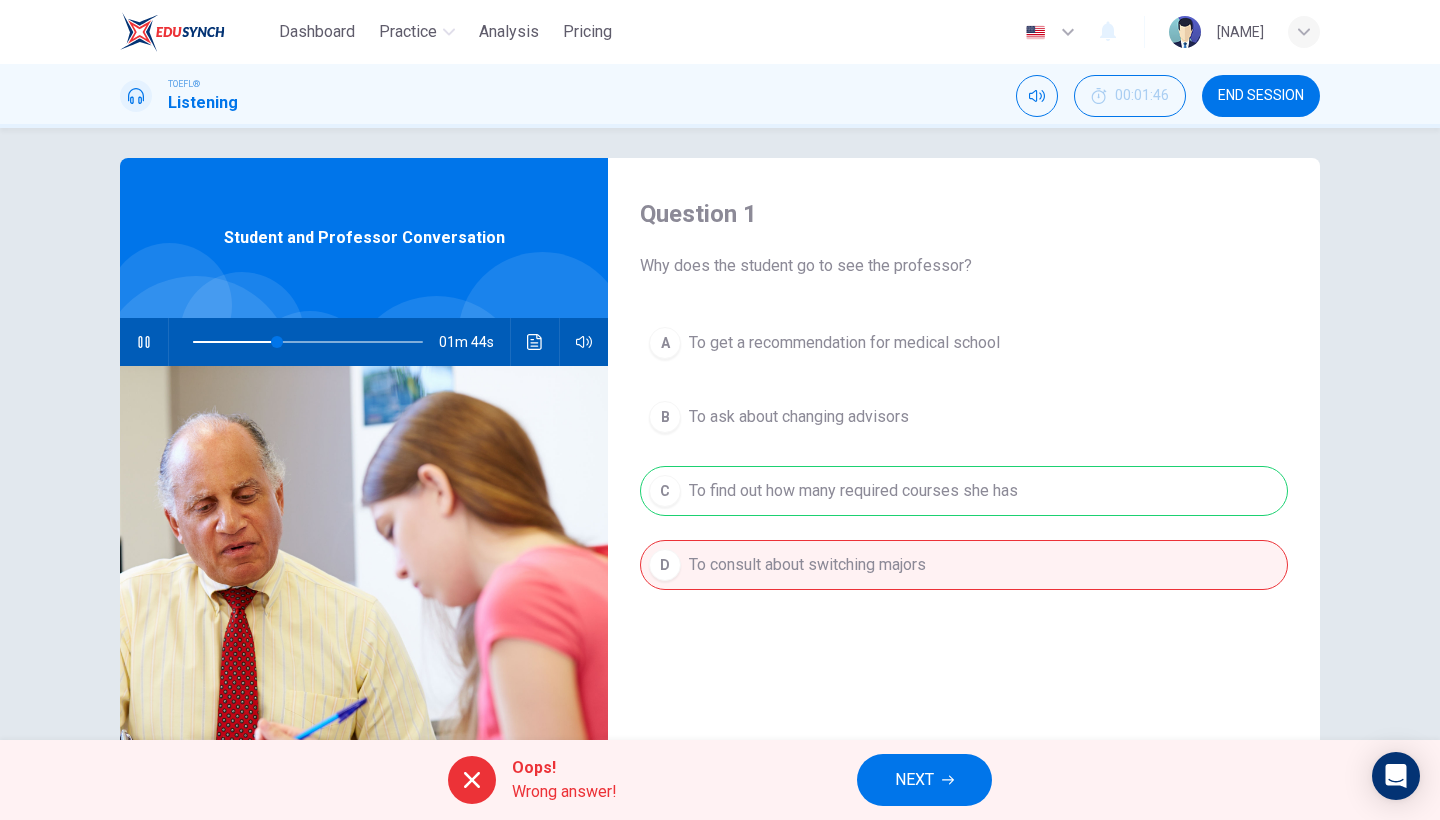 click at bounding box center [144, 342] 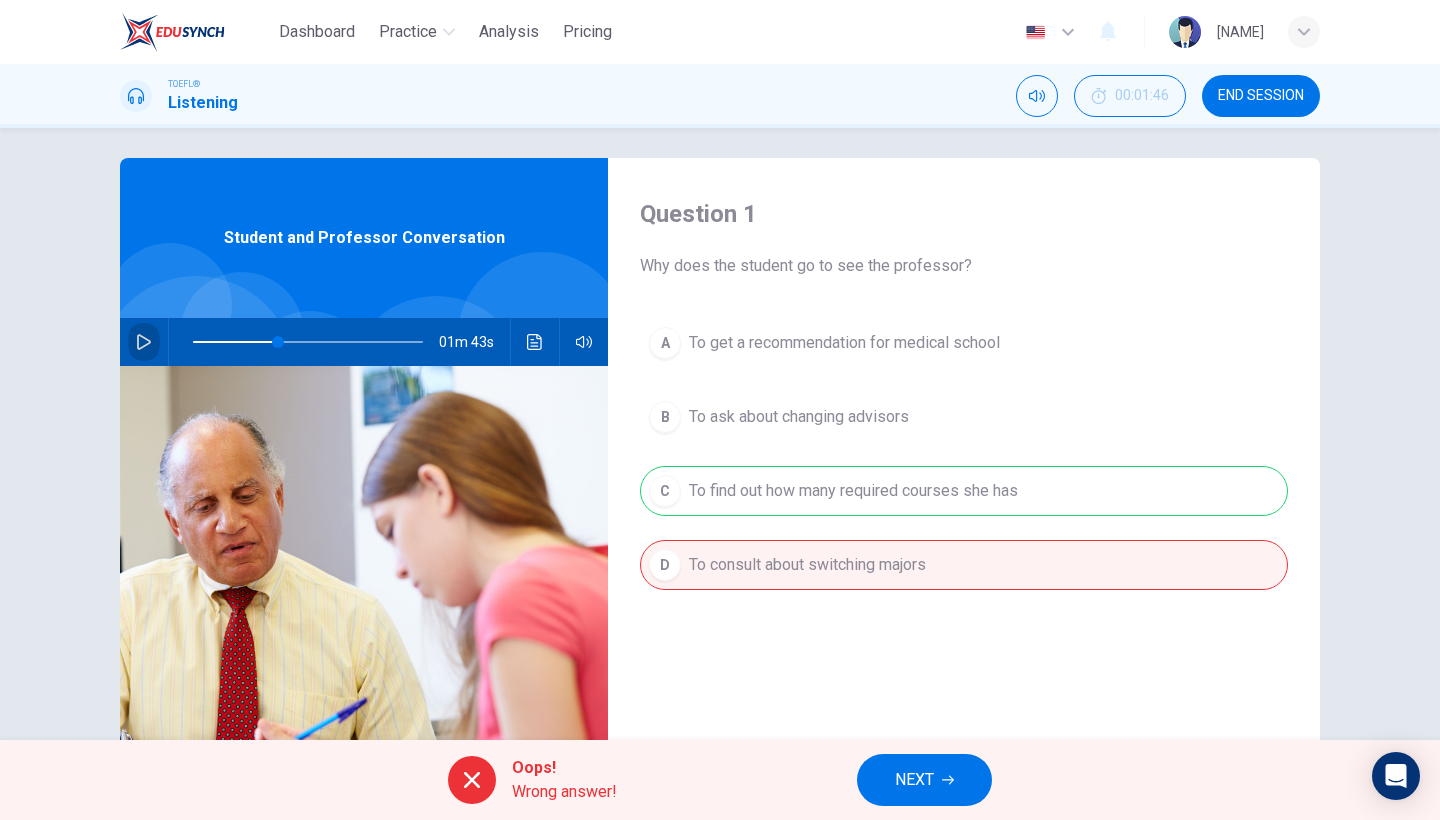 click 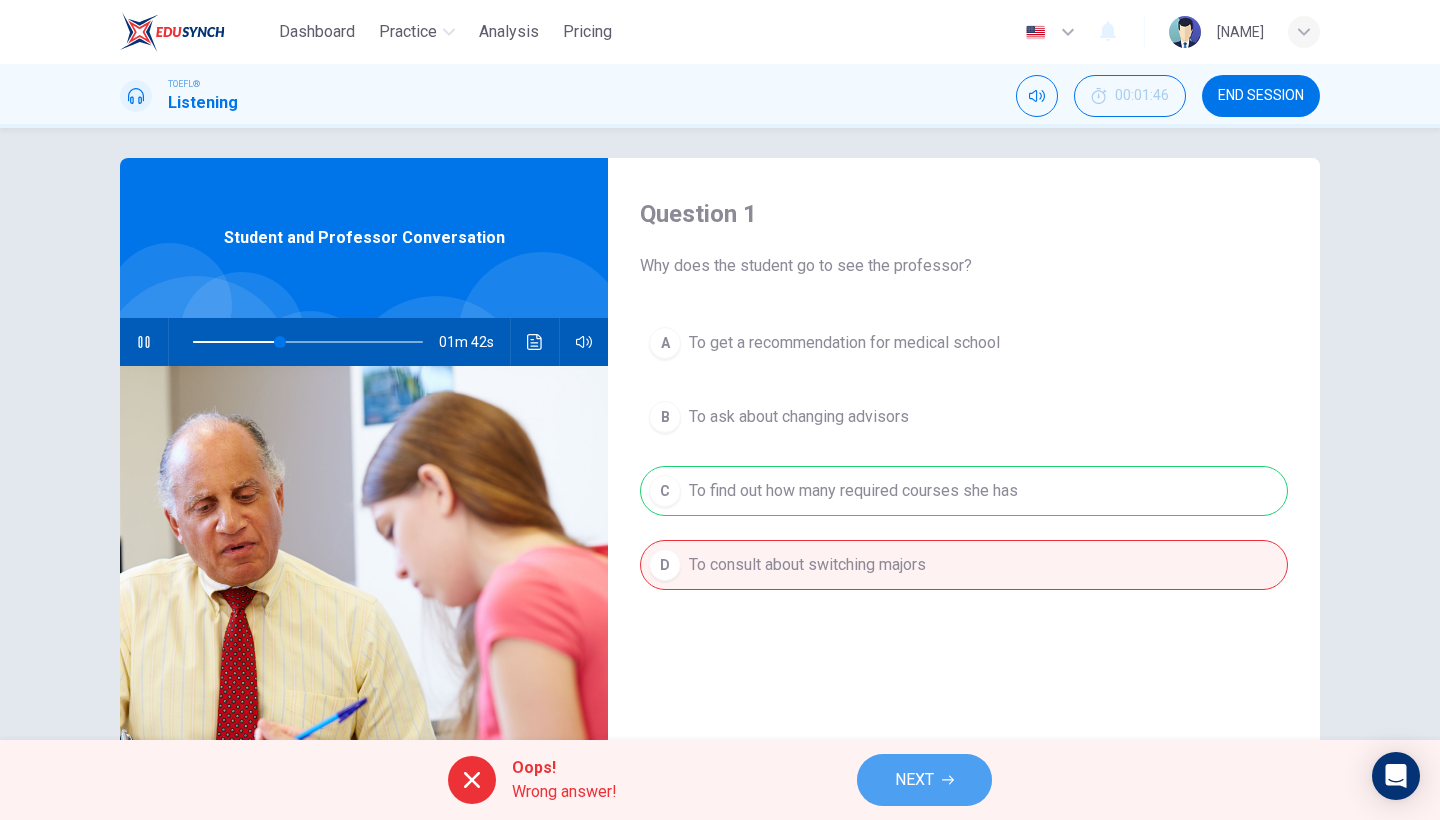 click on "NEXT" at bounding box center [914, 780] 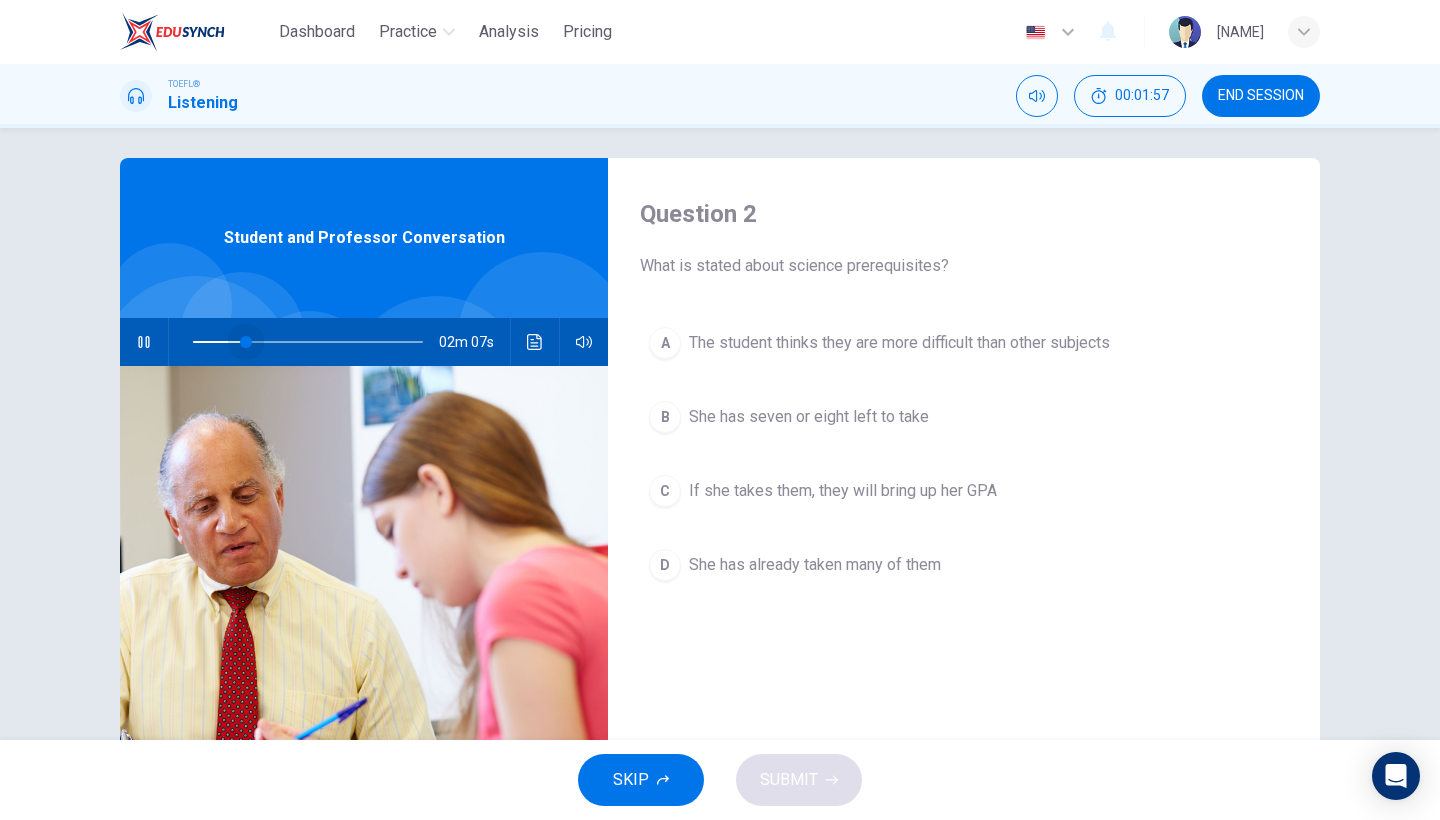 drag, startPoint x: 296, startPoint y: 342, endPoint x: 248, endPoint y: 349, distance: 48.507732 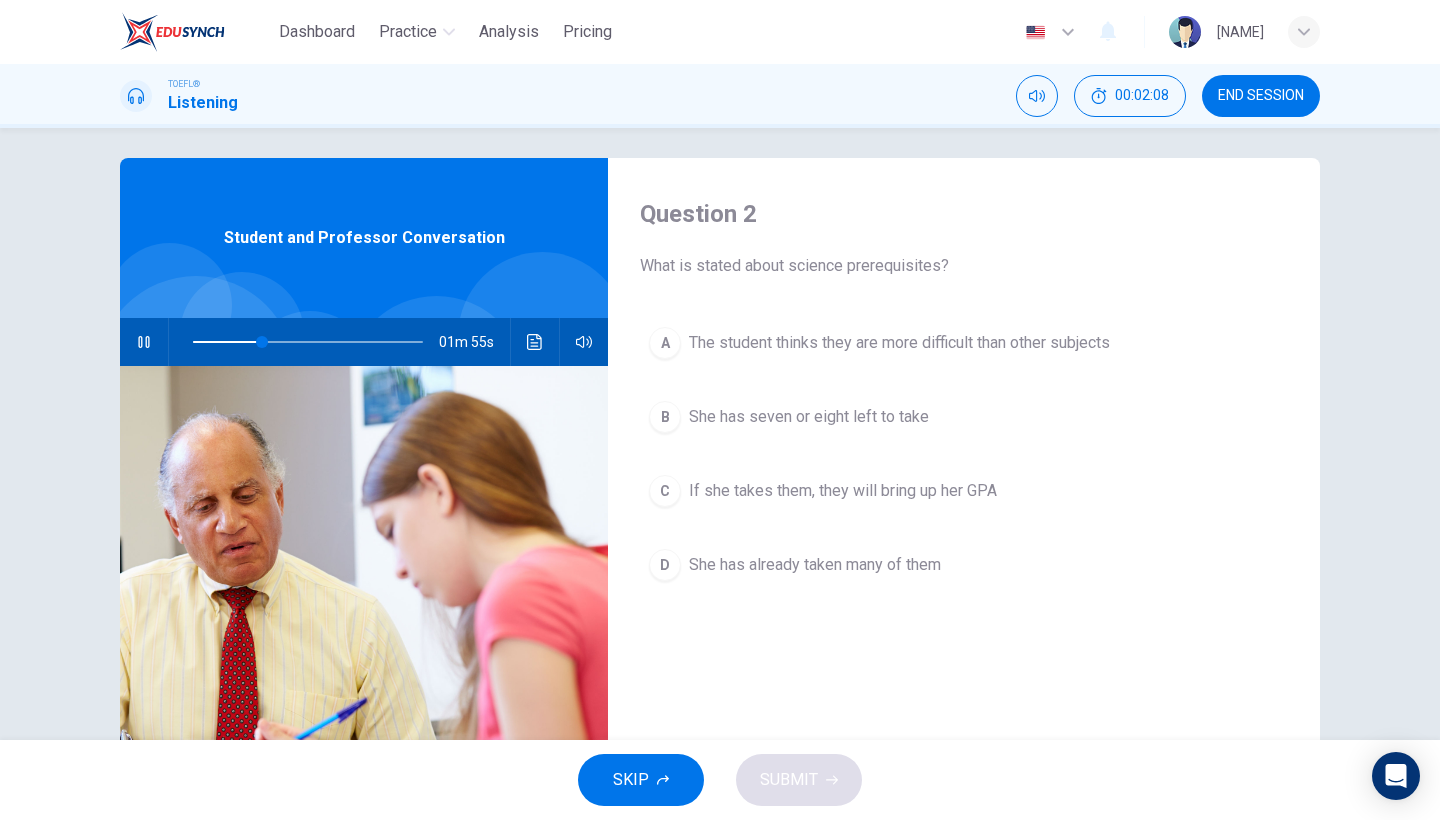 click on "A" at bounding box center (665, 343) 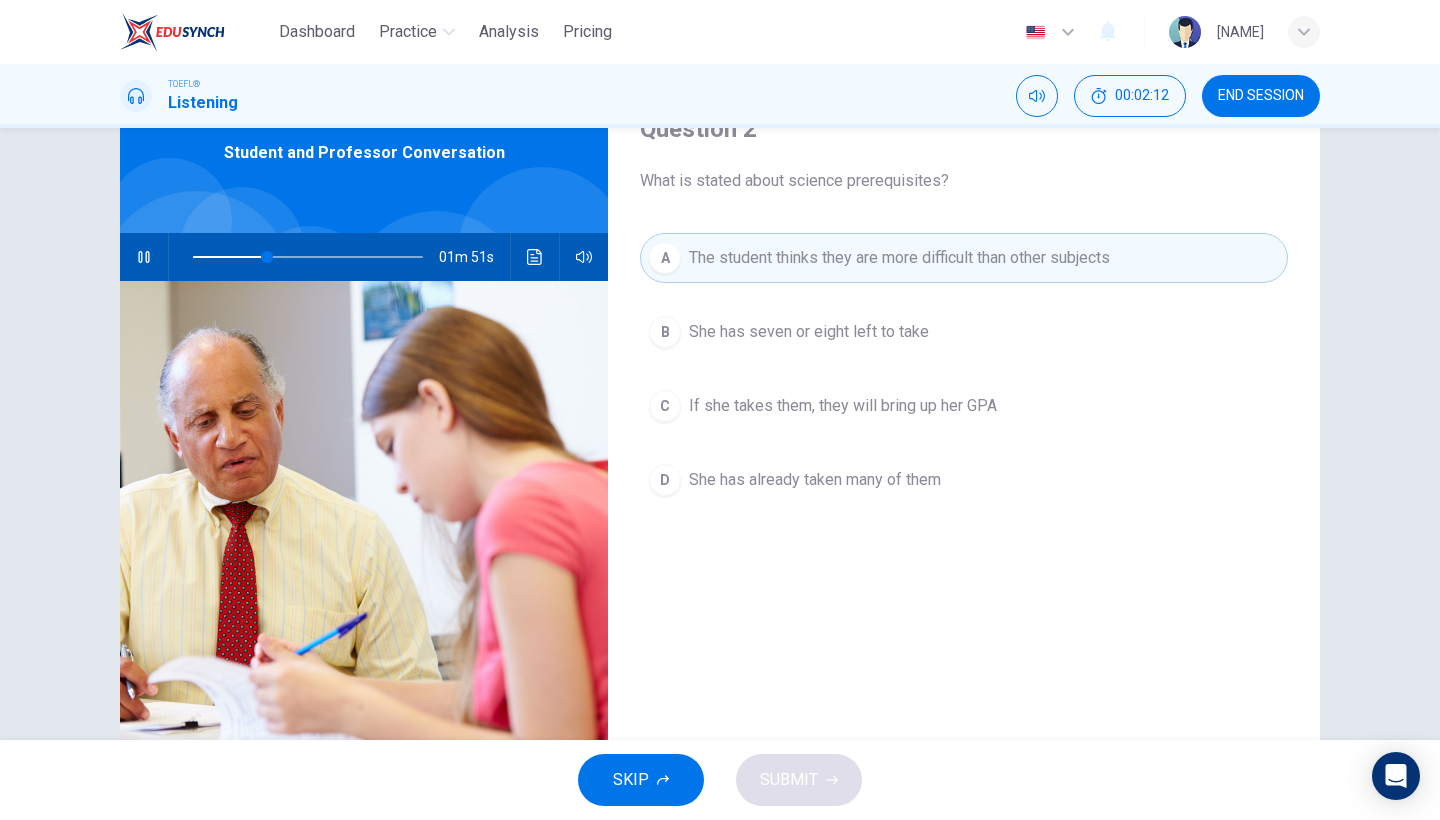 scroll, scrollTop: 82, scrollLeft: 0, axis: vertical 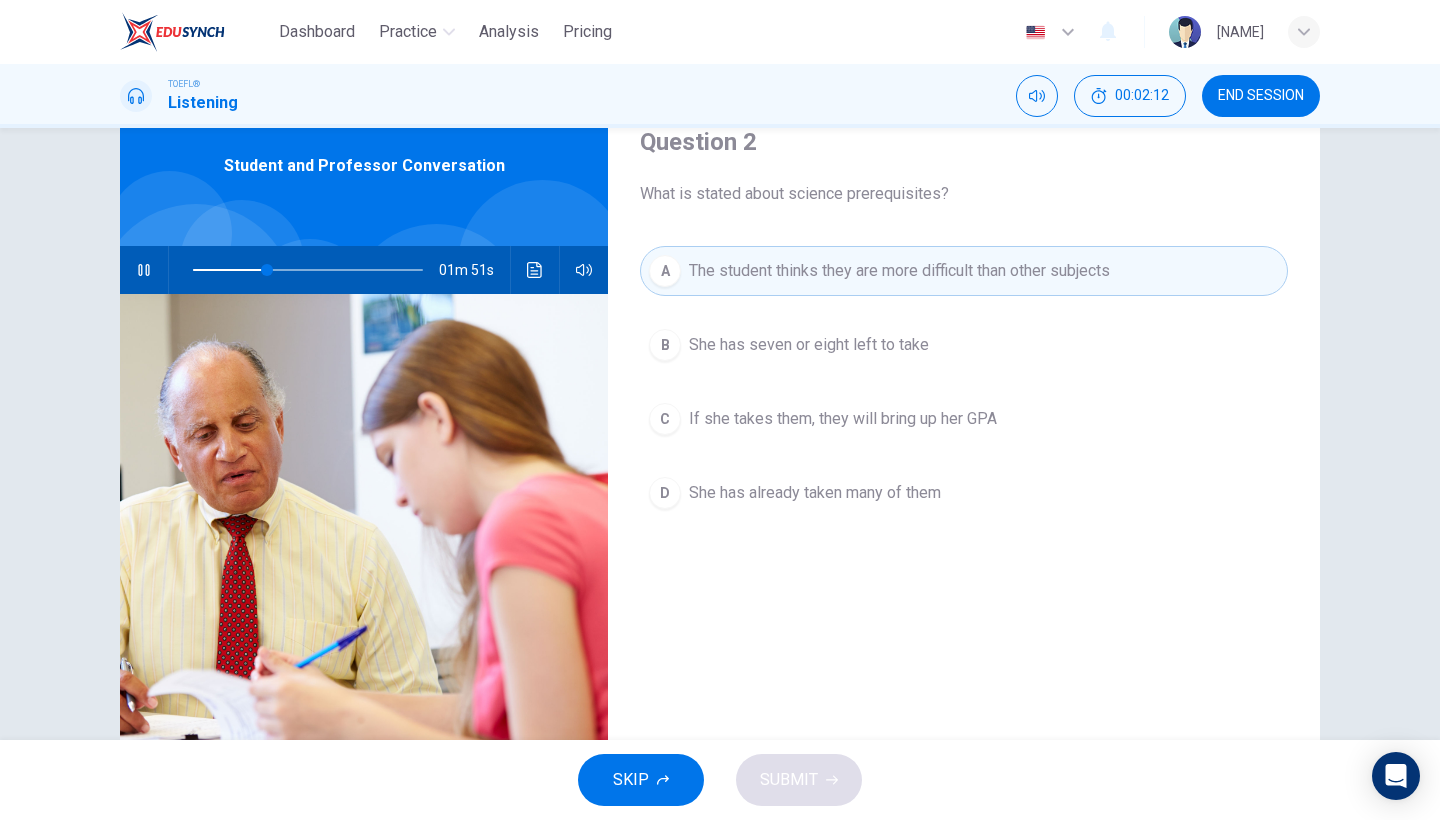 click on "C If she takes them, they will bring up her GPA" at bounding box center (964, 419) 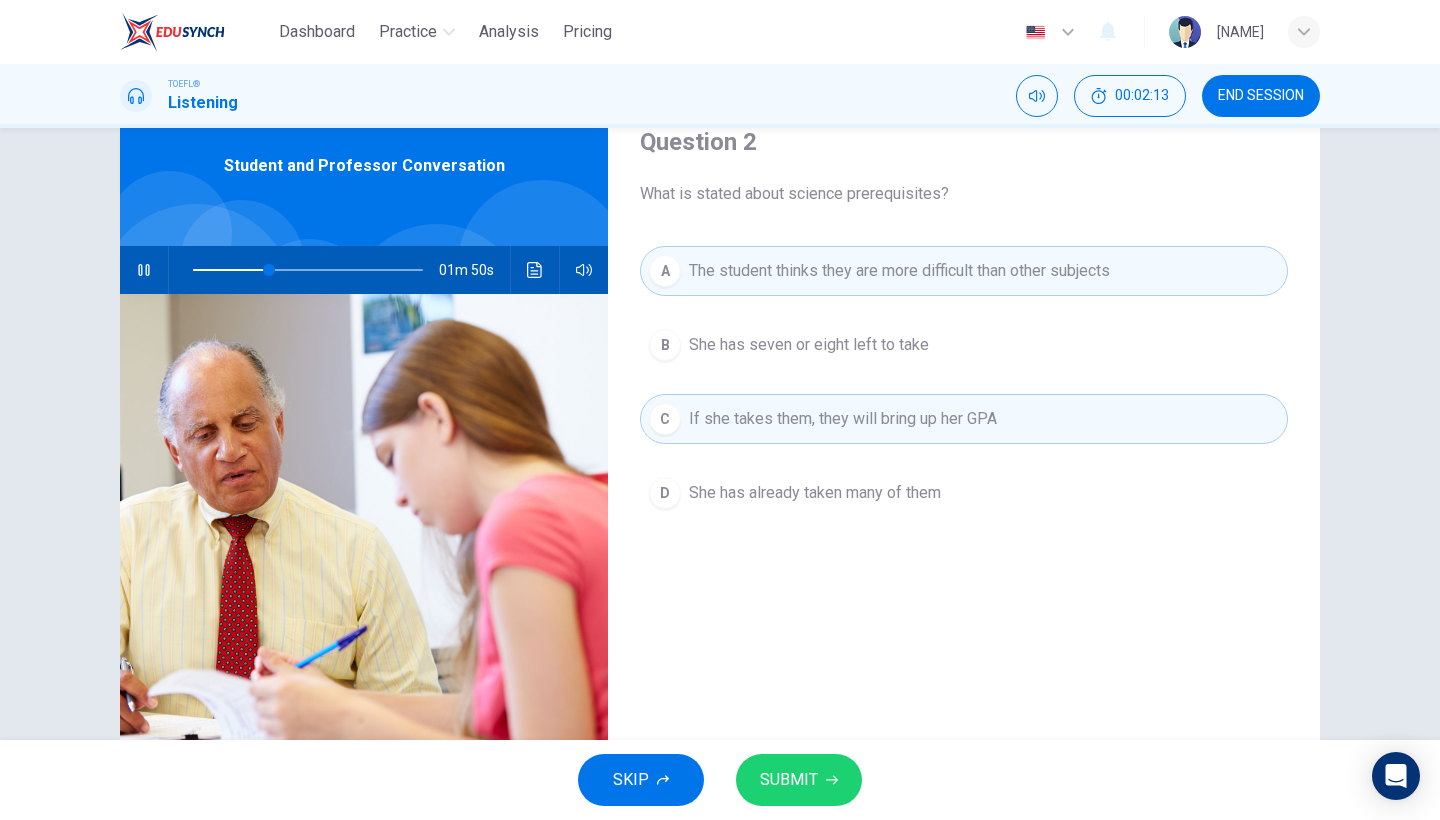 click on "If she takes them, they will bring up her GPA" at bounding box center [843, 419] 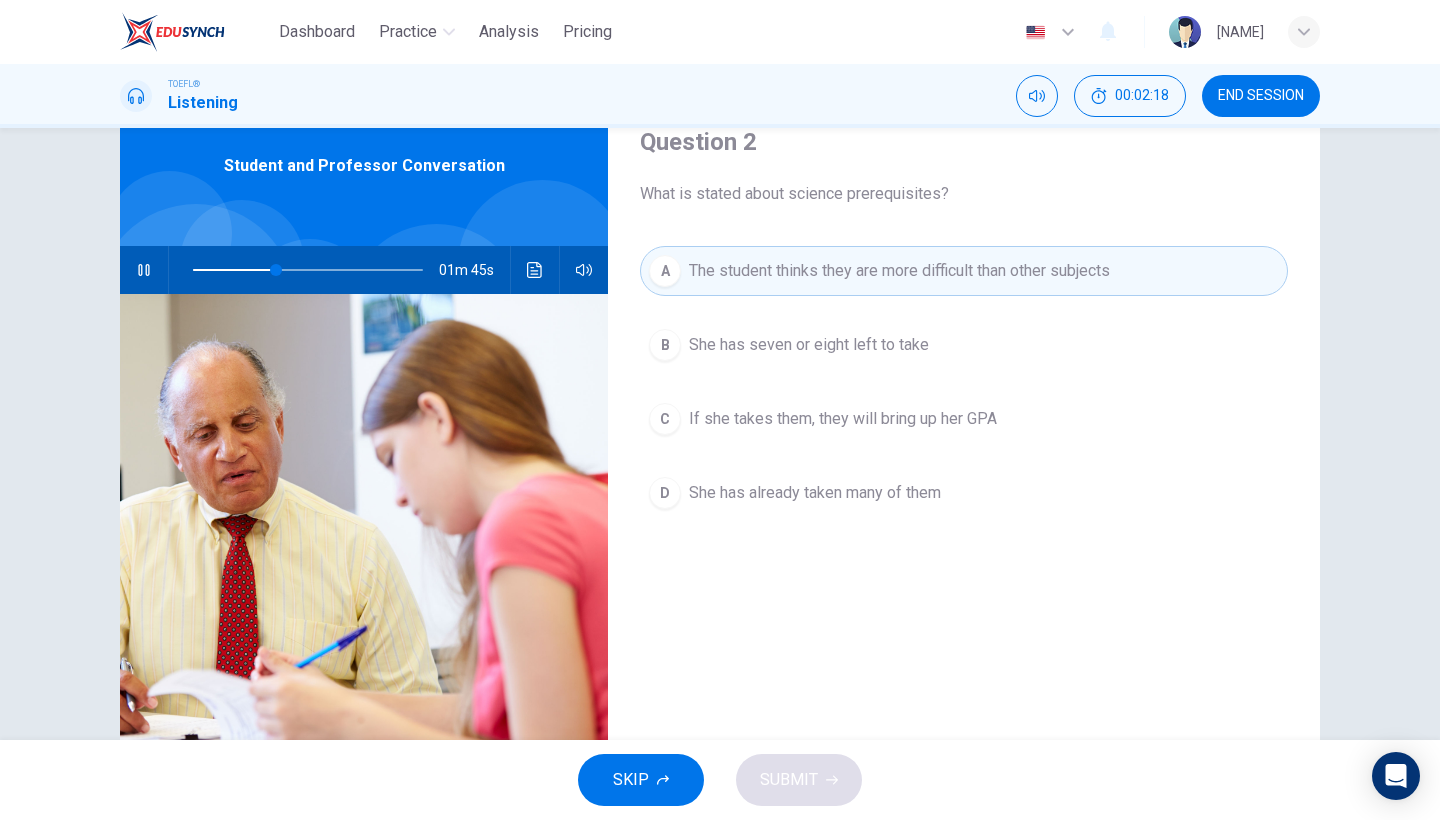 click on "A The student thinks they are more difficult than other subjects B She has seven or eight left to take C If she takes them, they will bring up her GPA D She has already taken many of them" at bounding box center [964, 402] 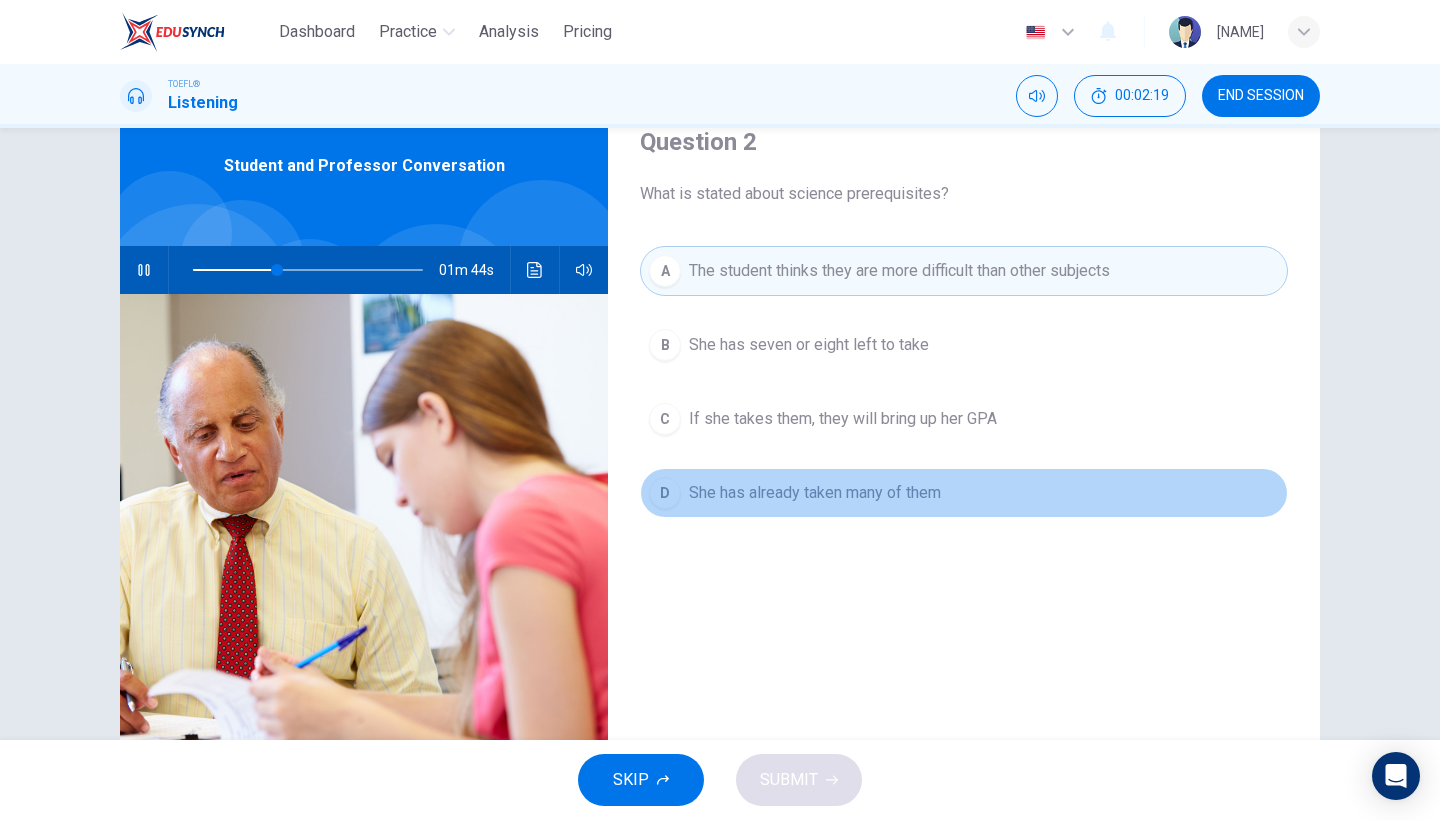 click on "She has already taken many of them" at bounding box center [815, 493] 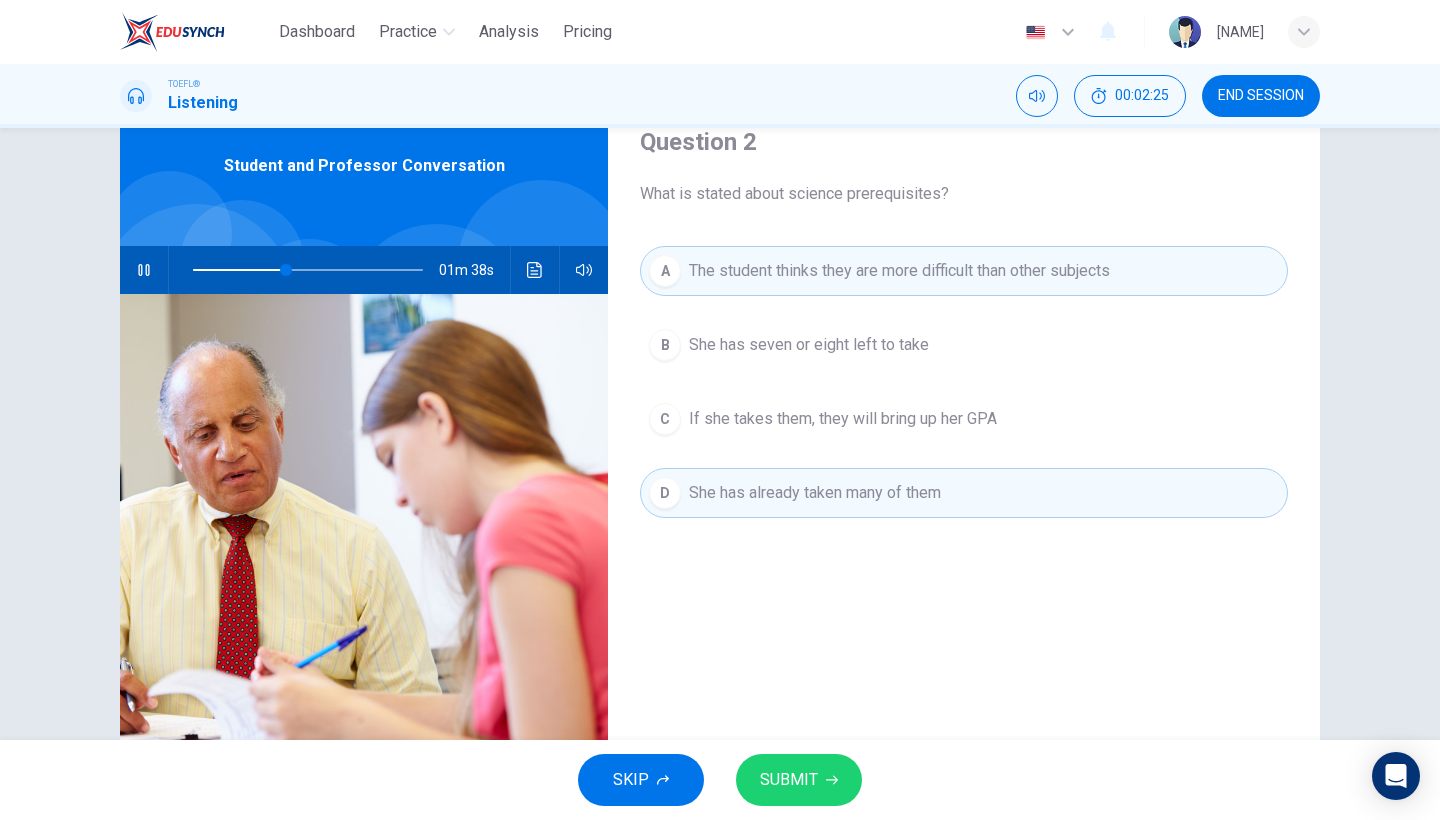 click on "SUBMIT" at bounding box center [799, 780] 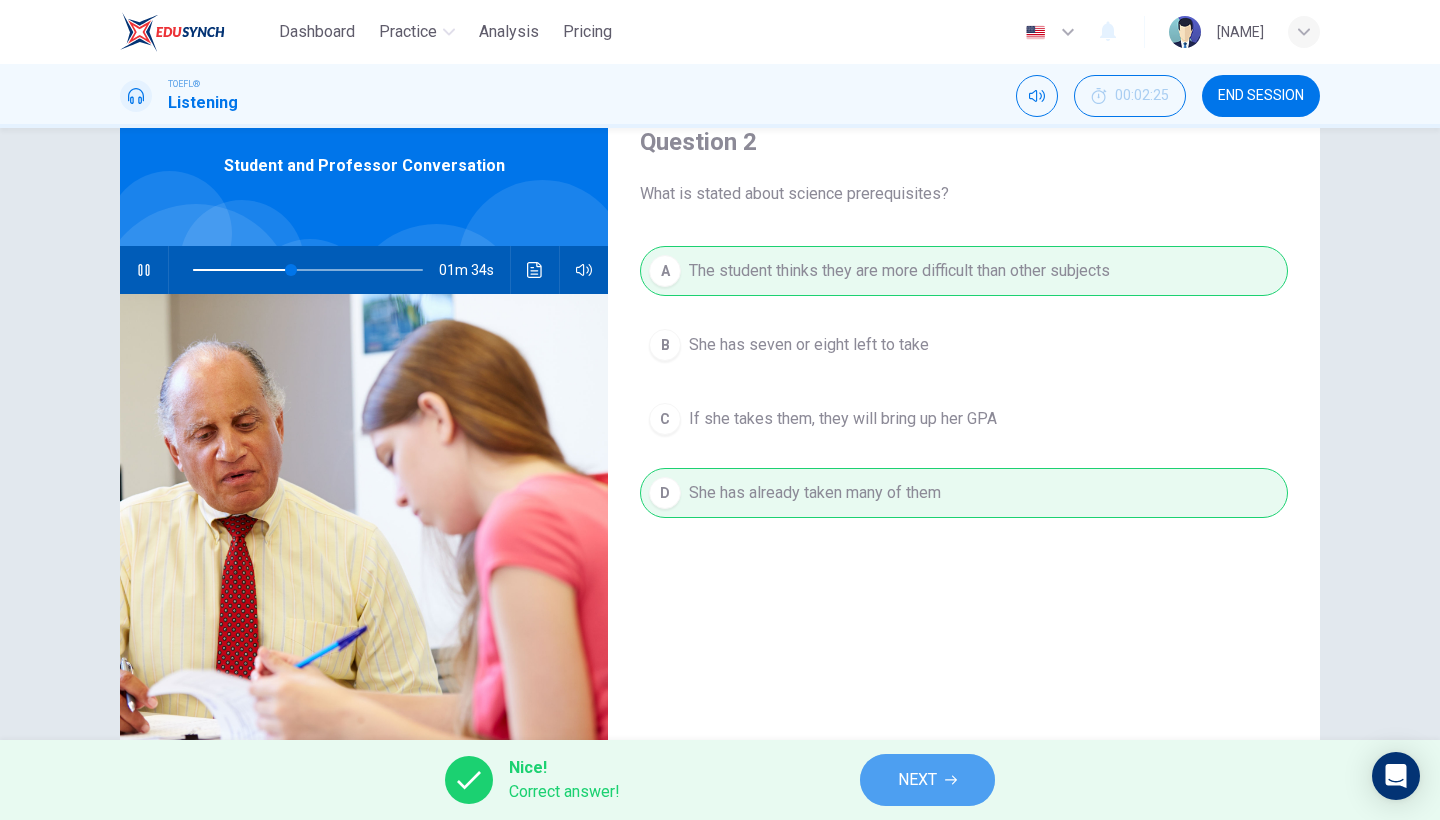 click on "NEXT" at bounding box center (927, 780) 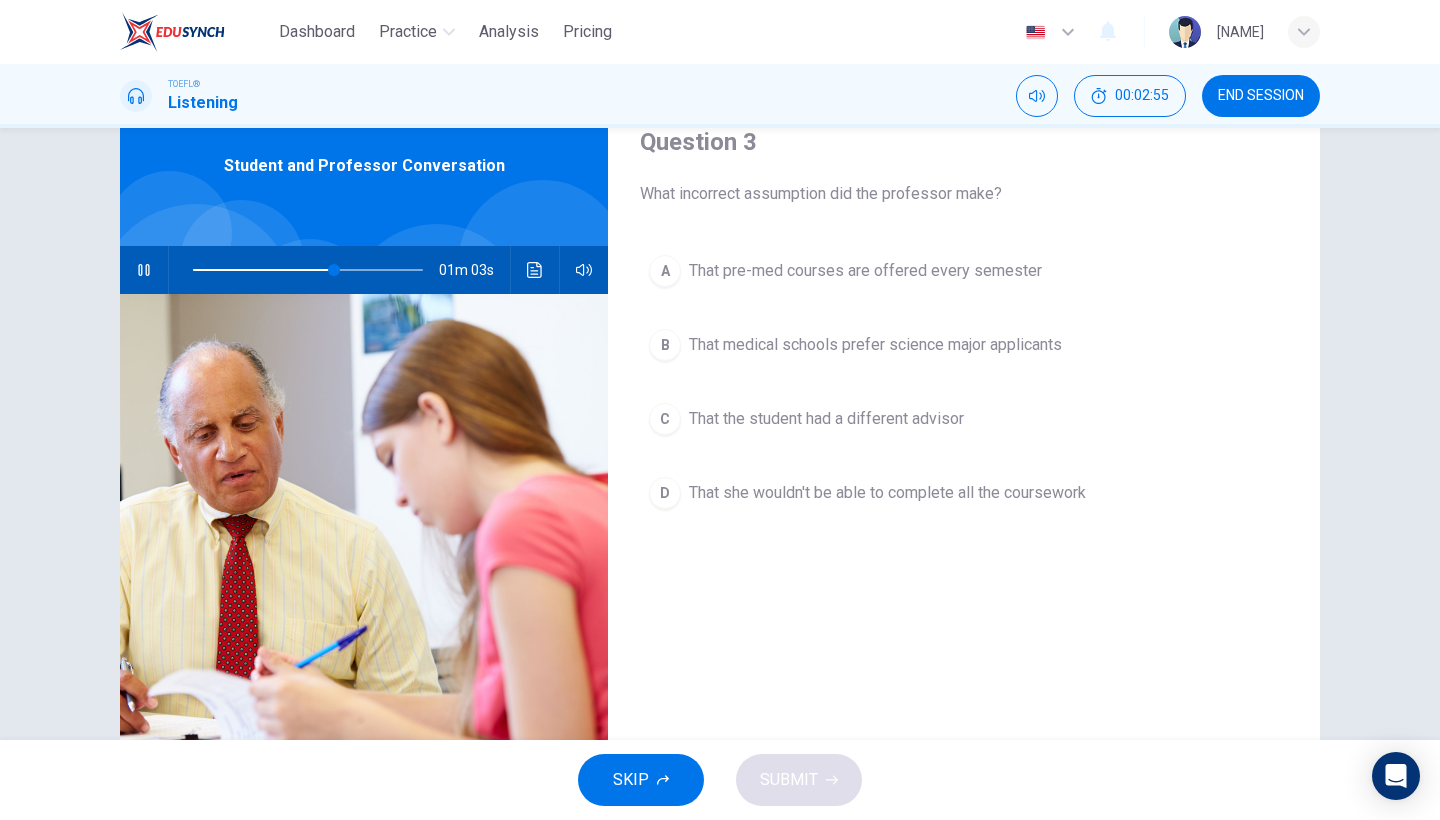 click on "B" at bounding box center [665, 345] 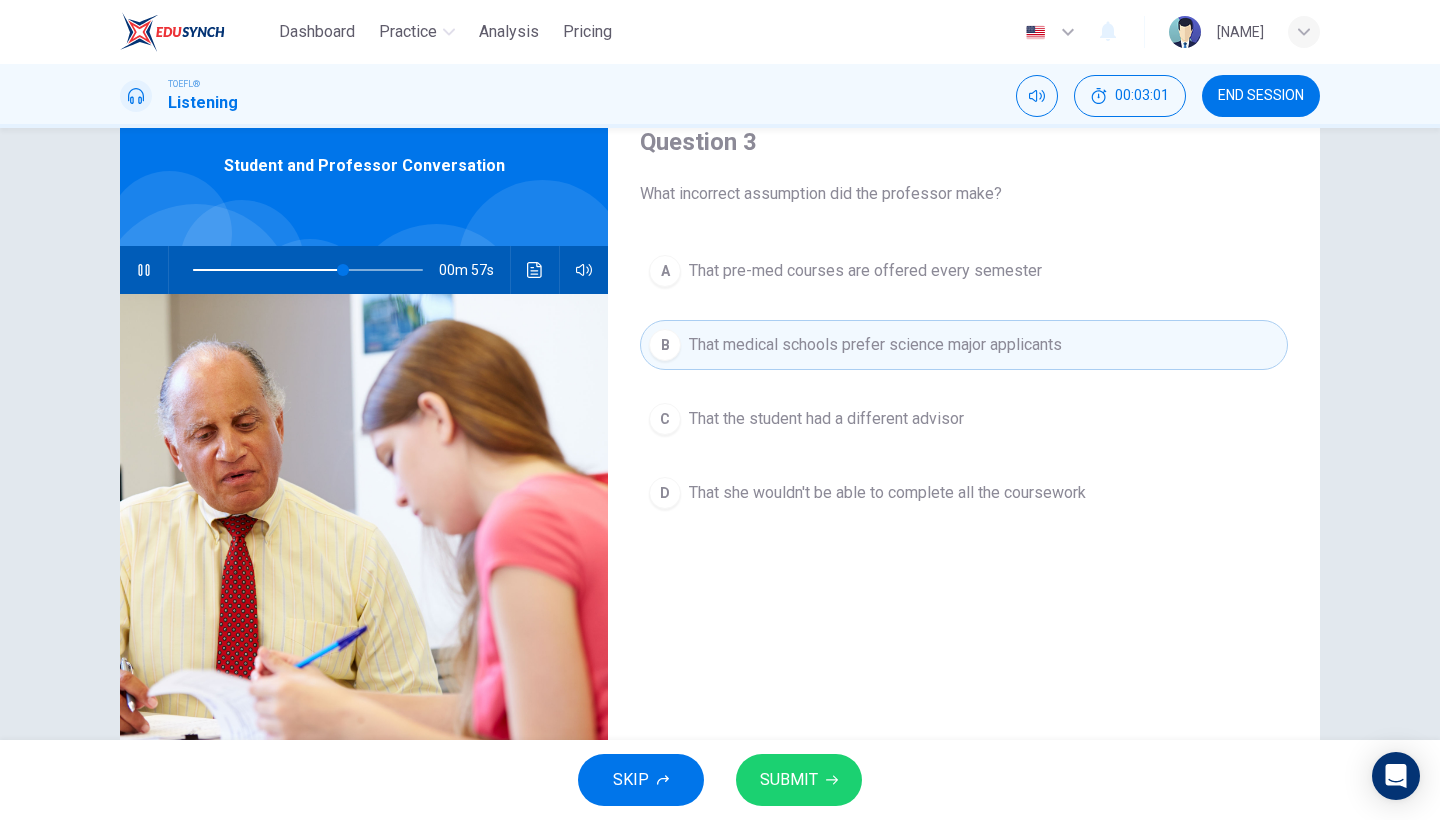 click on "SUBMIT" at bounding box center (799, 780) 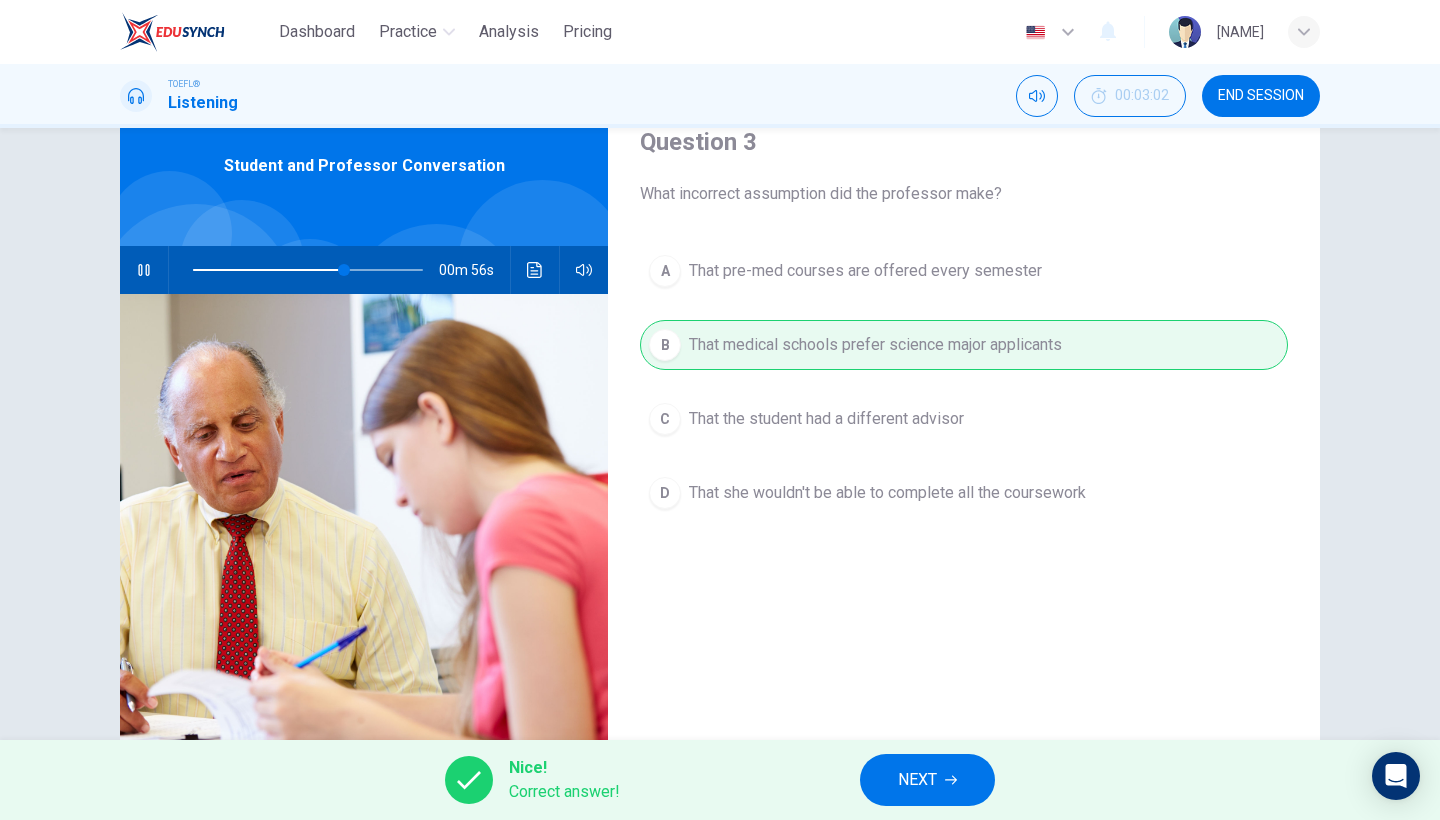 click on "NEXT" at bounding box center [917, 780] 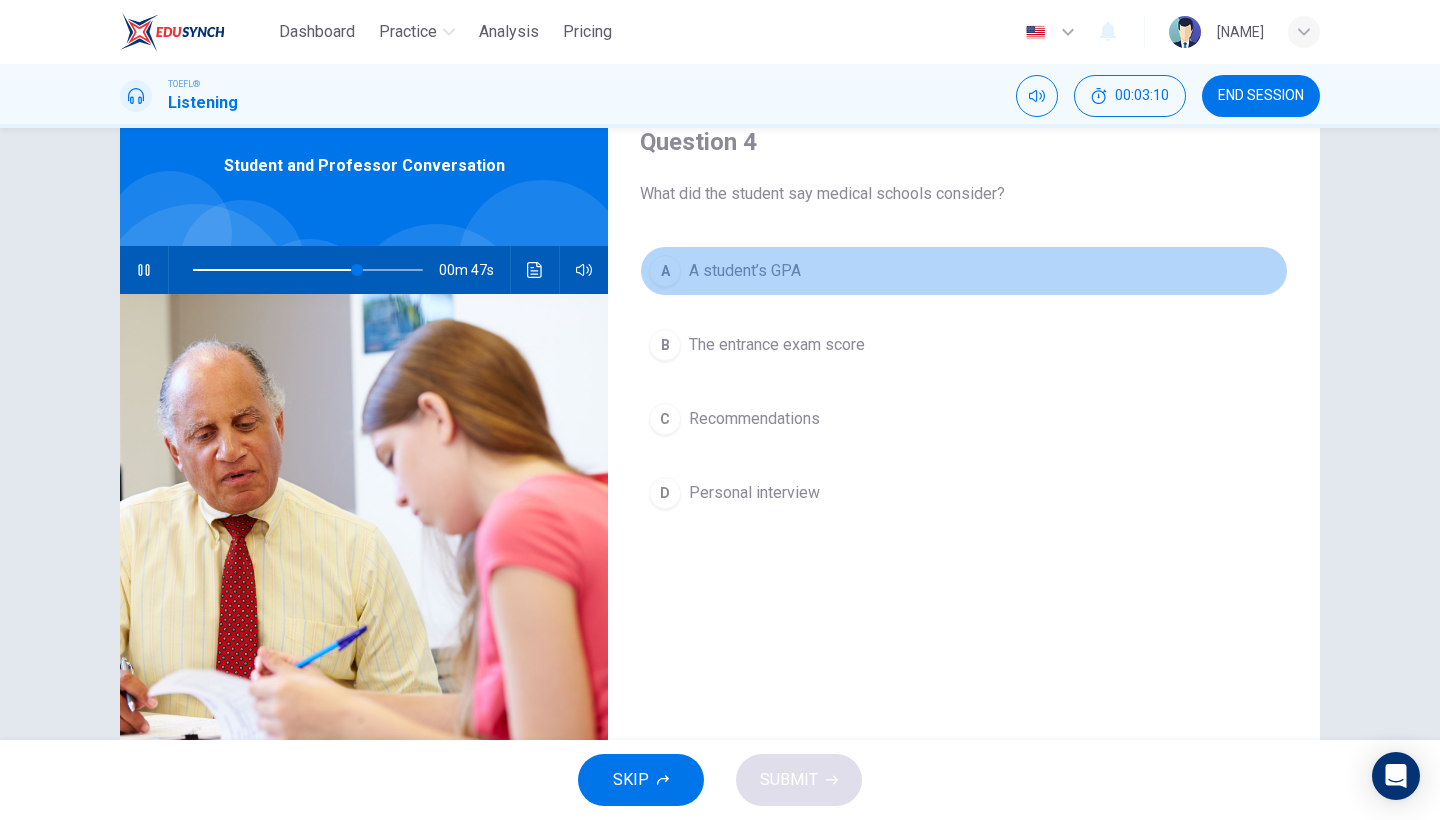 click on "A" at bounding box center [665, 271] 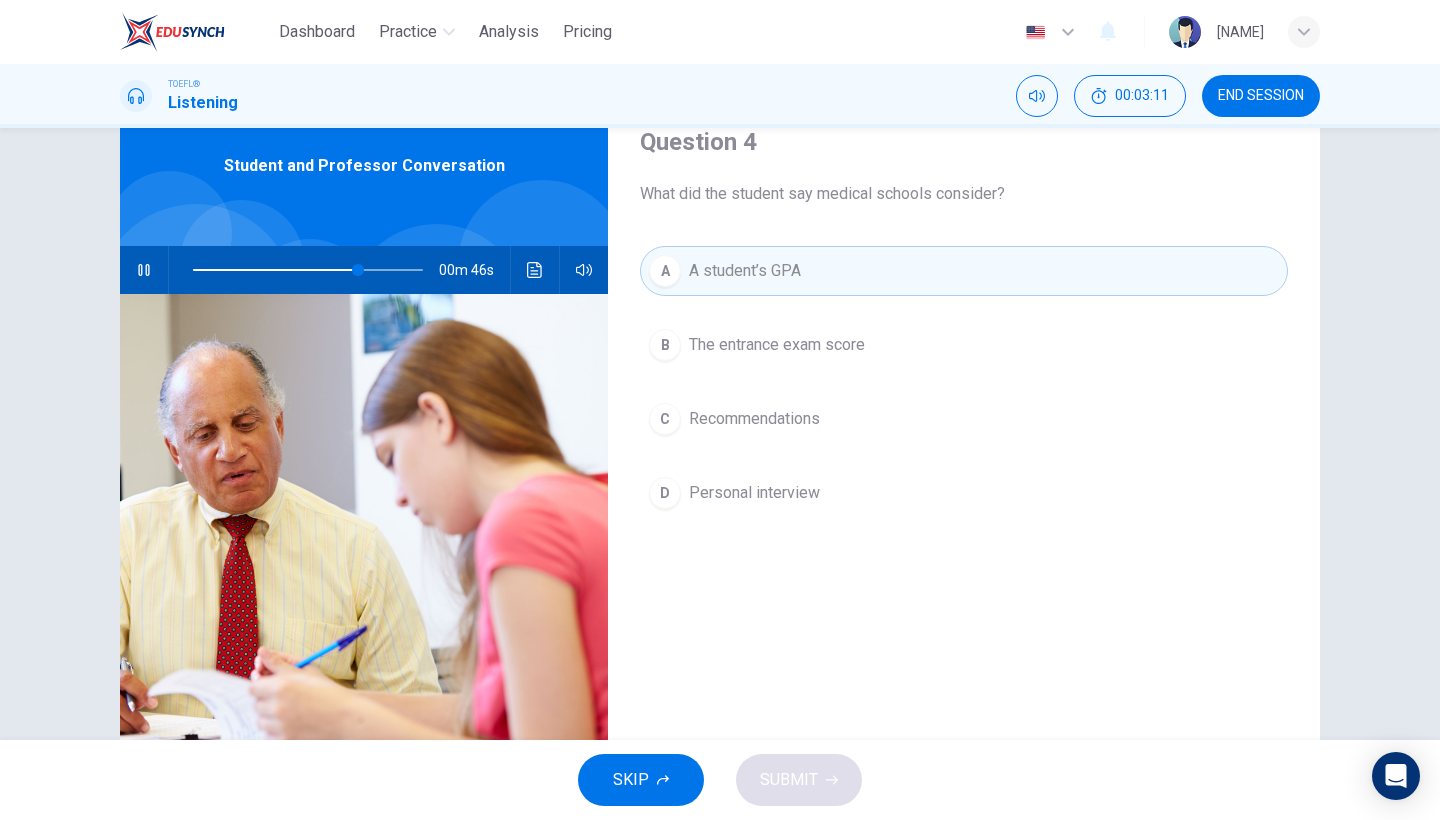 click on "B The entrance exam score" at bounding box center [964, 345] 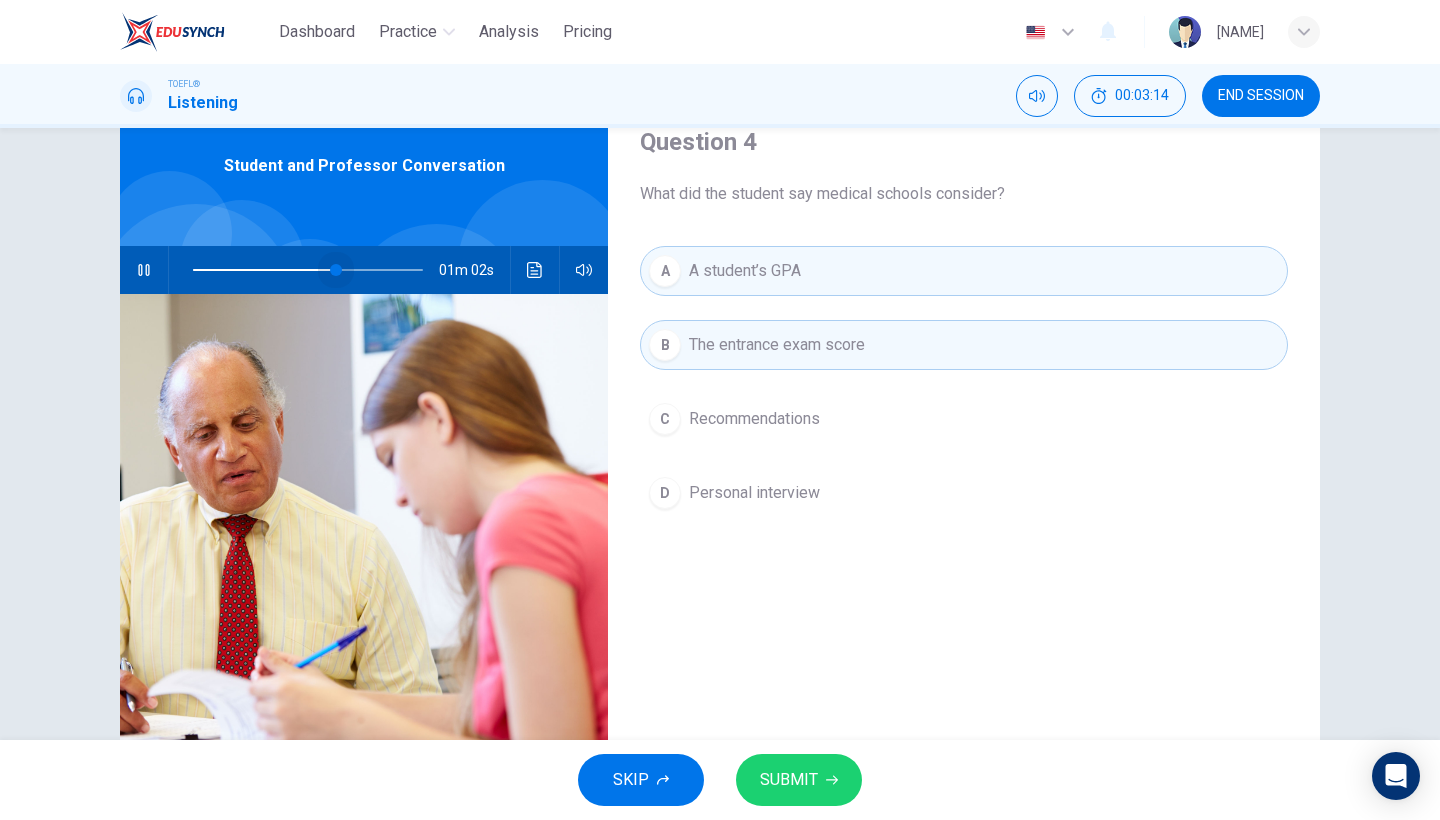 drag, startPoint x: 367, startPoint y: 272, endPoint x: 333, endPoint y: 279, distance: 34.713108 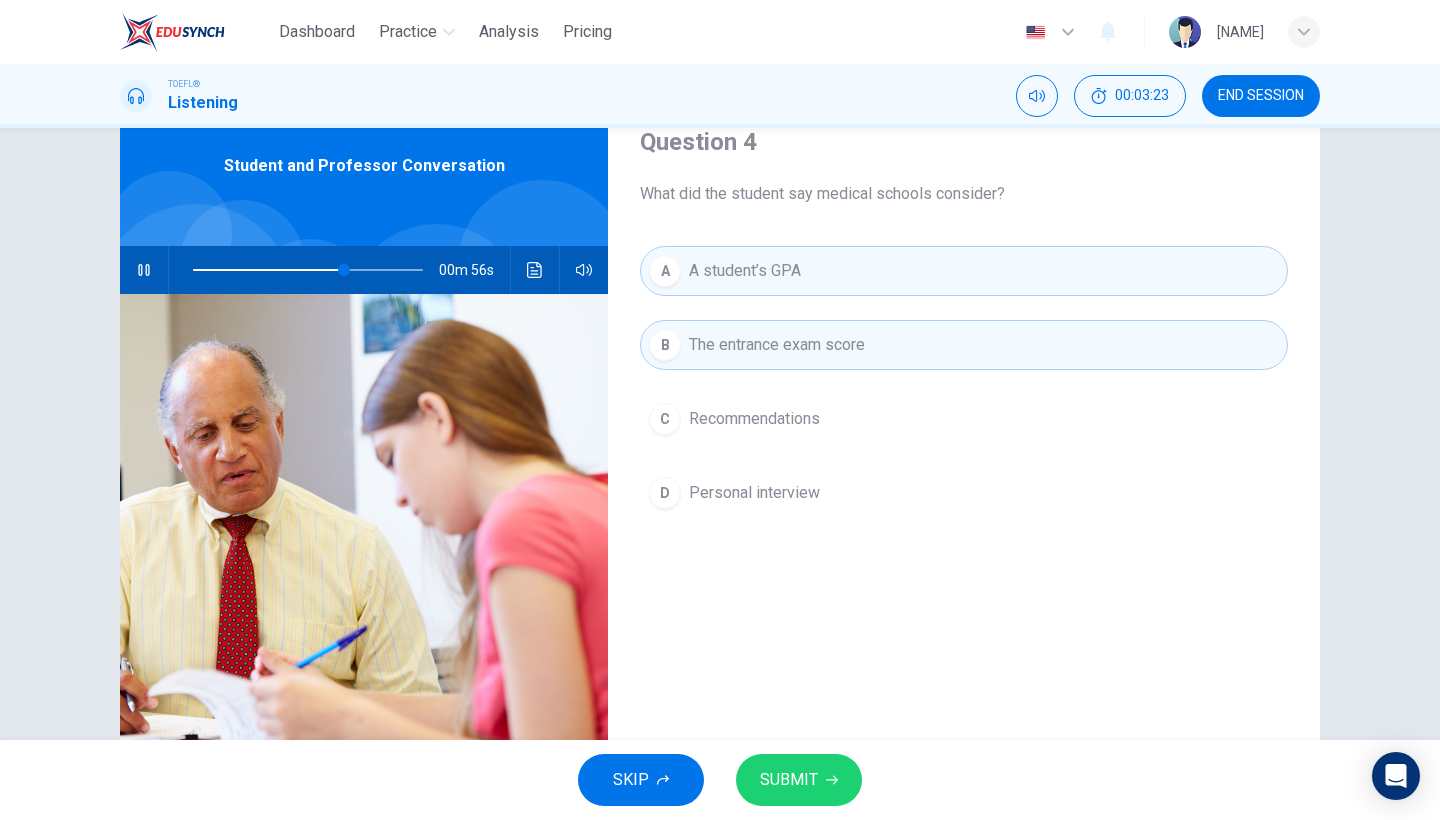 click on "C Recommendations" at bounding box center (964, 419) 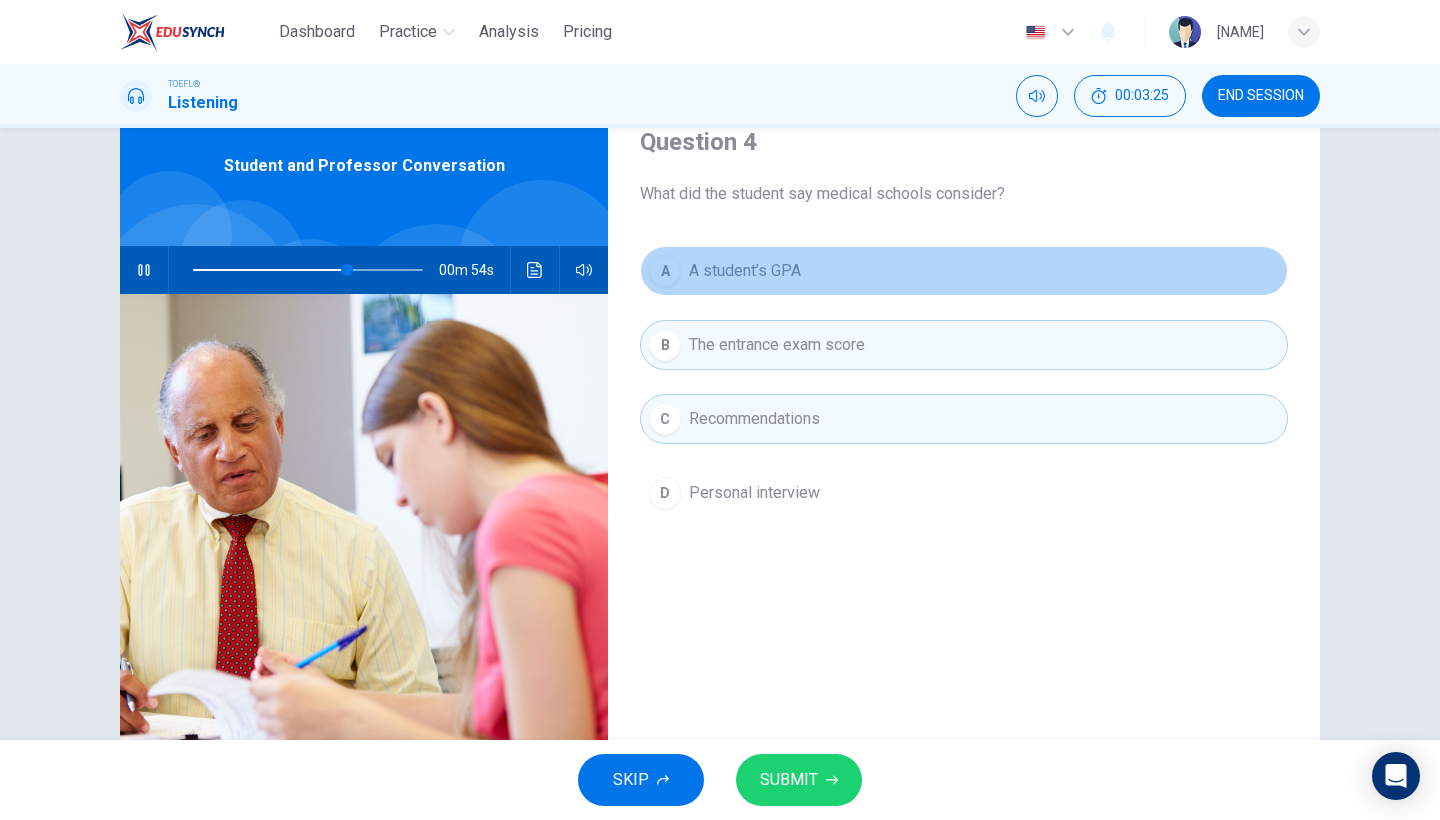 click on "A A student’s GPA" at bounding box center (964, 271) 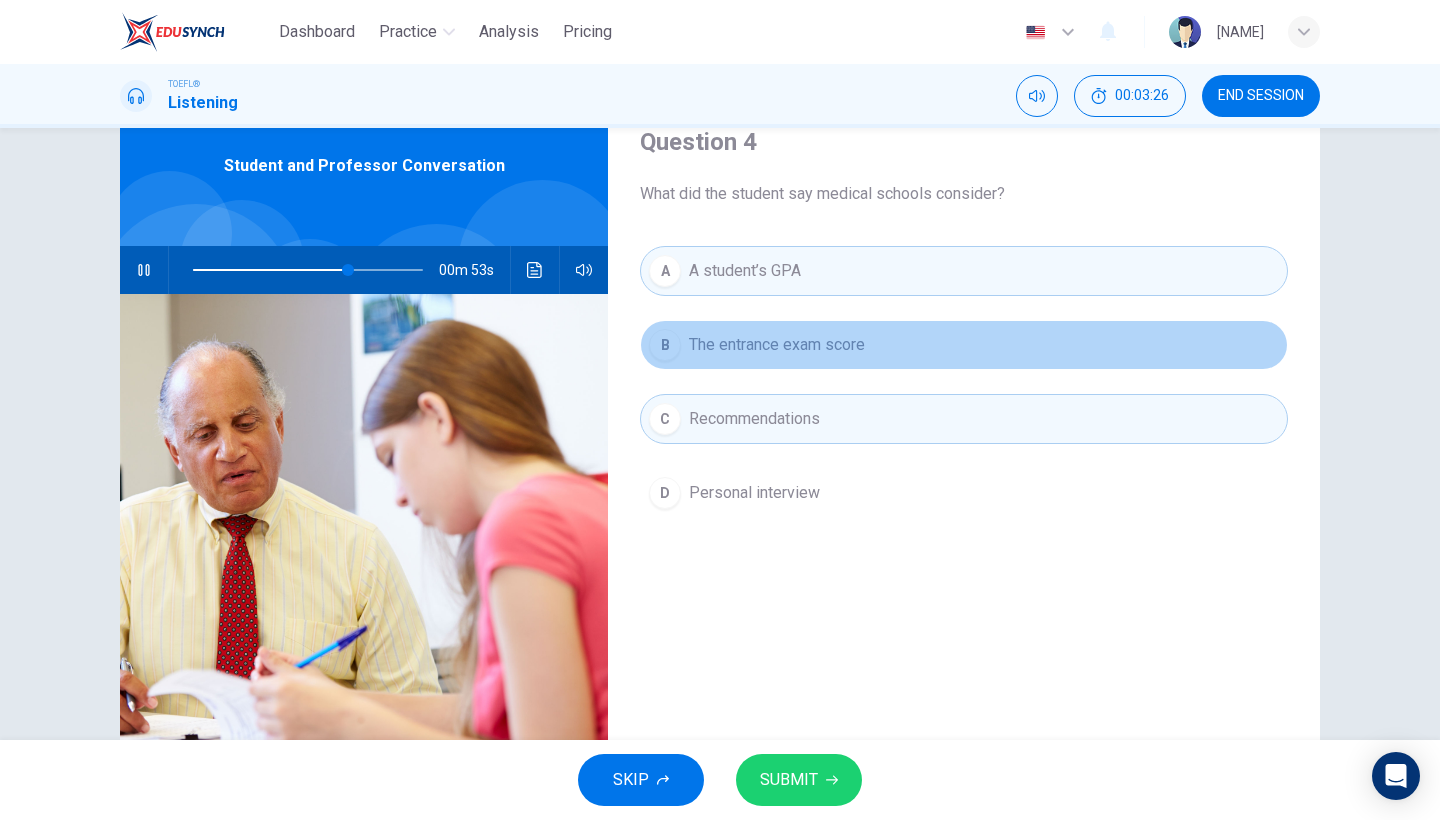 click on "The entrance exam score" at bounding box center [777, 345] 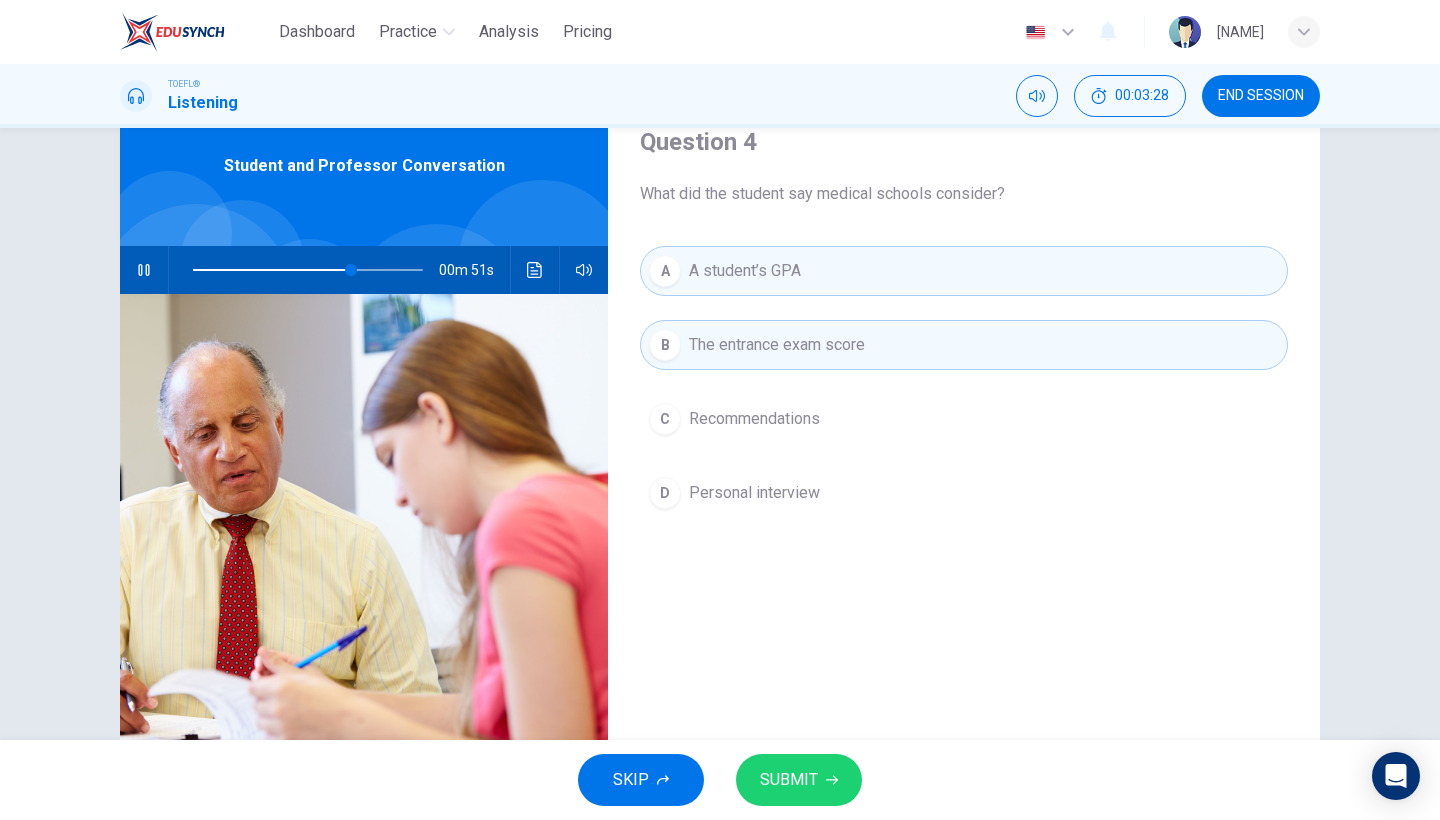 click on "SUBMIT" at bounding box center (789, 780) 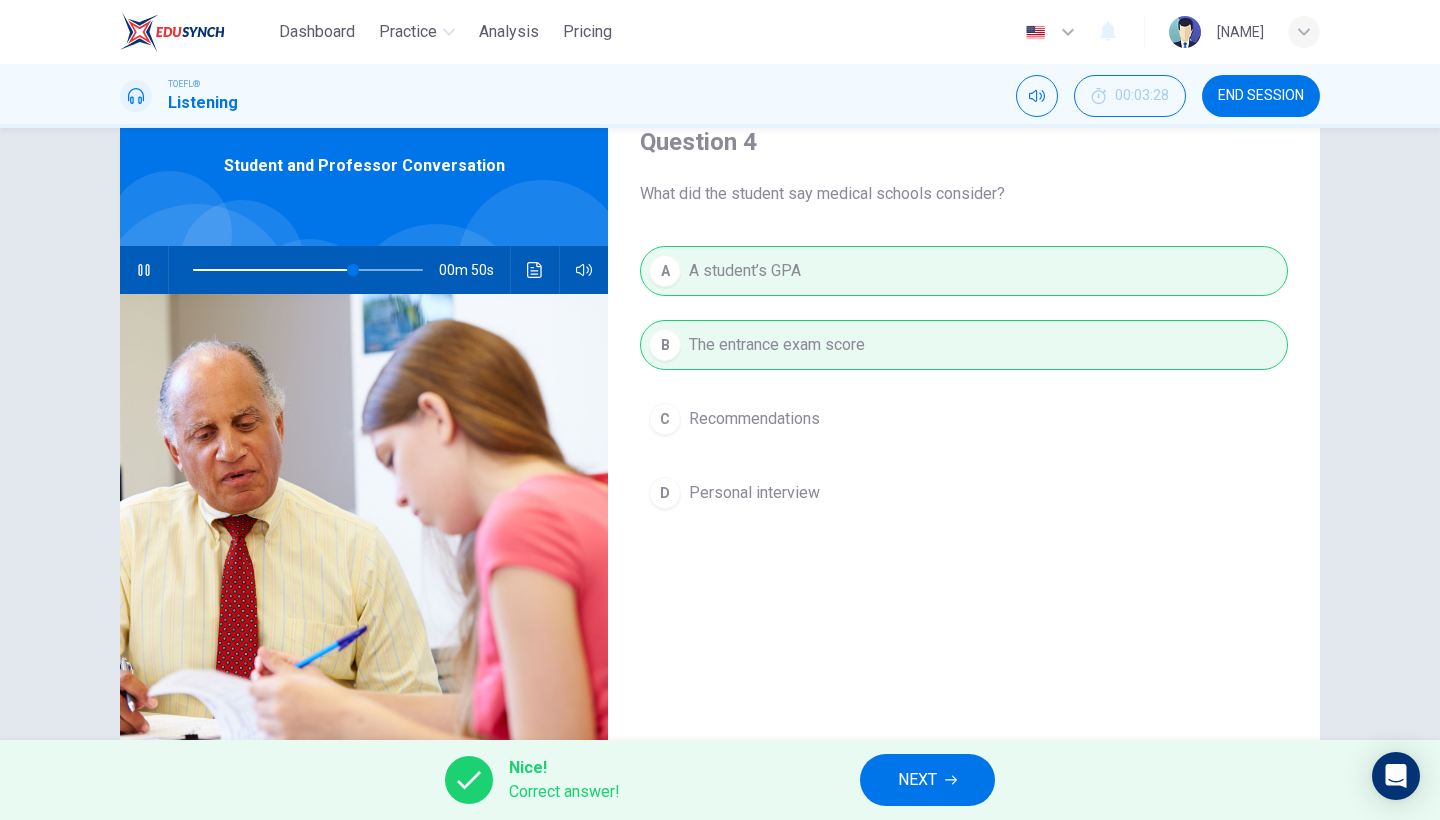 click on "NEXT" at bounding box center [917, 780] 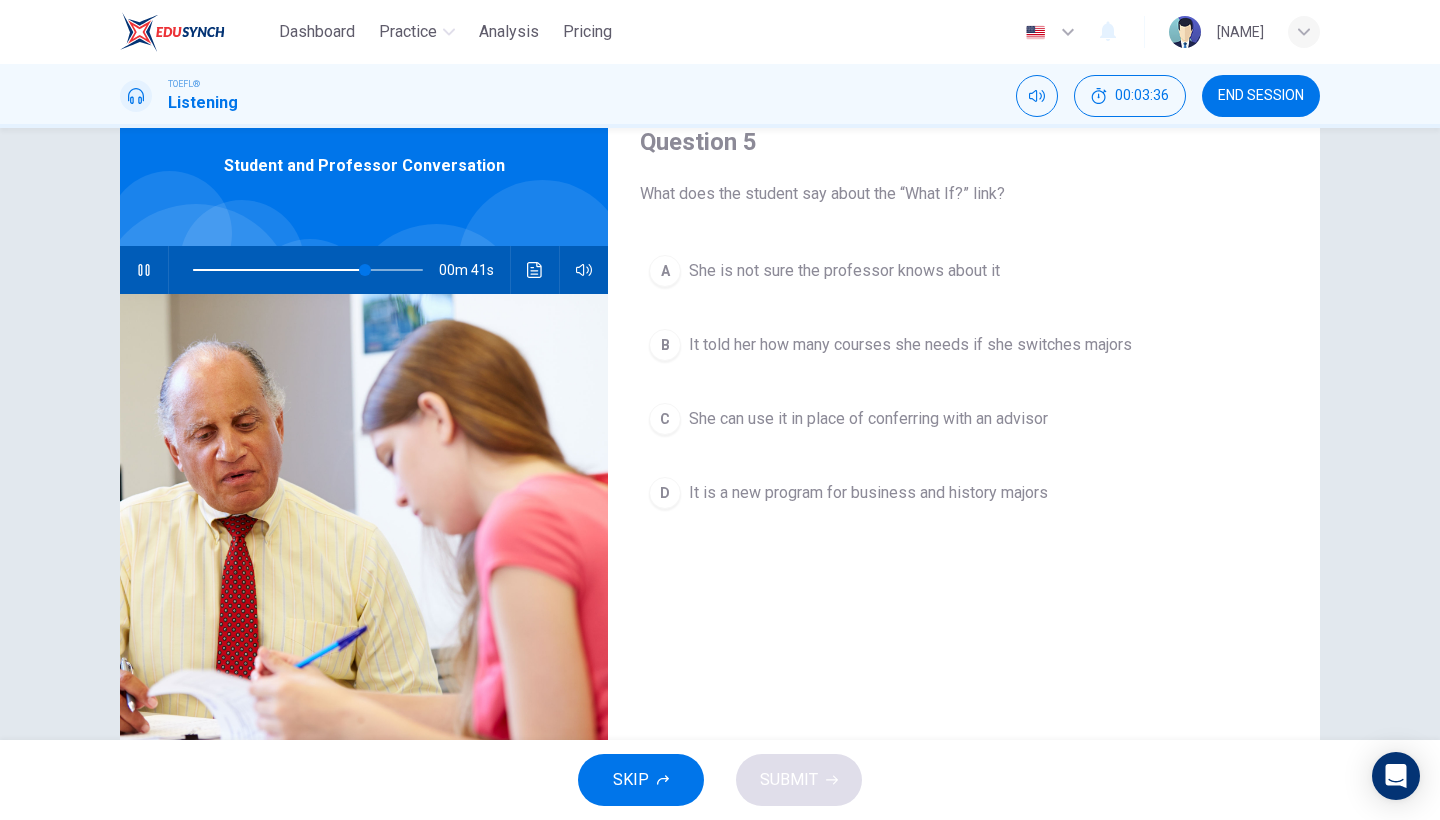 click at bounding box center [144, 270] 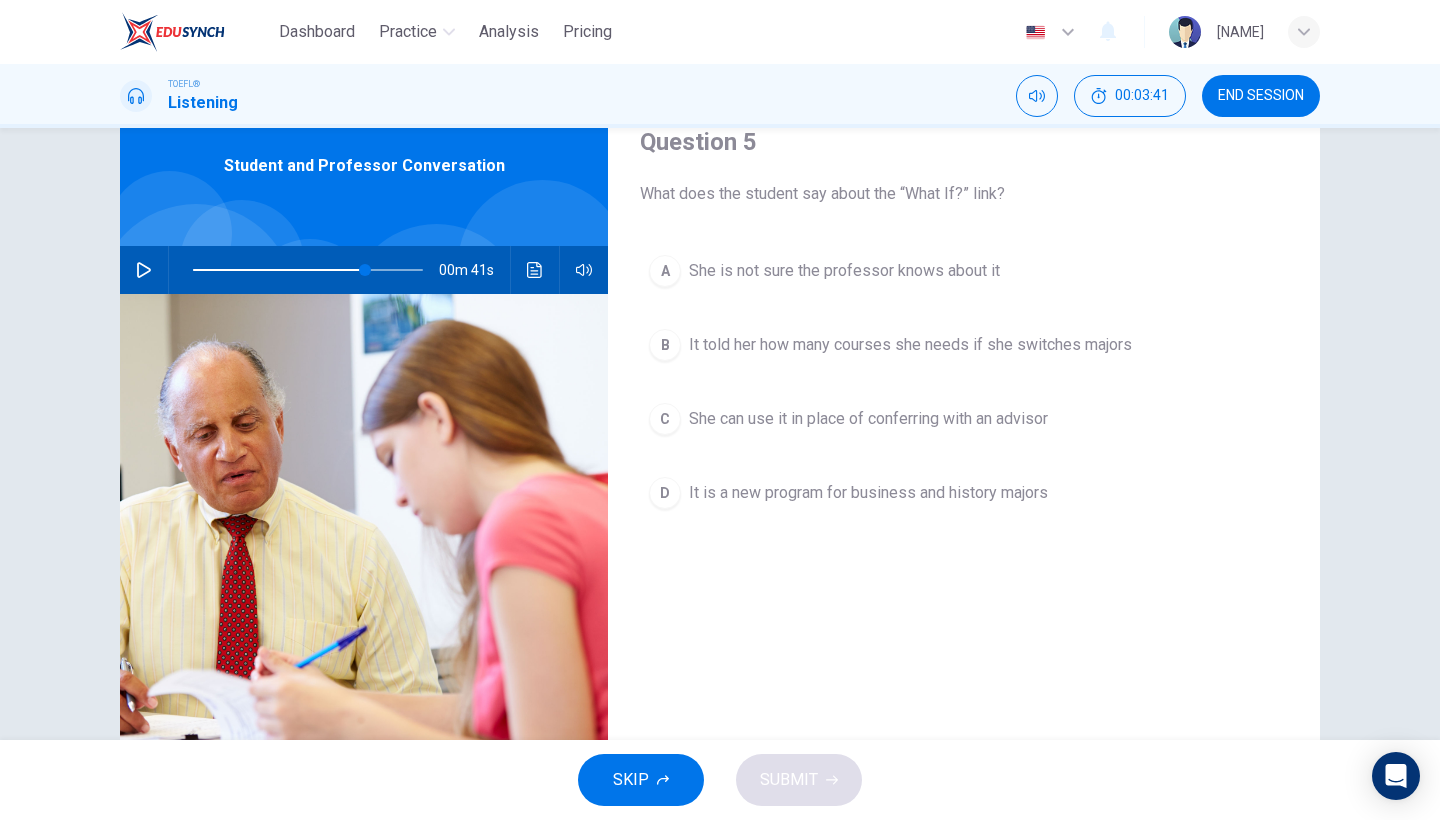 click at bounding box center (144, 270) 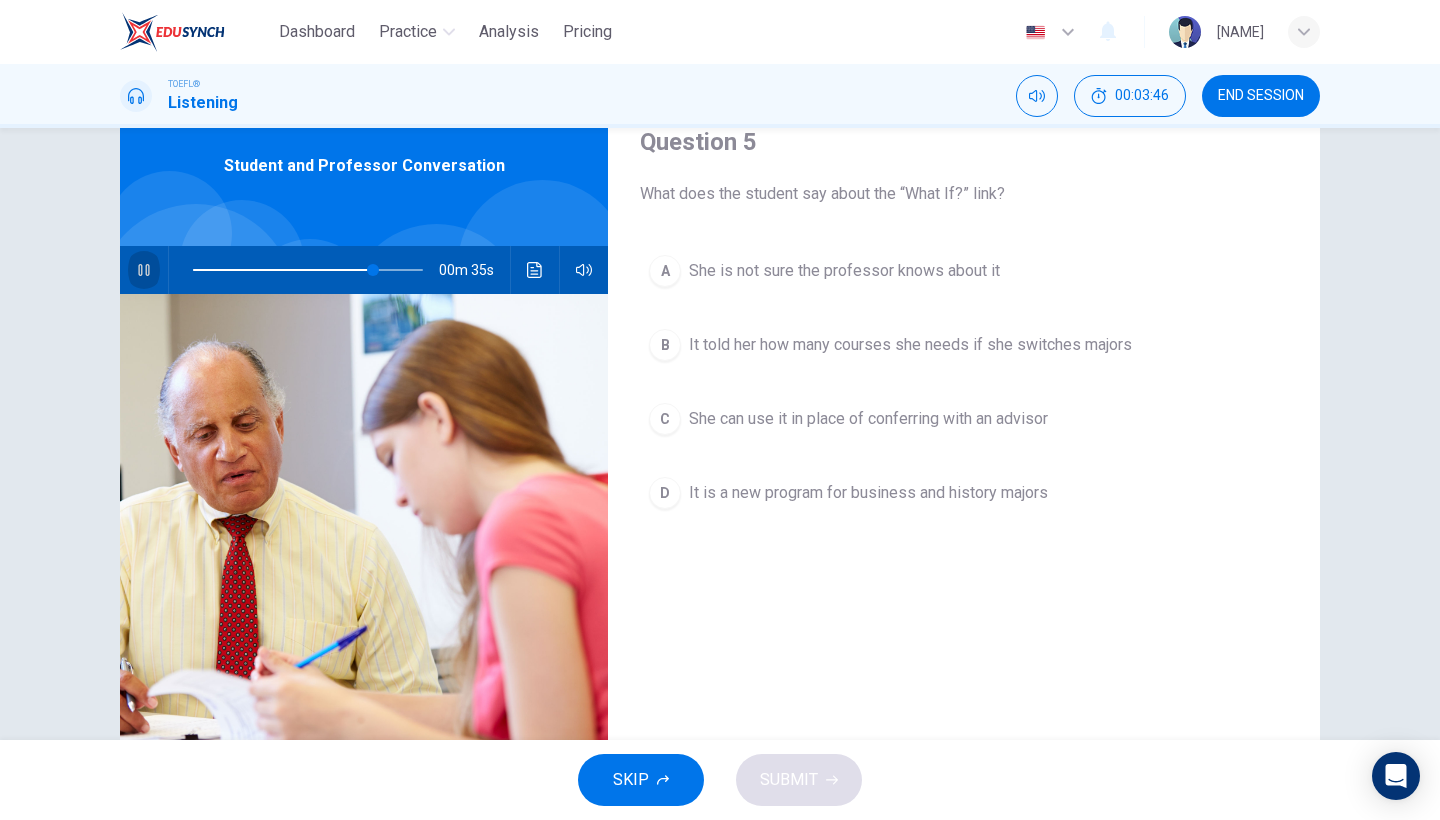 click at bounding box center [144, 270] 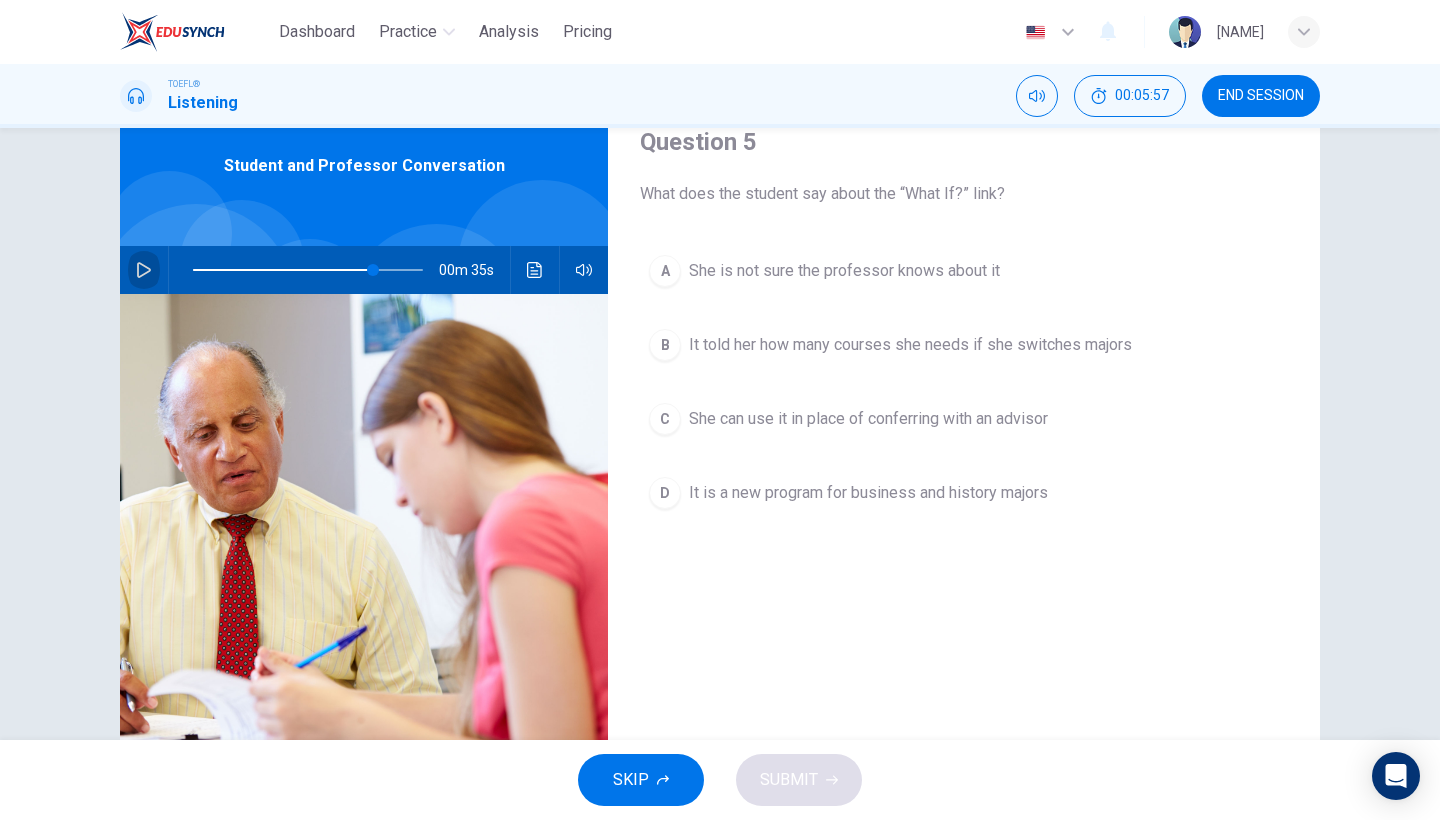 click at bounding box center (144, 270) 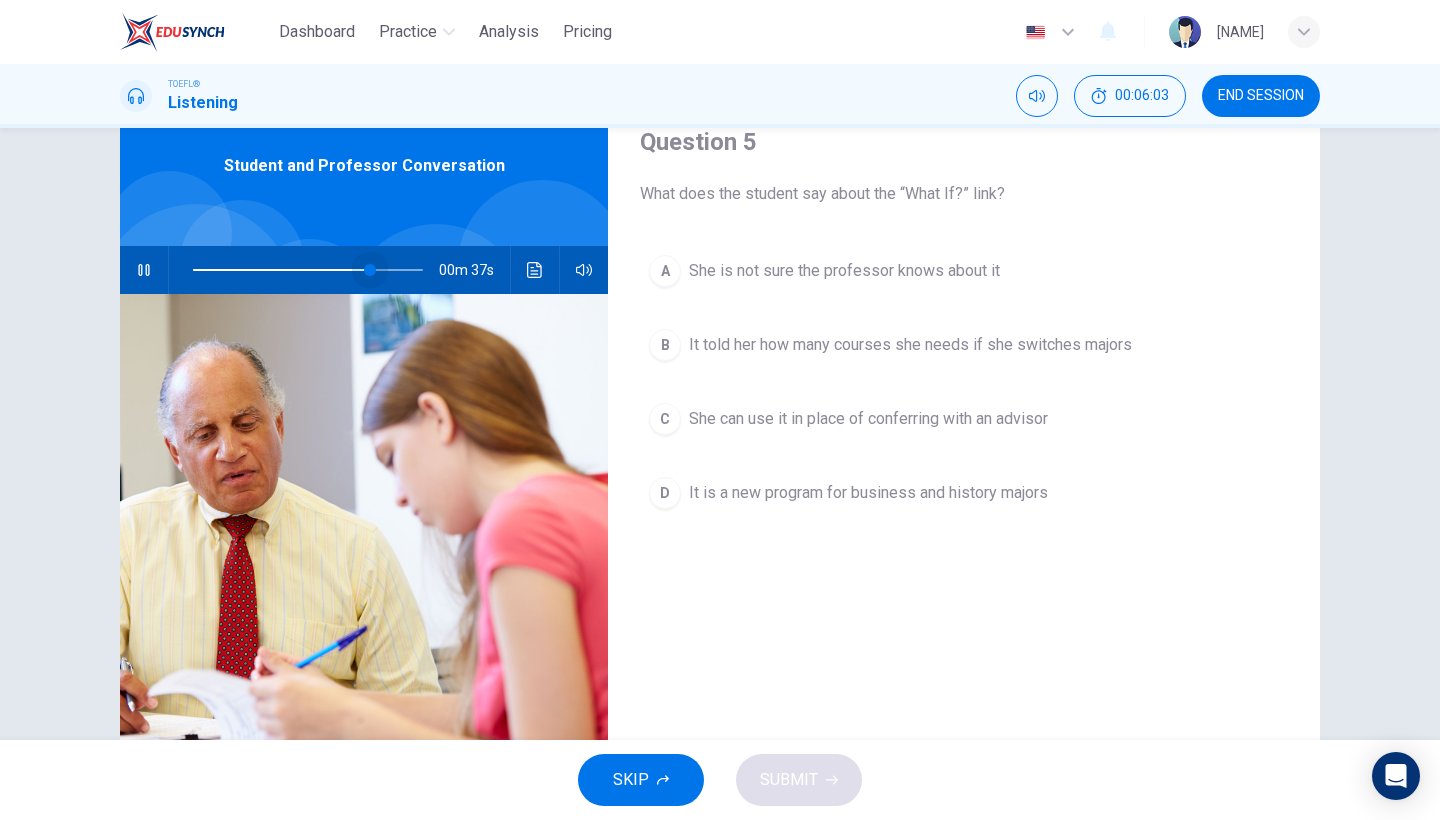 click at bounding box center (370, 270) 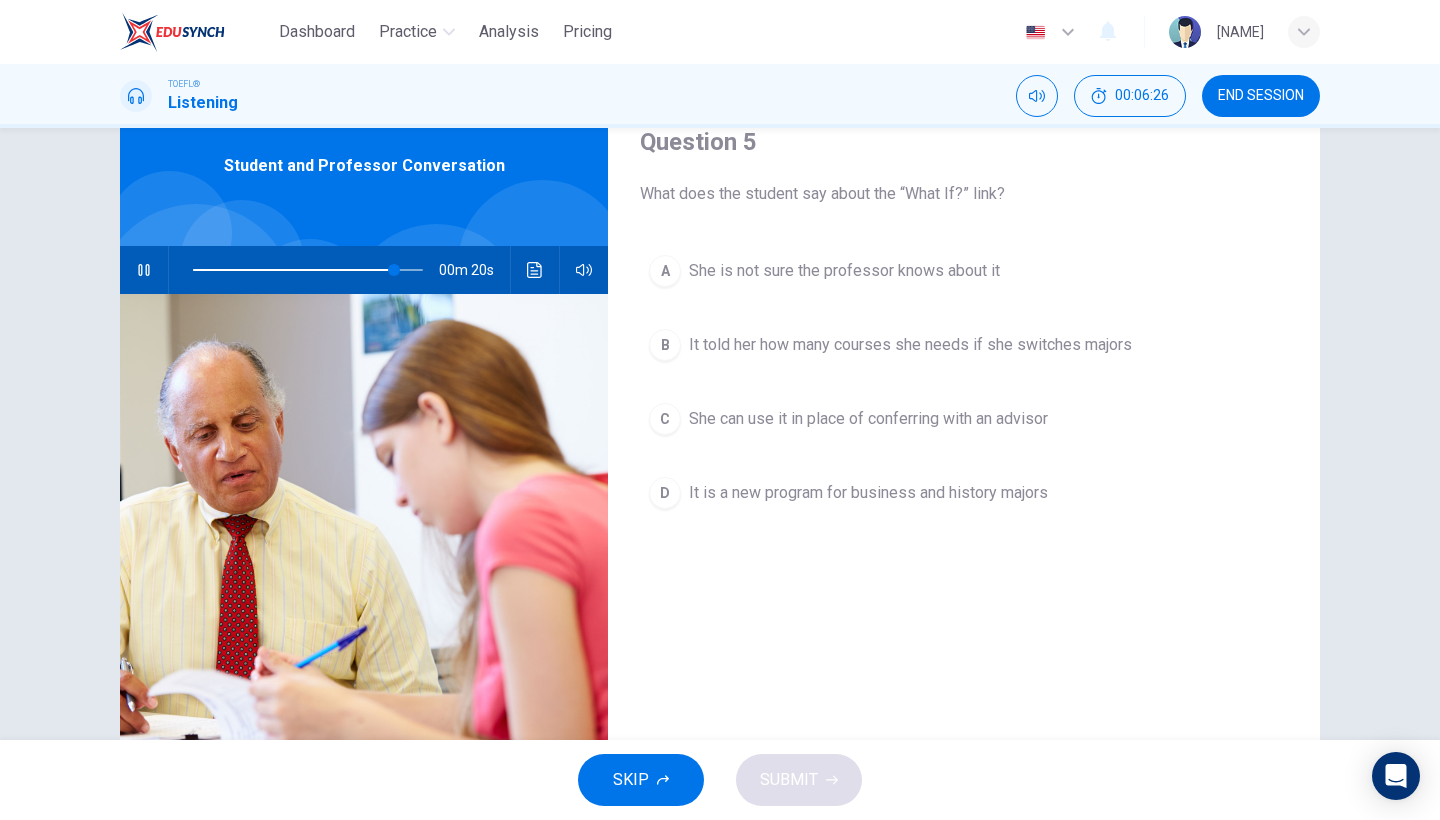 click on "B" at bounding box center [665, 345] 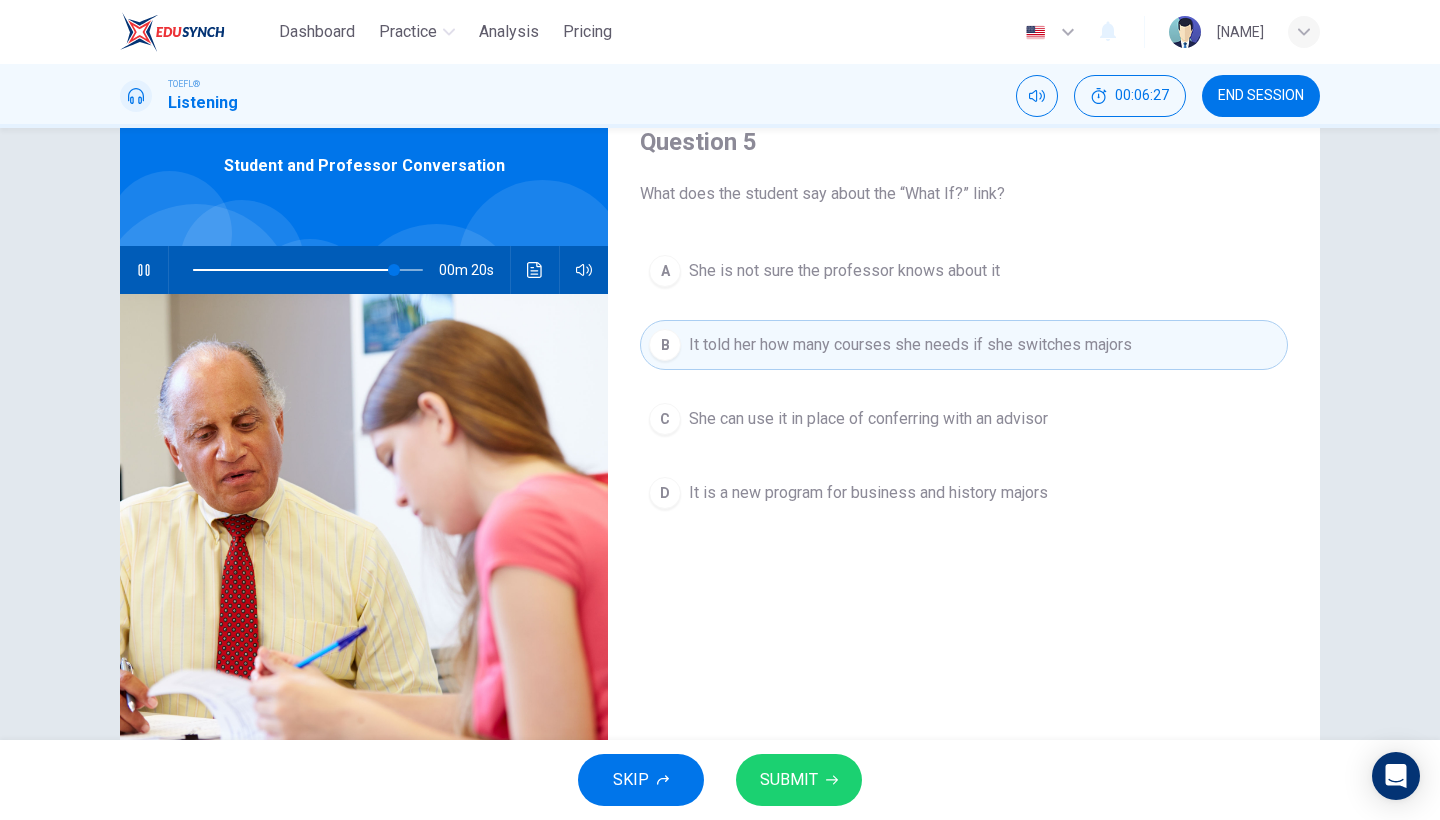 click on "SUBMIT" at bounding box center (789, 780) 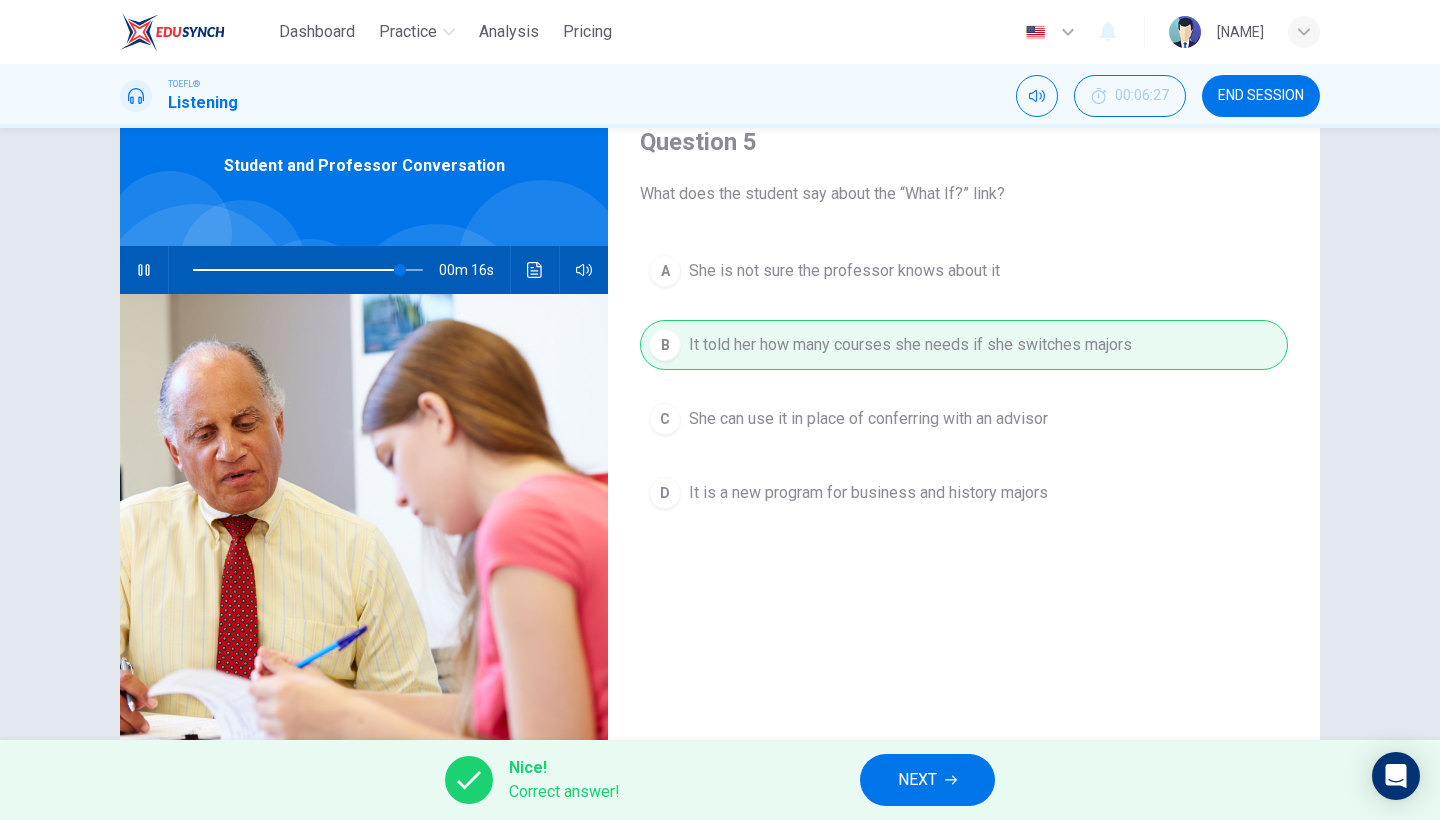 type on "91" 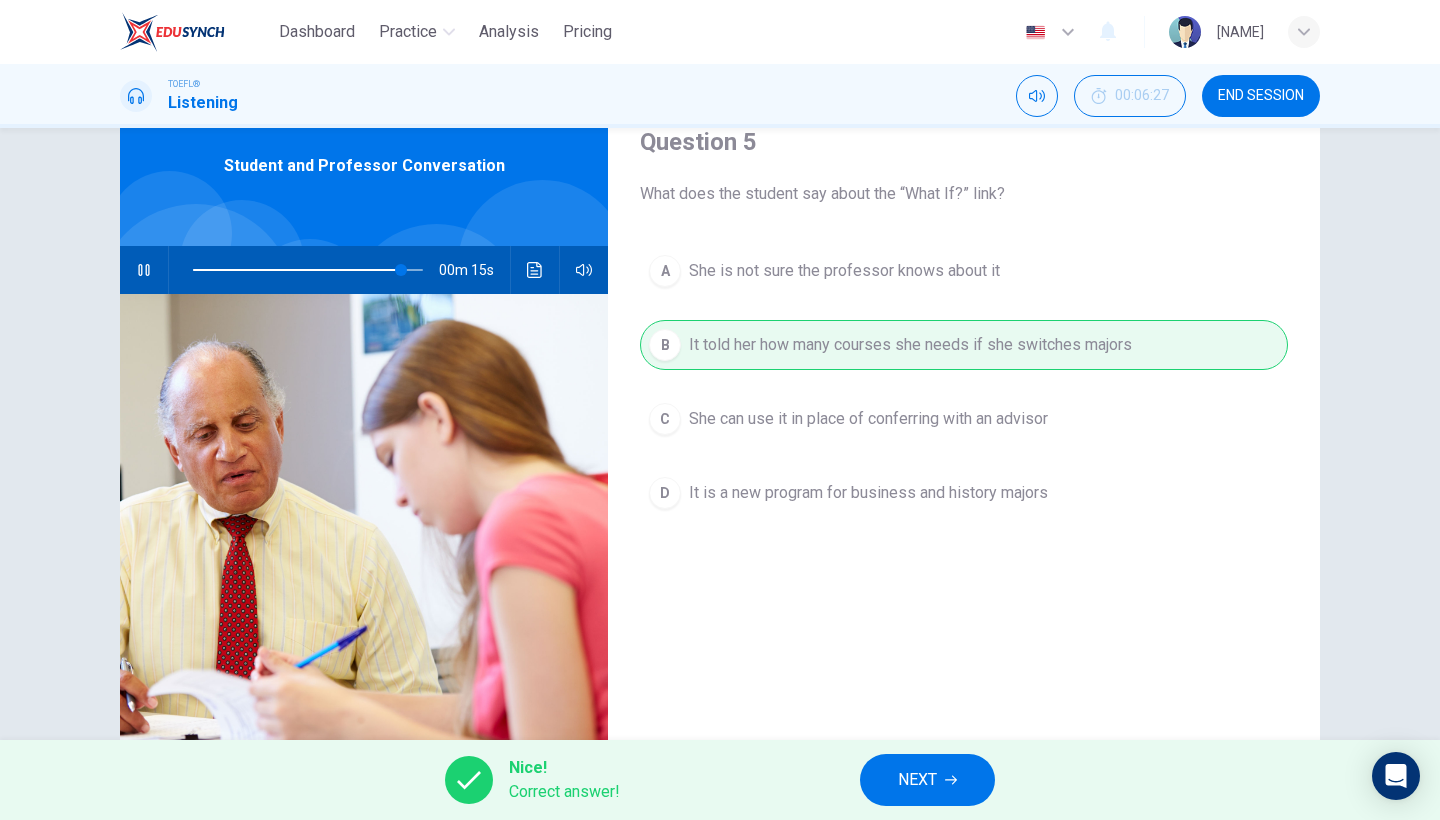 click on "NEXT" at bounding box center [917, 780] 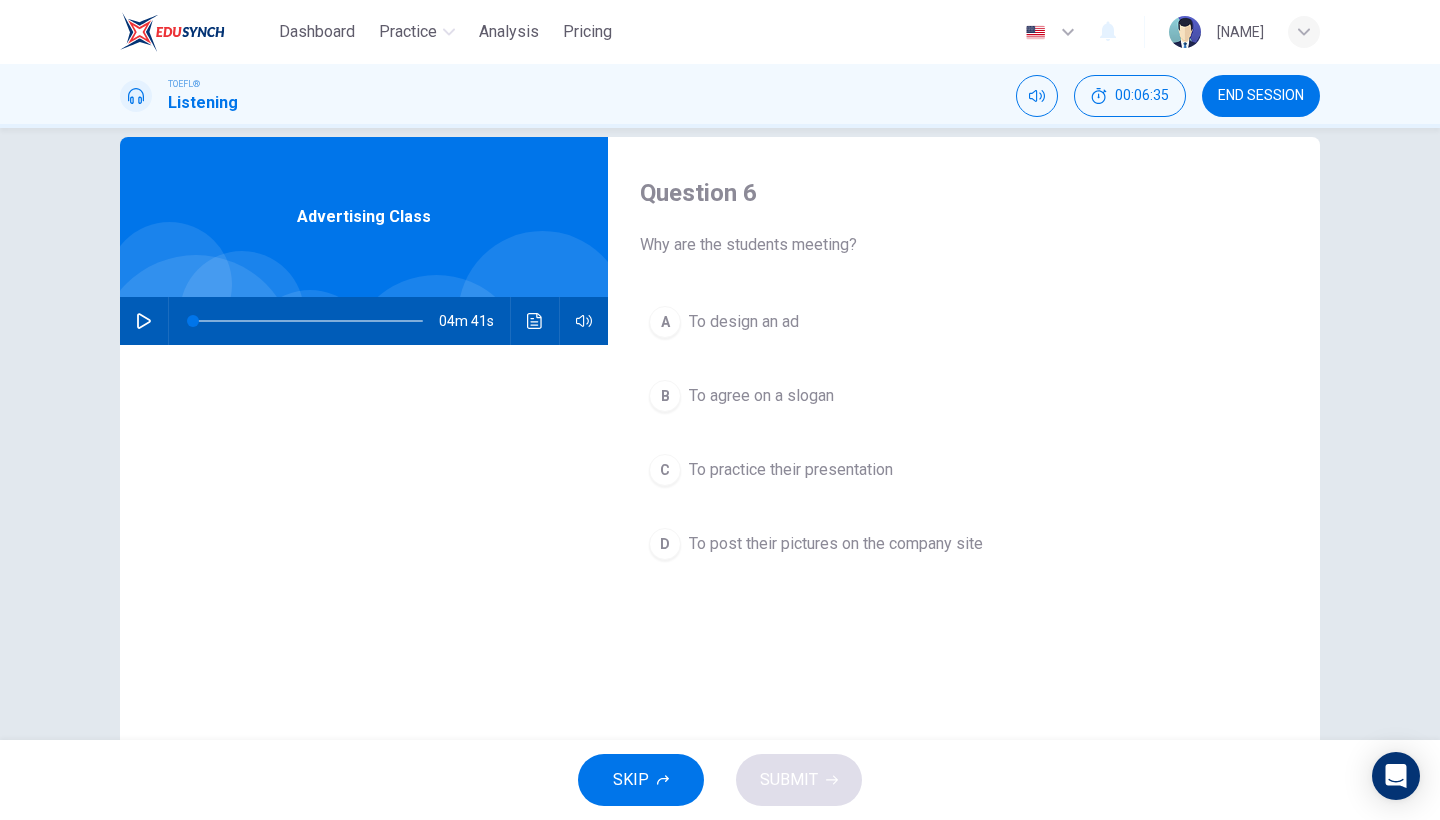 scroll, scrollTop: 39, scrollLeft: 0, axis: vertical 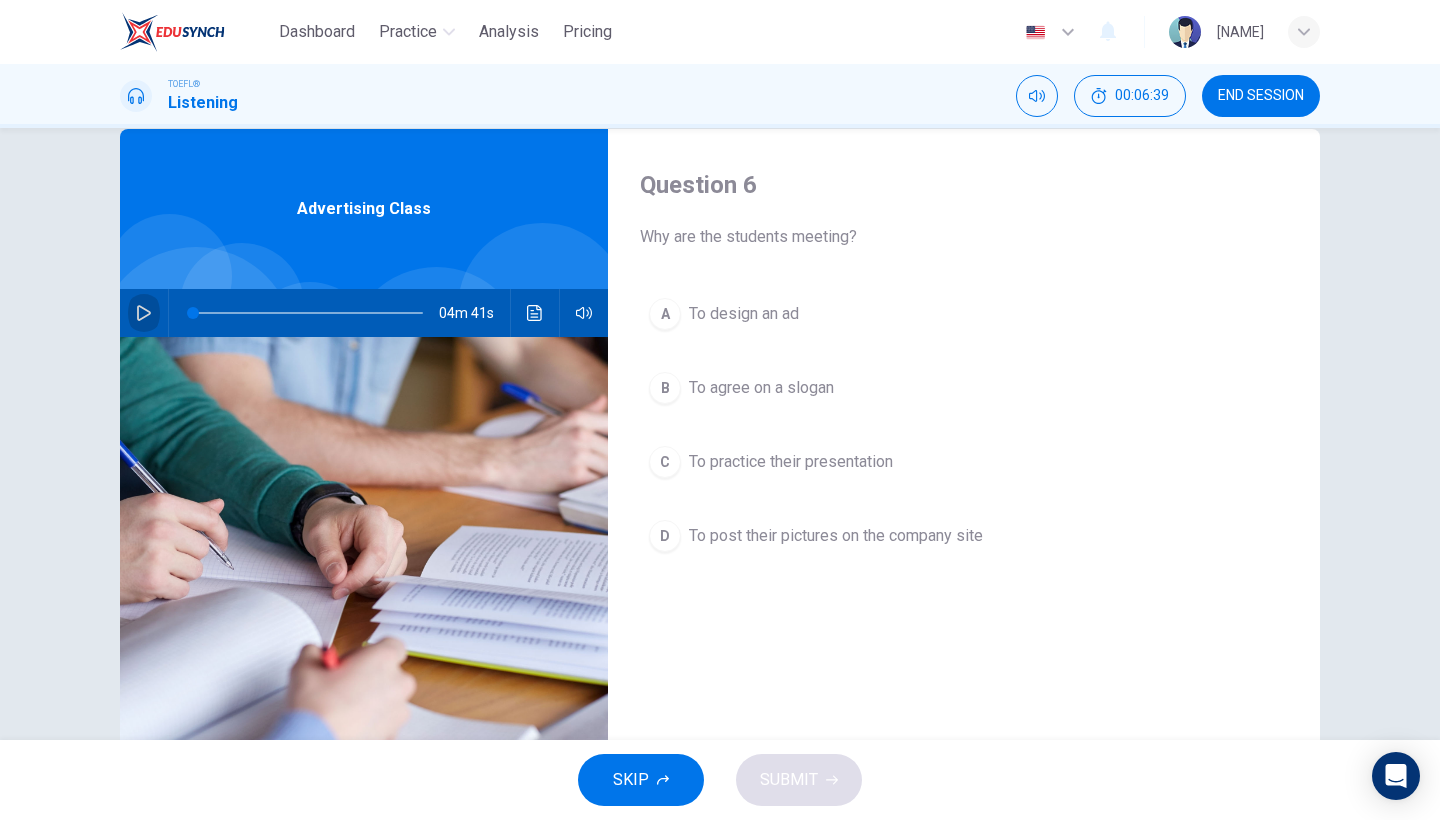 click 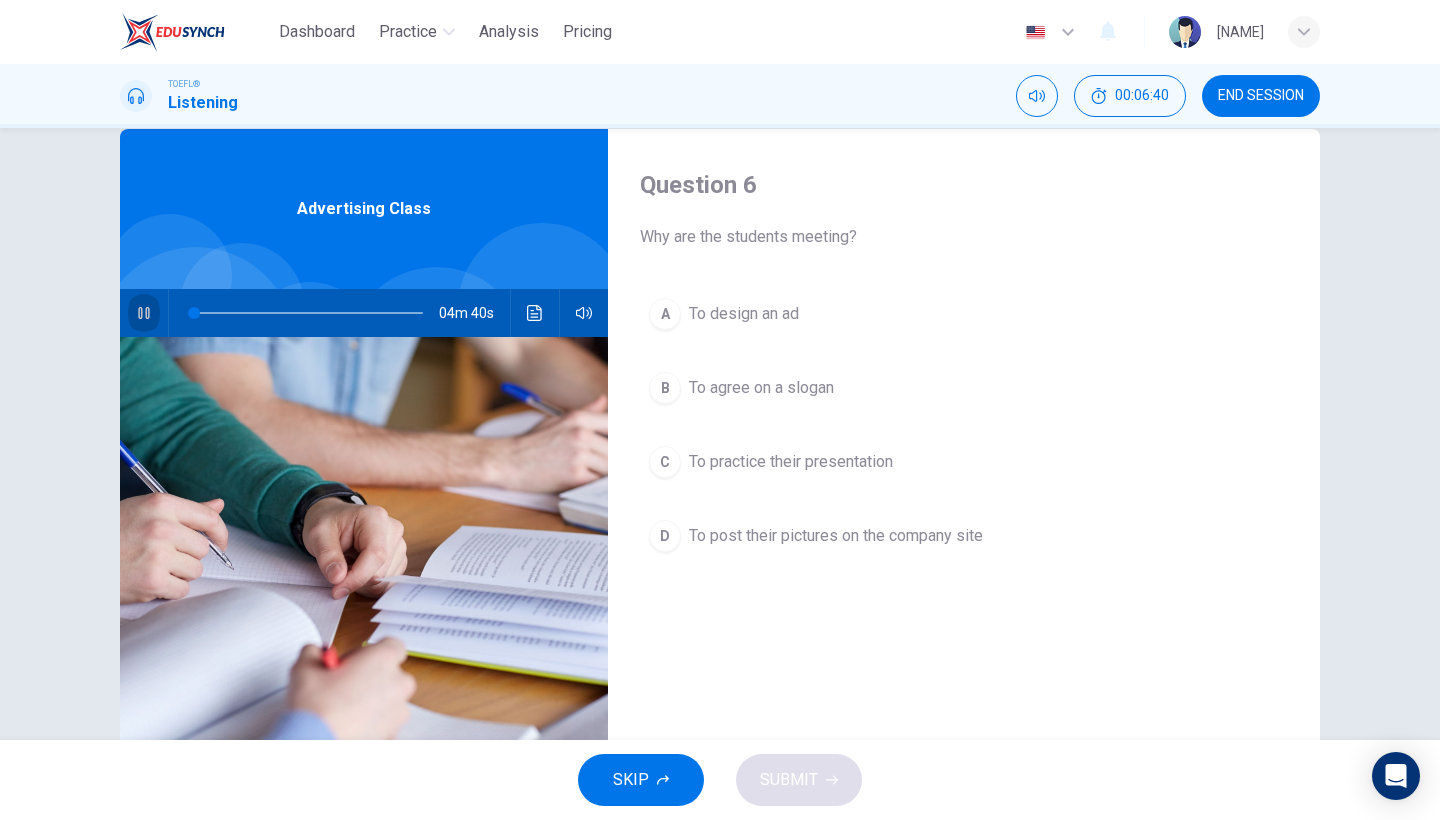 click at bounding box center (144, 313) 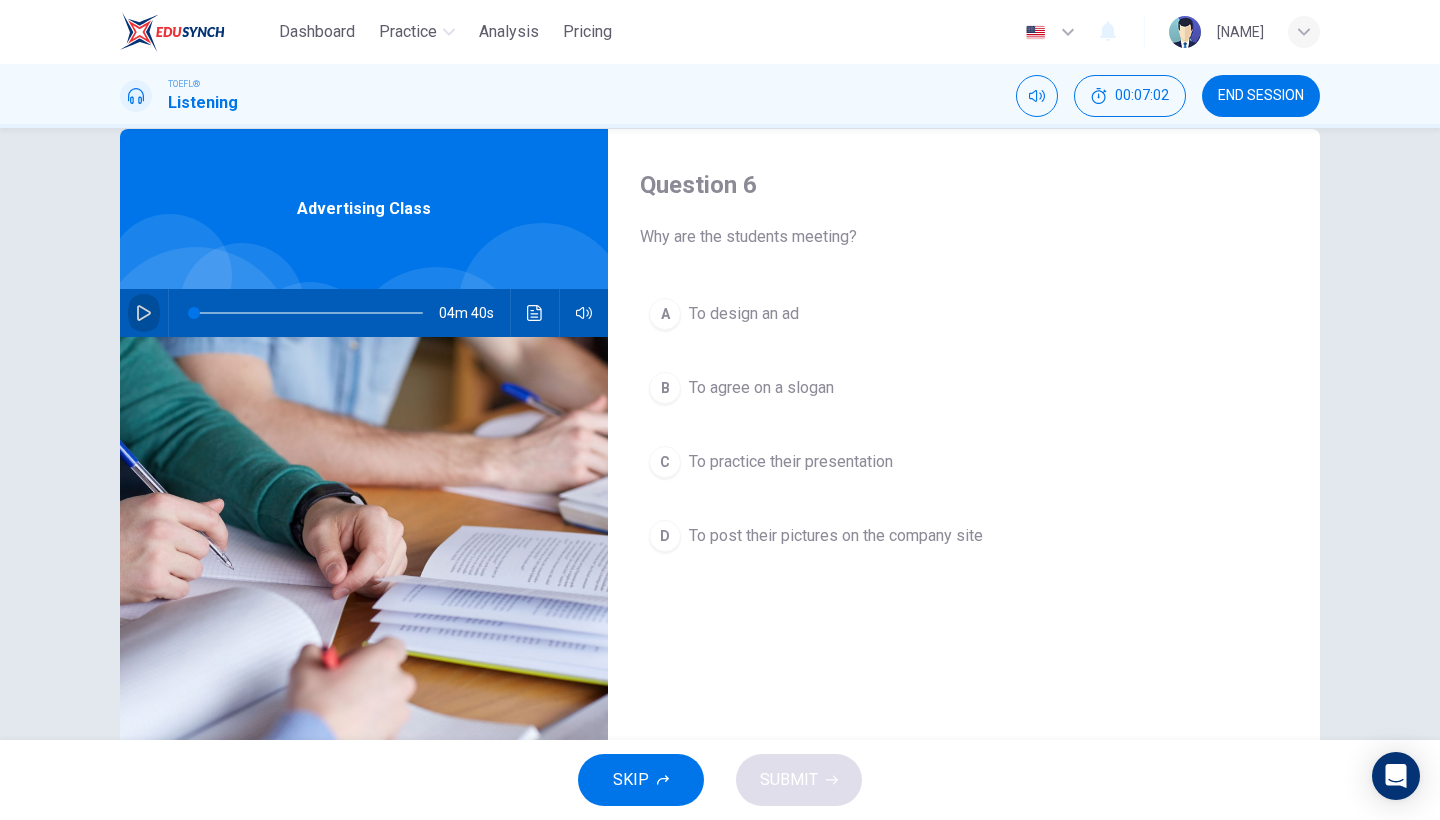 click 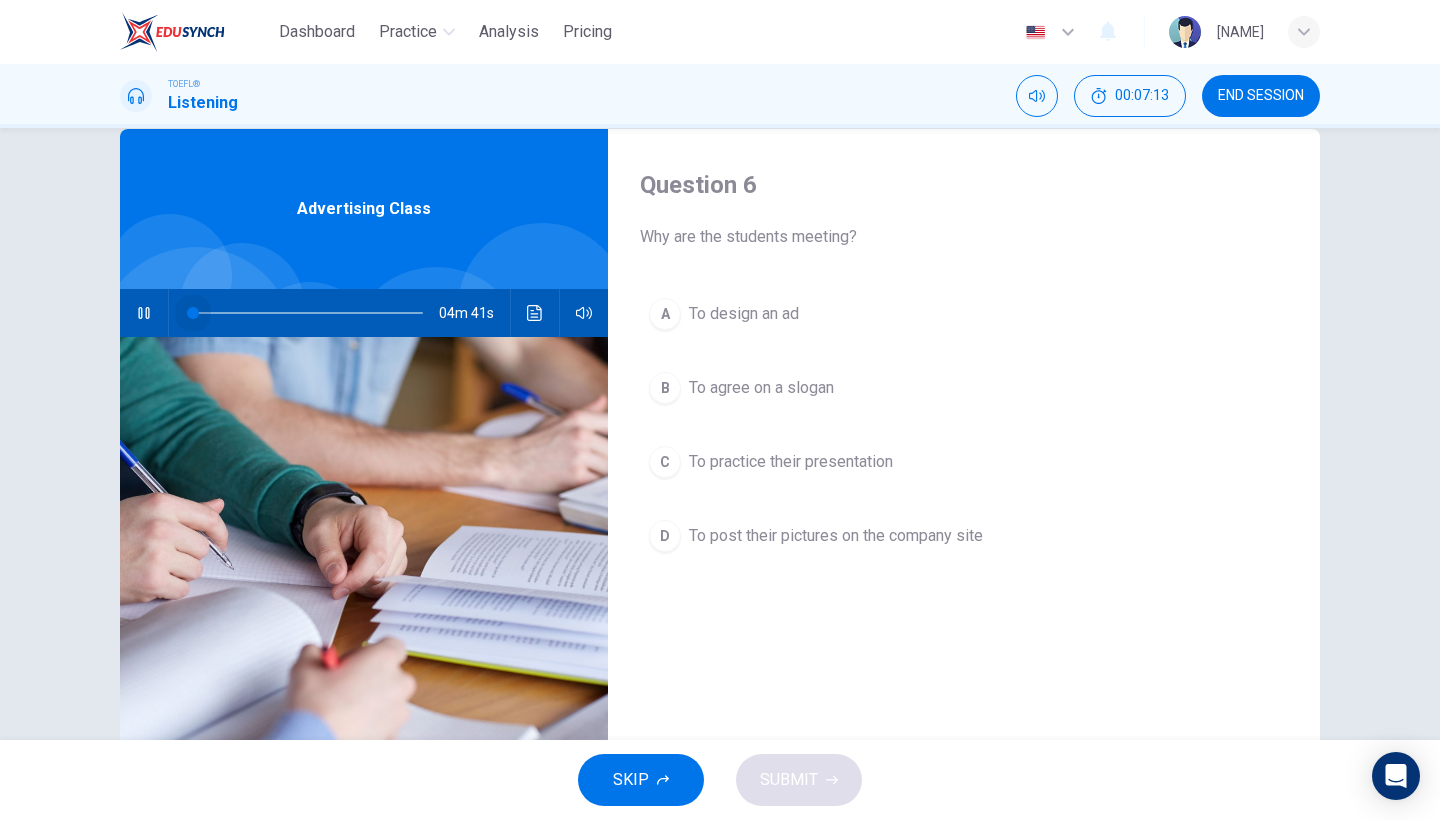 drag, startPoint x: 198, startPoint y: 316, endPoint x: 165, endPoint y: 315, distance: 33.01515 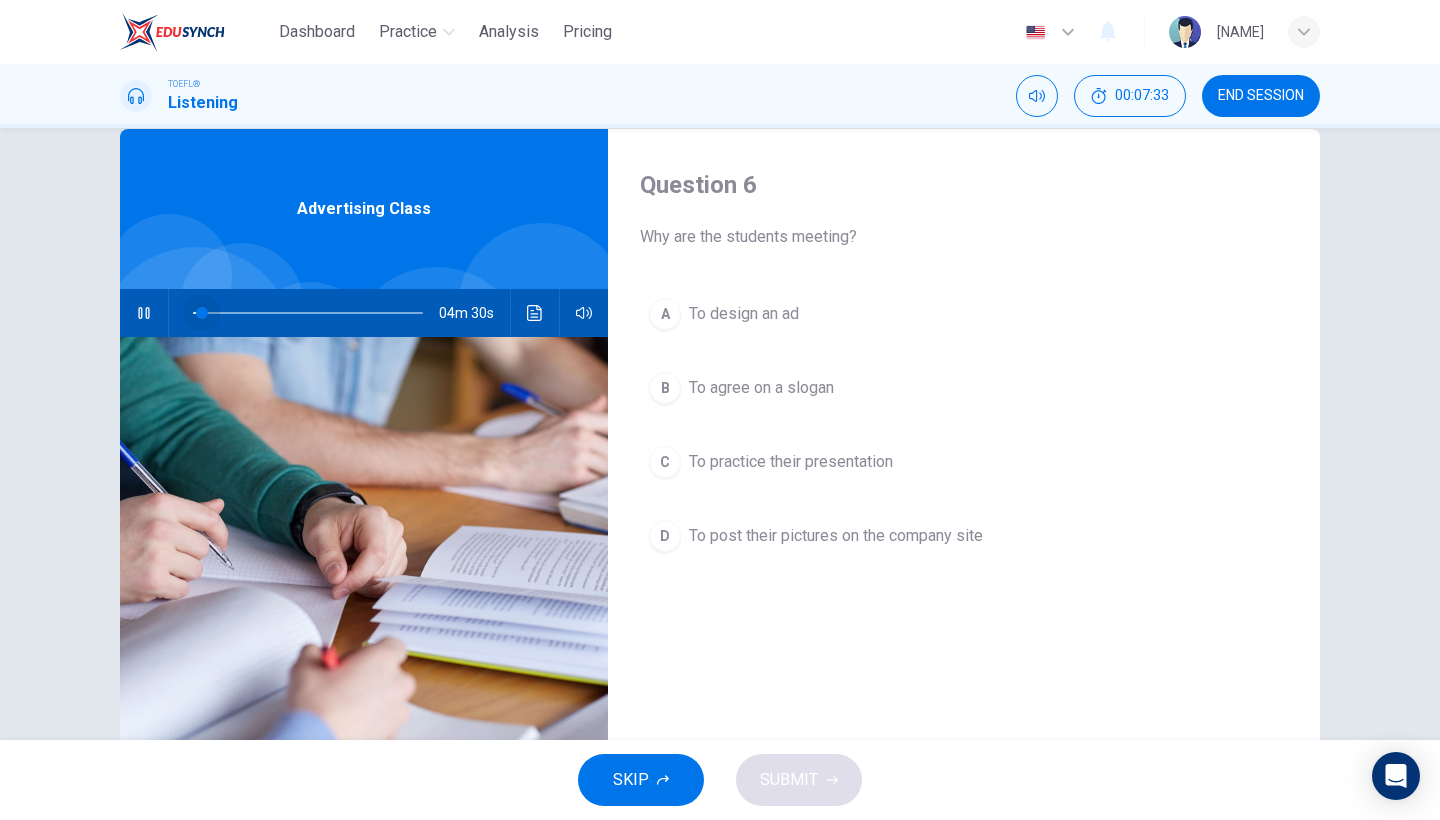 drag, startPoint x: 208, startPoint y: 311, endPoint x: 169, endPoint y: 311, distance: 39 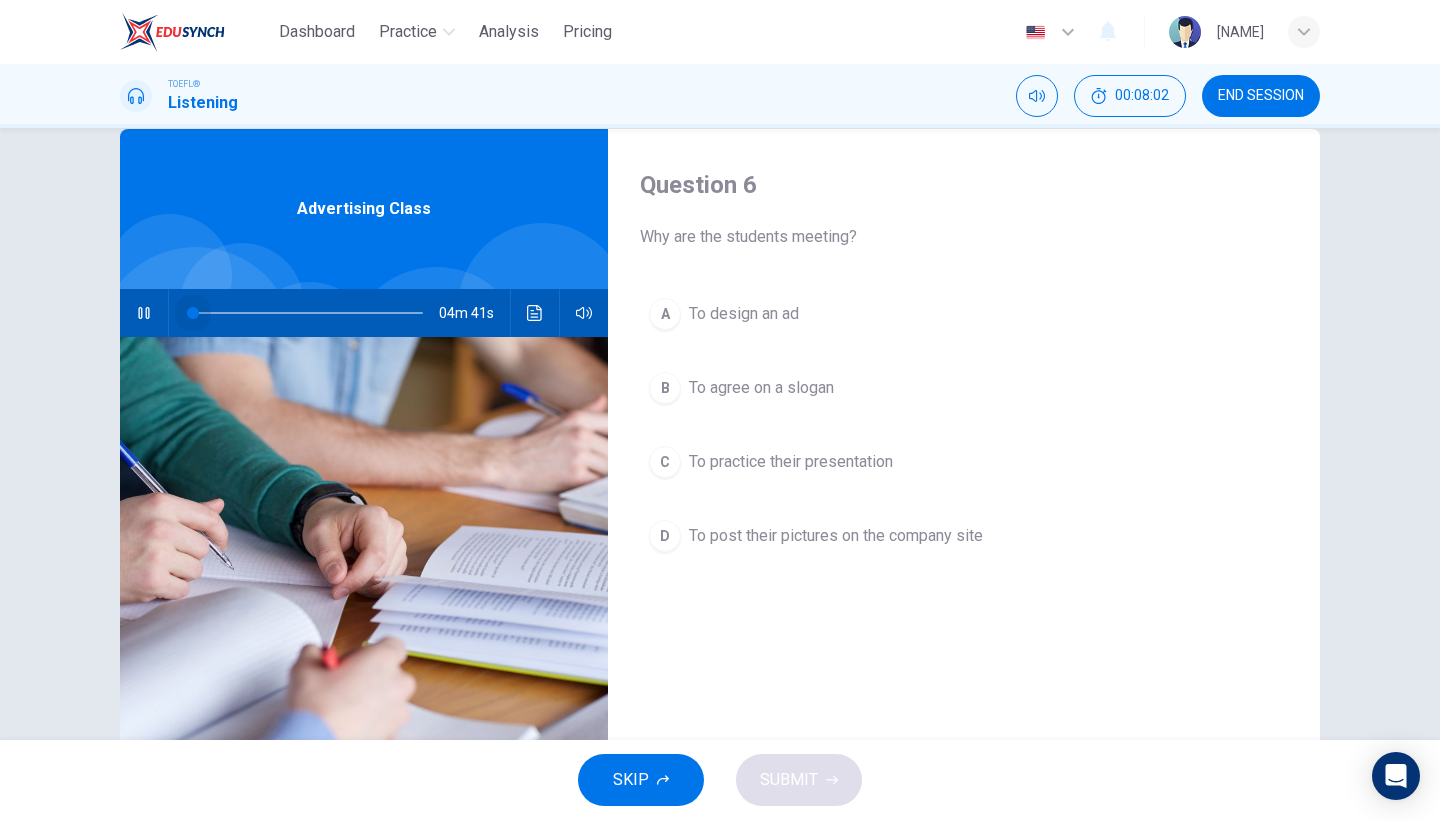 drag, startPoint x: 216, startPoint y: 313, endPoint x: 176, endPoint y: 315, distance: 40.04997 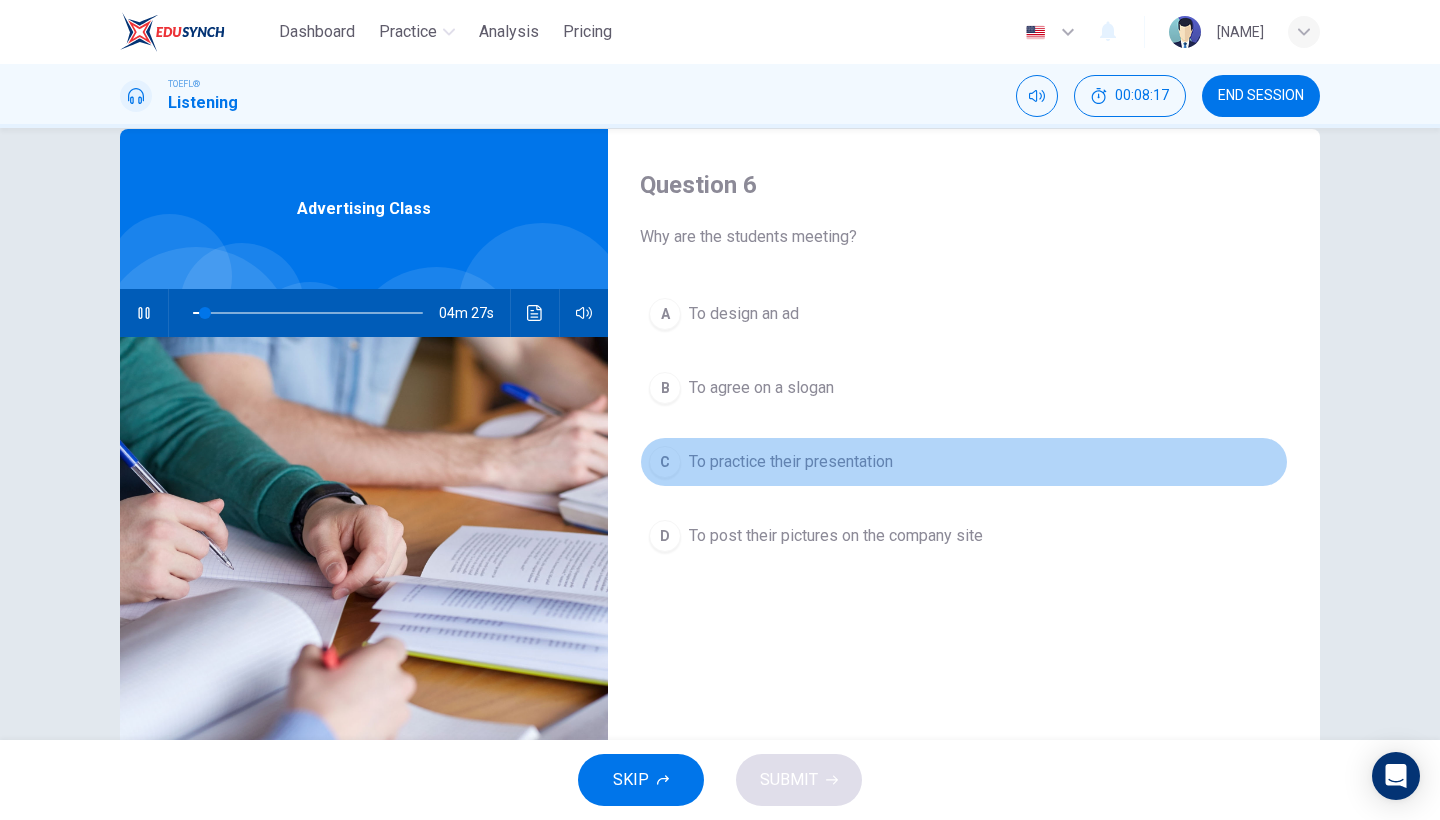 click on "To practice their presentation" at bounding box center (791, 462) 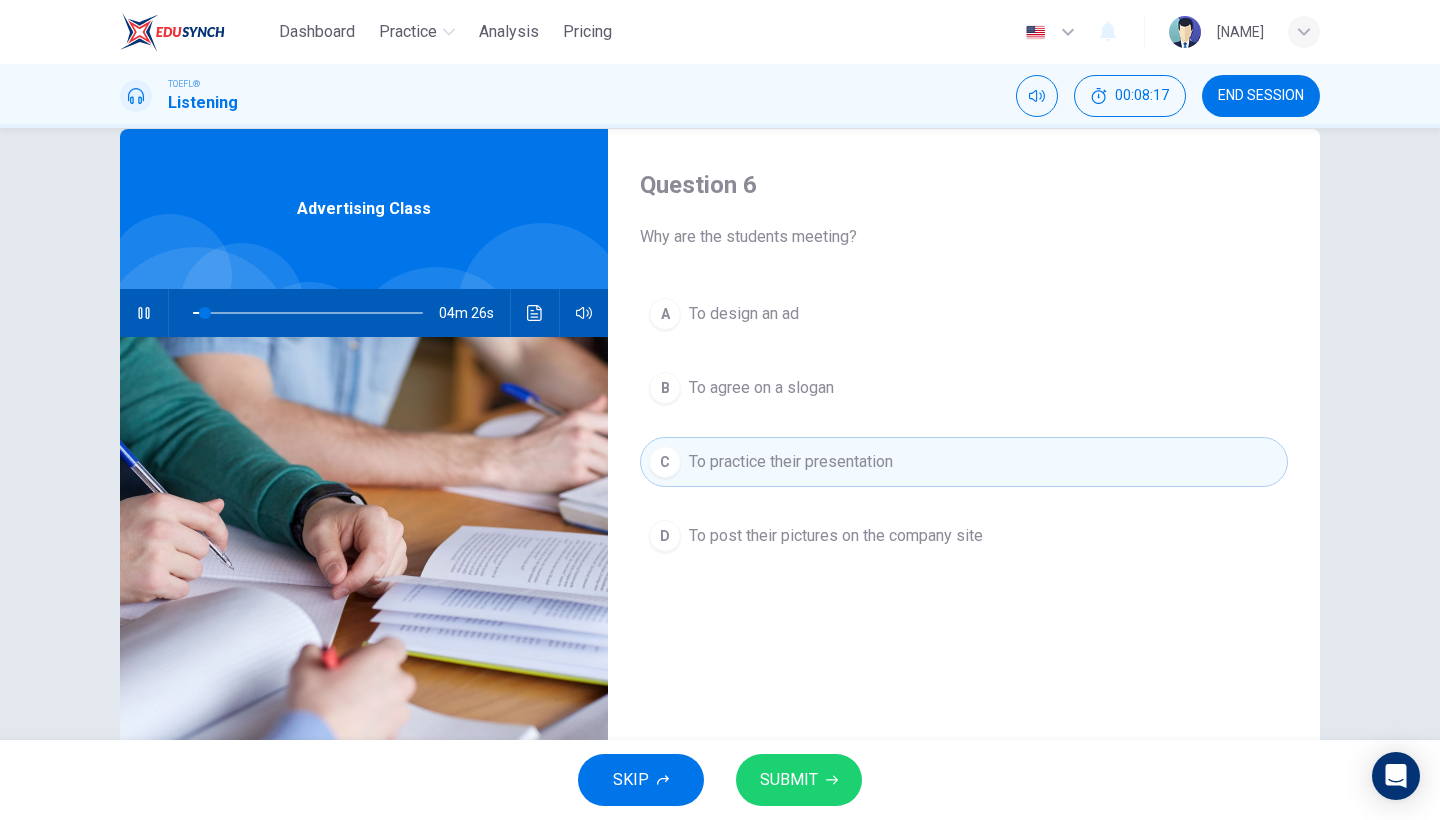 click on "SUBMIT" at bounding box center [789, 780] 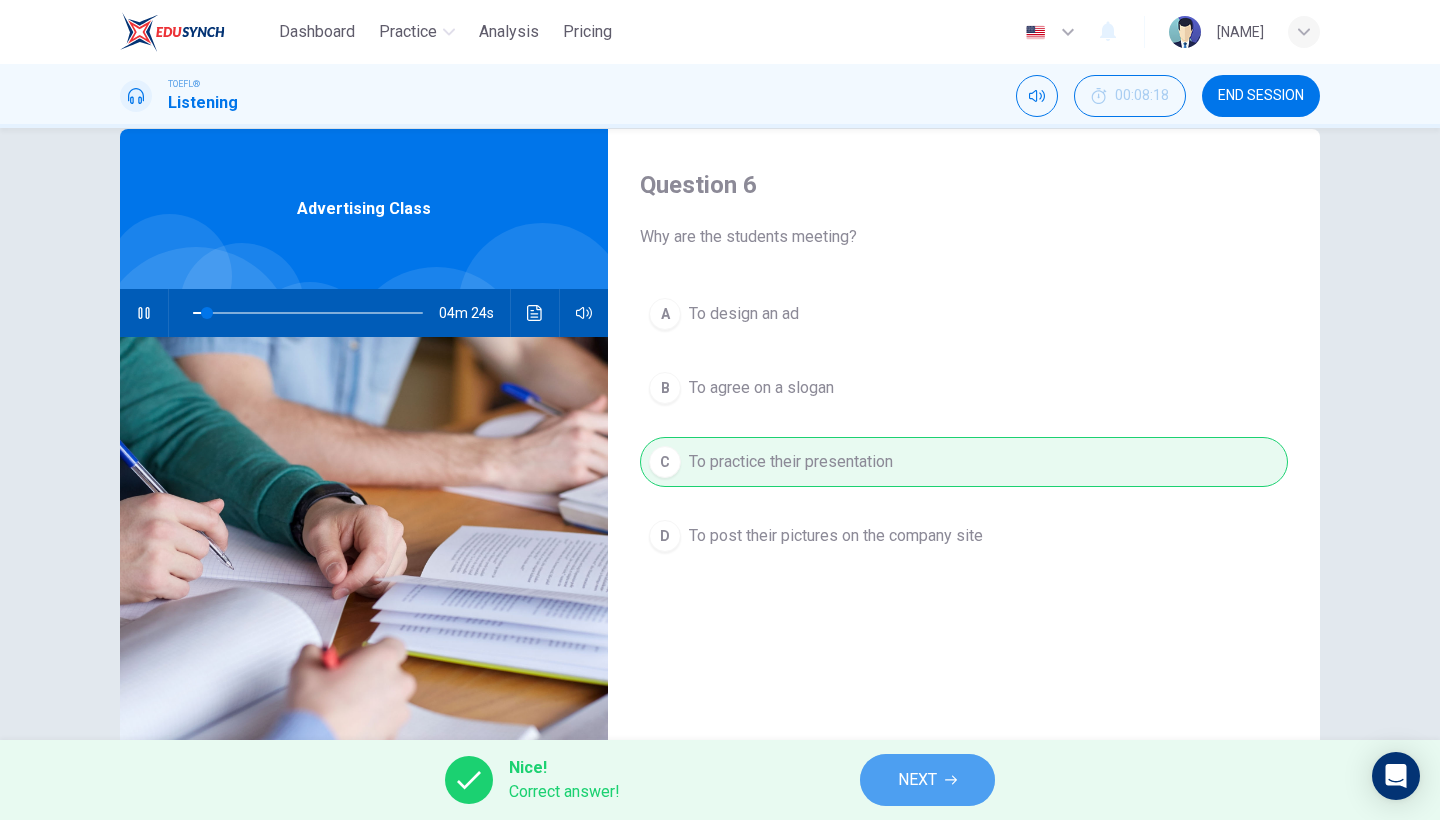 click on "NEXT" at bounding box center (917, 780) 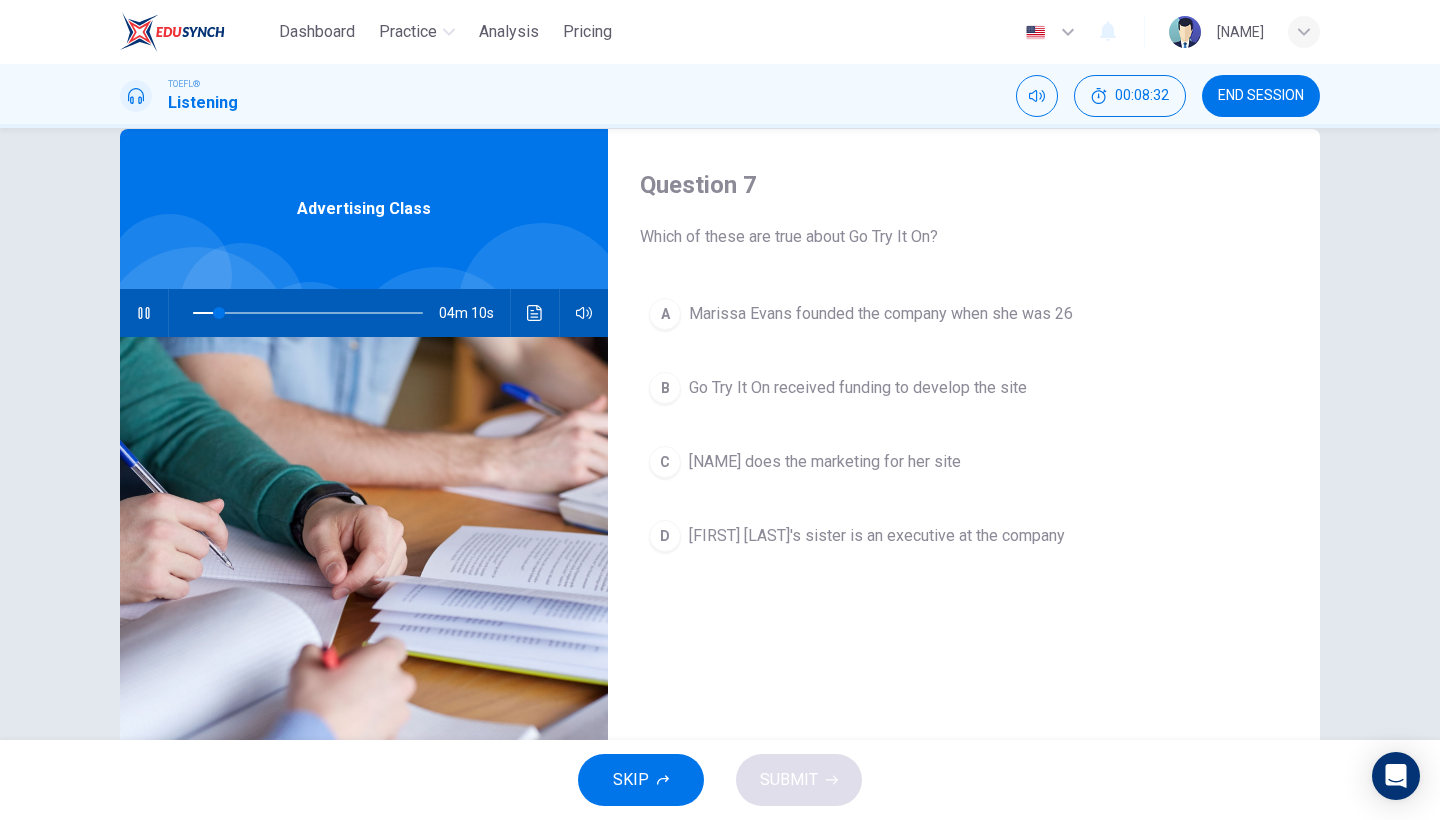 click on "A Marissa Evans founded the company when she was 26" at bounding box center [964, 314] 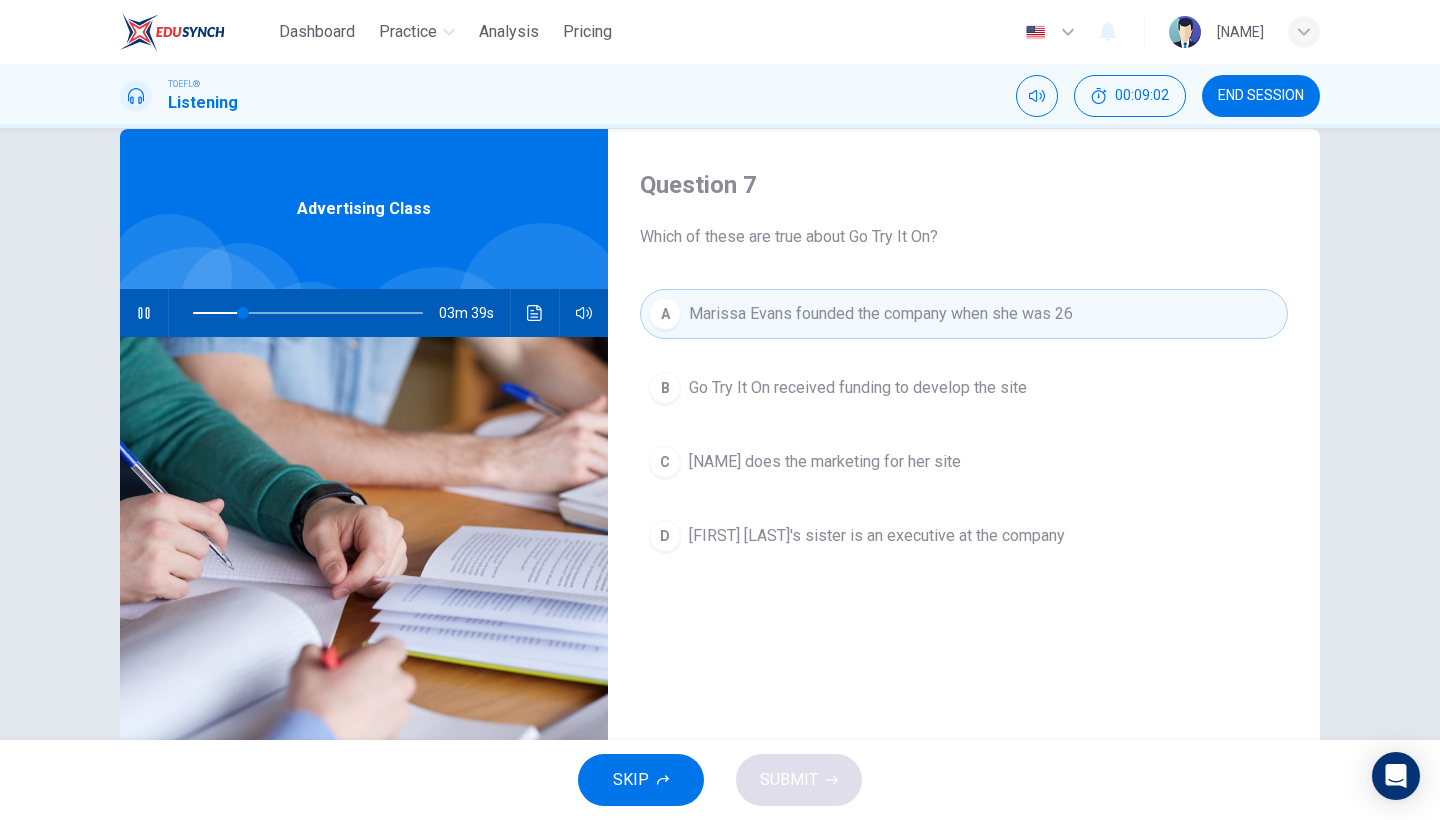 click on "C Marissa Evans does the marketing for her site" at bounding box center [964, 462] 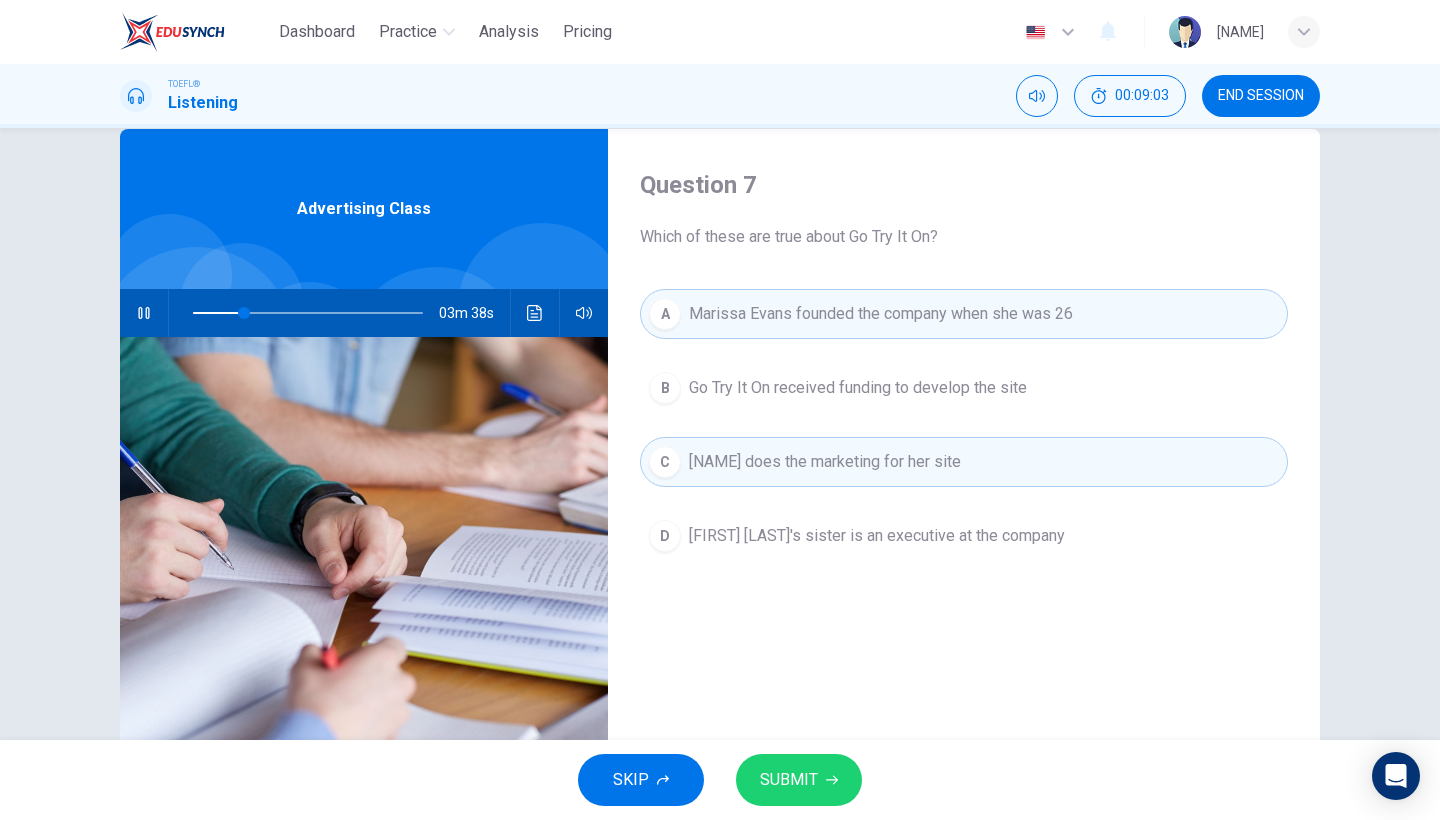 click on "SUBMIT" at bounding box center (789, 780) 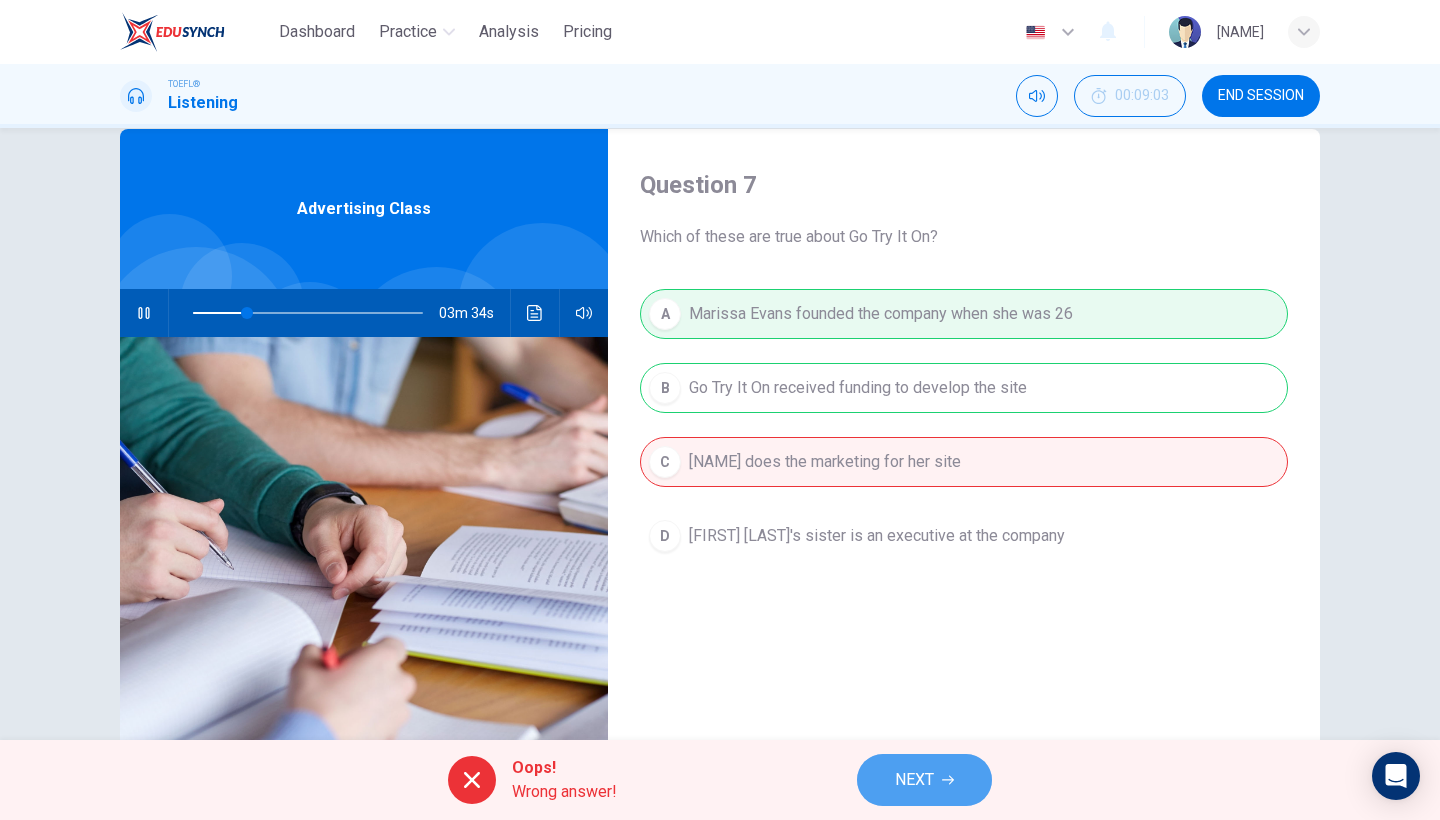 click on "NEXT" at bounding box center [914, 780] 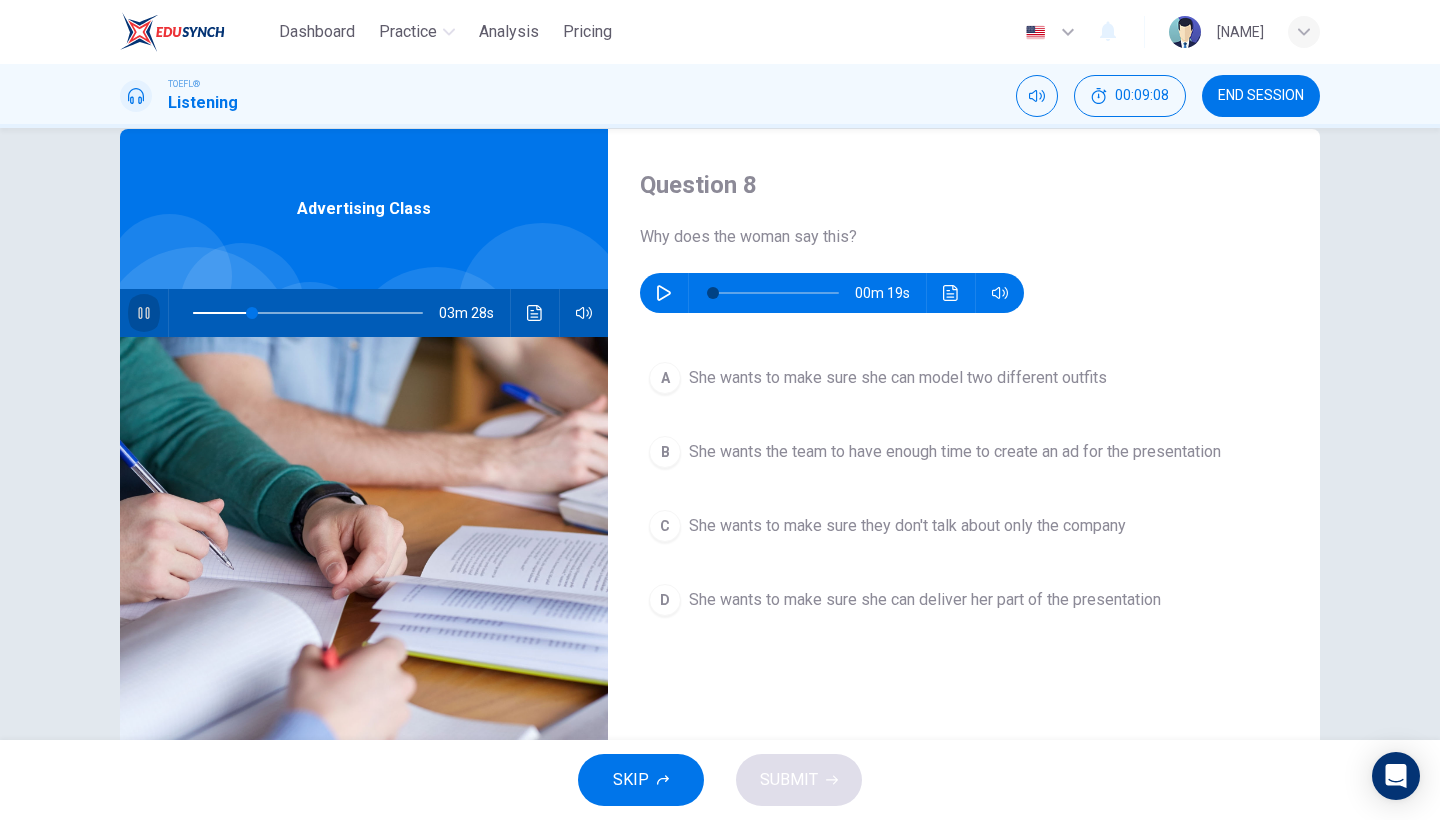 click 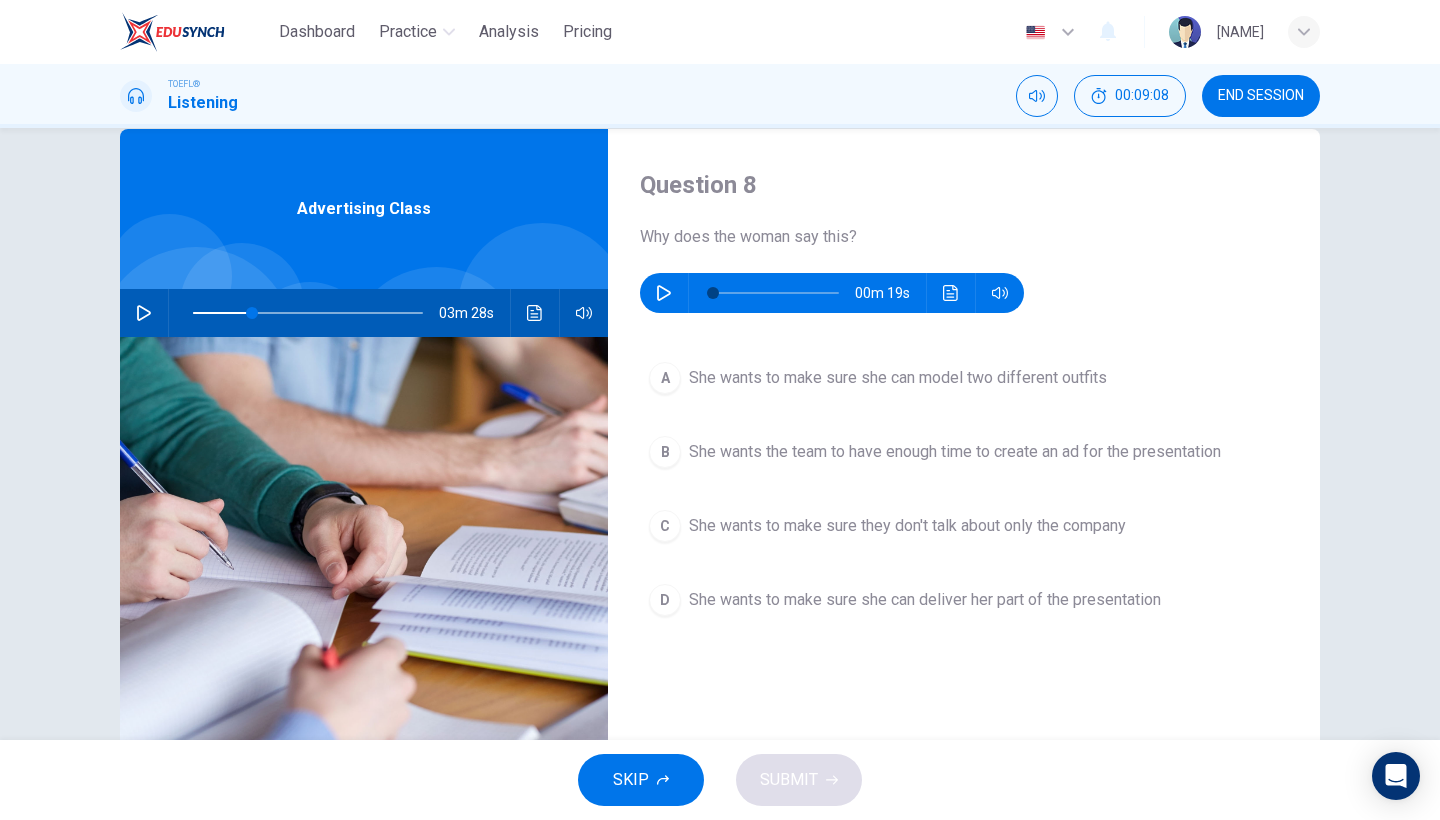type on "26" 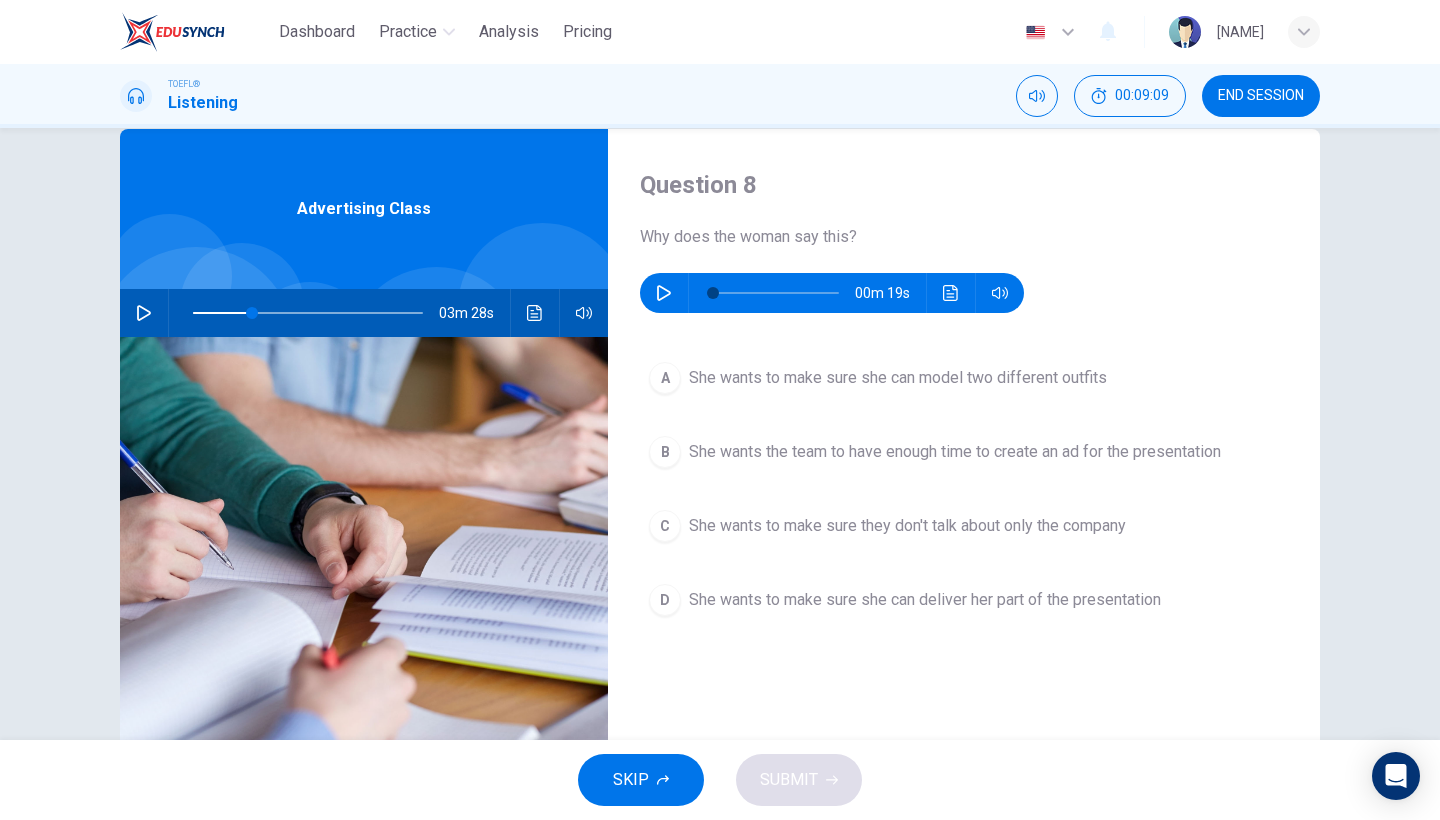 click 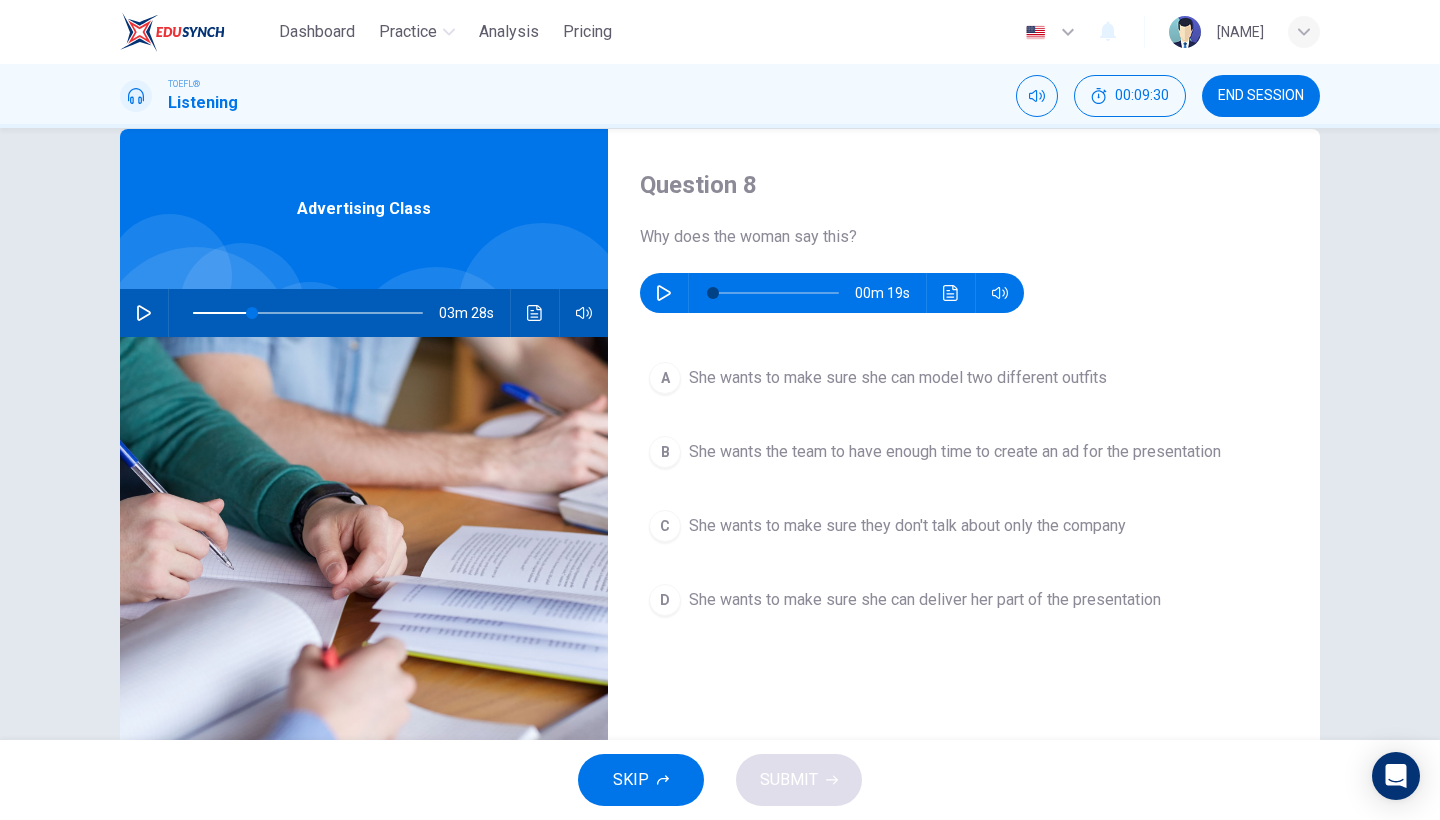 click 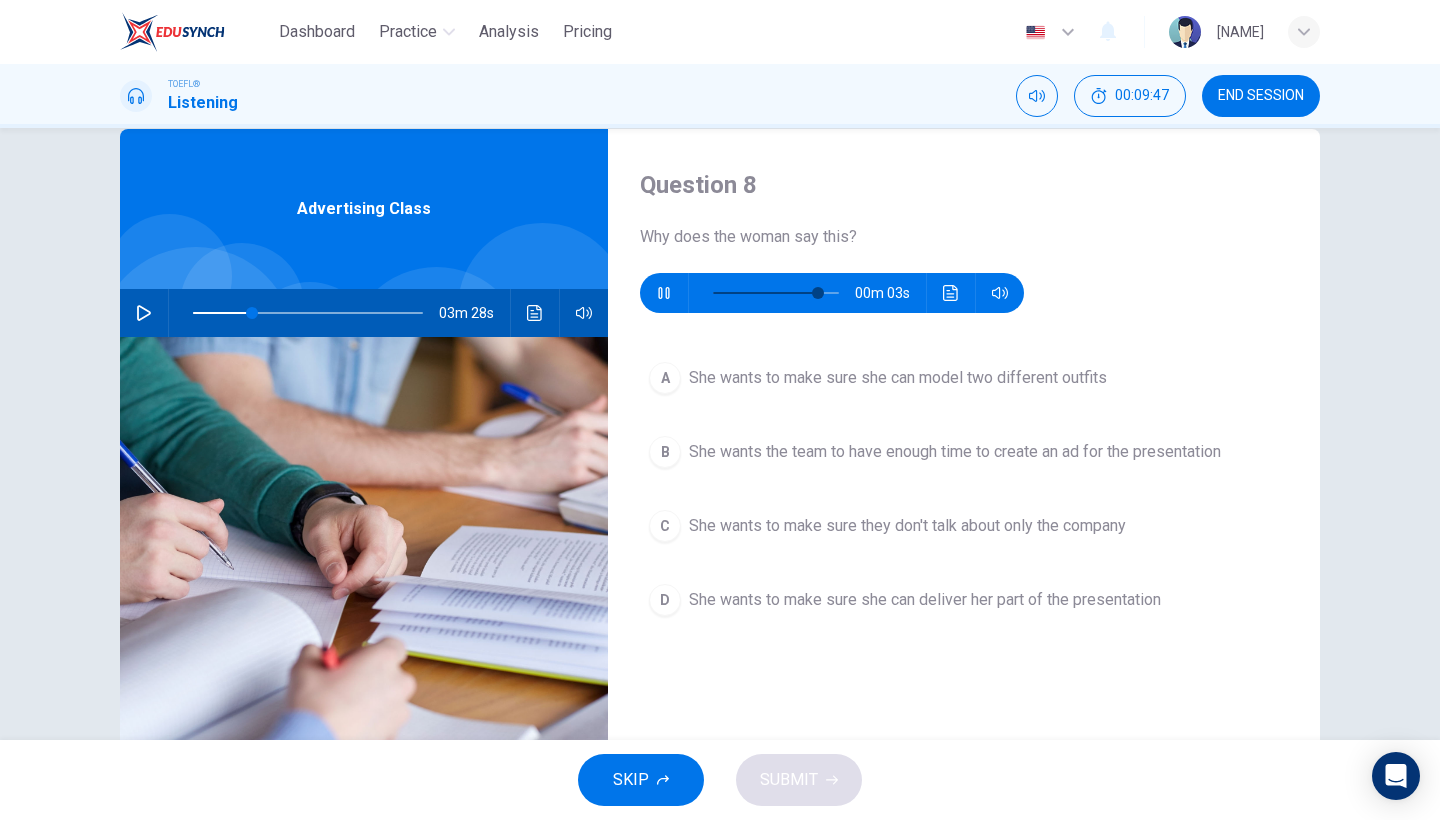 type on "89" 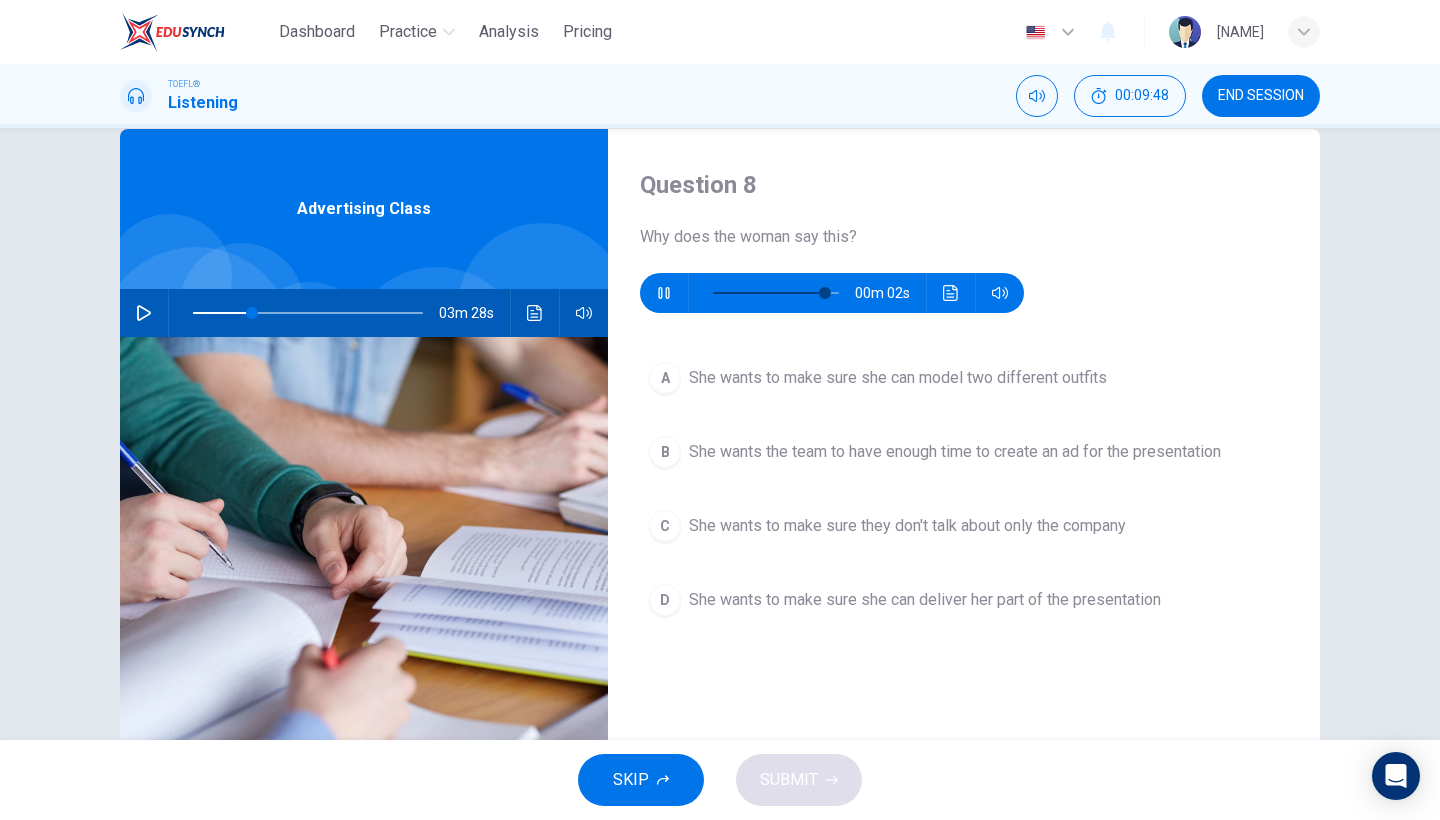 click on "B" at bounding box center [665, 452] 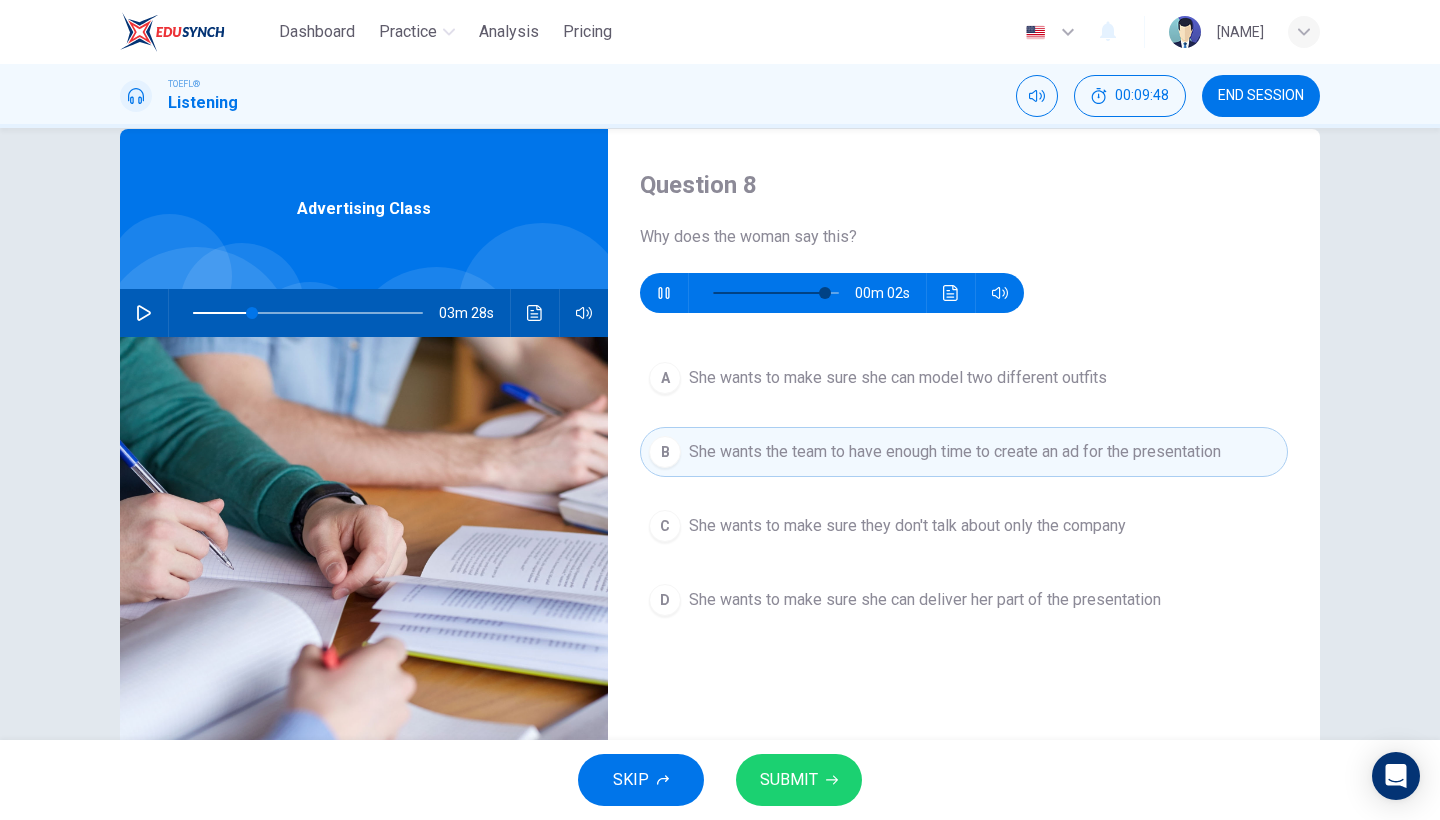 type on "94" 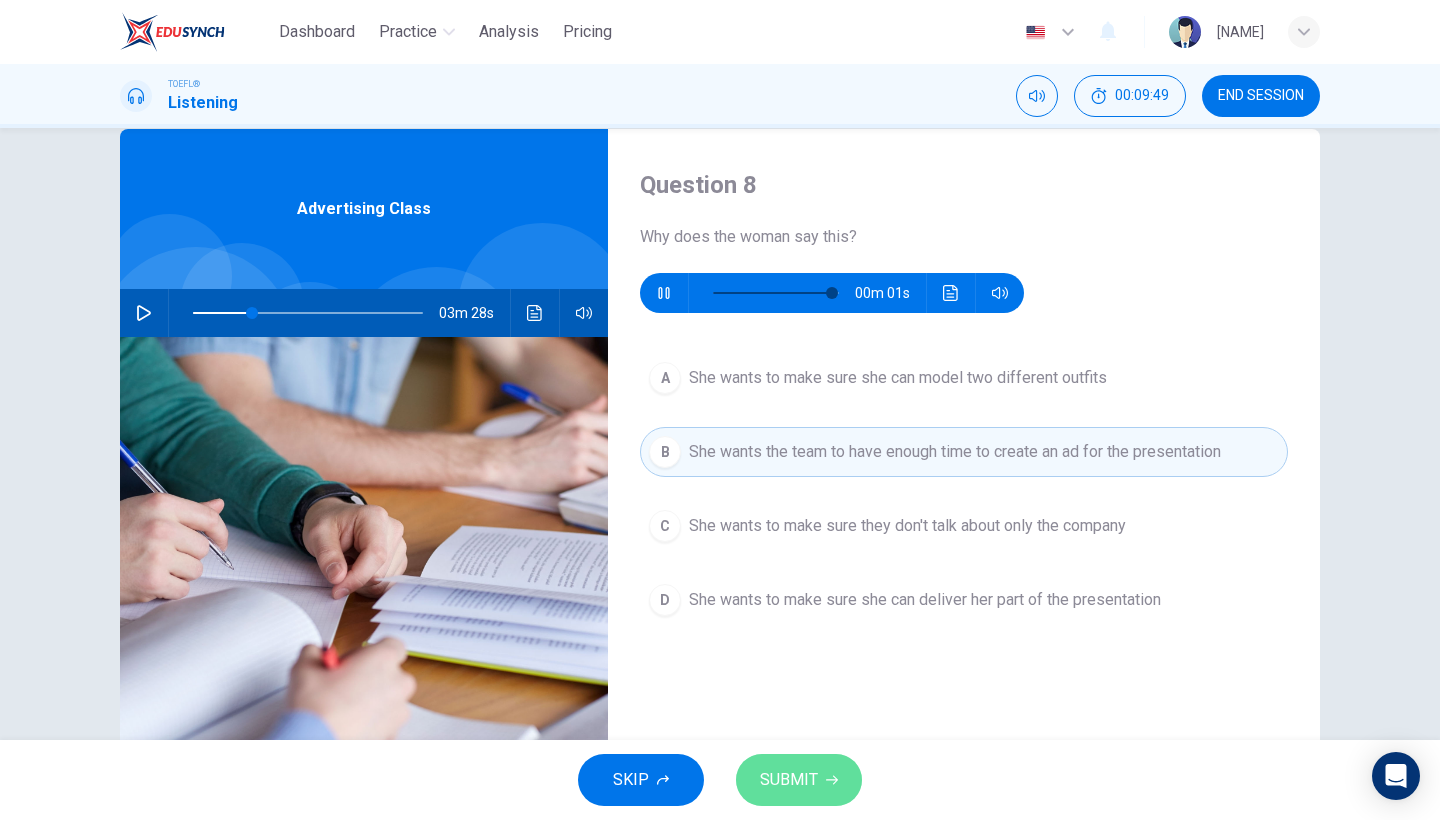 click on "SUBMIT" at bounding box center (799, 780) 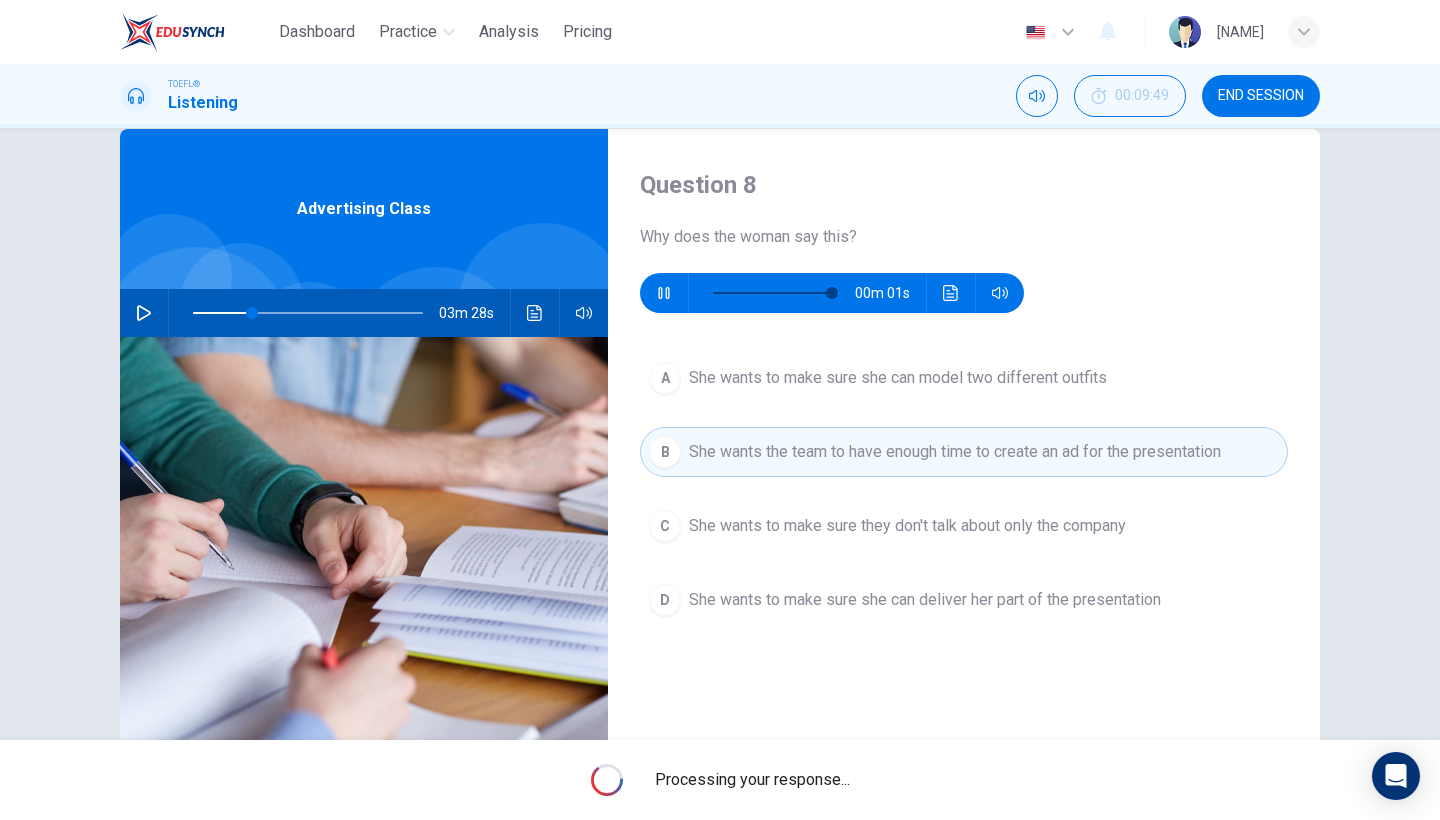 type on "0" 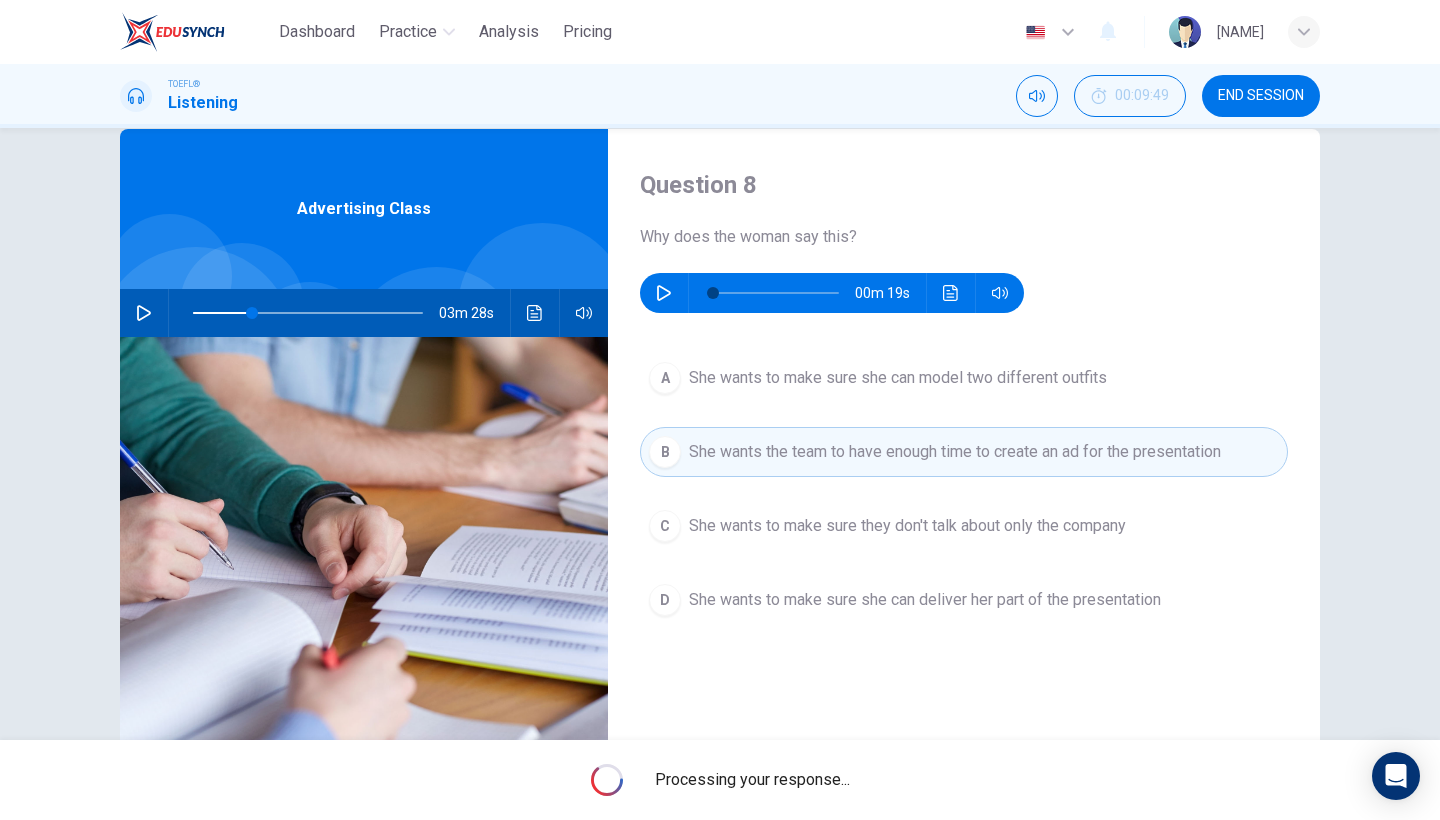 type on "26" 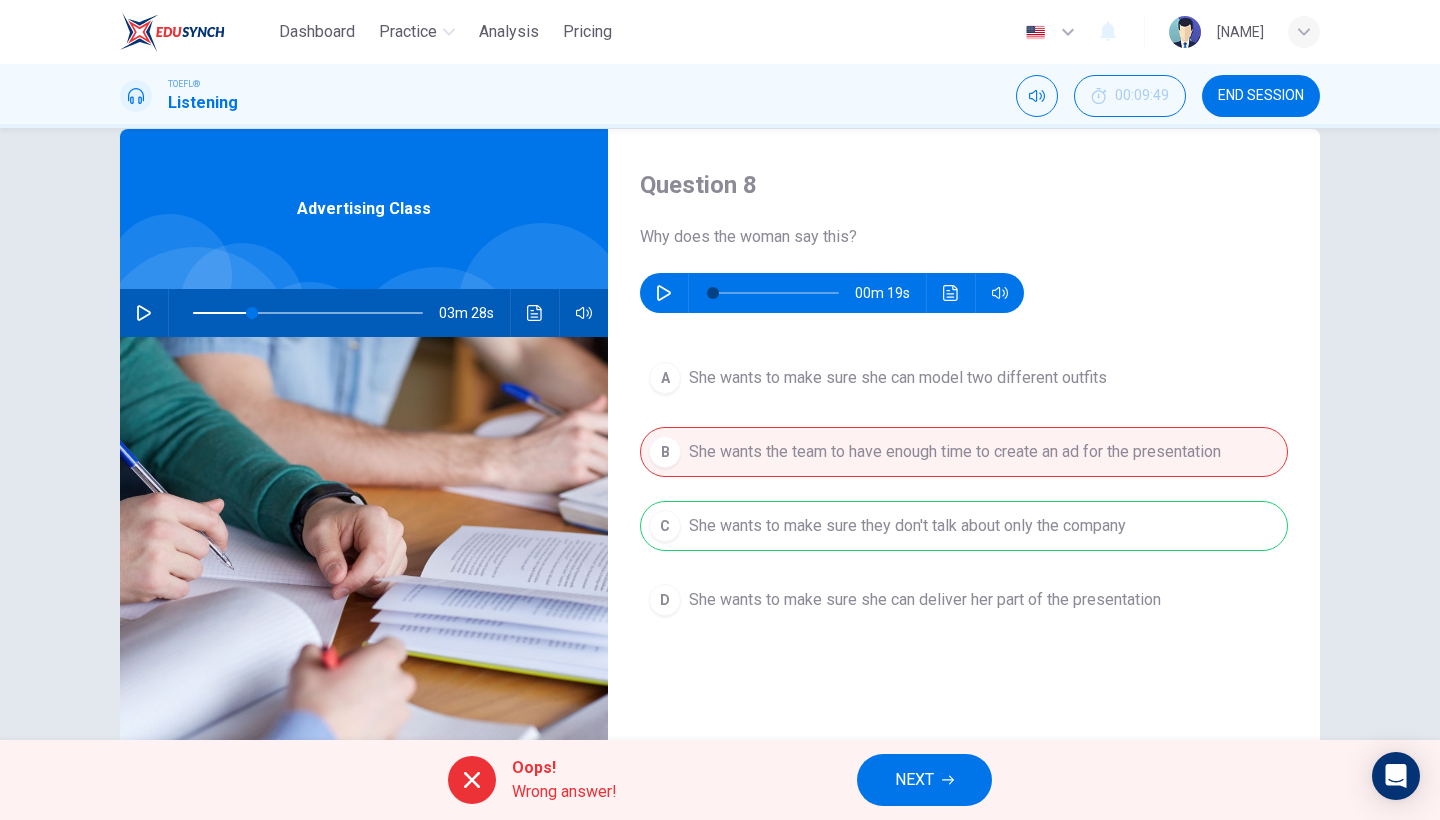 click 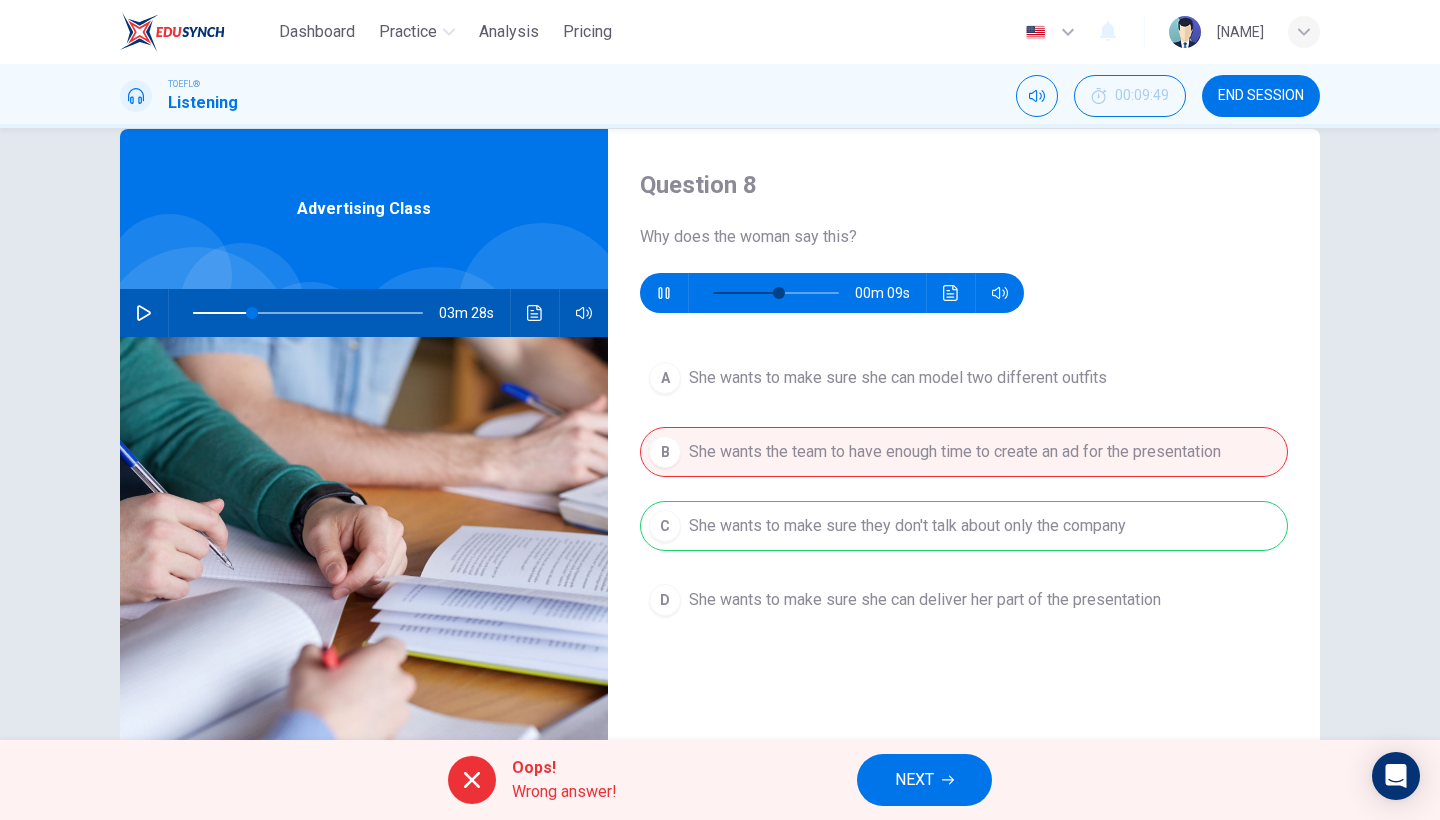 type on "58" 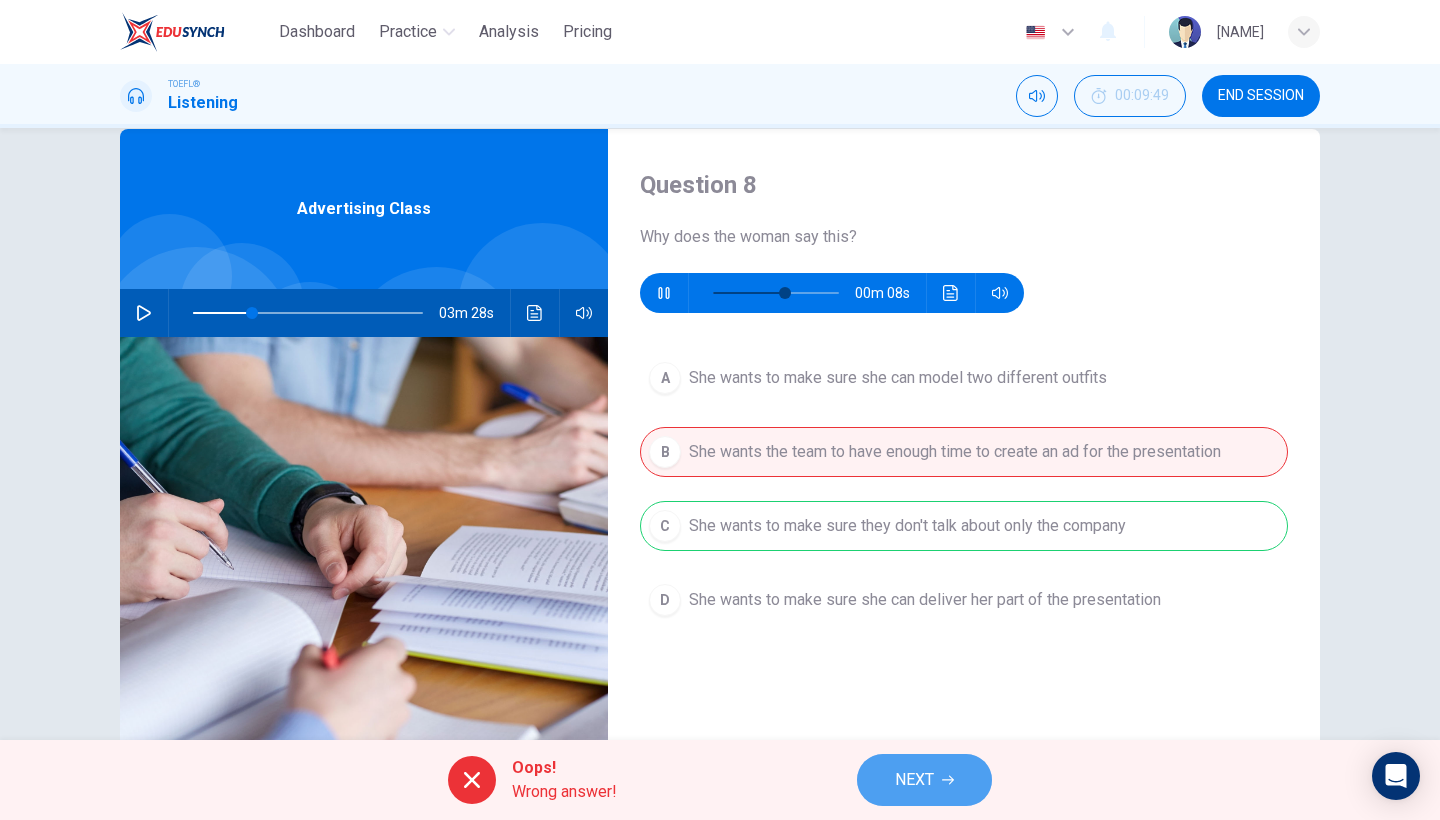 click on "NEXT" at bounding box center (924, 780) 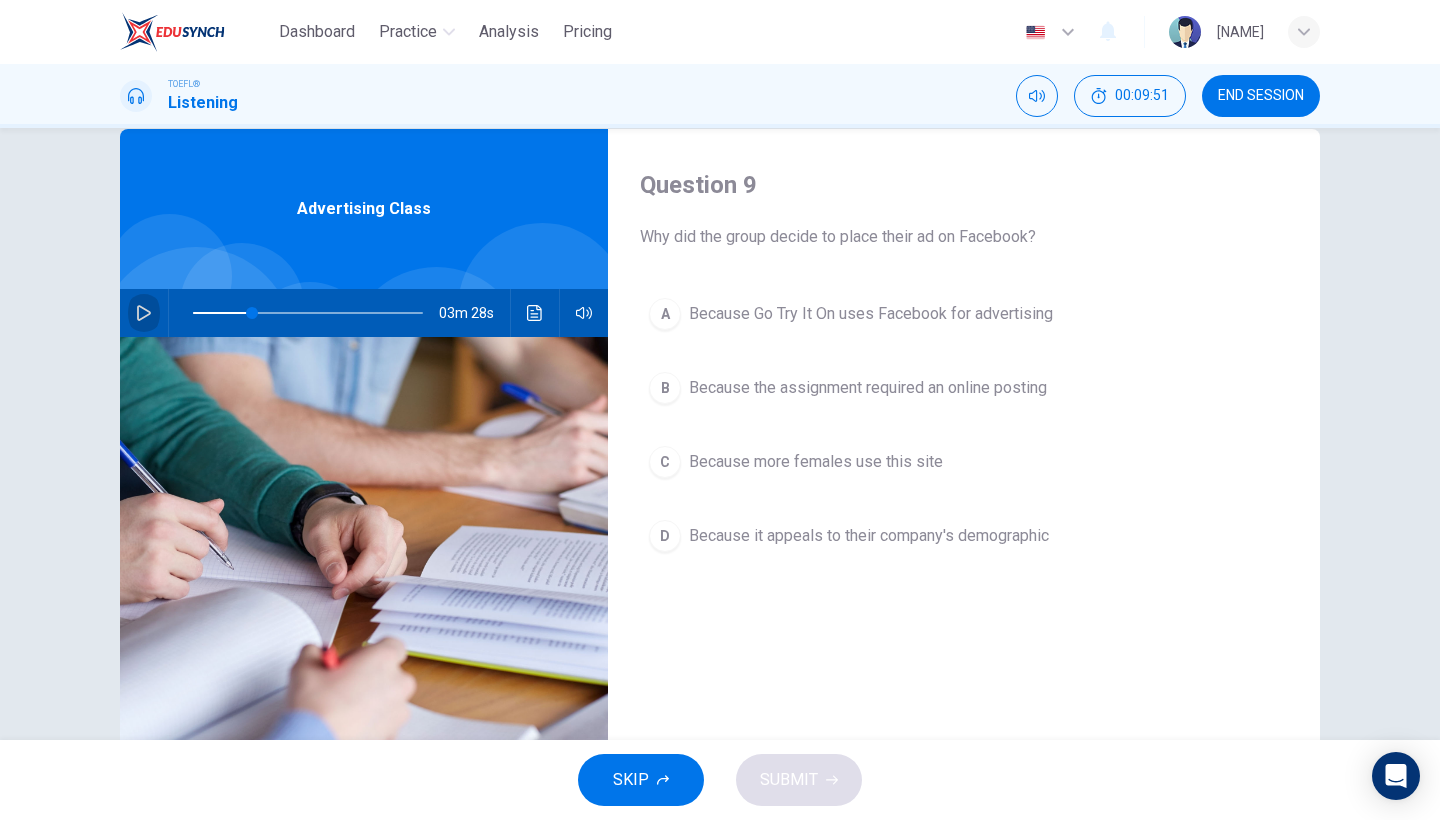 click at bounding box center [144, 313] 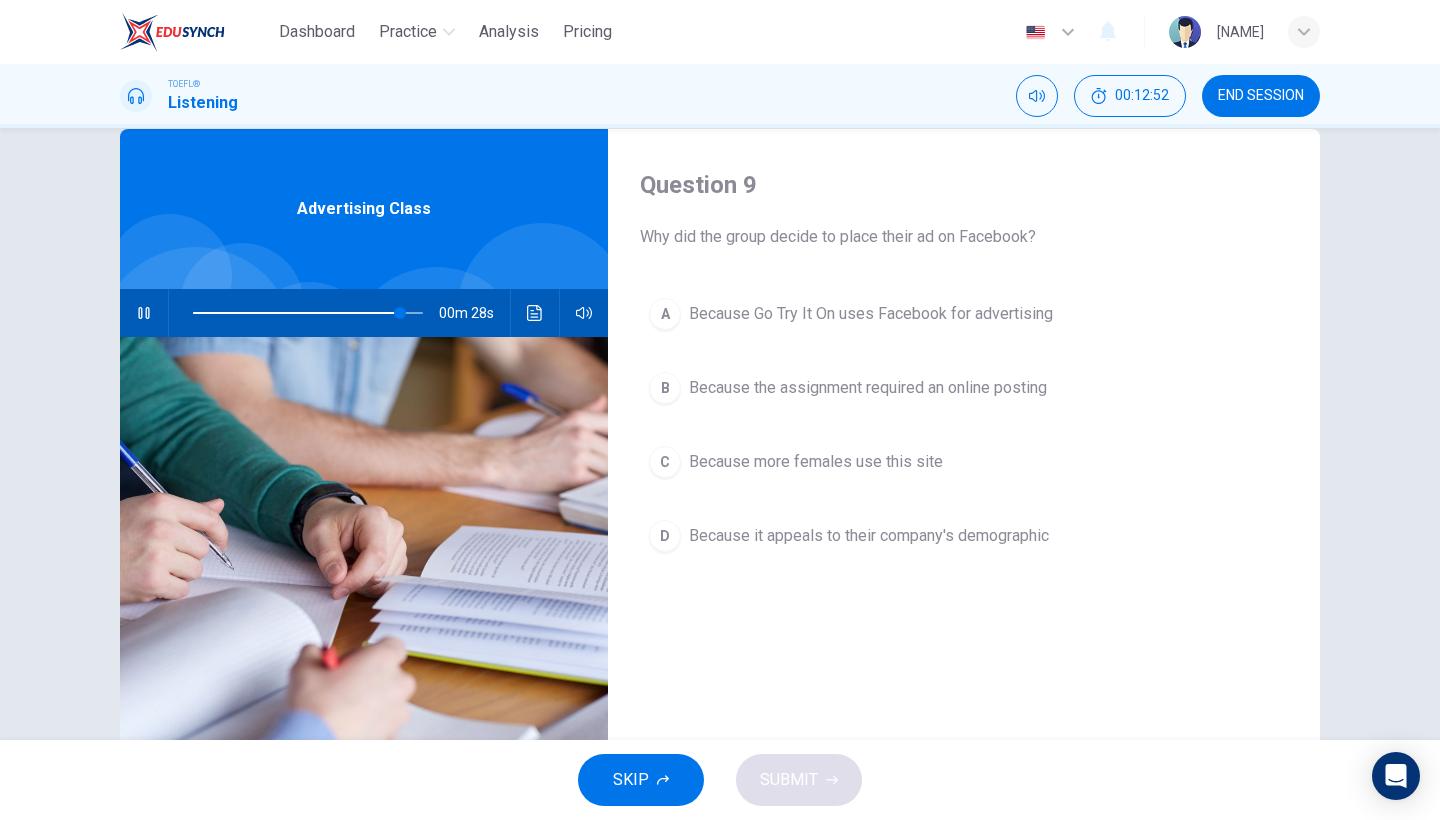 click on "Because it appeals to their company's demographic" at bounding box center (869, 536) 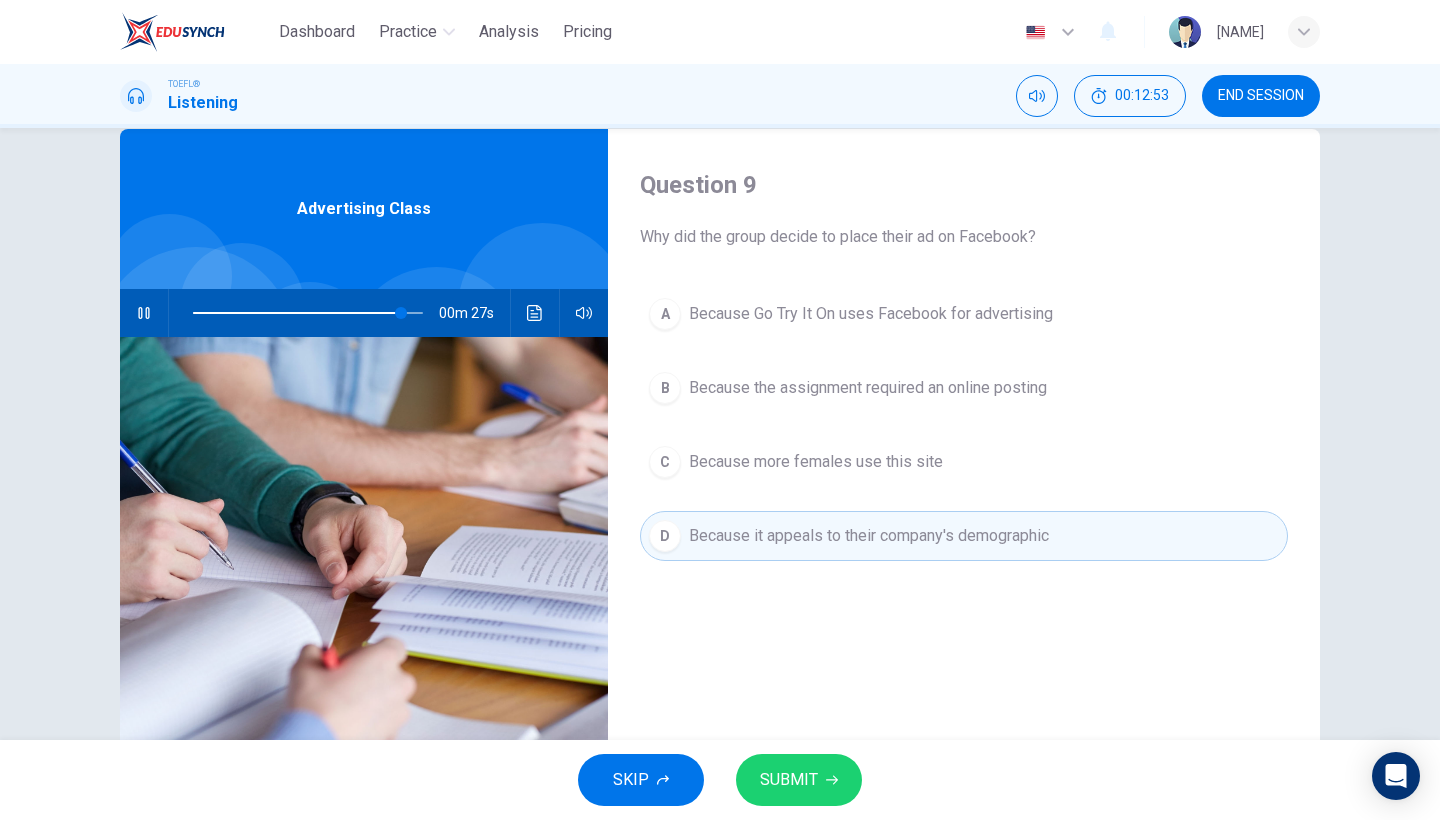 click on "SUBMIT" at bounding box center (789, 780) 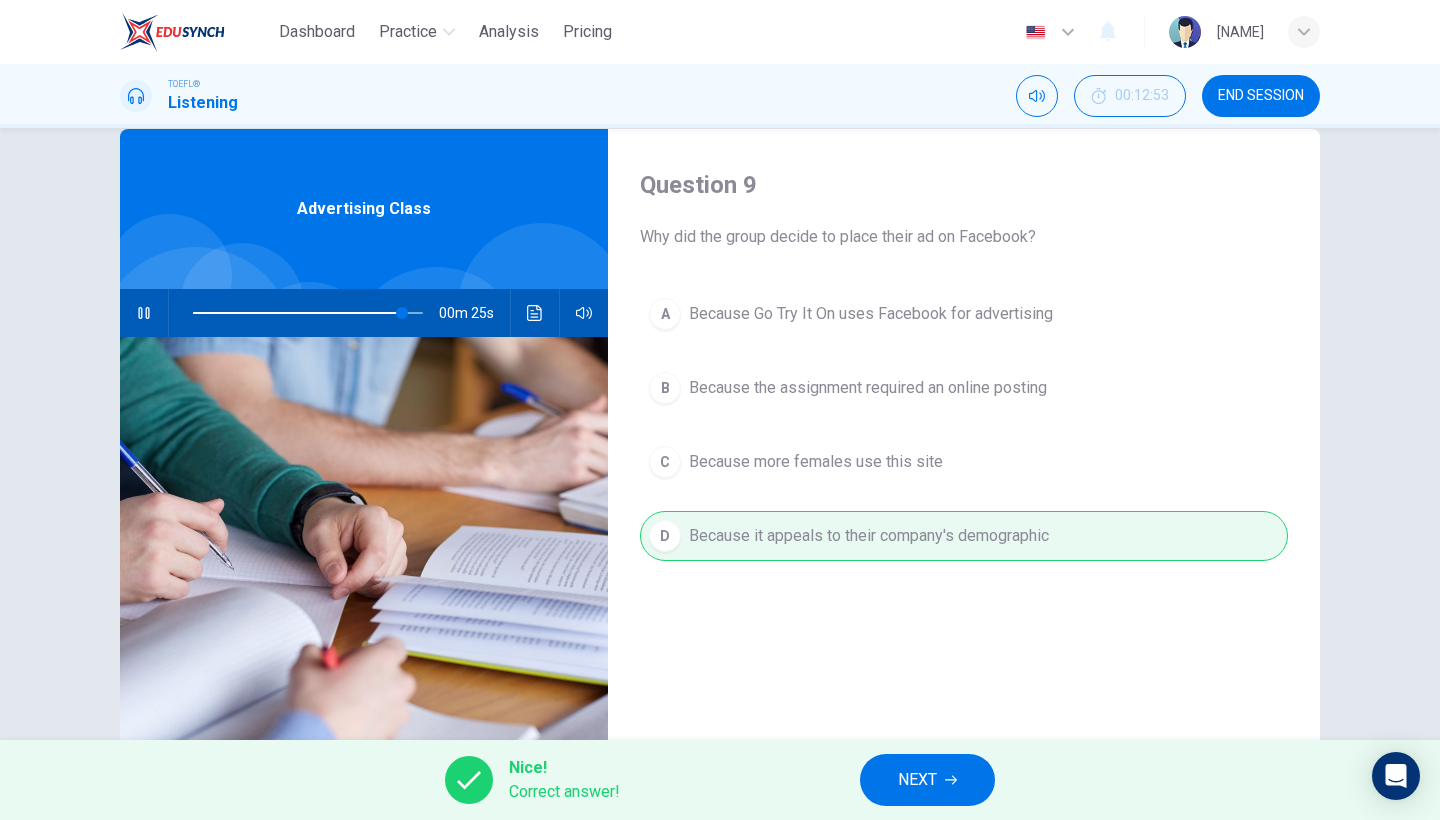 click on "NEXT" at bounding box center [917, 780] 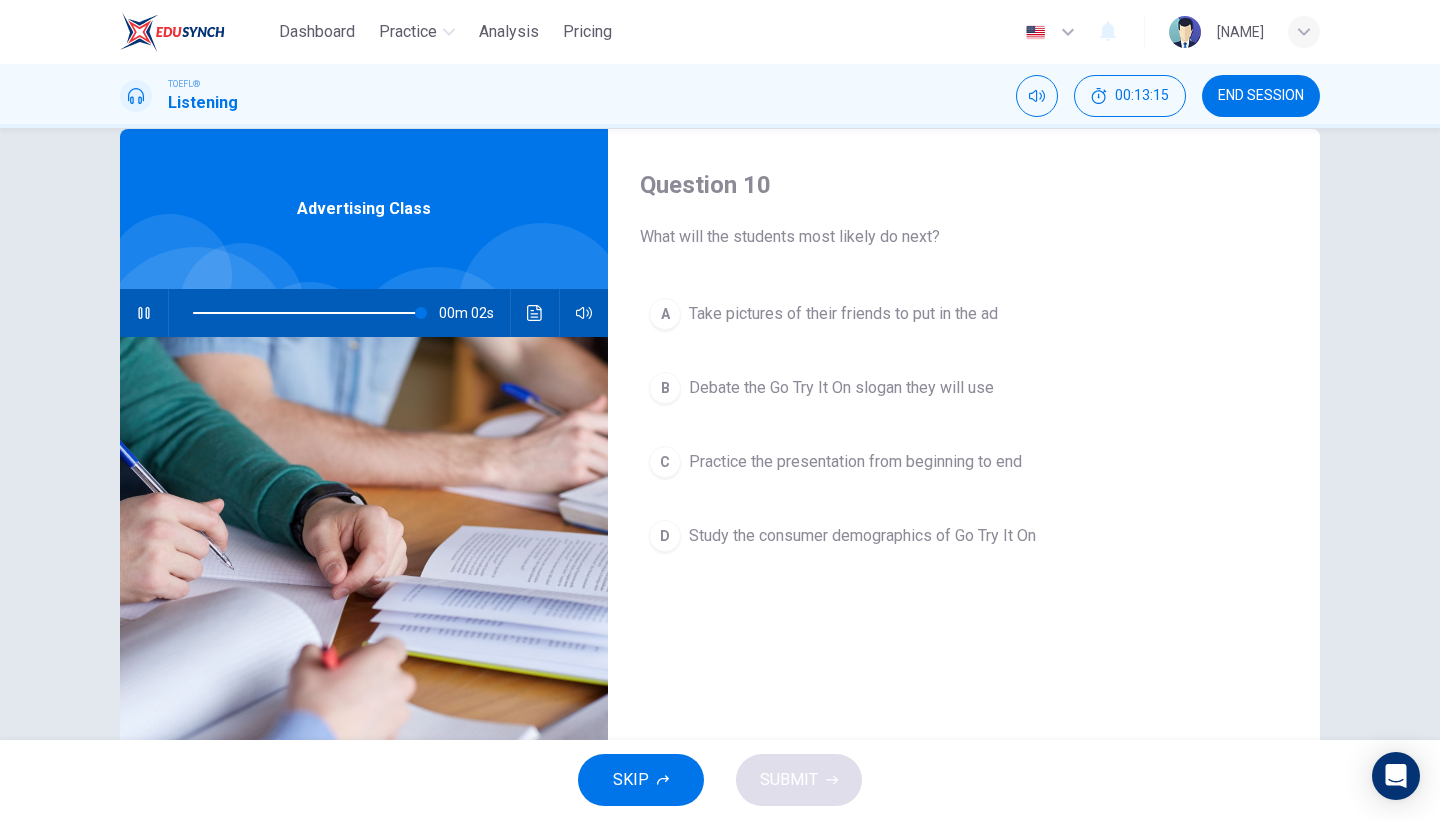 click on "D Study the consumer demographics of Go Try It On" at bounding box center [964, 536] 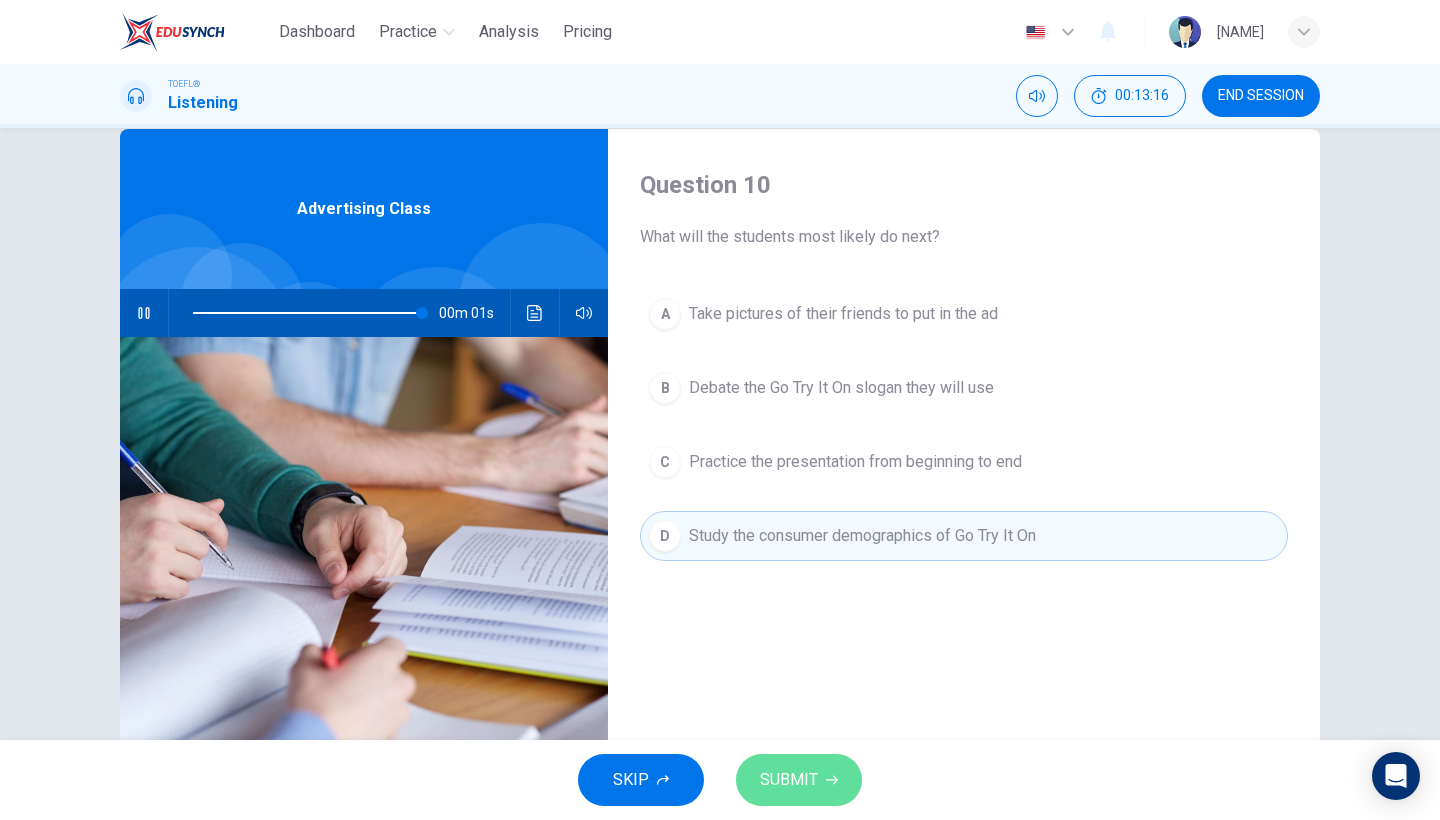 click on "SUBMIT" at bounding box center [799, 780] 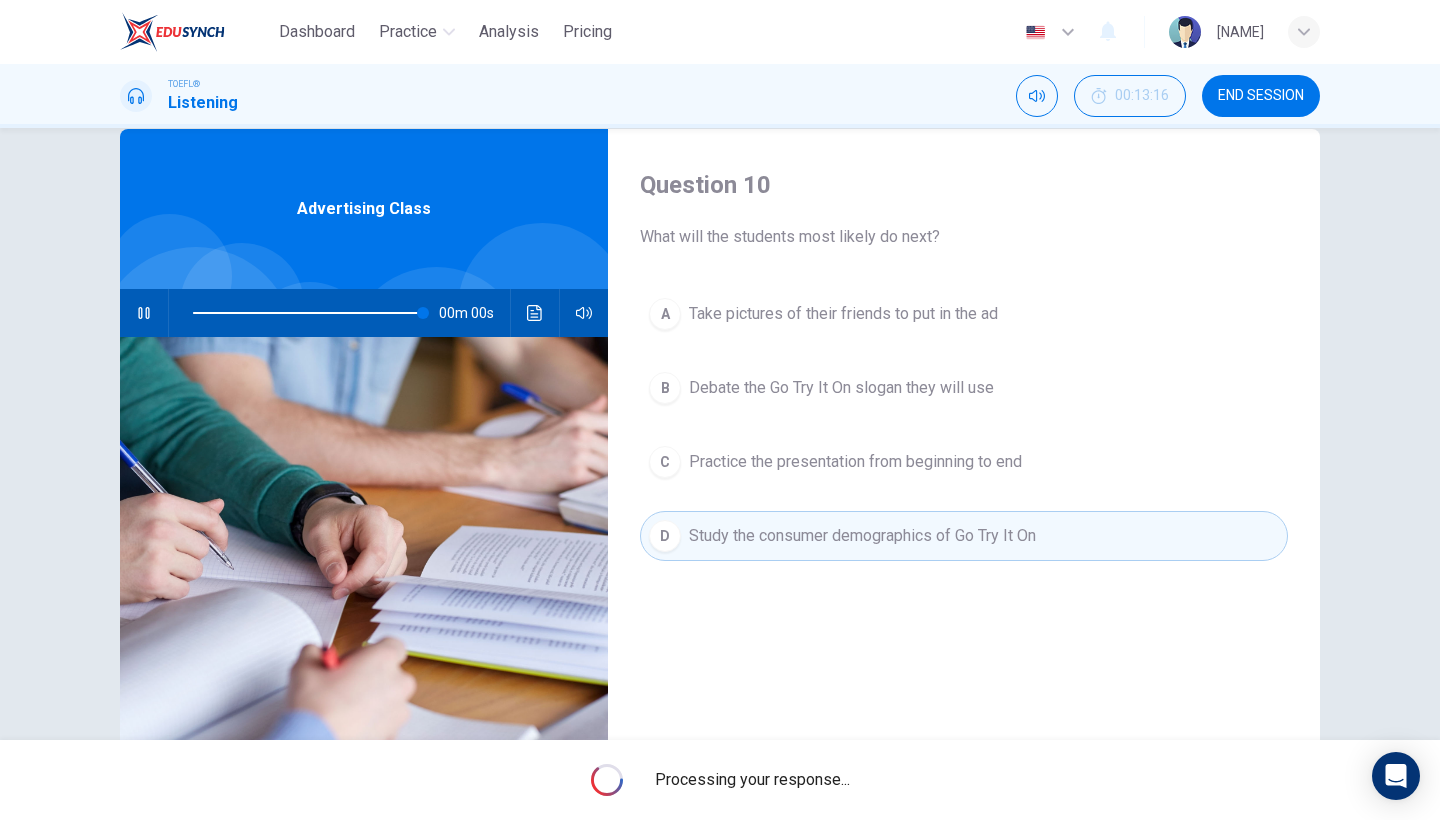type on "0" 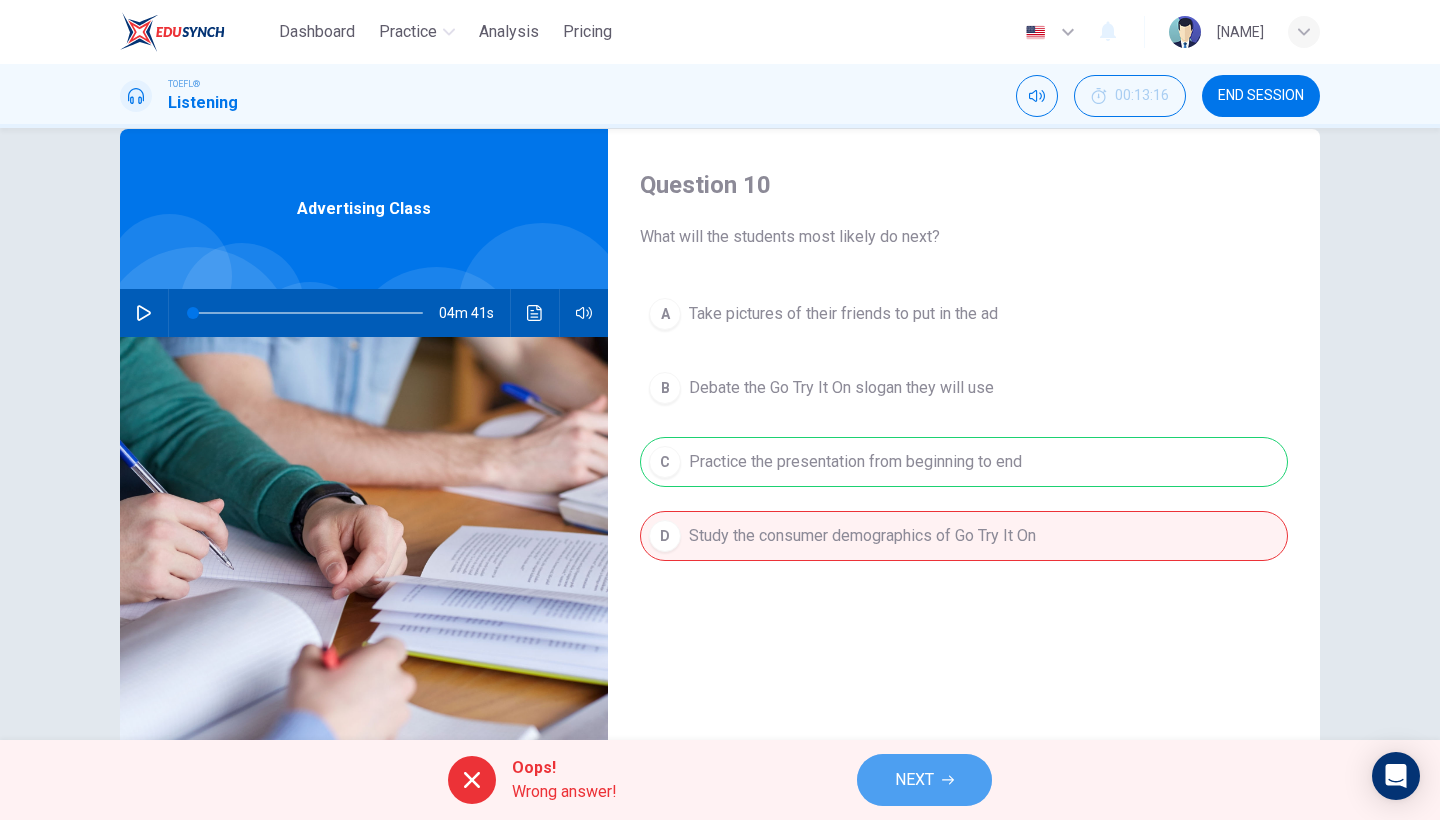 click on "NEXT" at bounding box center [914, 780] 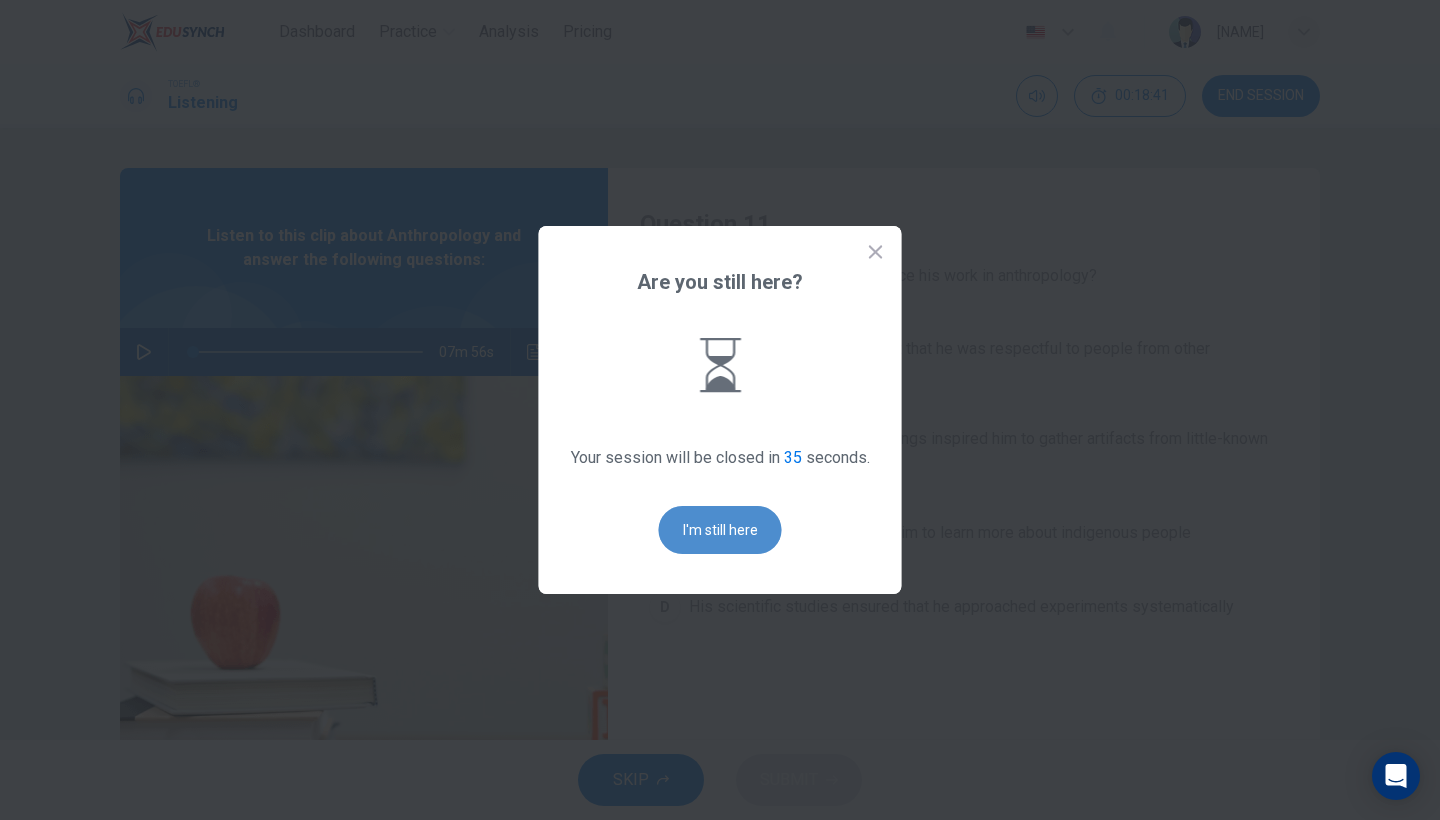 click on "I'm still here" at bounding box center (720, 530) 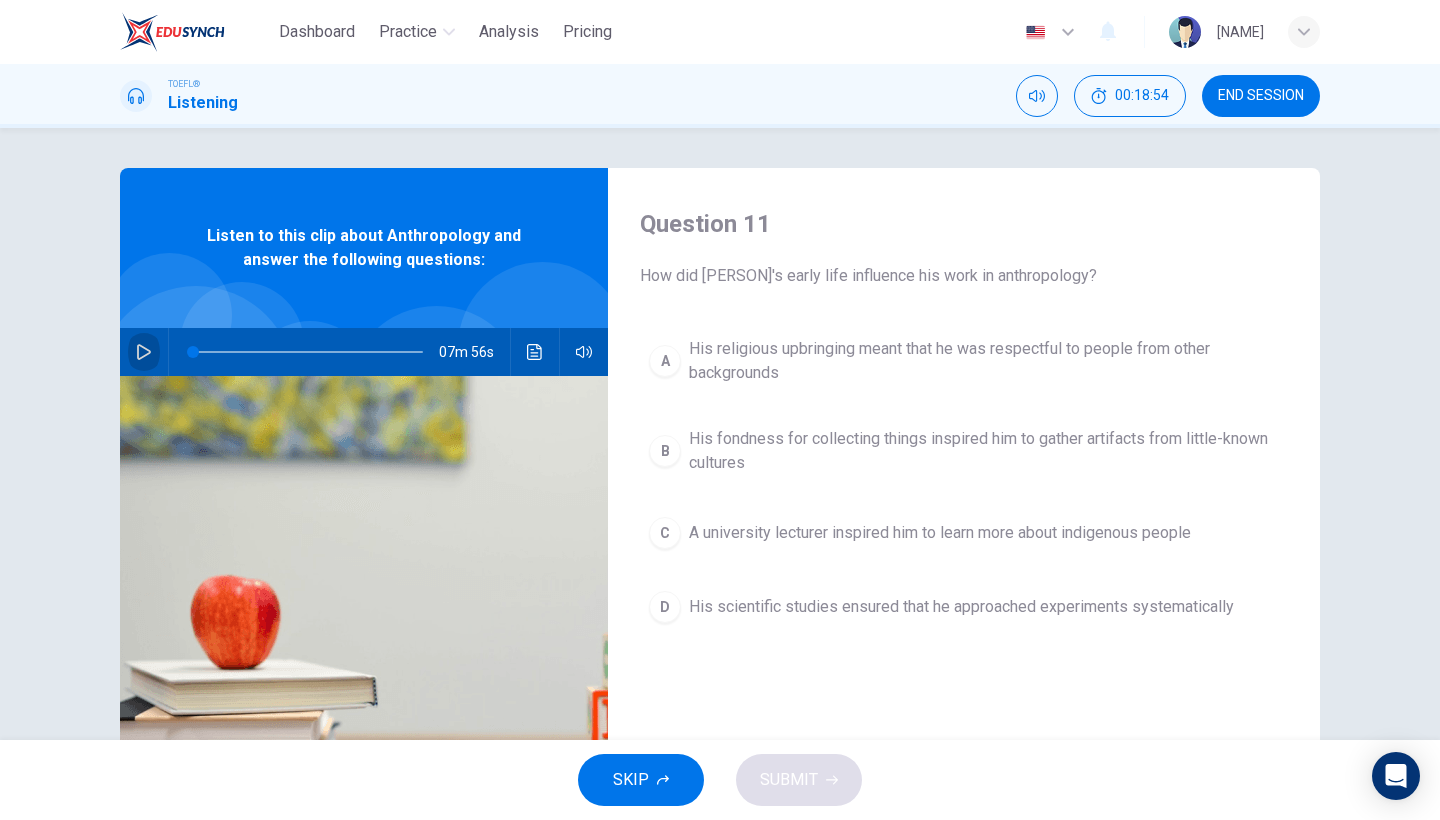 click 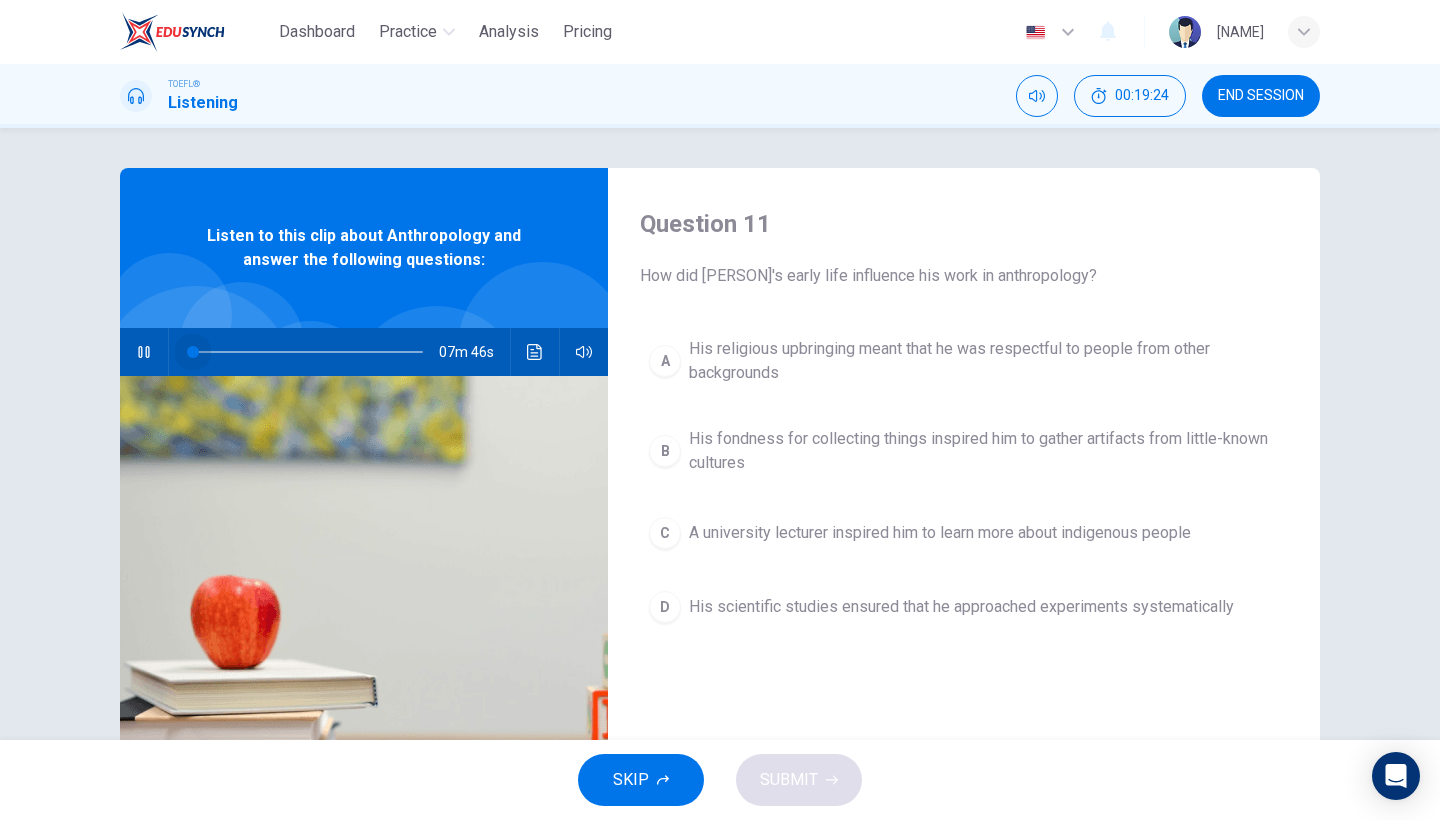 drag, startPoint x: 209, startPoint y: 355, endPoint x: 176, endPoint y: 362, distance: 33.734257 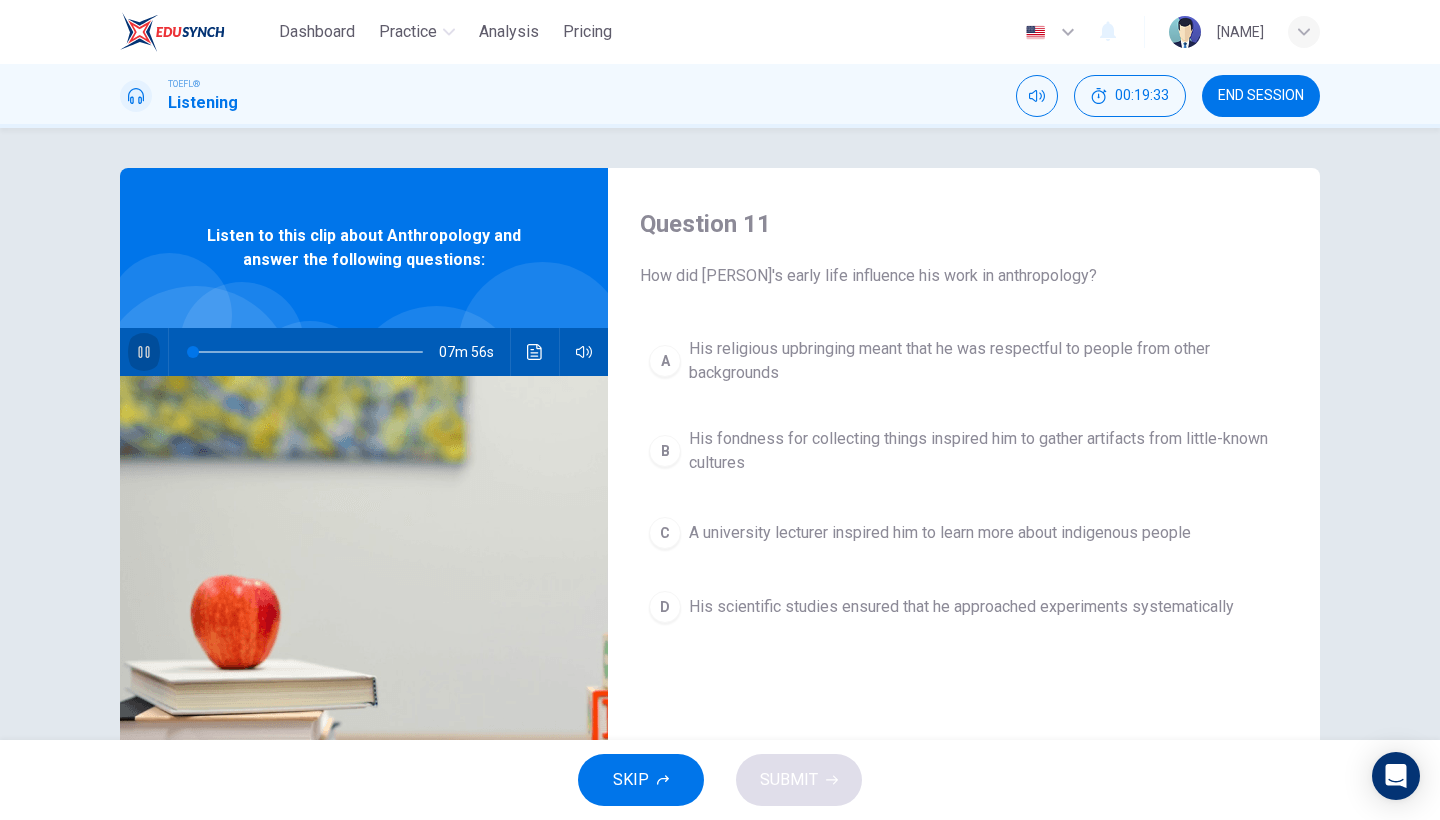 click 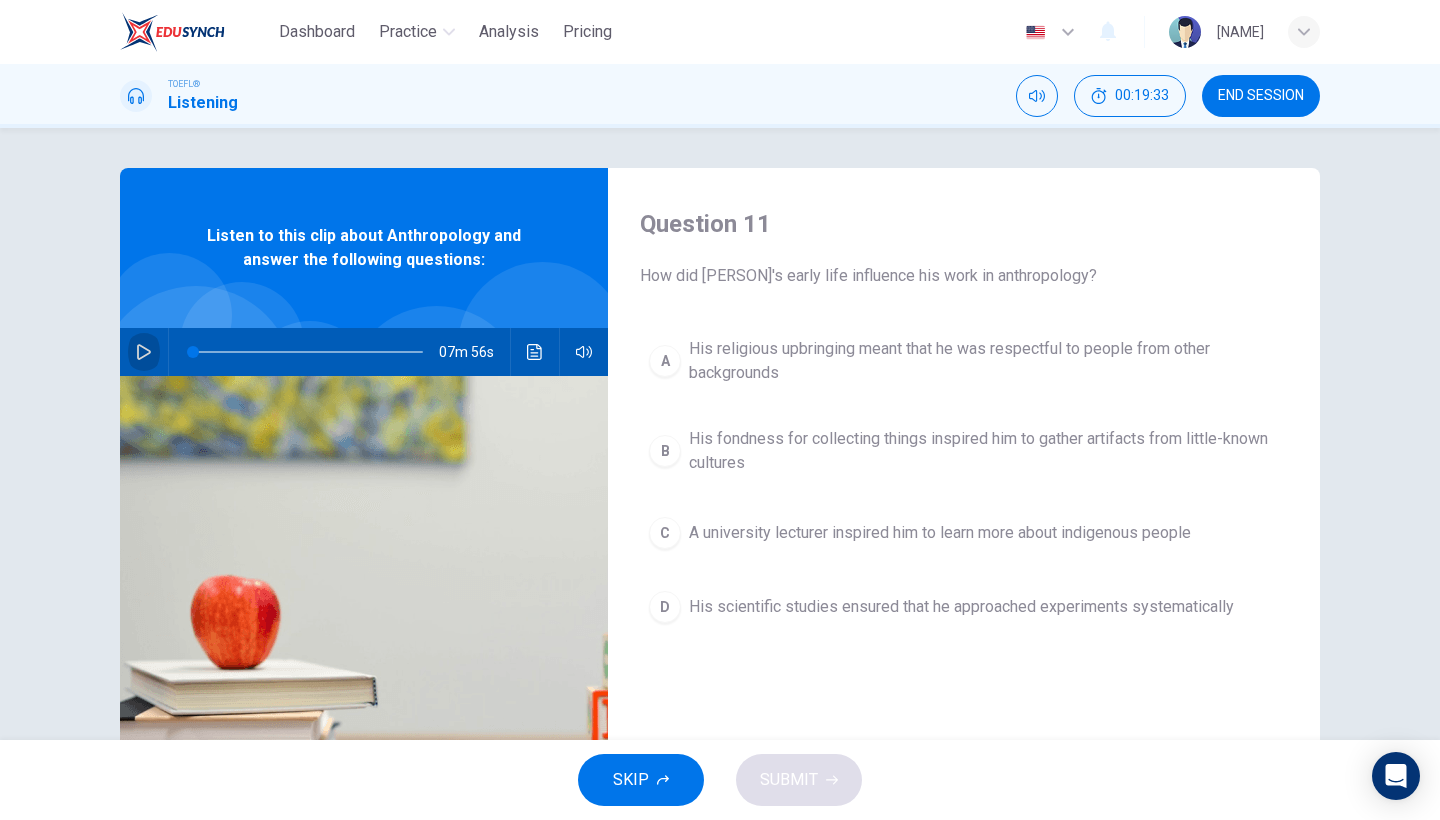 click 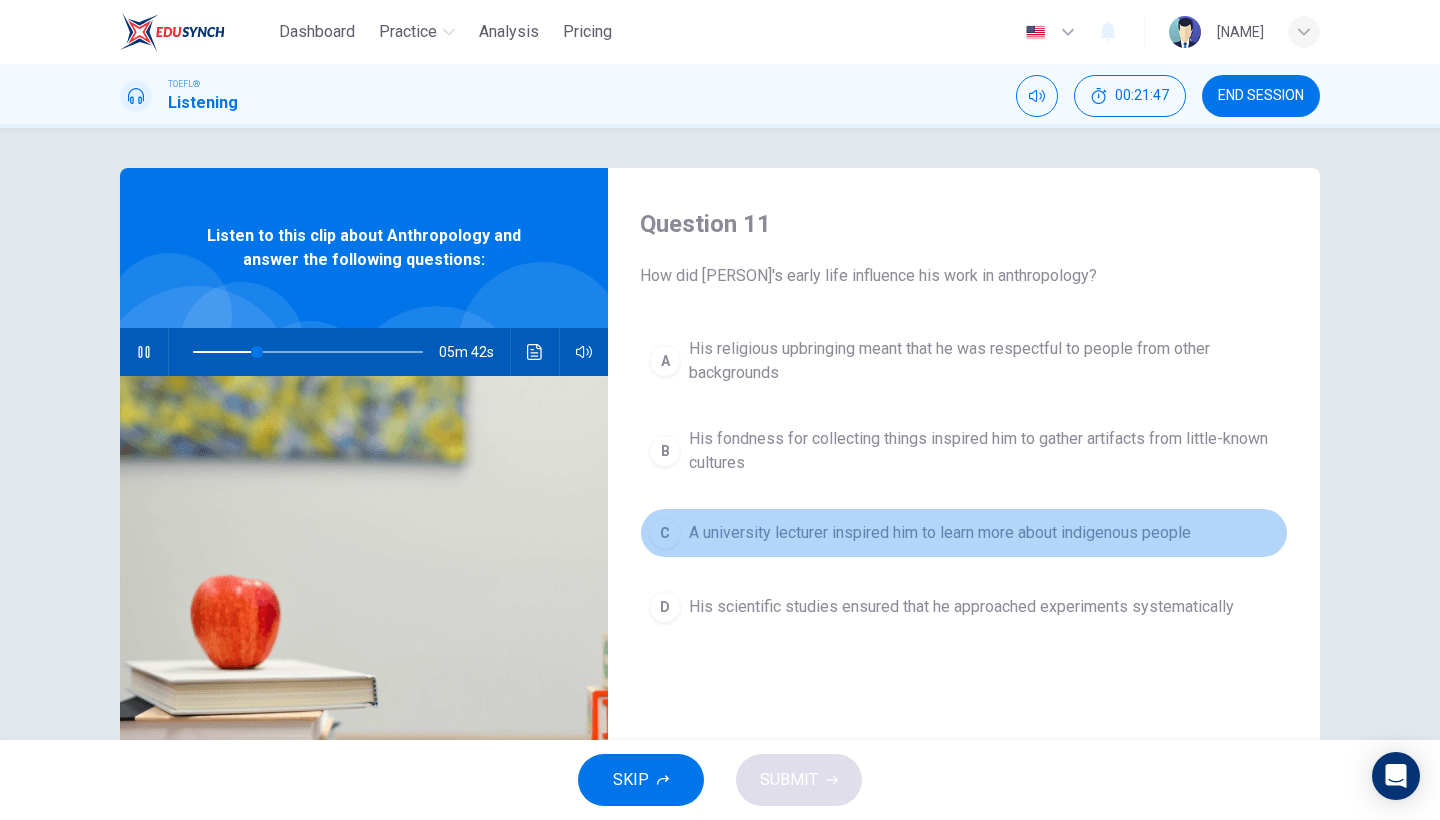 click on "A university lecturer inspired him to learn more about indigenous people" at bounding box center [964, 533] 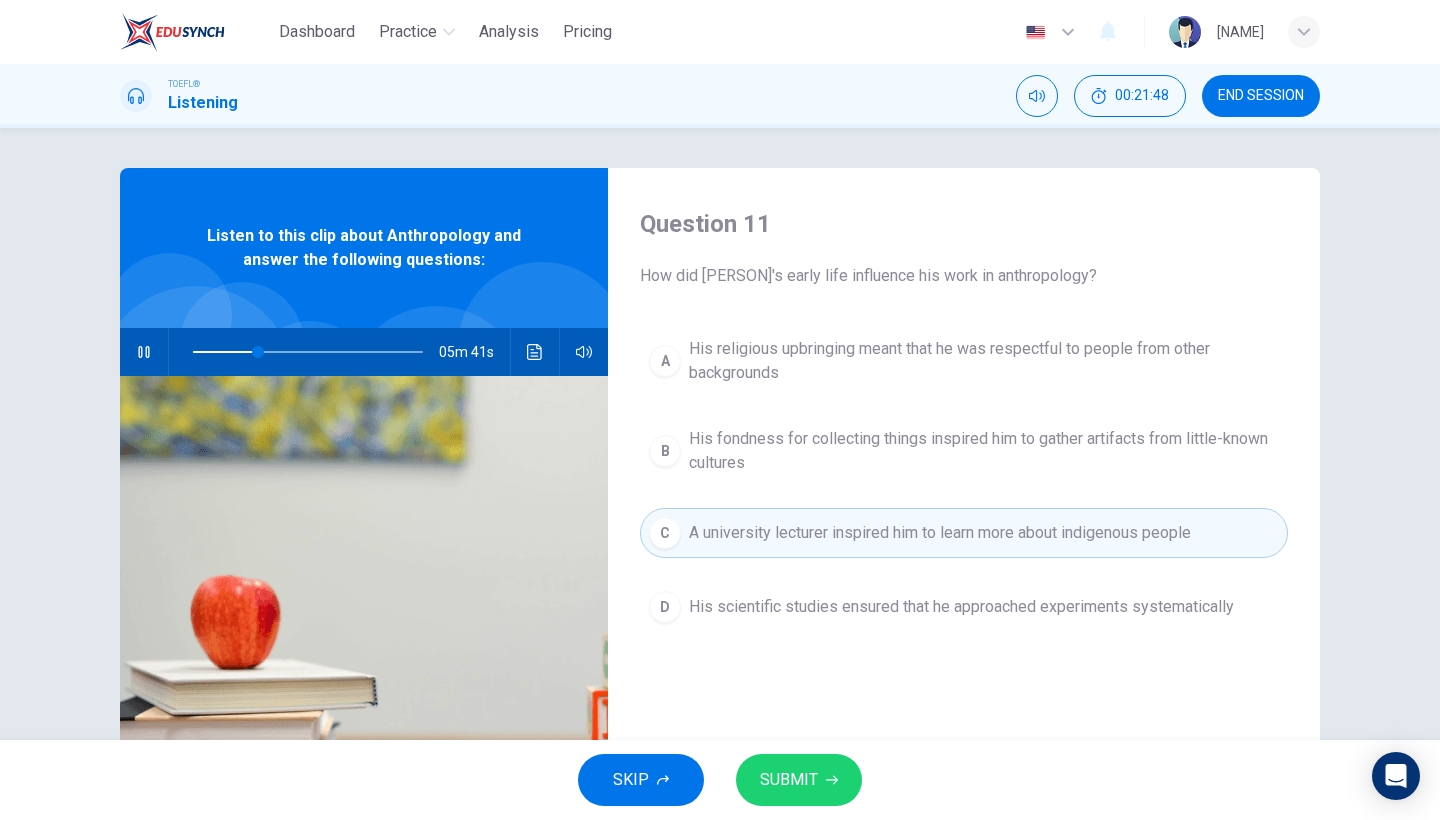click on "SUBMIT" at bounding box center (789, 780) 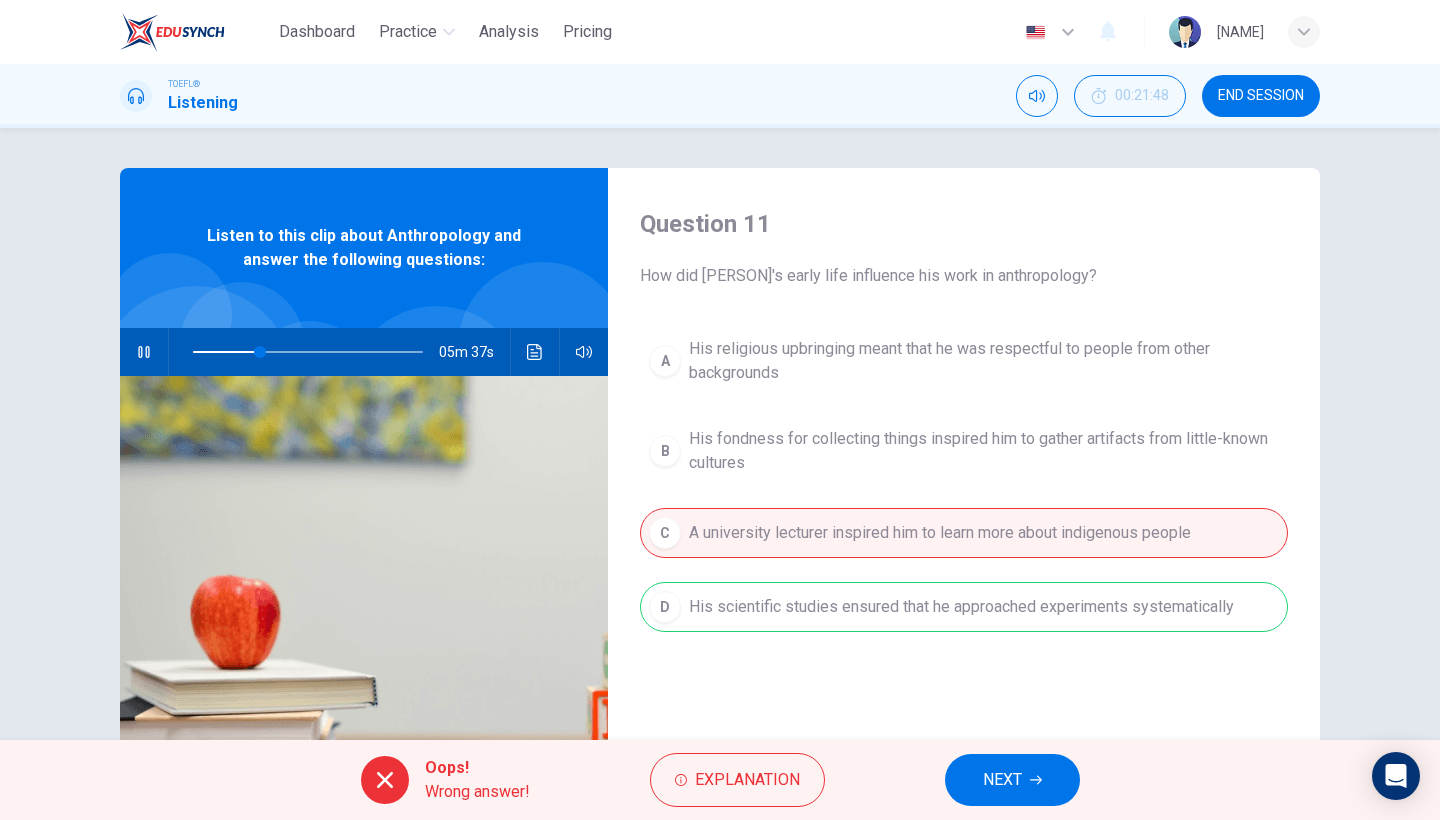 click on "NEXT" at bounding box center (1012, 780) 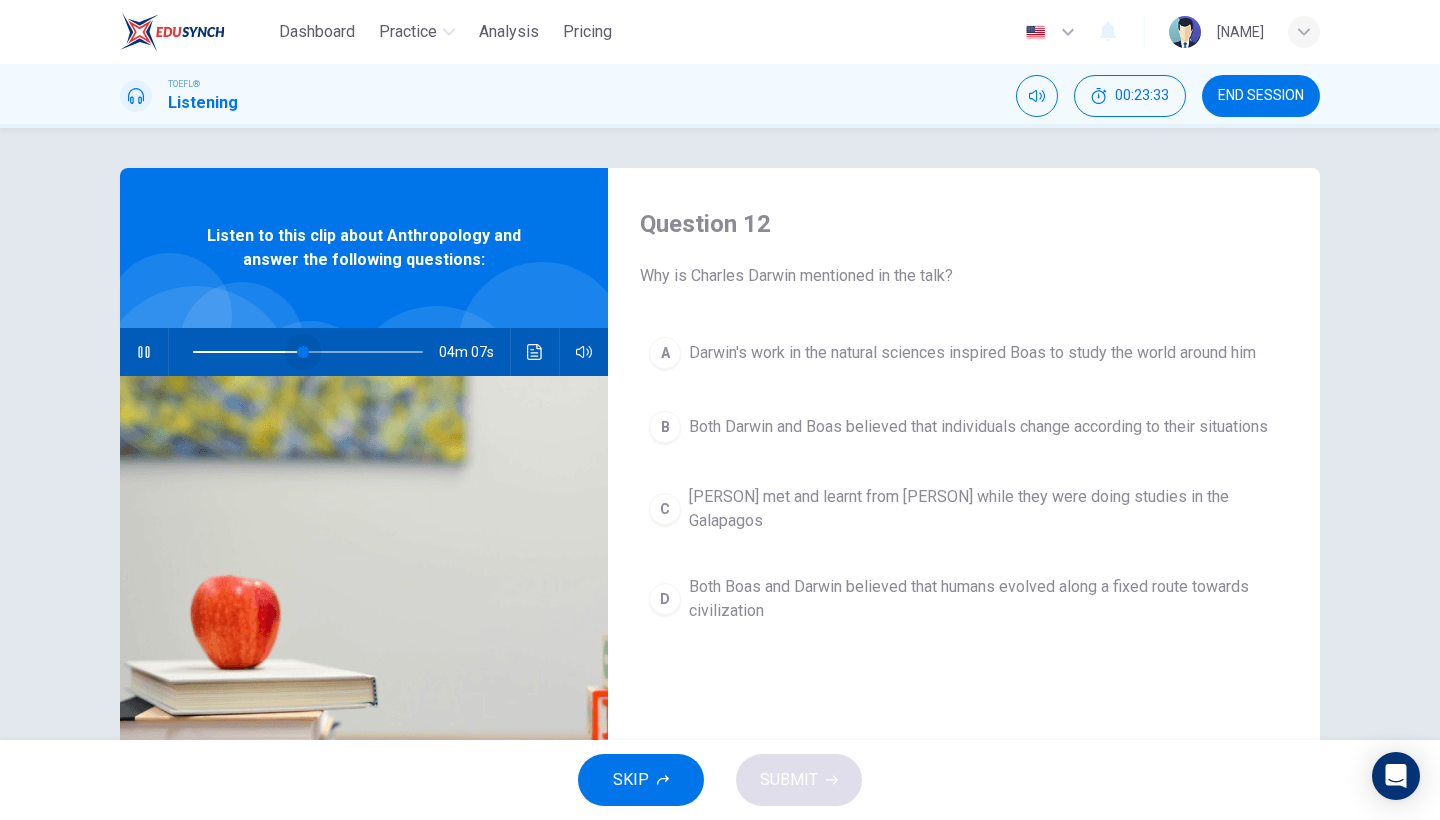 click at bounding box center [303, 352] 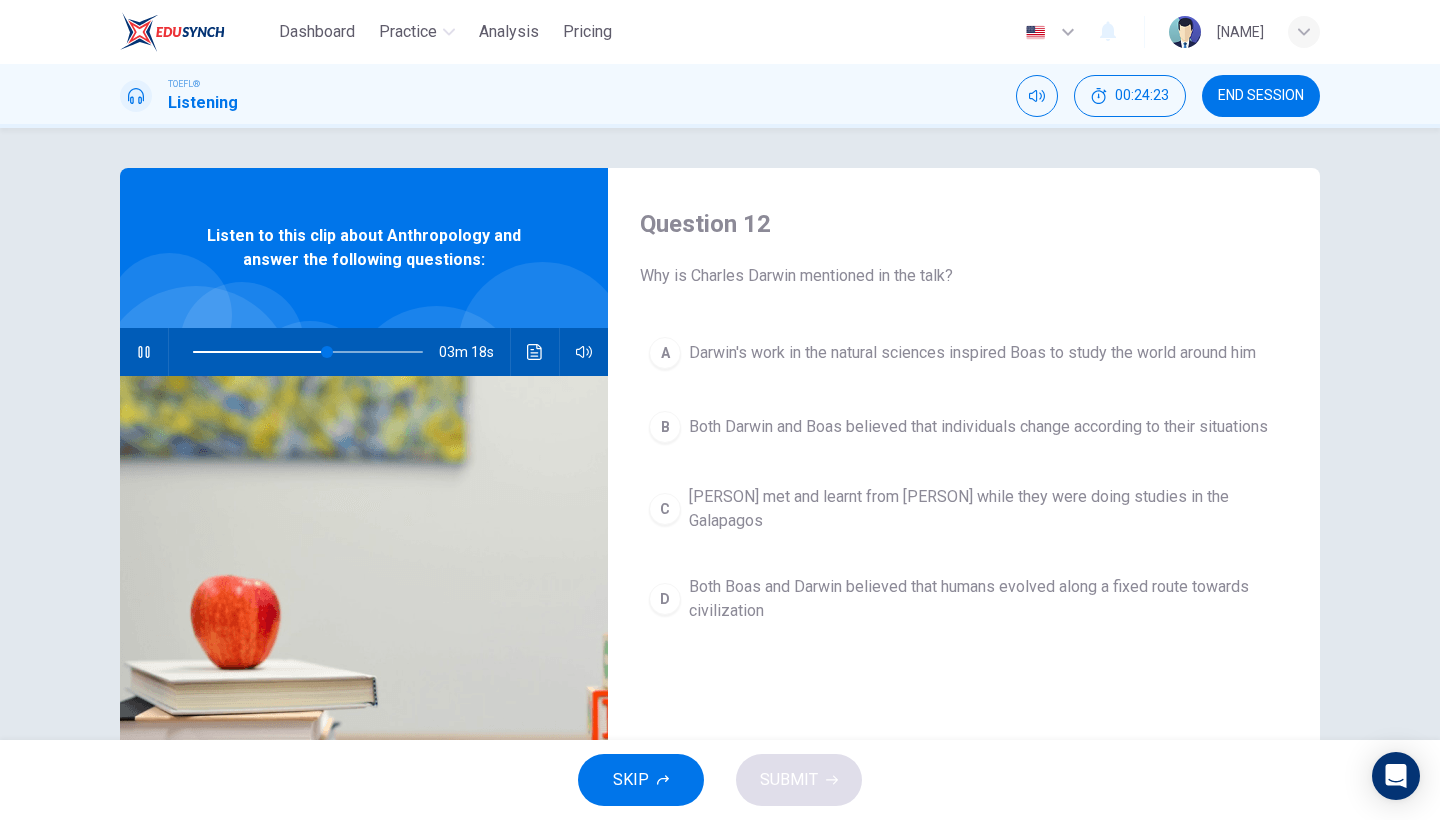 click on "A" at bounding box center (665, 353) 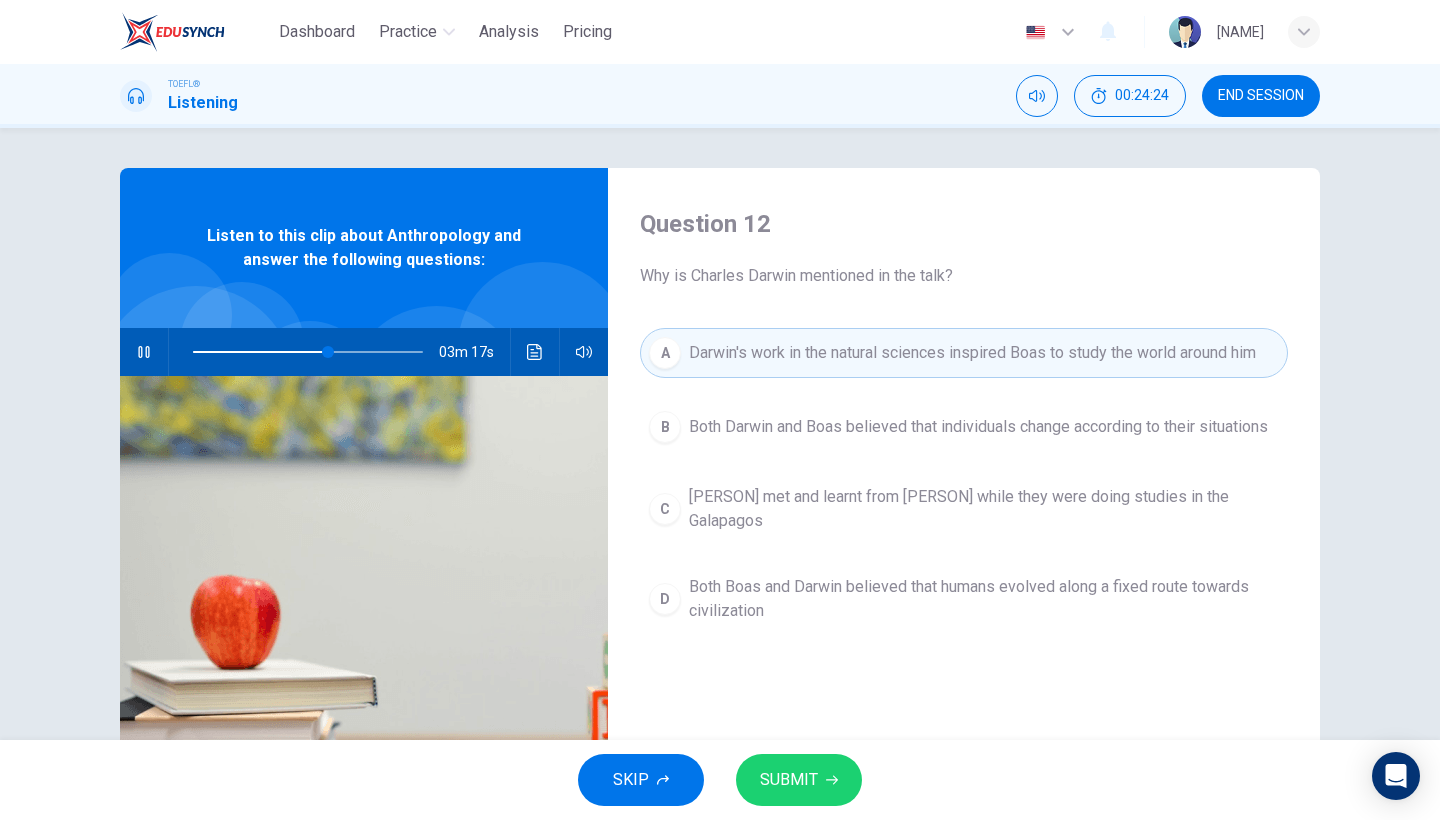 click on "SUBMIT" at bounding box center (789, 780) 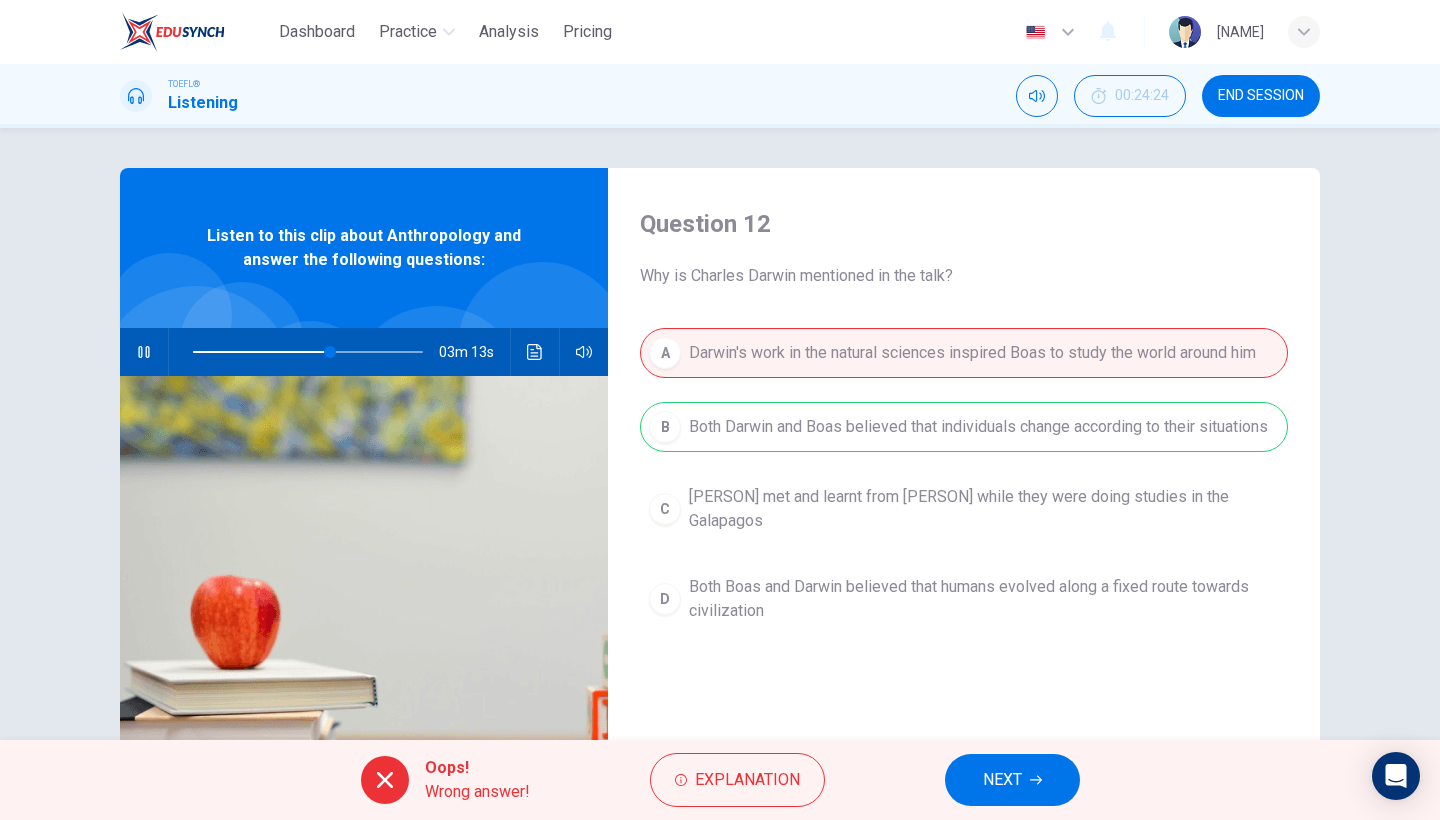 click on "NEXT" at bounding box center [1002, 780] 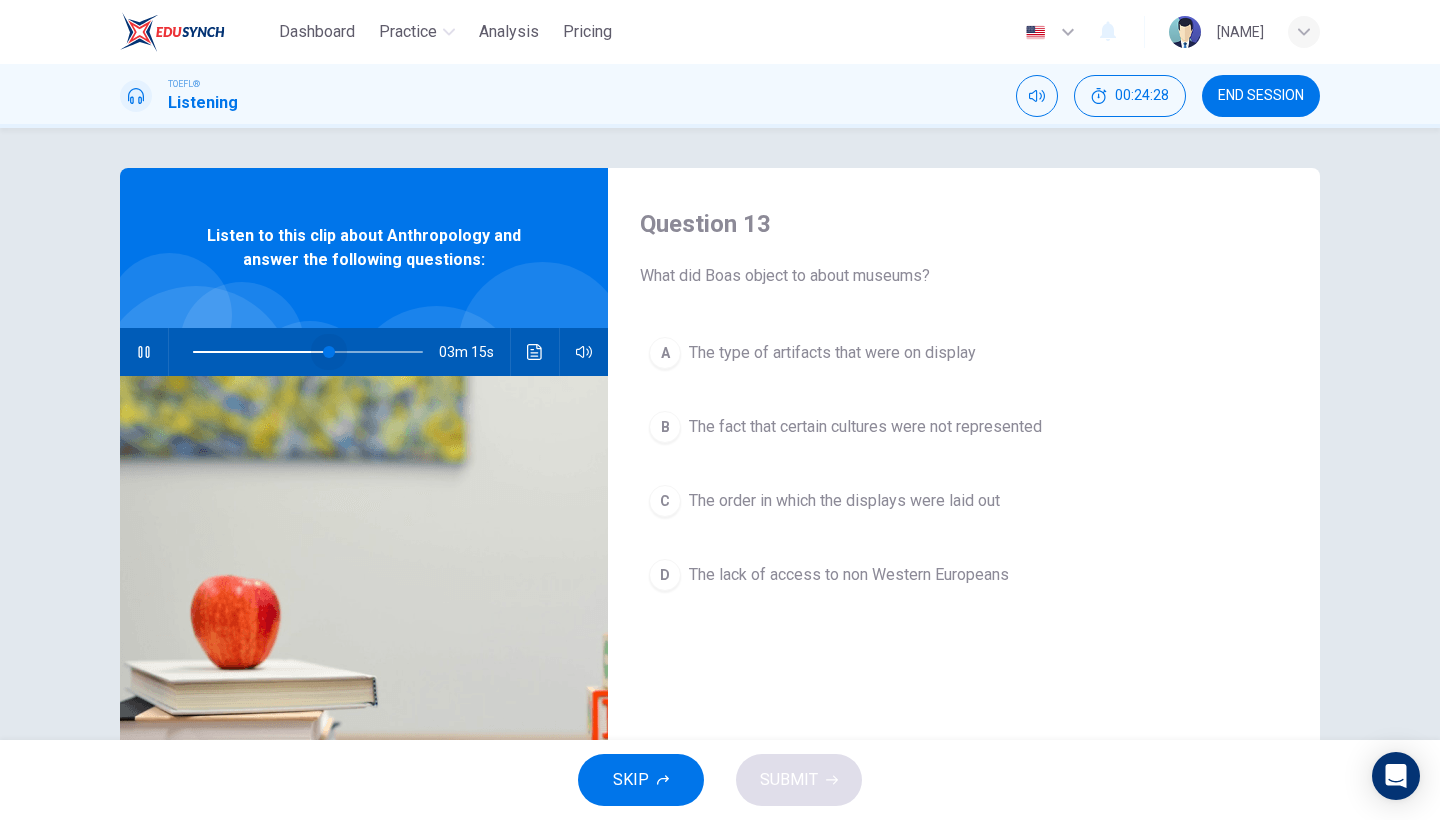 click at bounding box center (329, 352) 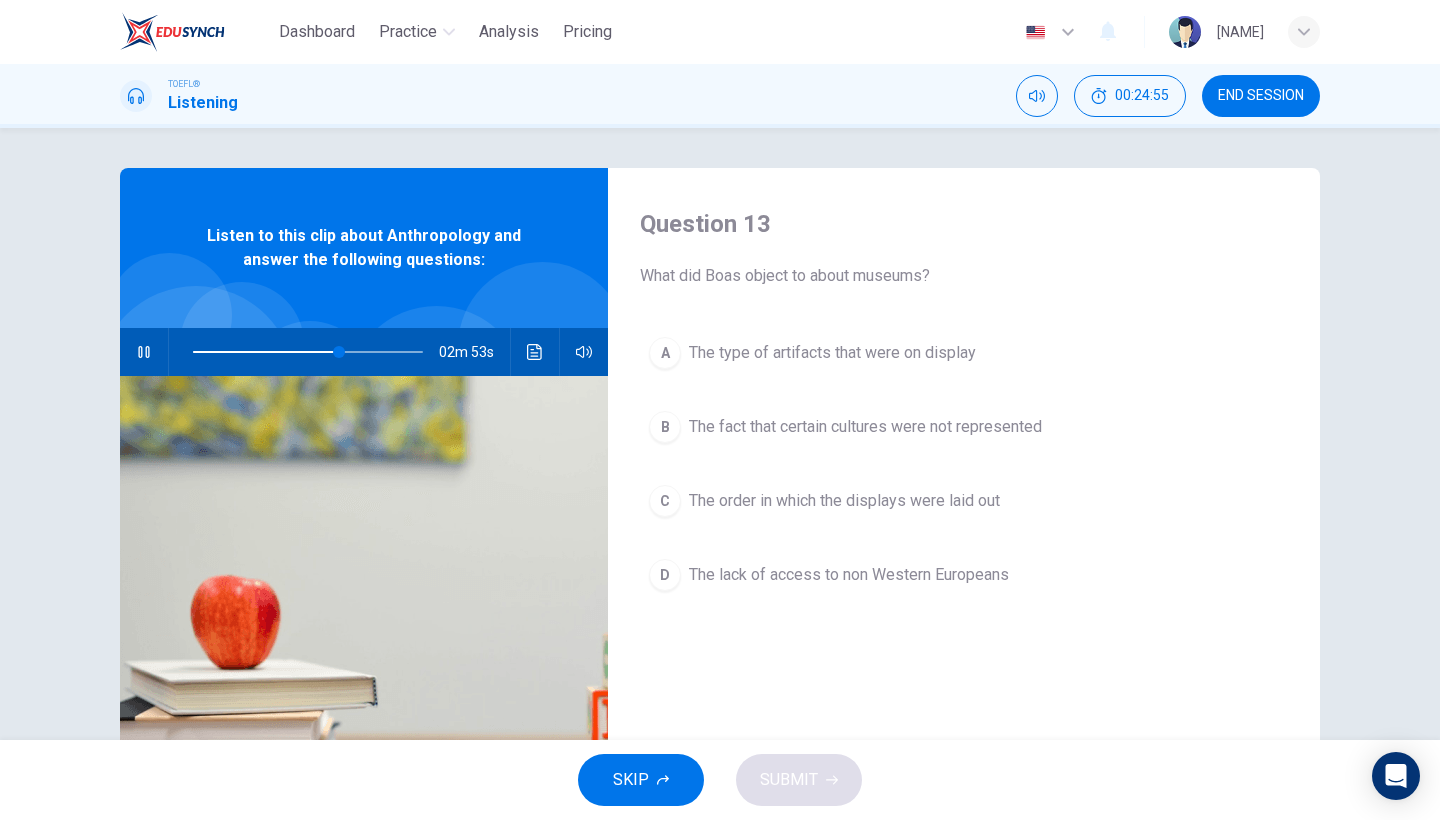 click on "B" at bounding box center [665, 427] 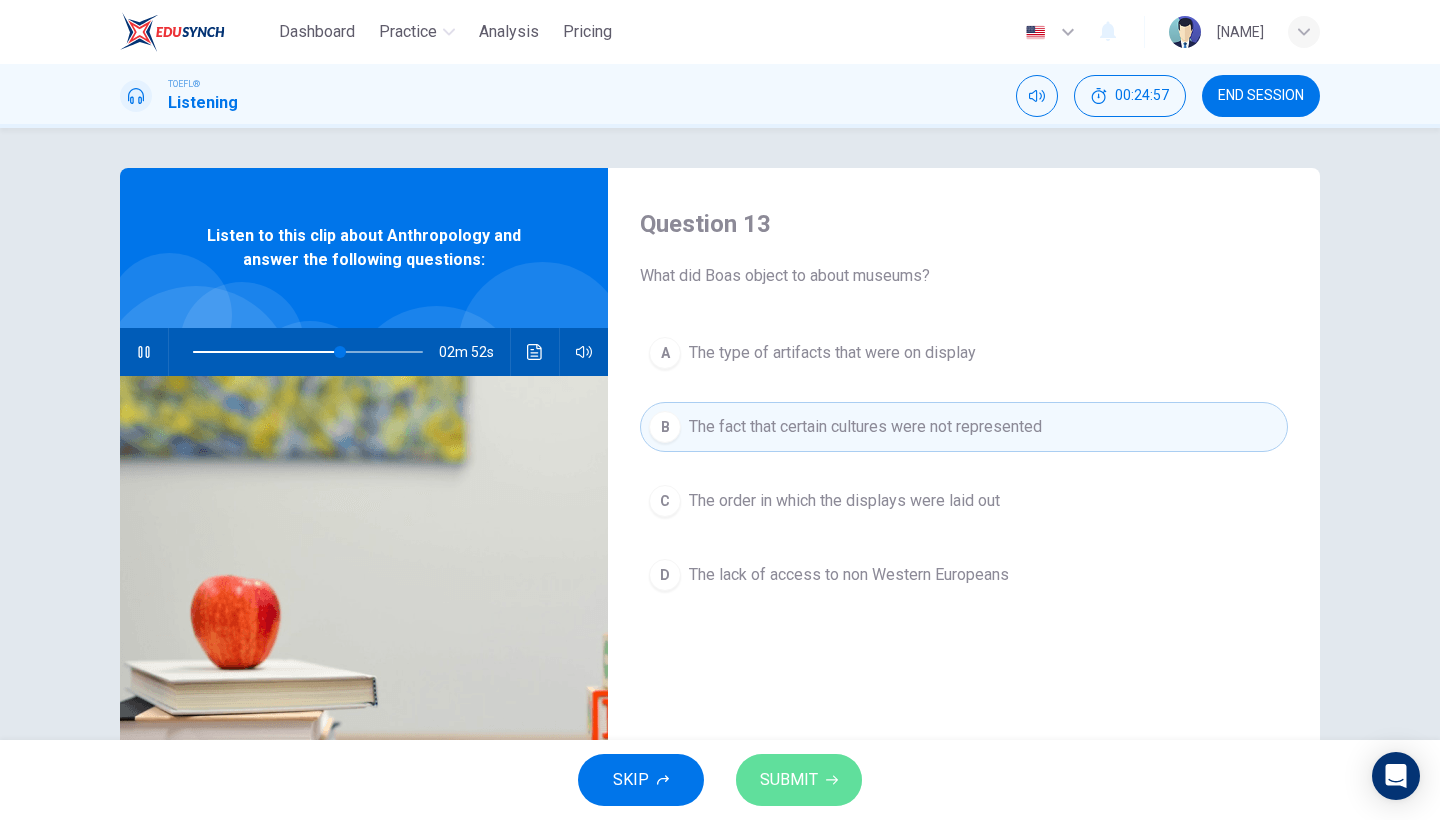 click on "SUBMIT" at bounding box center [789, 780] 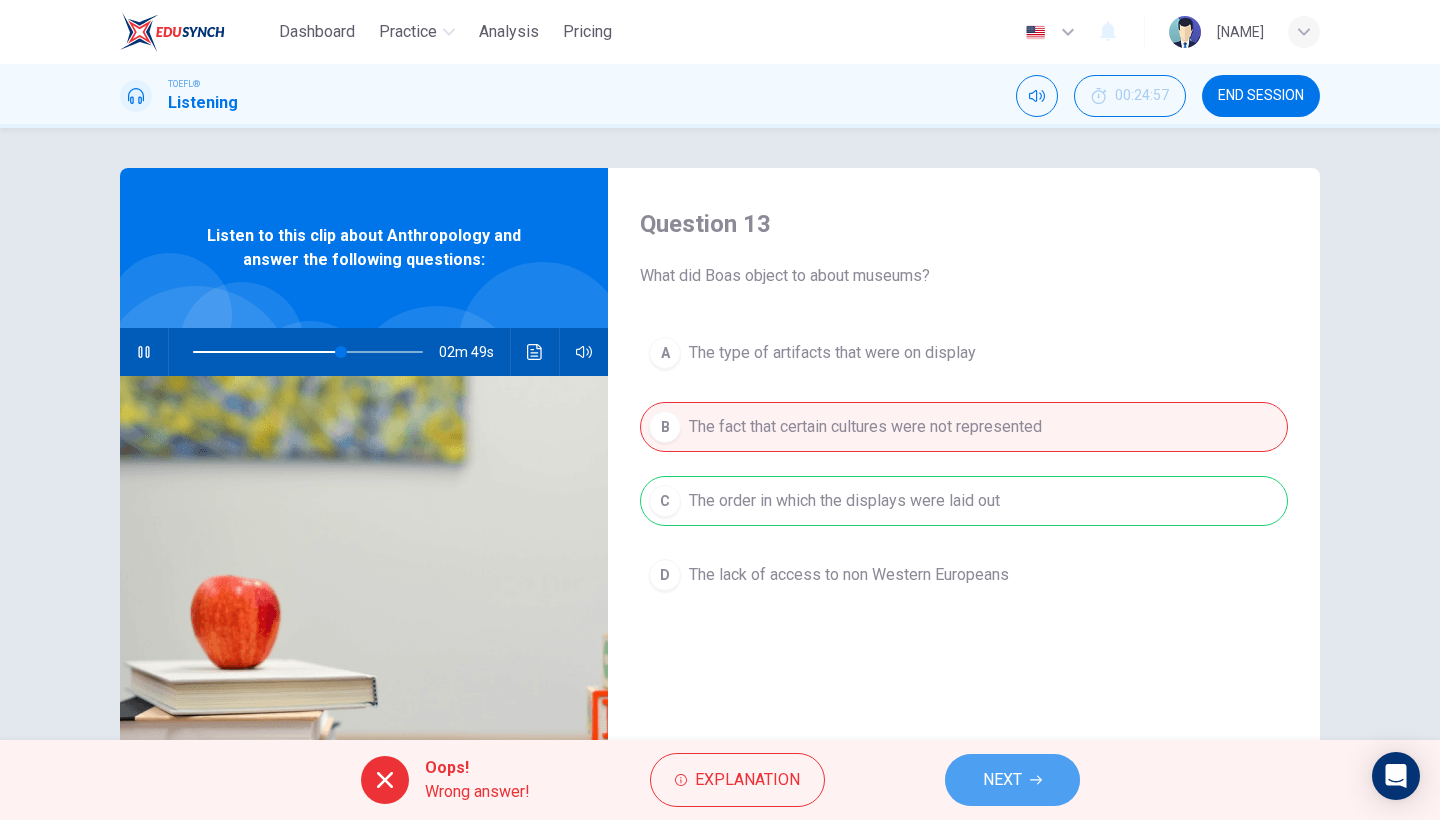 click on "NEXT" at bounding box center (1012, 780) 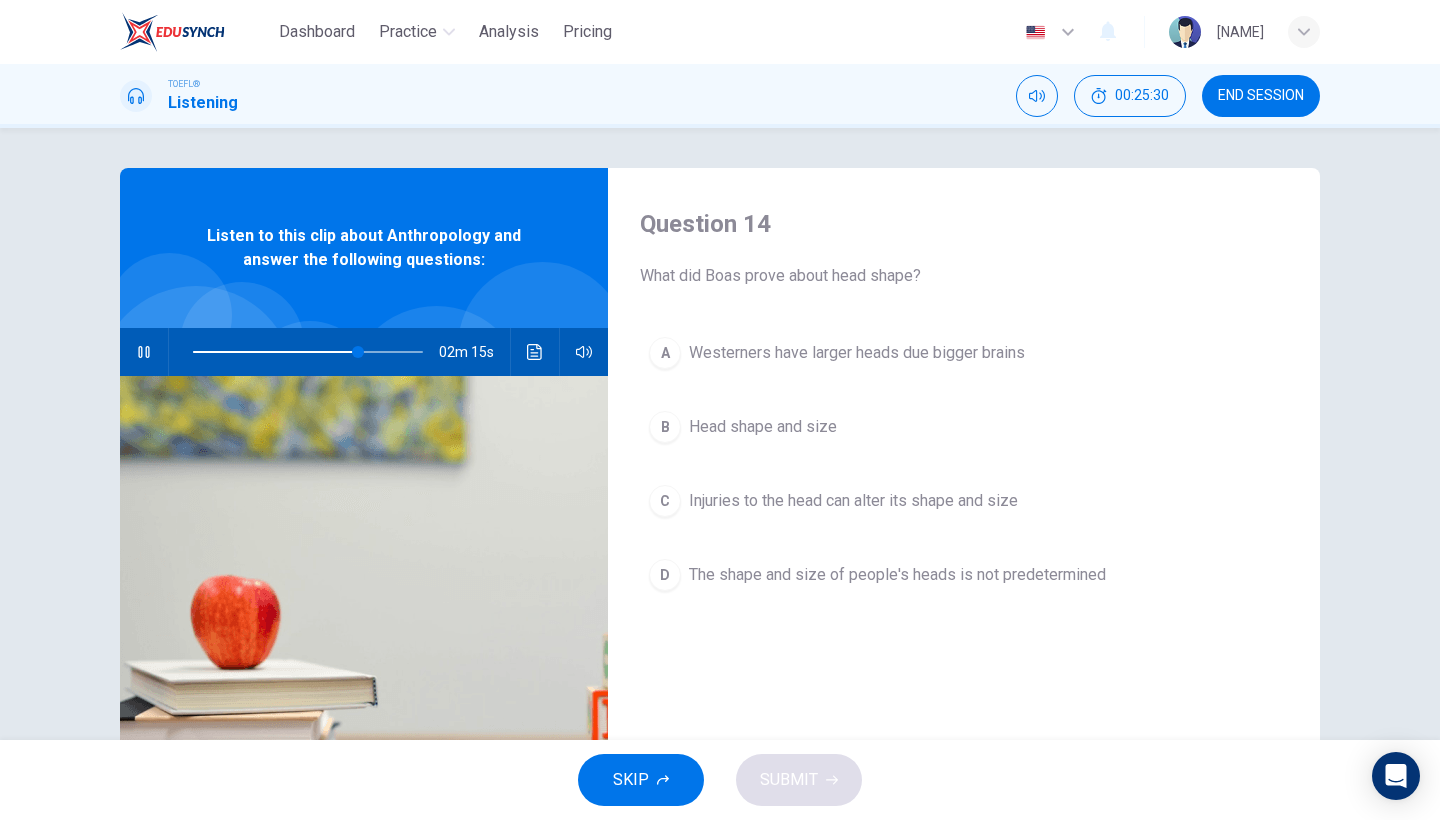 click on "A Westerners have larger heads due bigger brains" at bounding box center [964, 353] 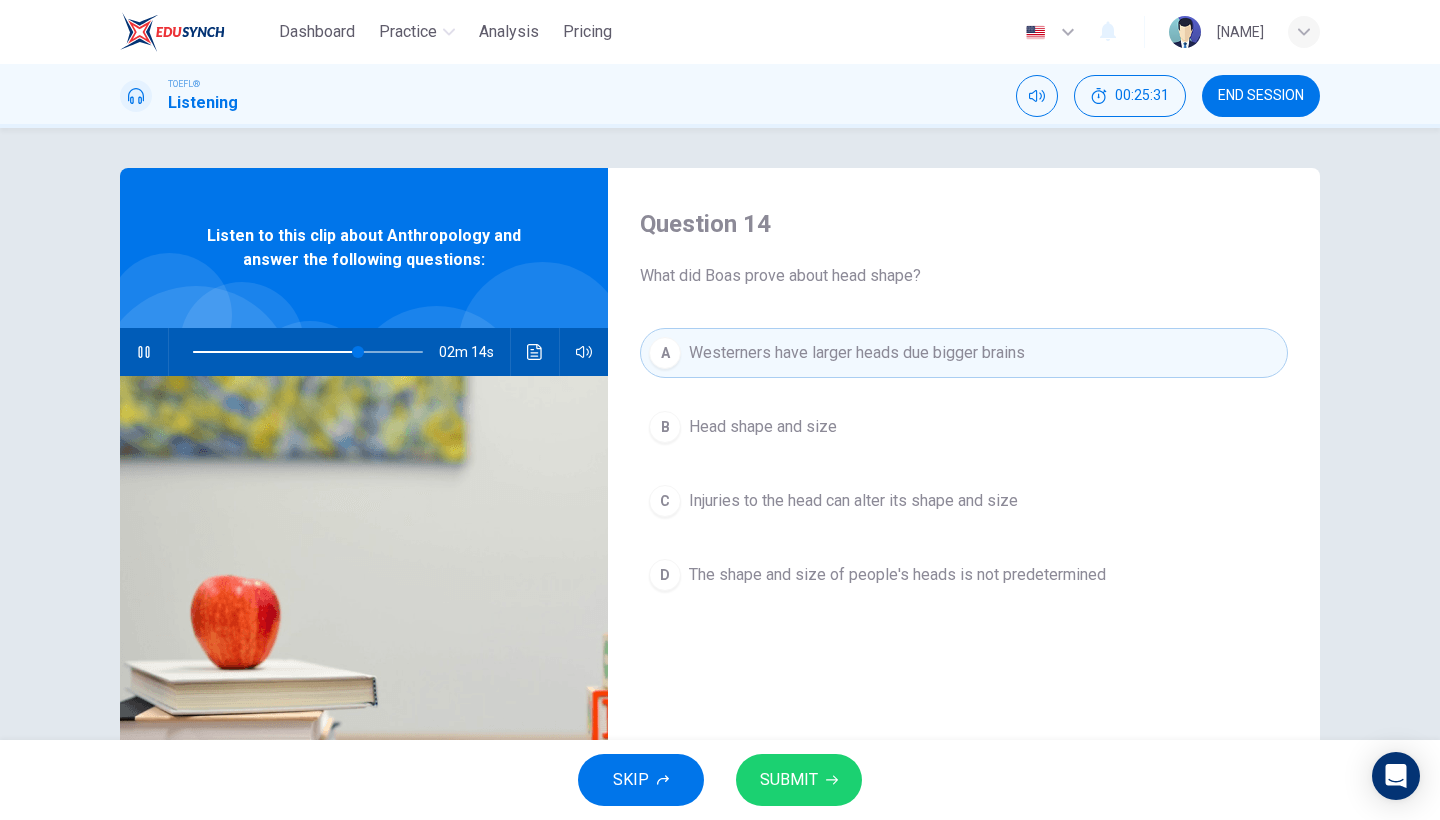 click on "SUBMIT" at bounding box center [799, 780] 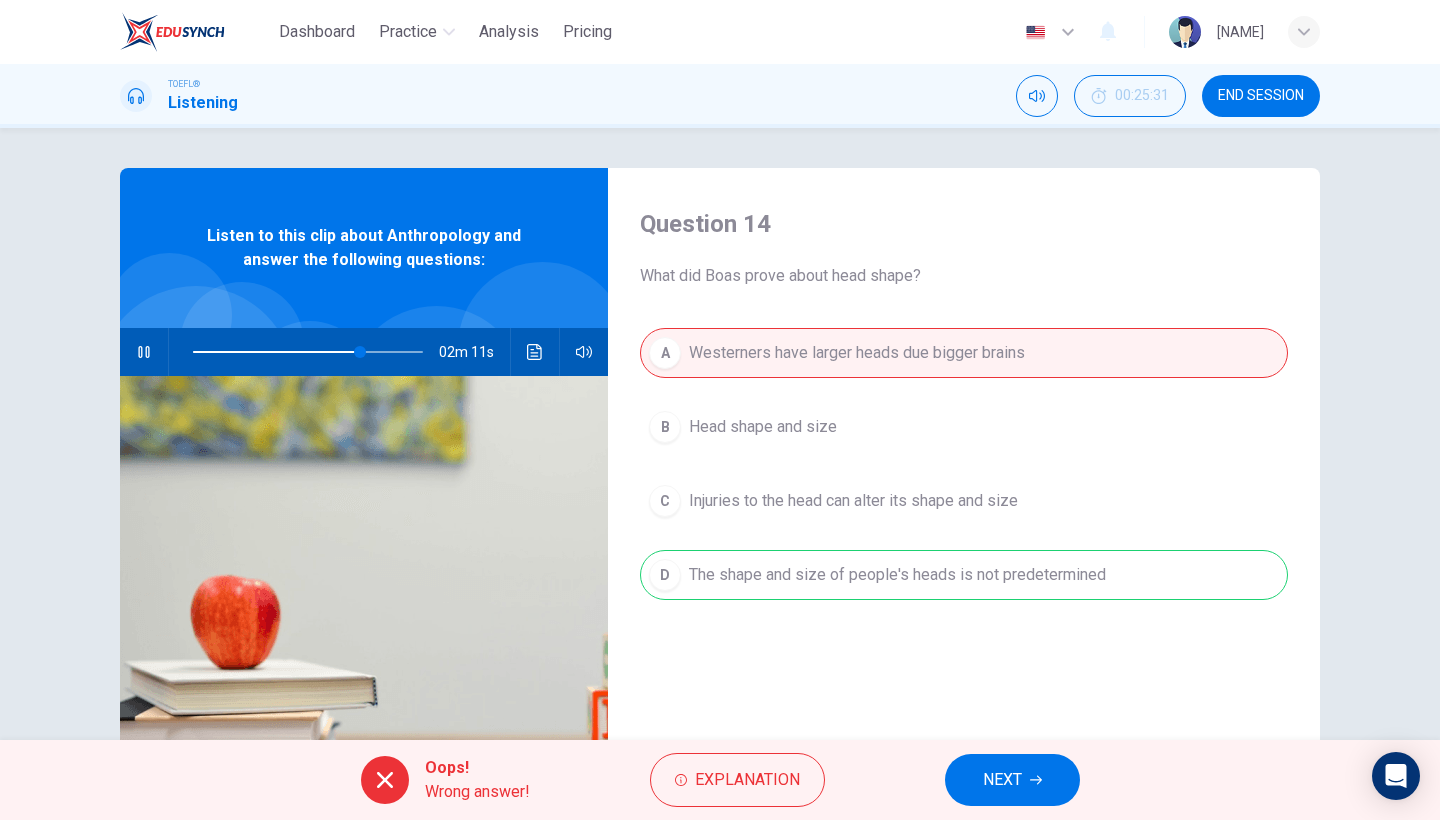 click on "NEXT" at bounding box center [1012, 780] 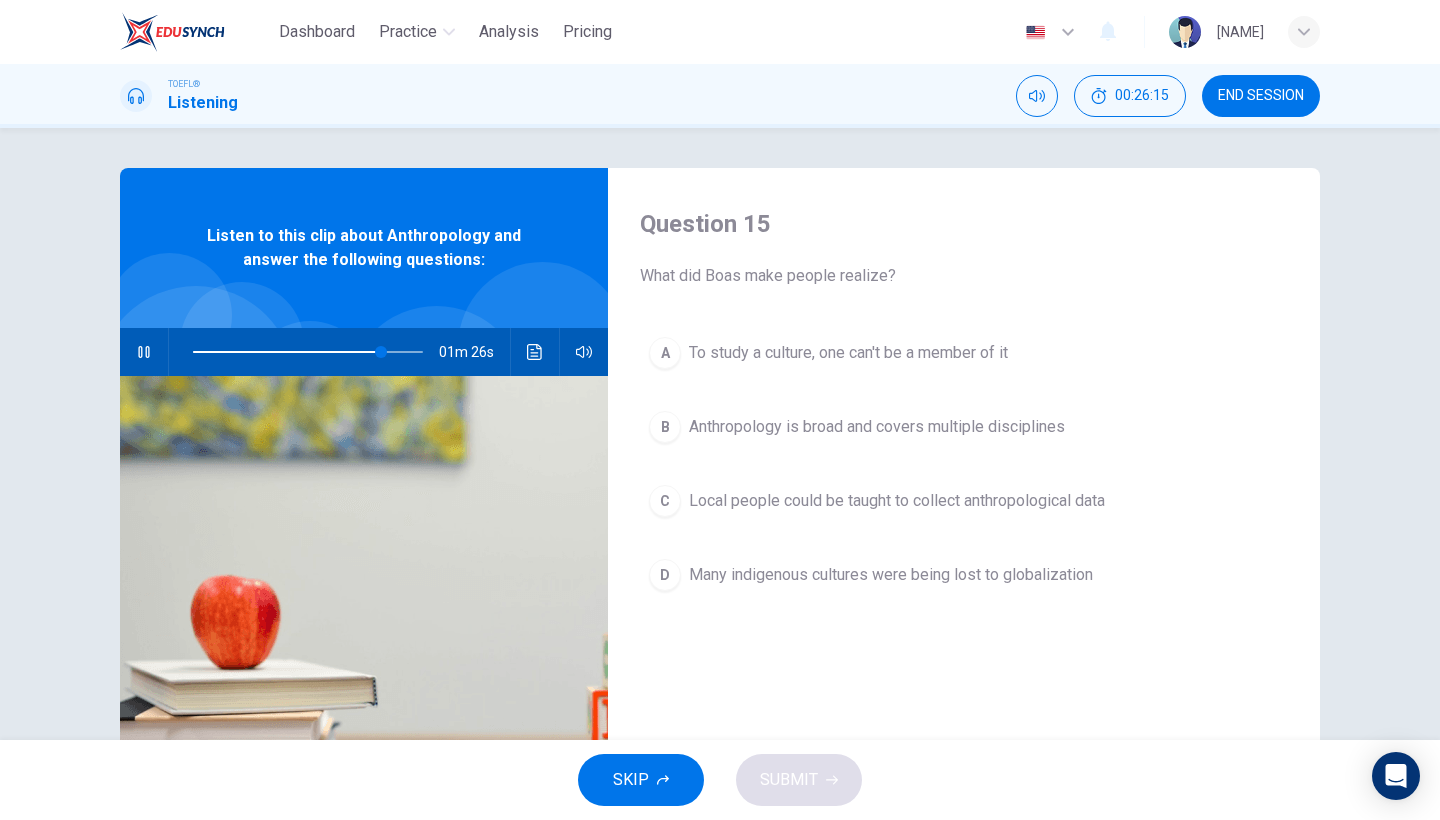 click on "Anthropology is broad and covers multiple disciplines" at bounding box center (877, 427) 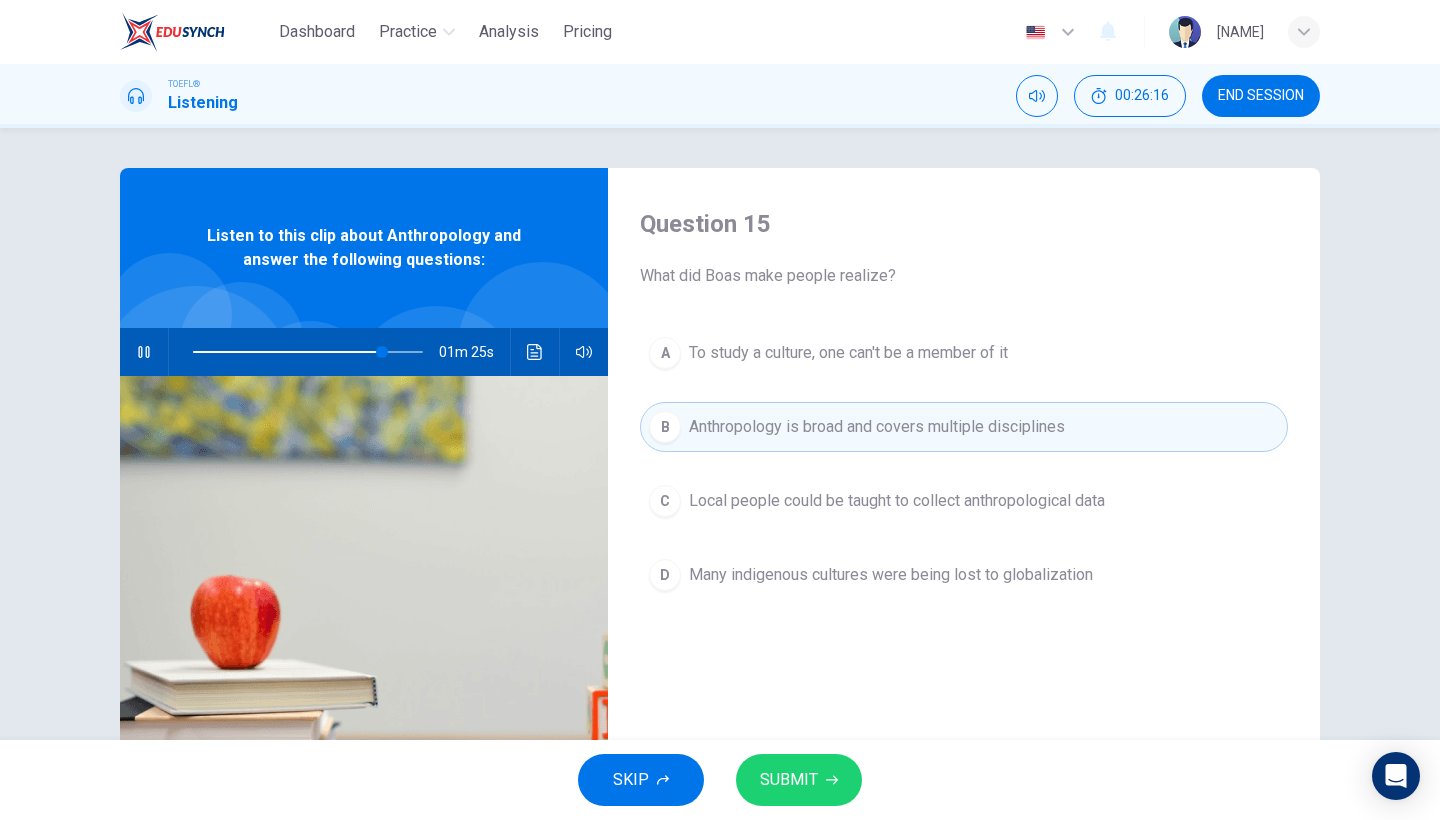 click on "SUBMIT" at bounding box center (799, 780) 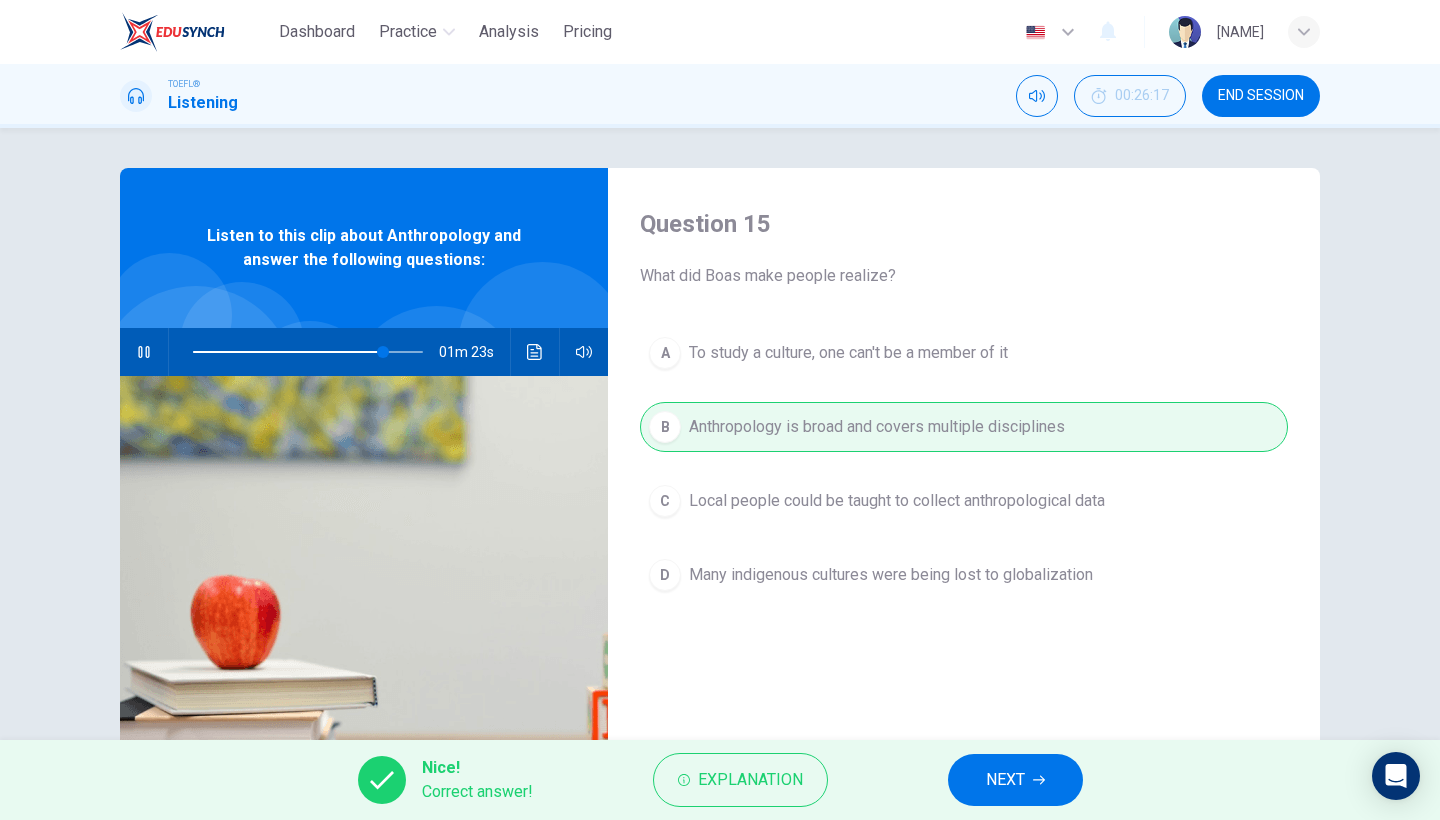 type on "83" 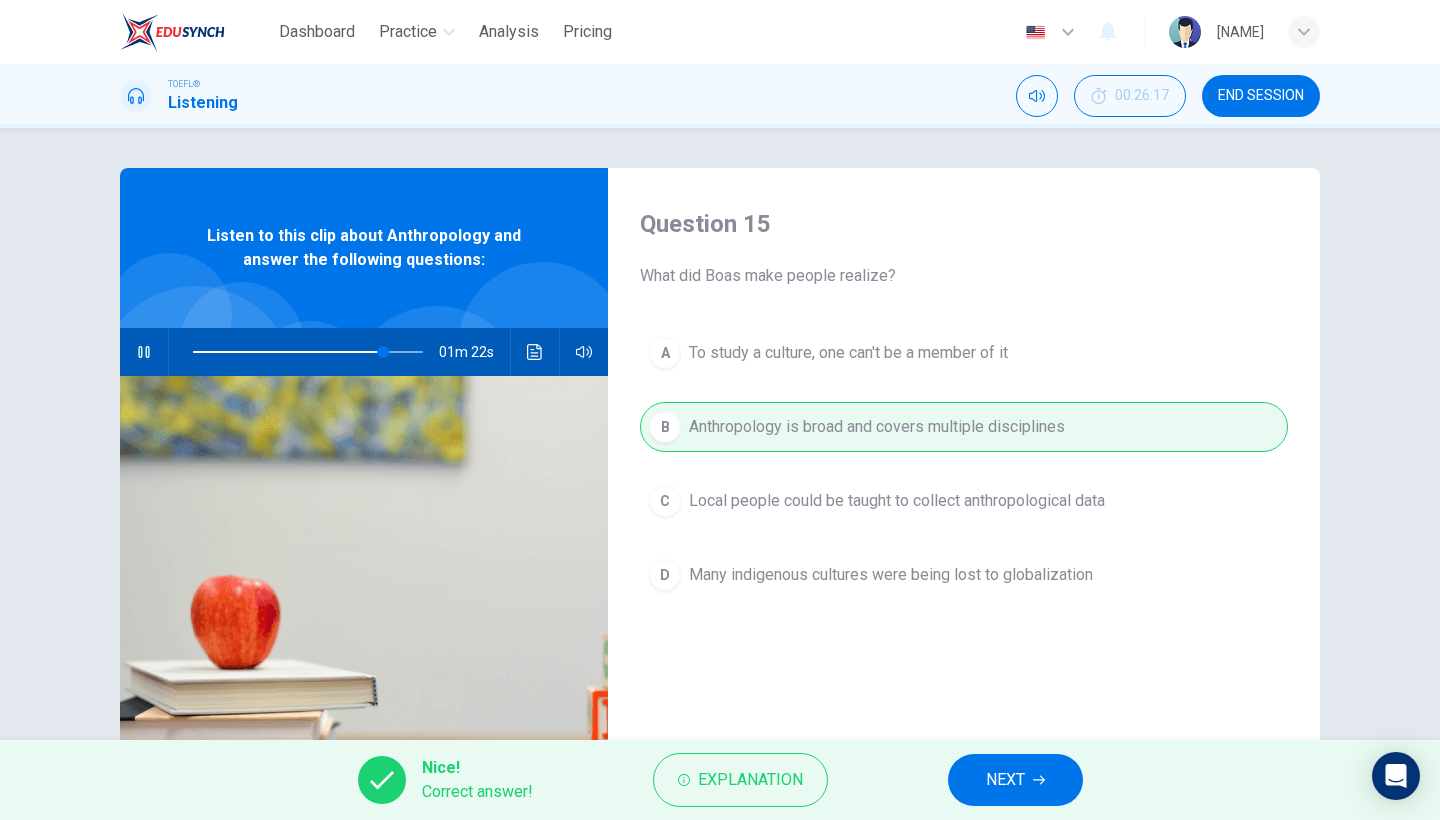 click on "NEXT" at bounding box center [1015, 780] 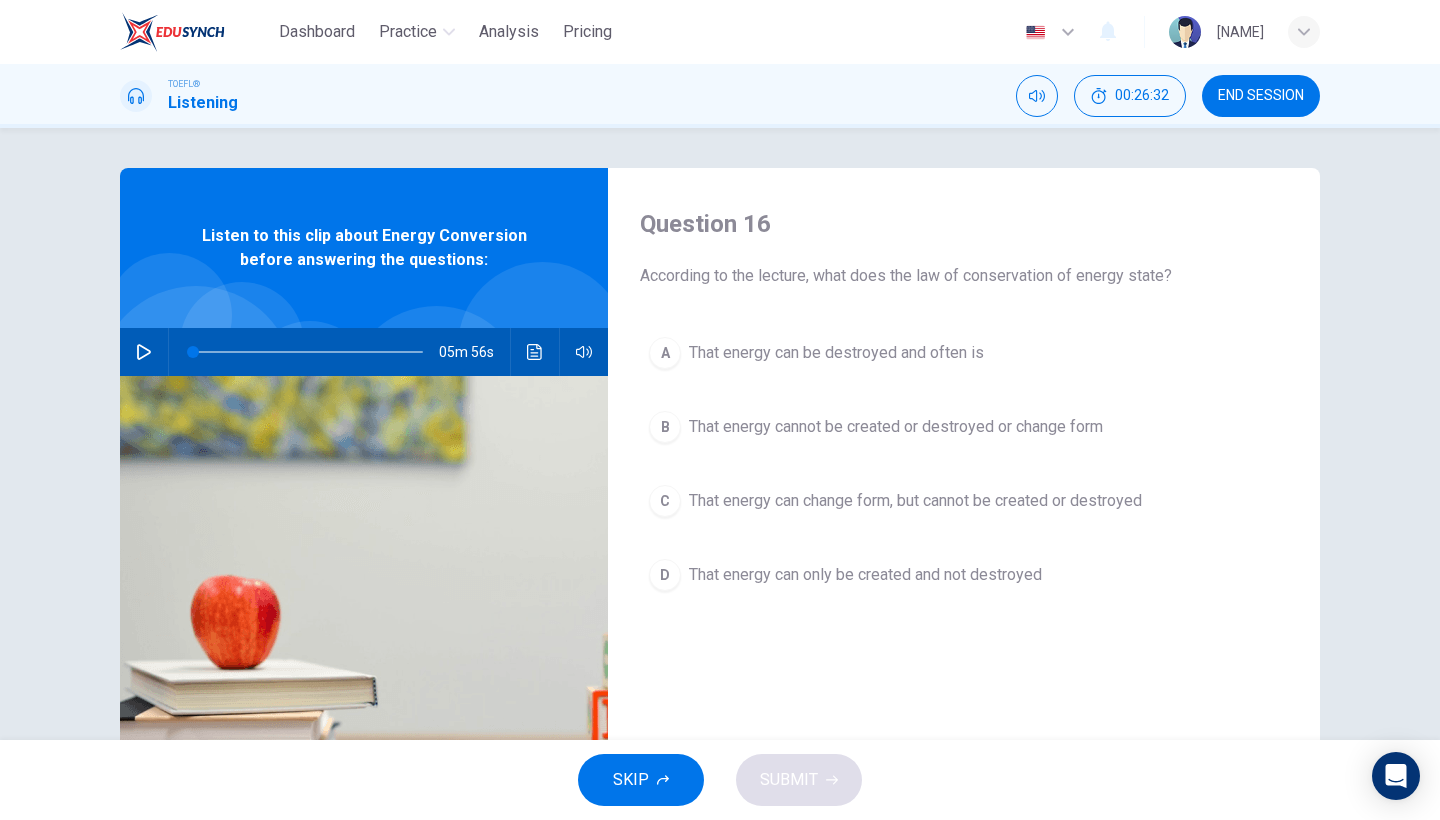 click 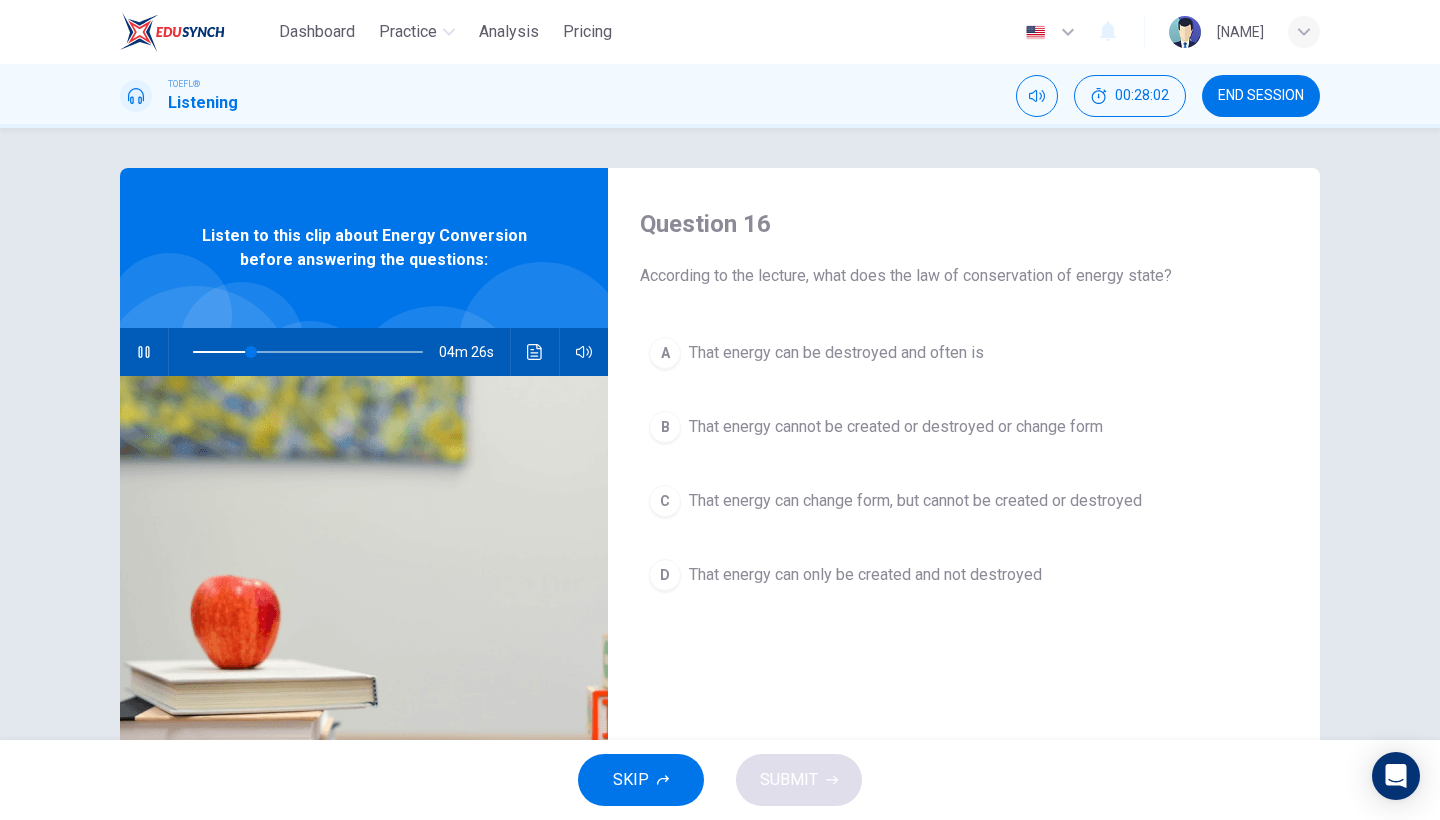 click on "C" at bounding box center (665, 501) 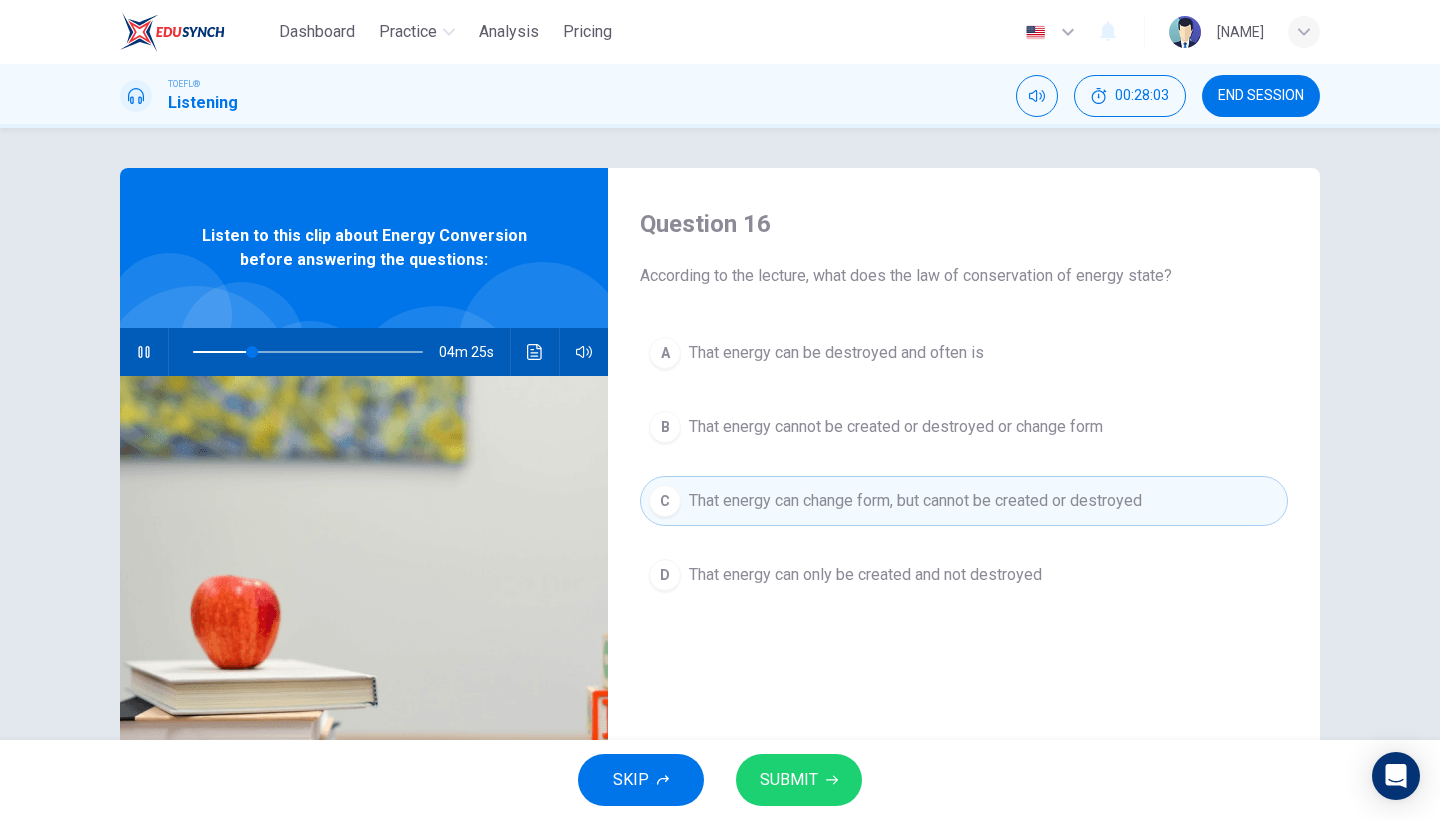 click on "That energy can only be created and not destroyed" at bounding box center (865, 575) 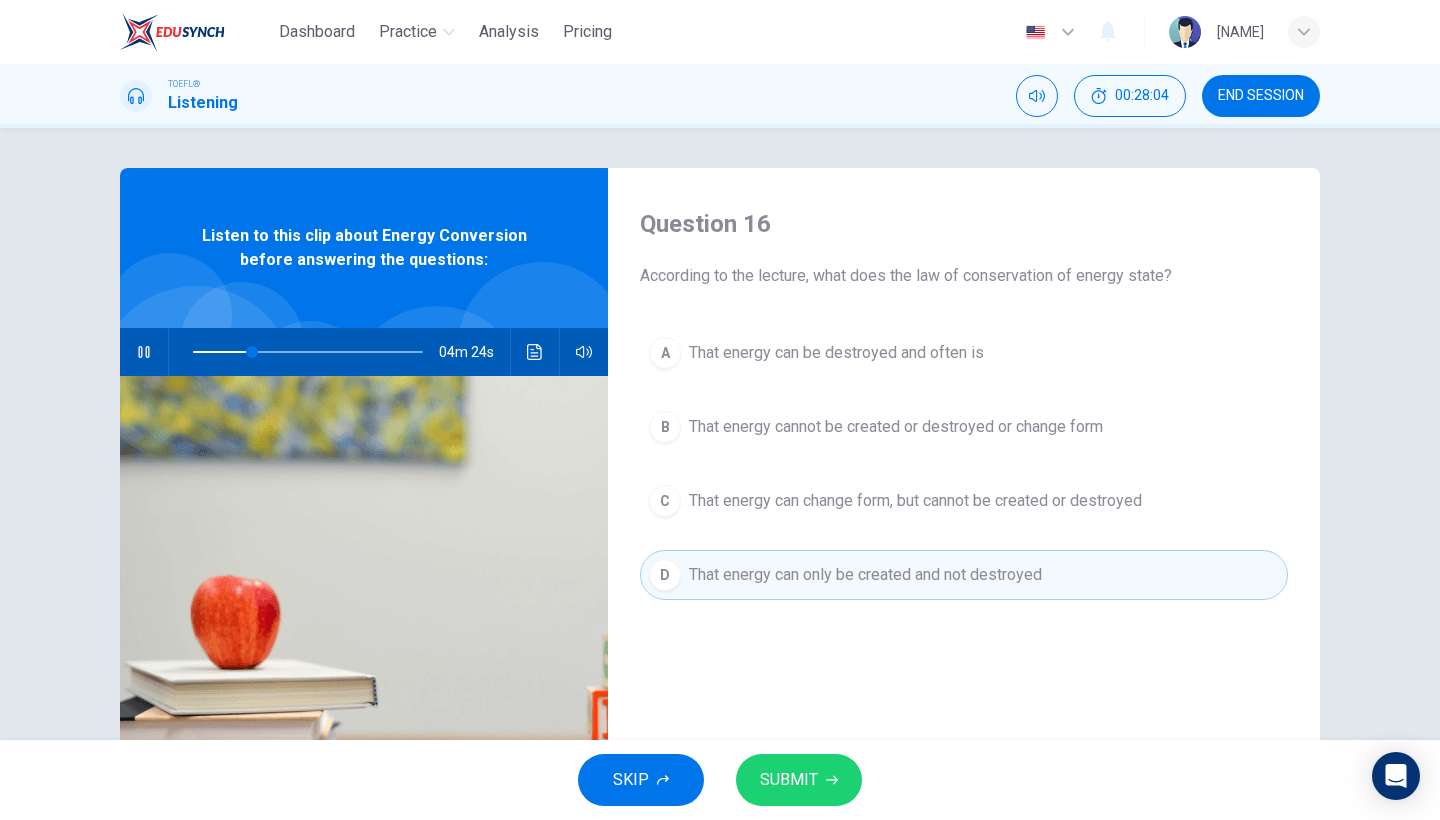 click on "SUBMIT" at bounding box center [789, 780] 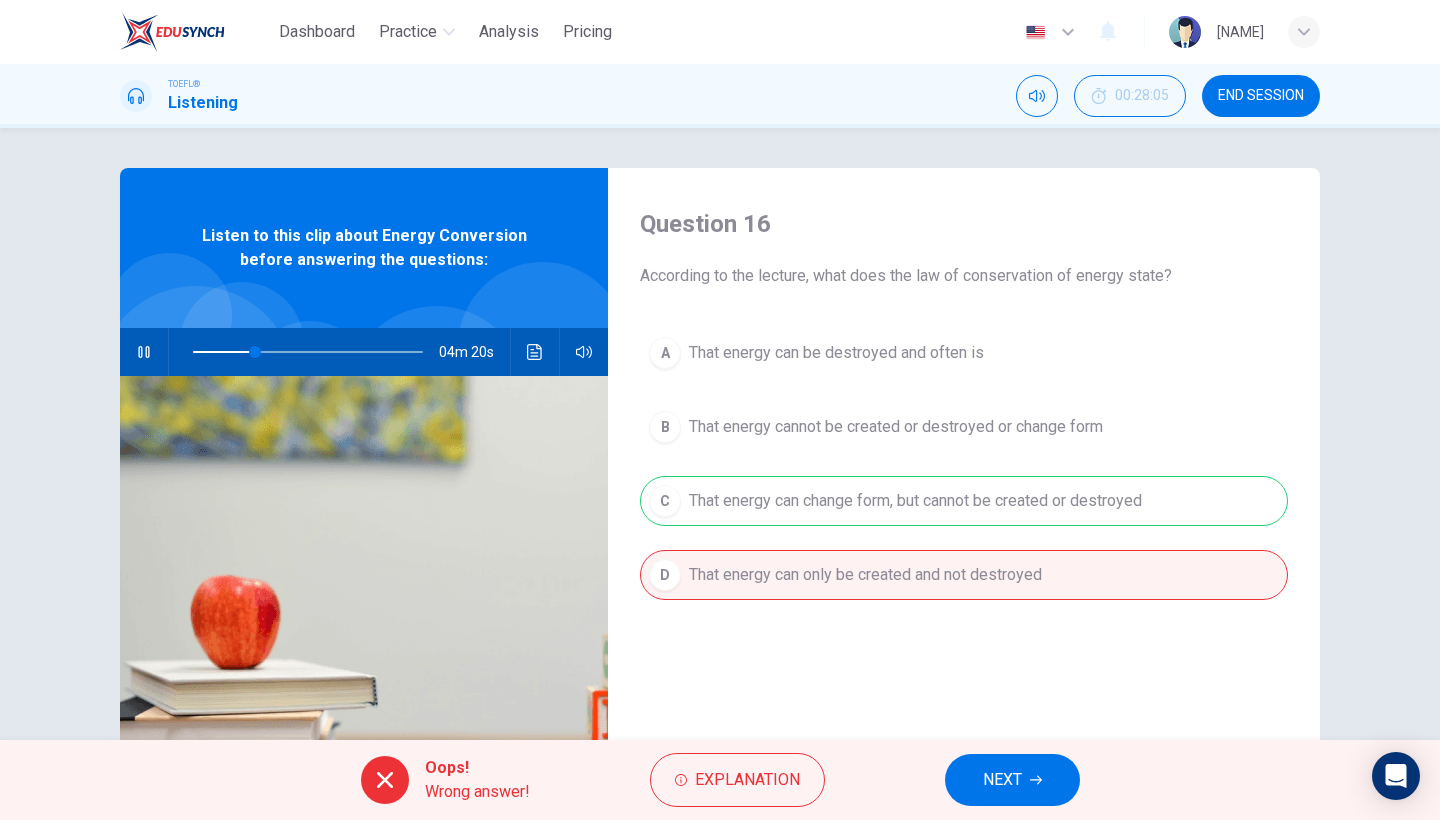 click on "NEXT" at bounding box center (1002, 780) 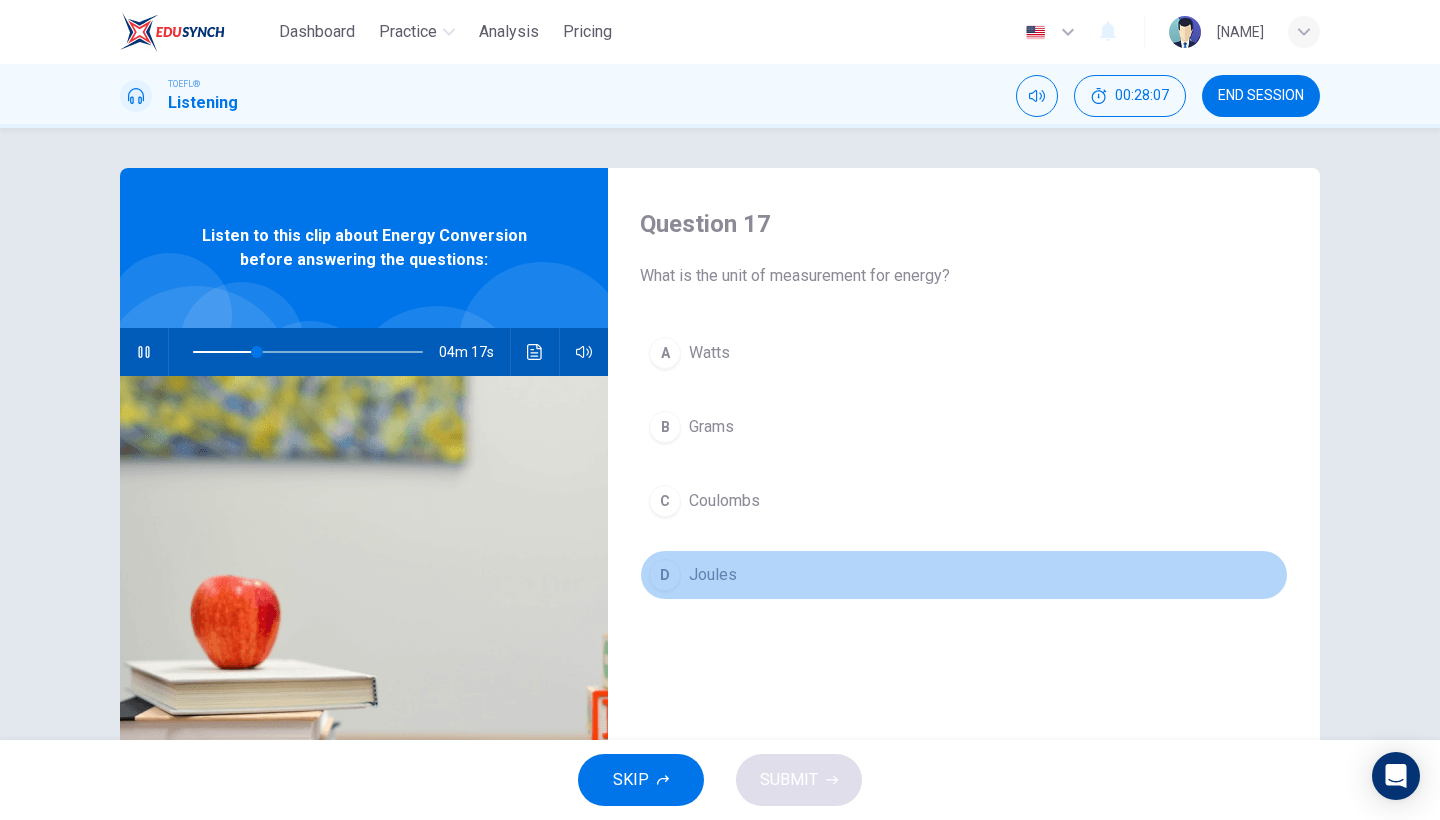 click on "D" at bounding box center [665, 575] 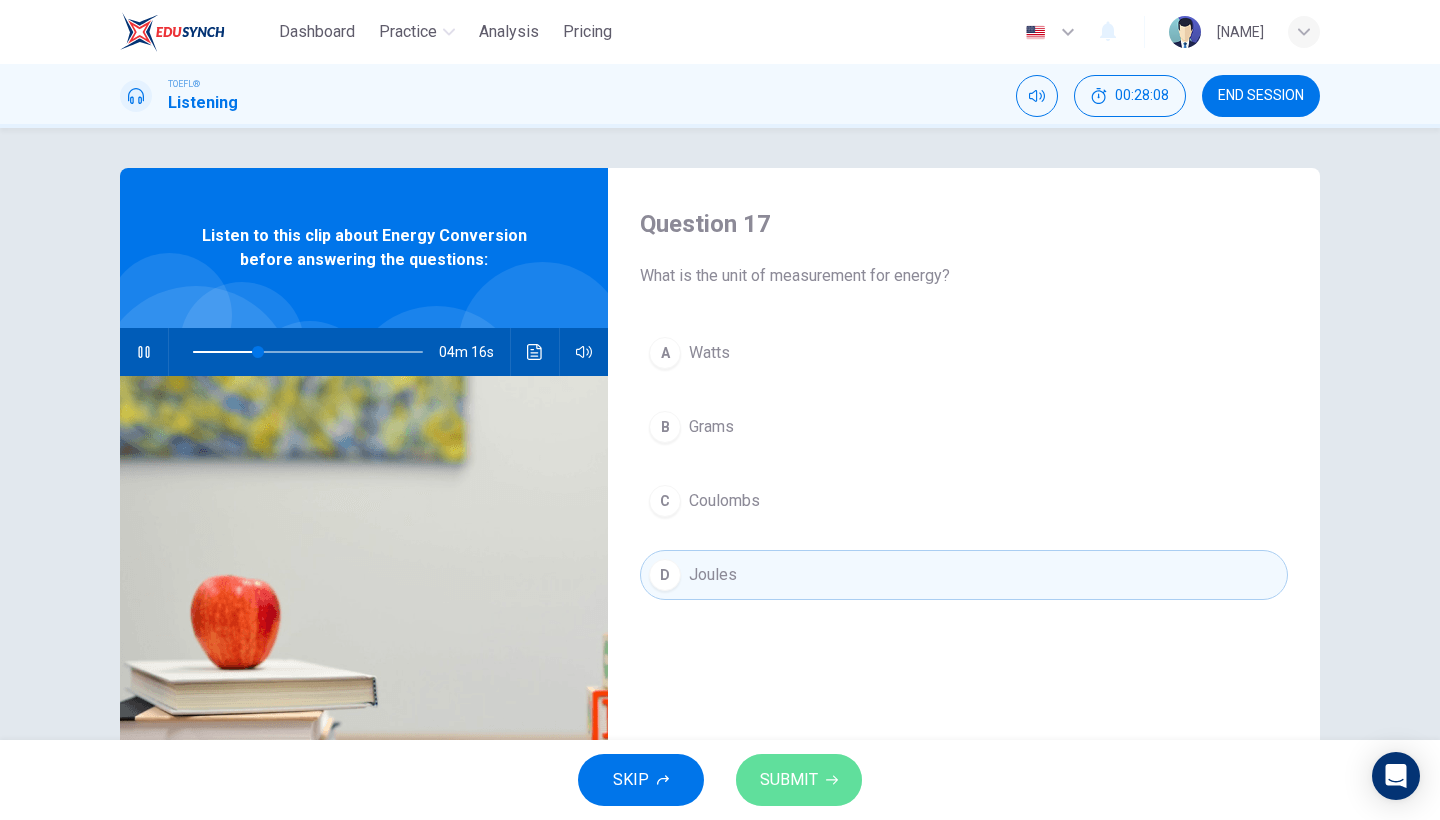 click on "SUBMIT" at bounding box center (789, 780) 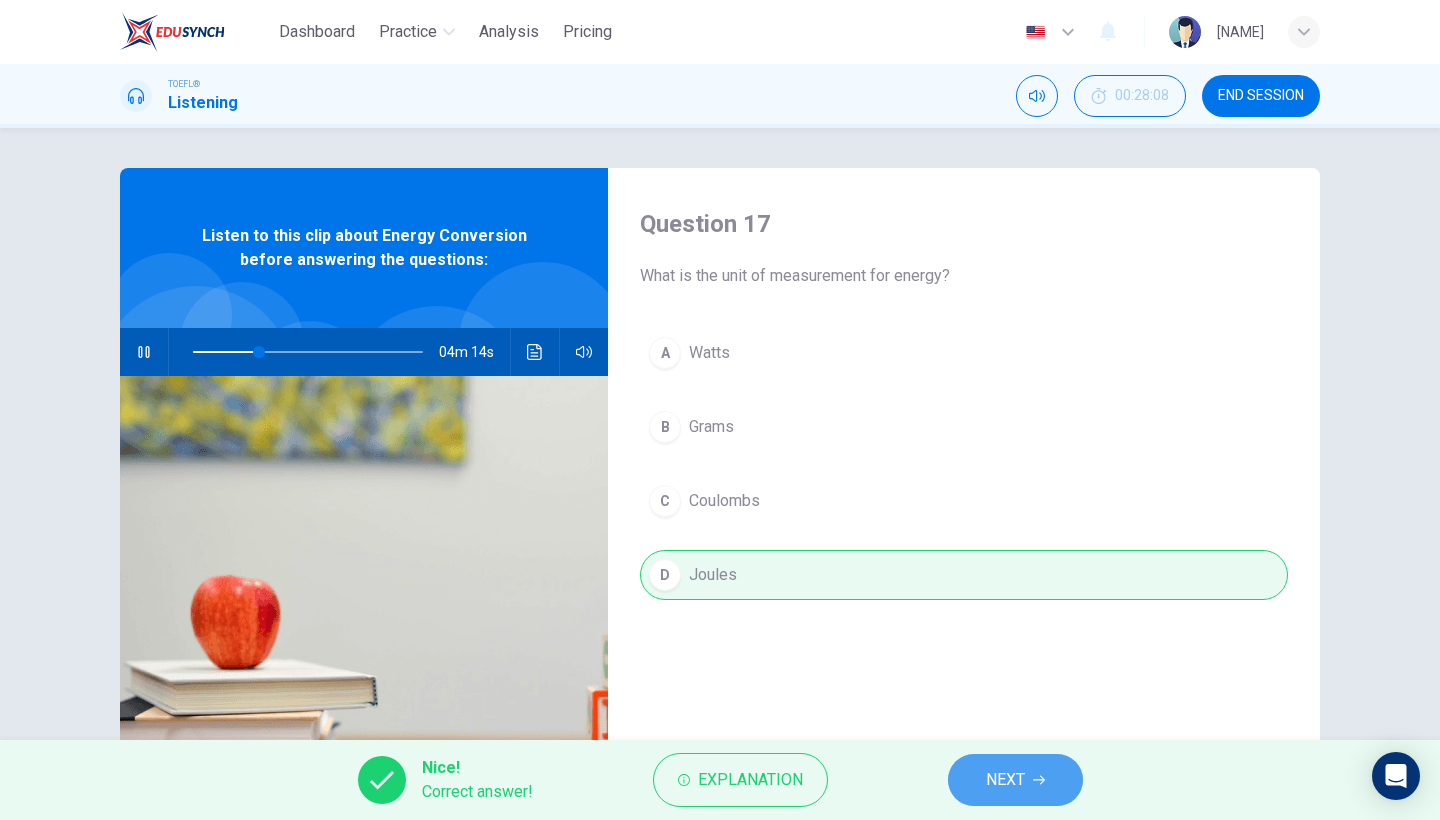 click on "NEXT" at bounding box center [1015, 780] 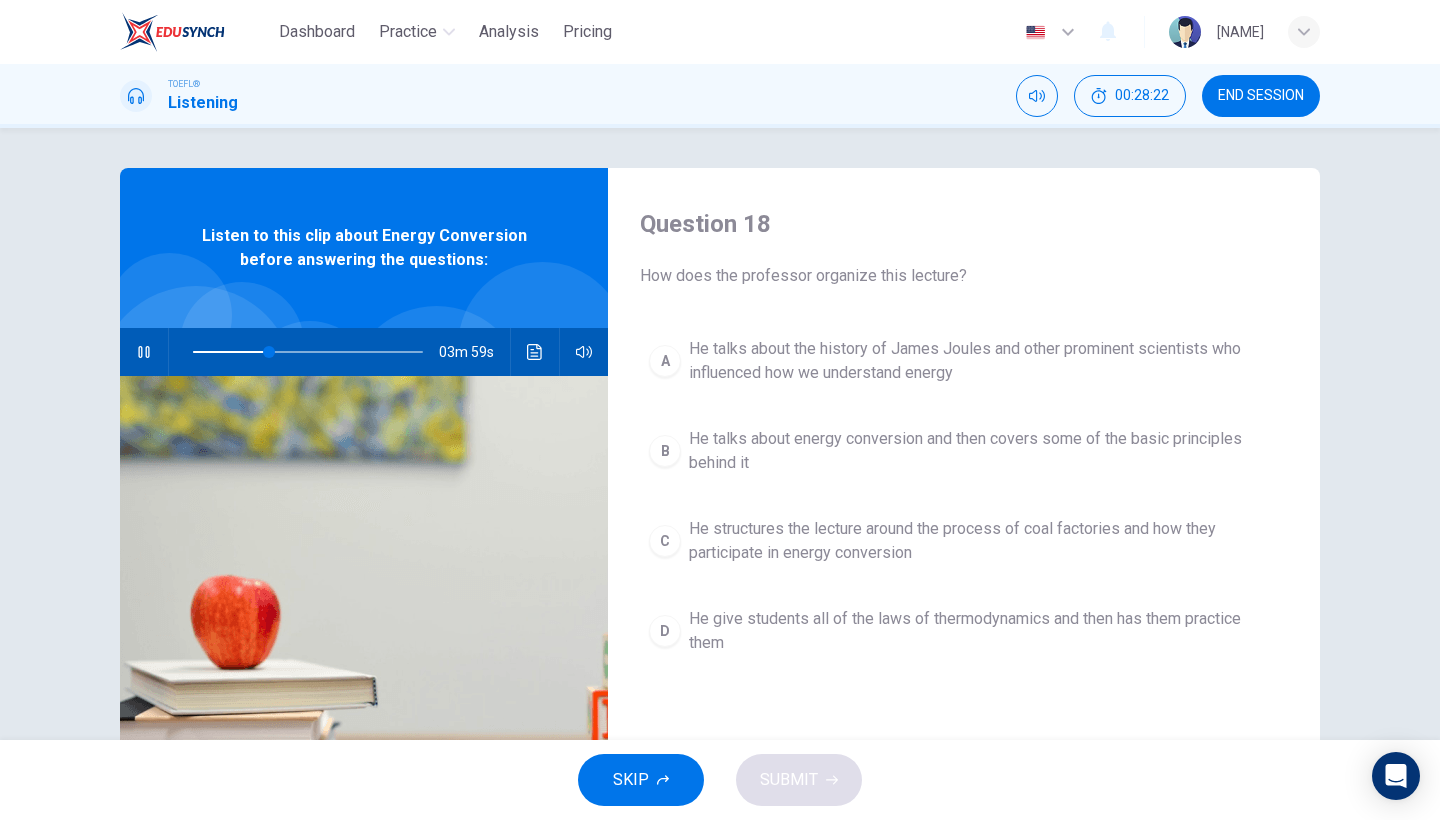 click on "B" at bounding box center (665, 451) 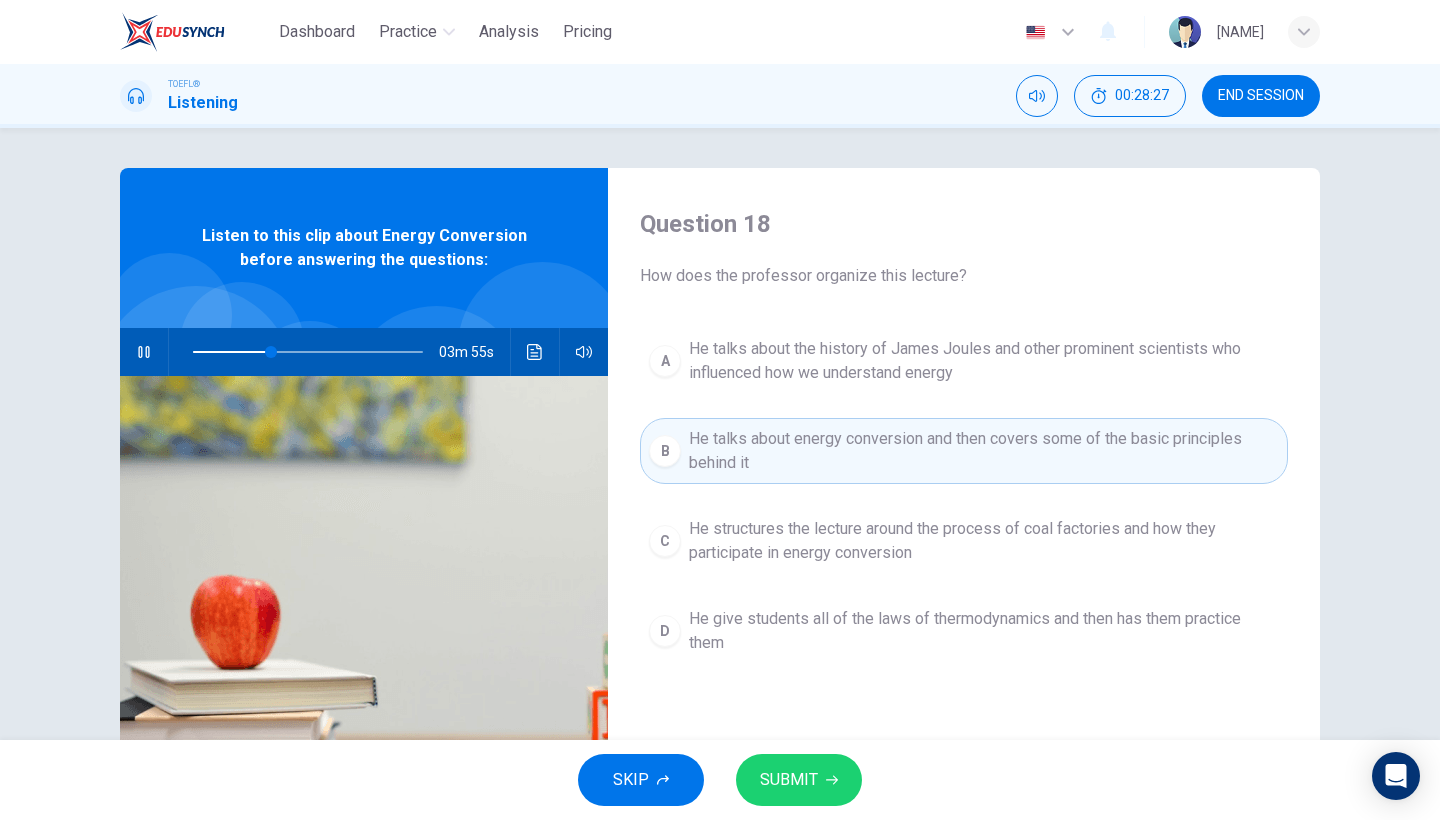 click on "SKIP SUBMIT" at bounding box center [720, 780] 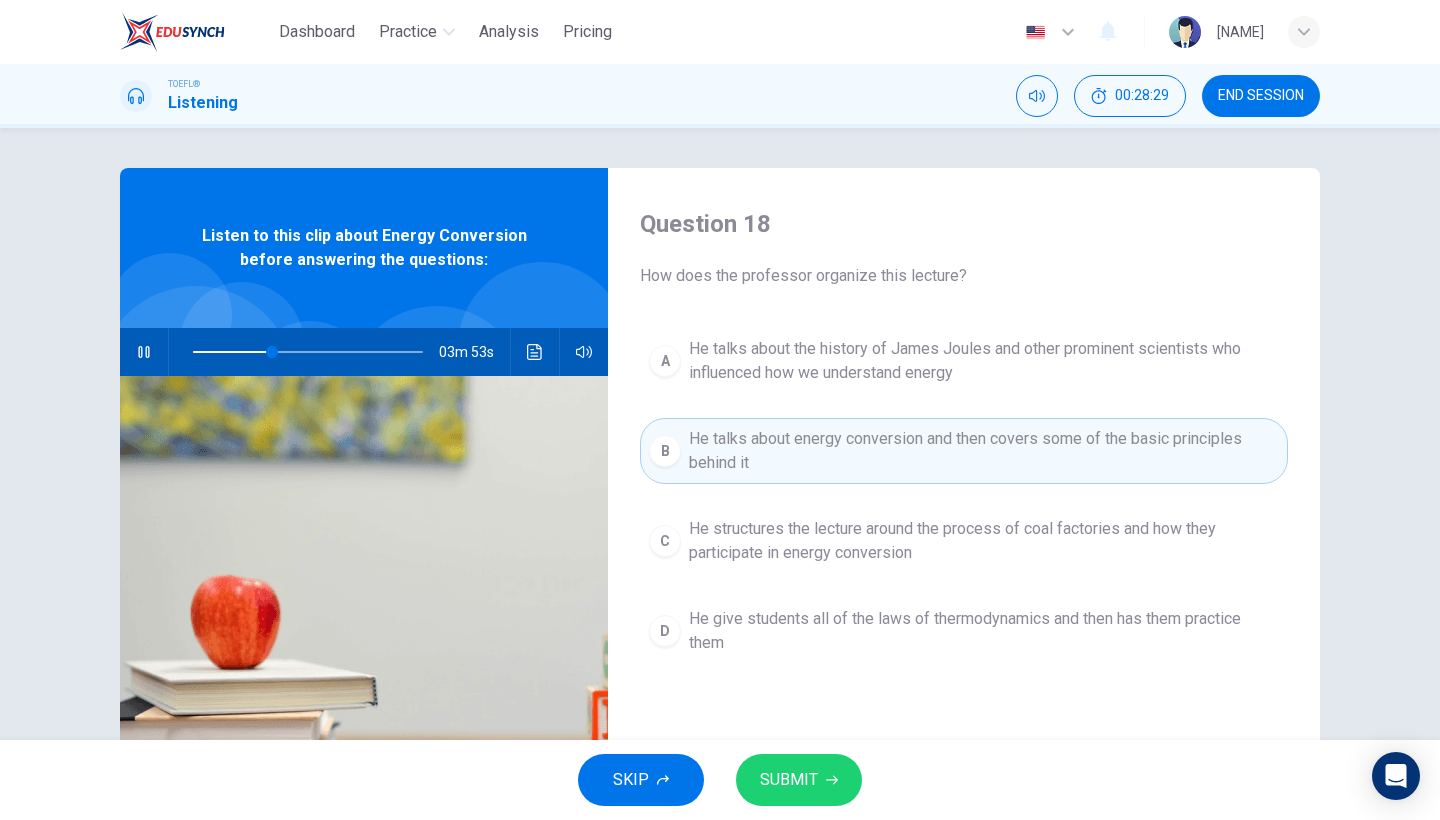 click on "SKIP SUBMIT" at bounding box center (720, 780) 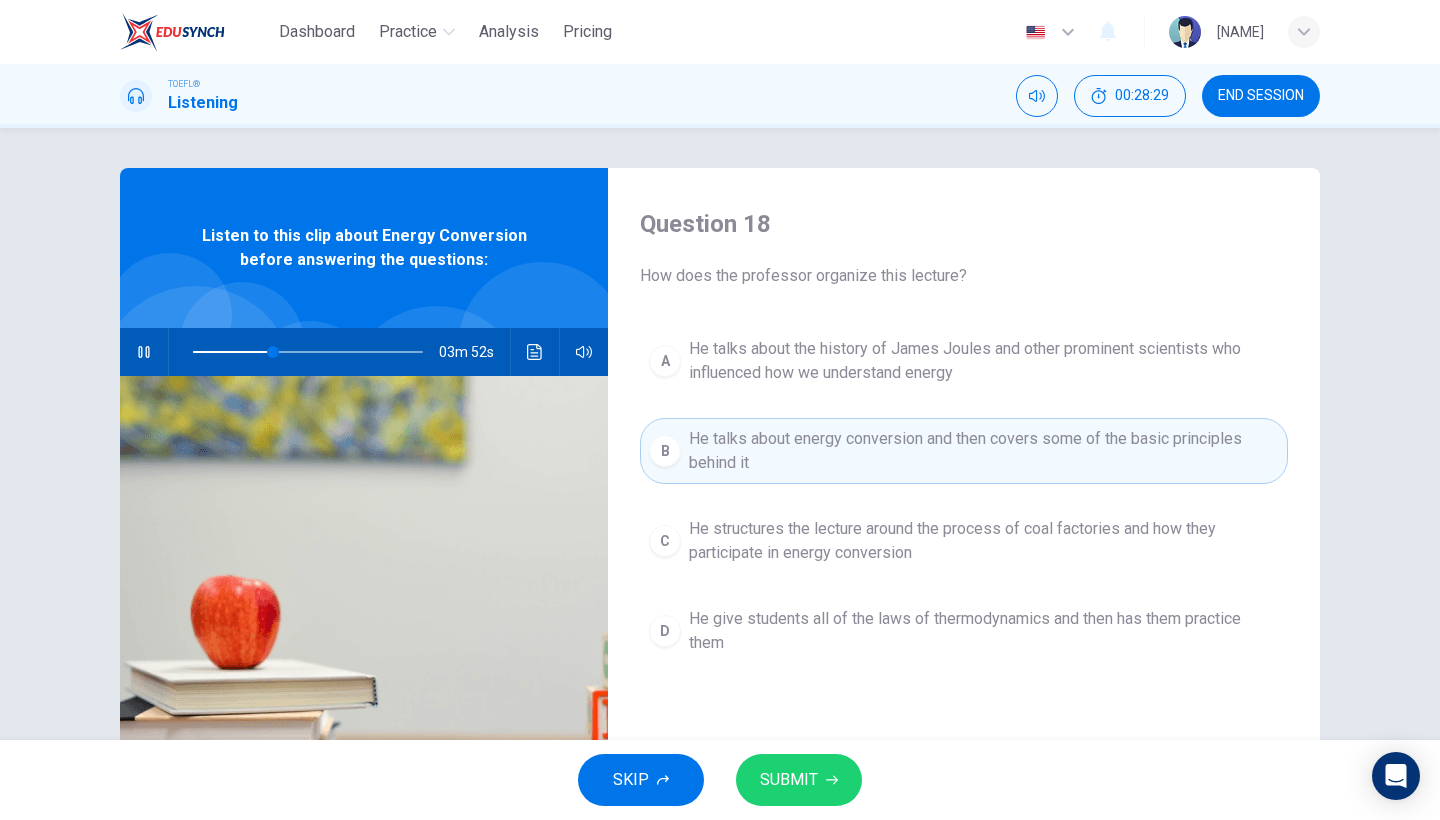 click on "SUBMIT" at bounding box center [789, 780] 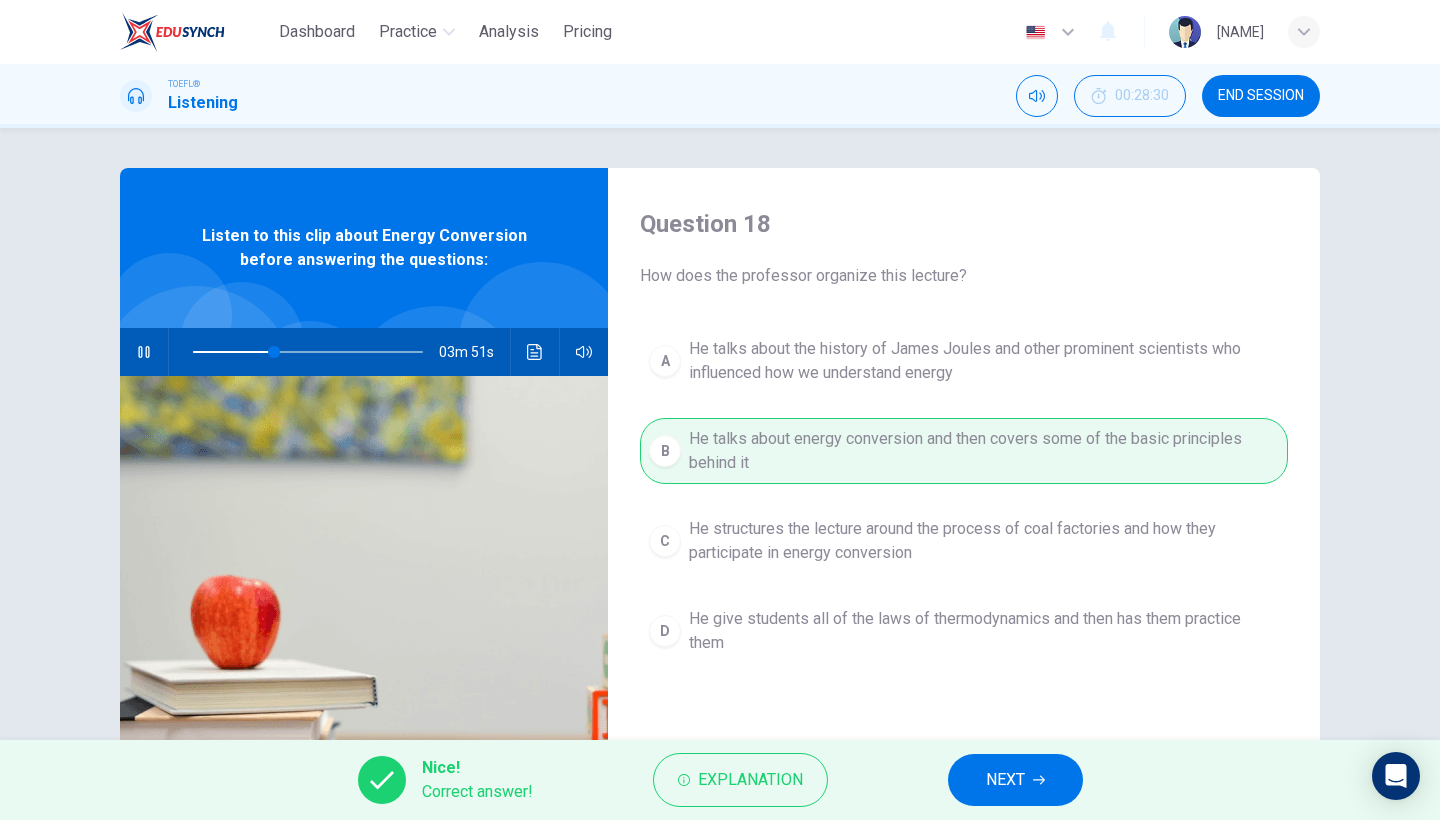 click on "NEXT" at bounding box center (1005, 780) 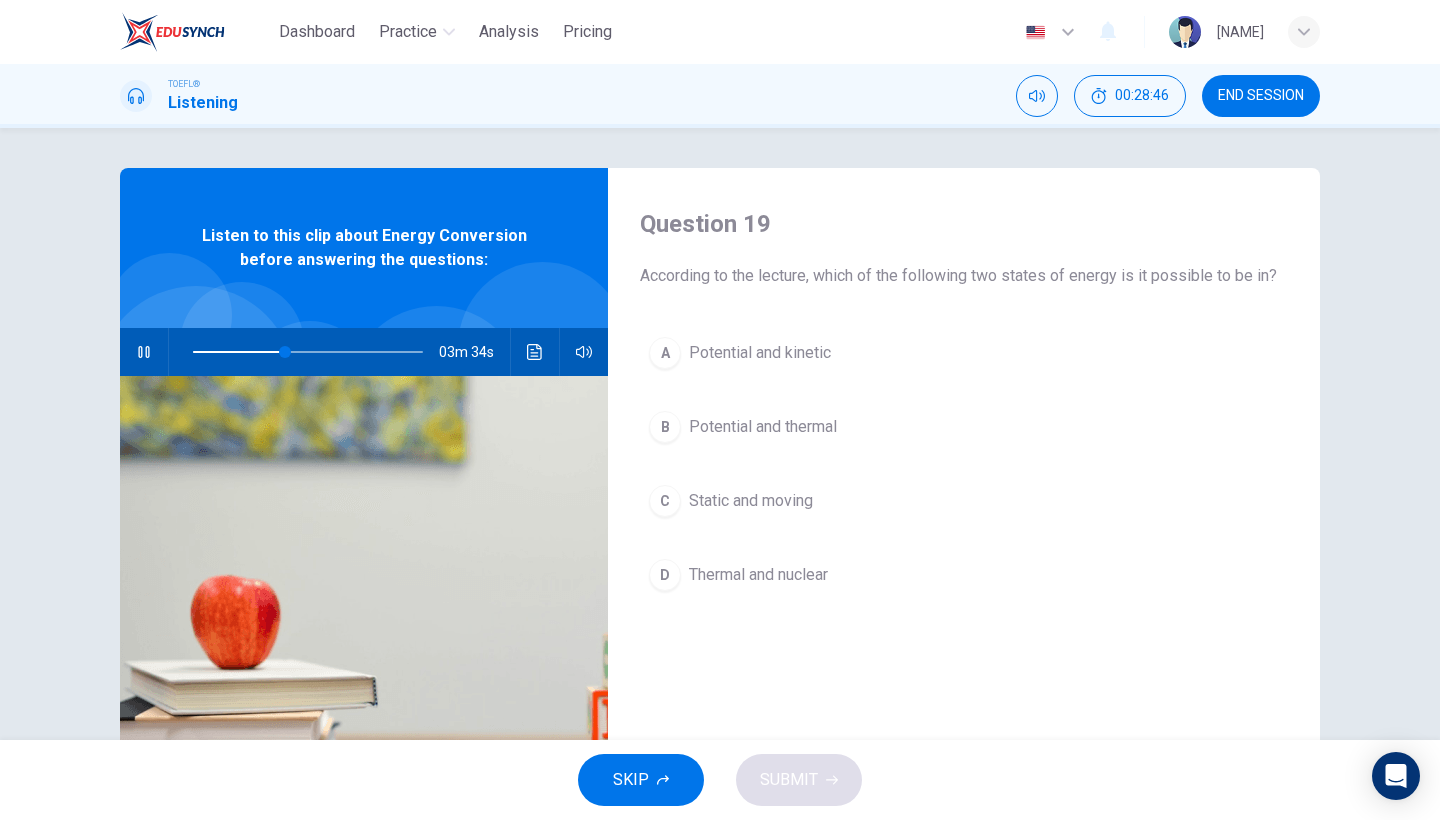 click on "A Potential and kinetic B Potential and thermal C Static and moving D Thermal and nuclear" at bounding box center [964, 484] 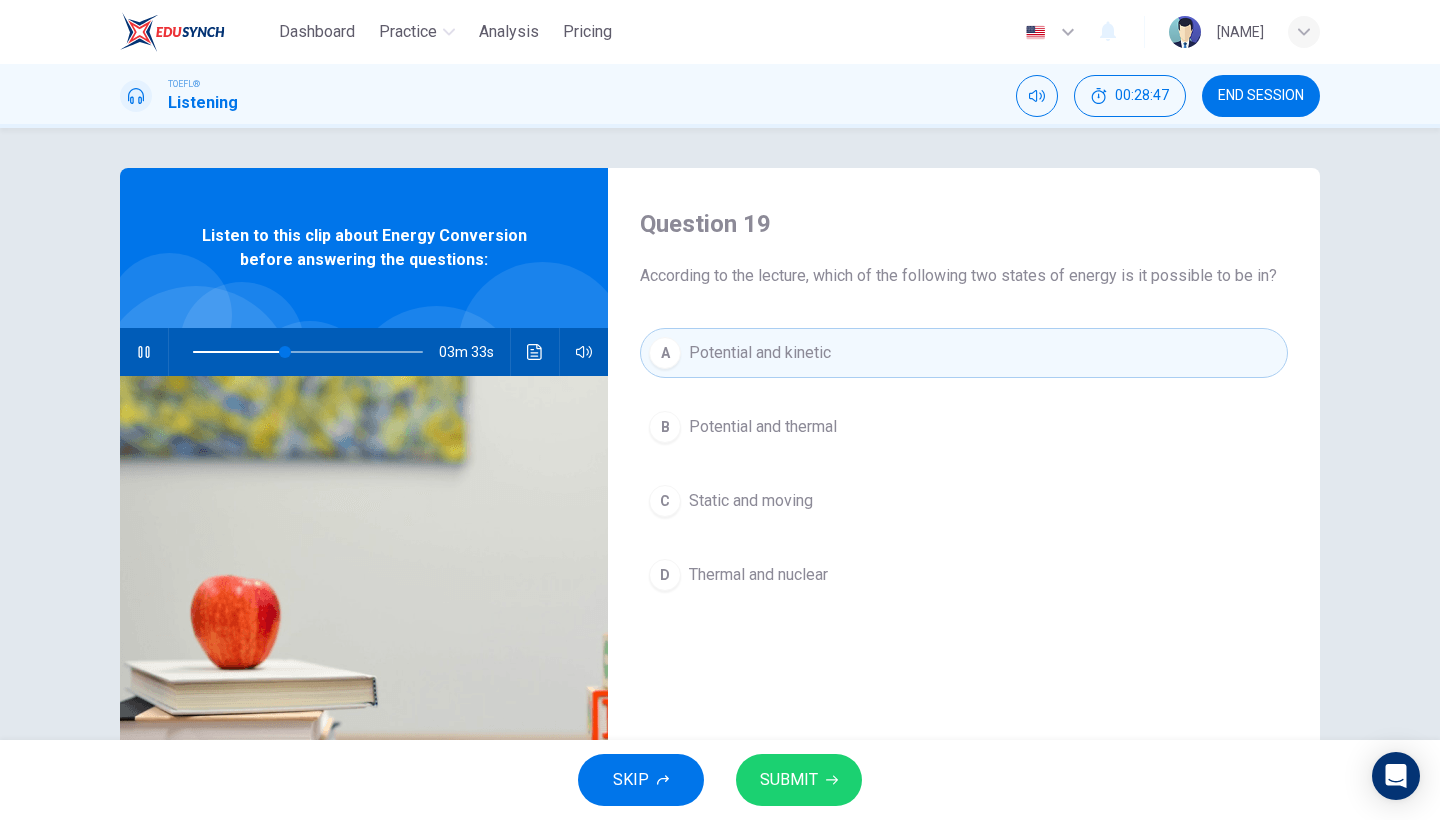 click on "SUBMIT" at bounding box center (799, 780) 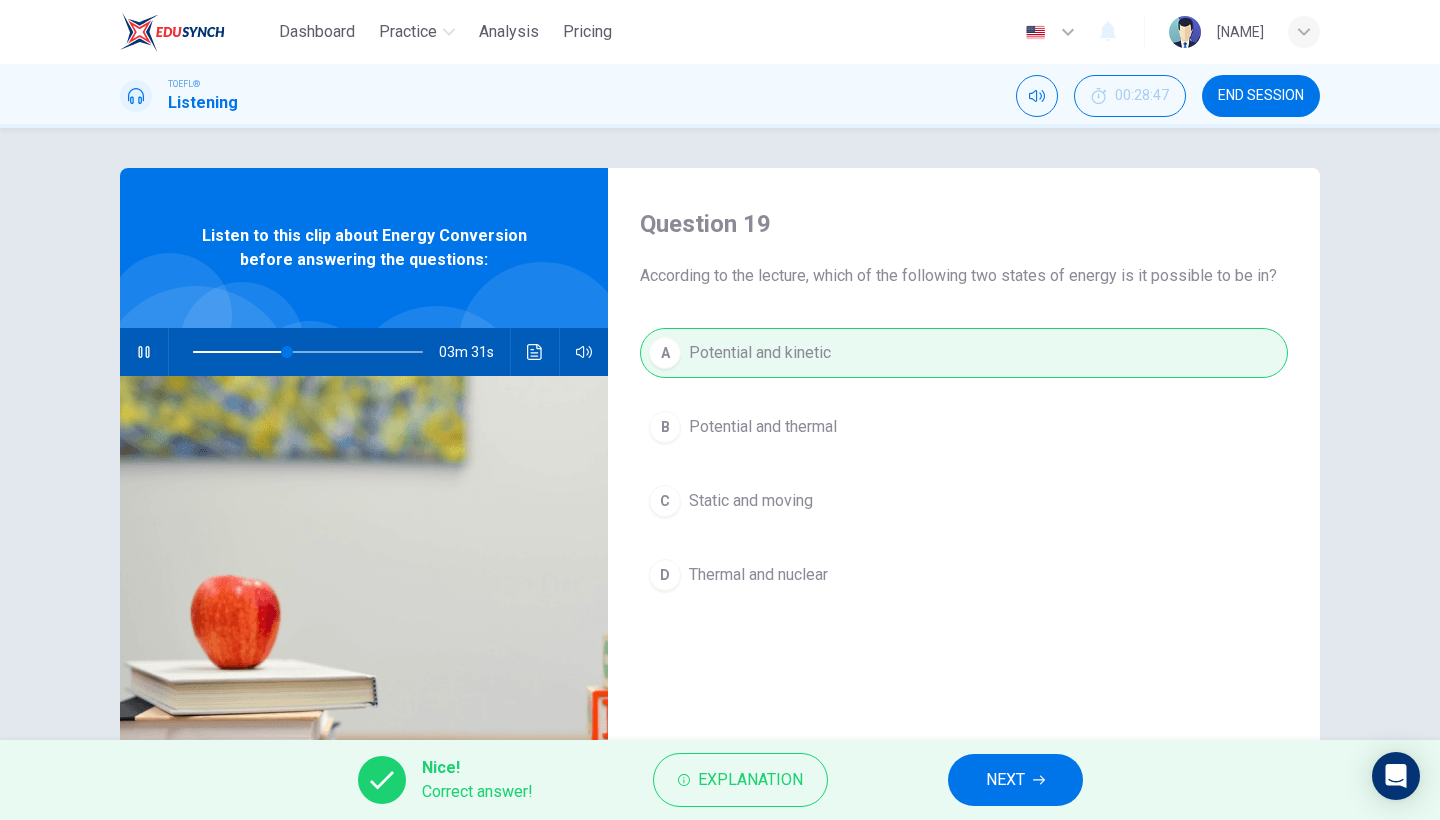 click on "Nice! Correct answer! Explanation NEXT" at bounding box center (720, 780) 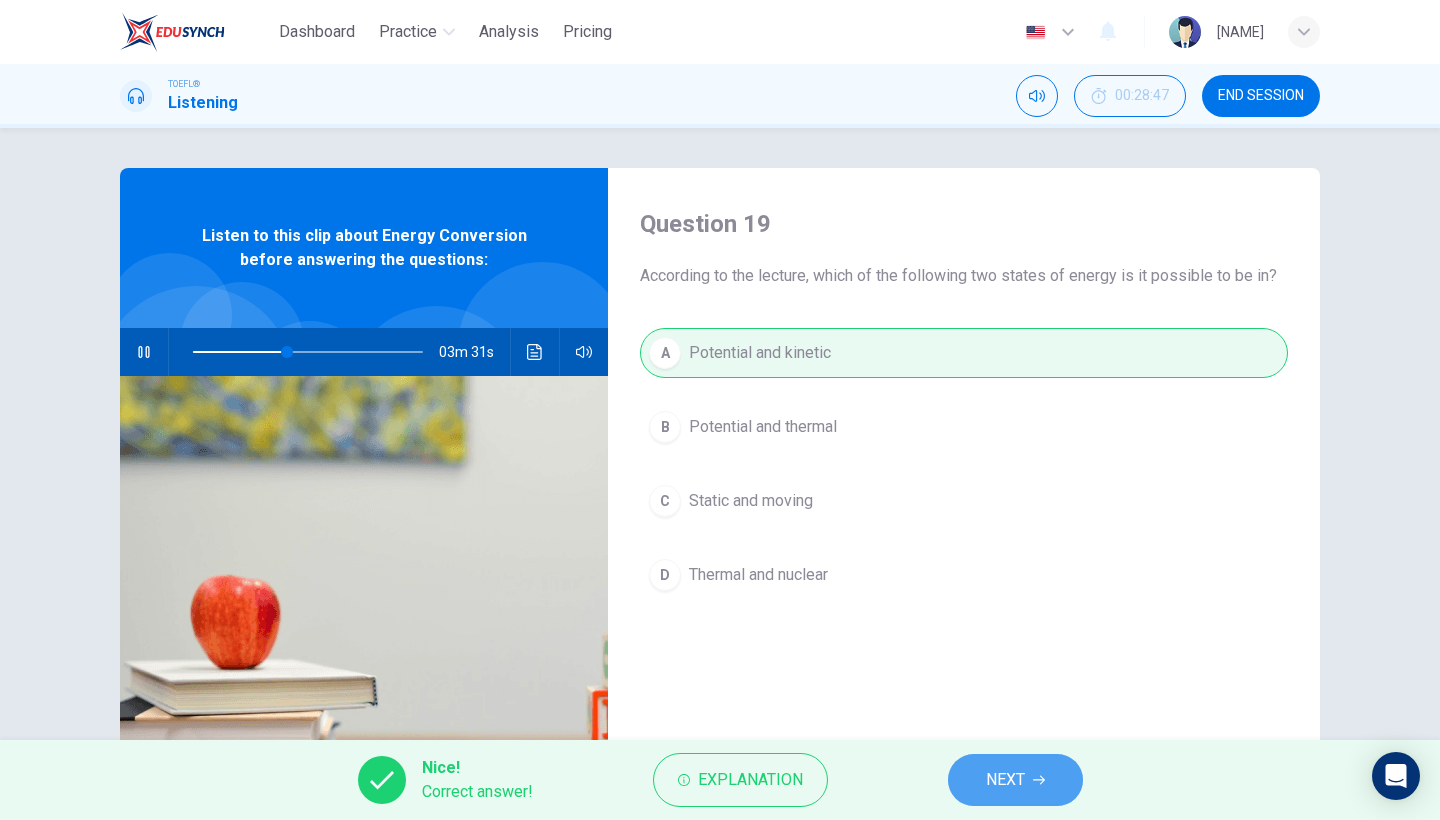 click on "NEXT" at bounding box center (1015, 780) 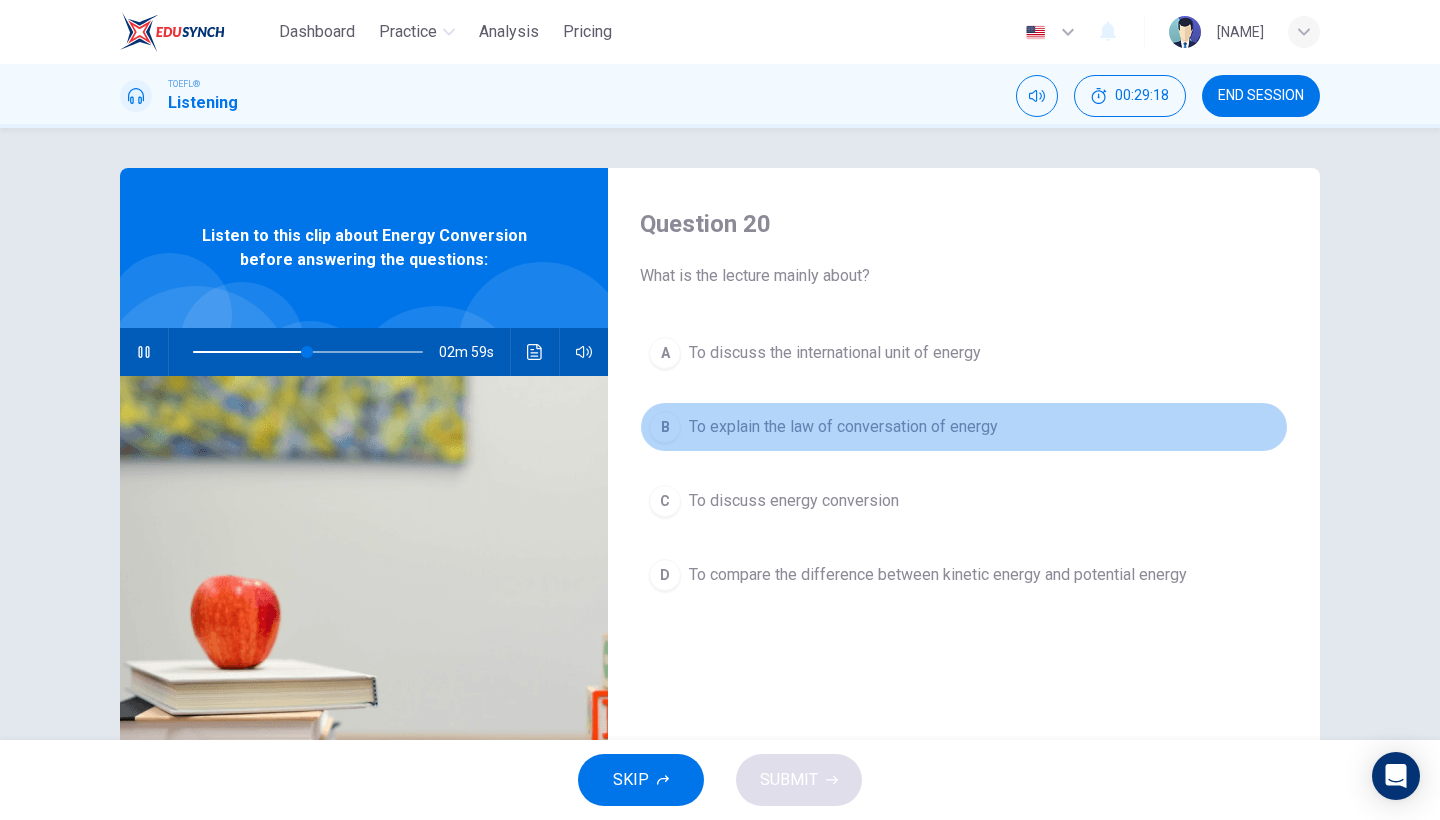 click on "B To explain the law of conversation of energy" at bounding box center [964, 427] 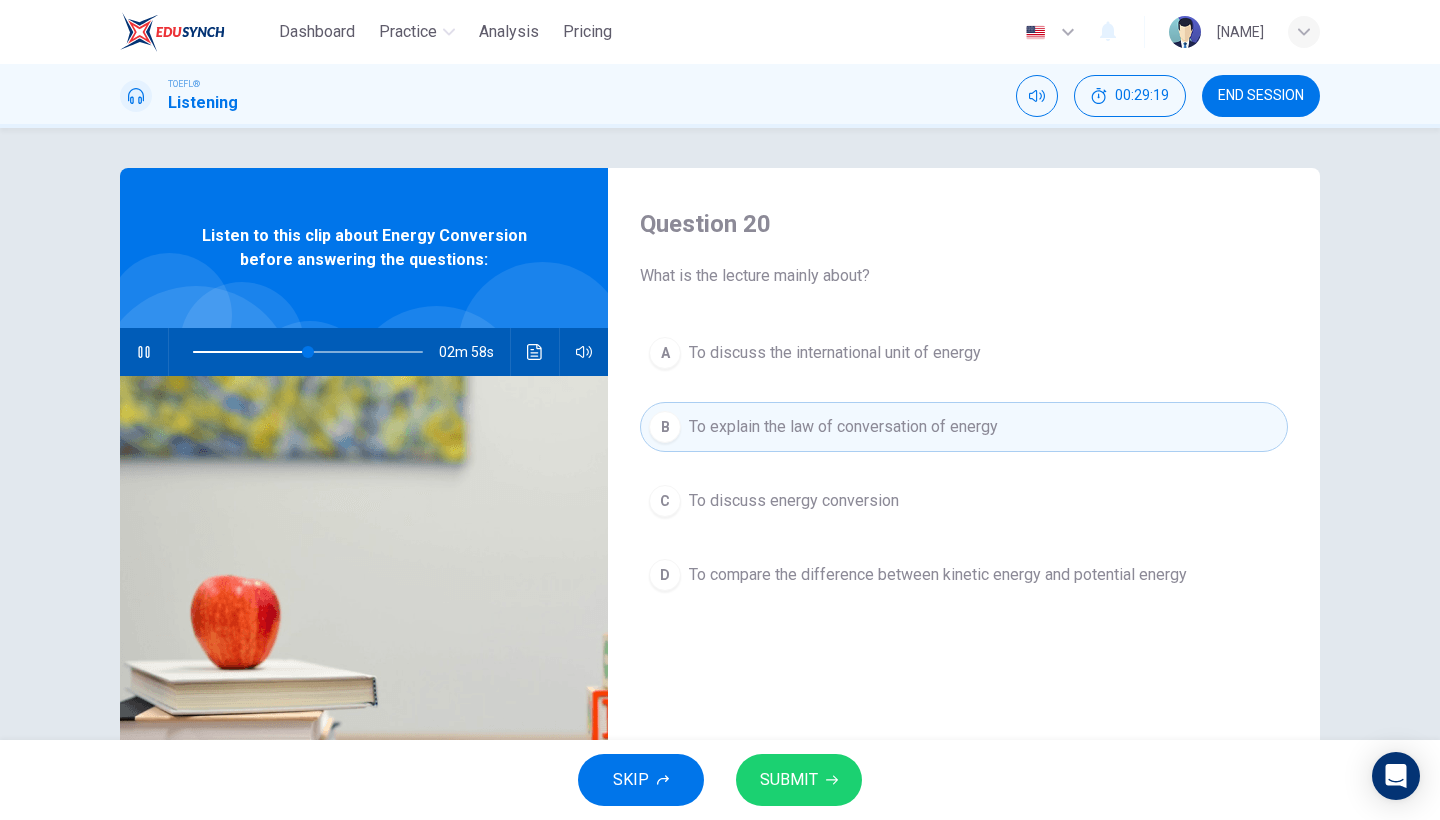 click on "SUBMIT" at bounding box center [789, 780] 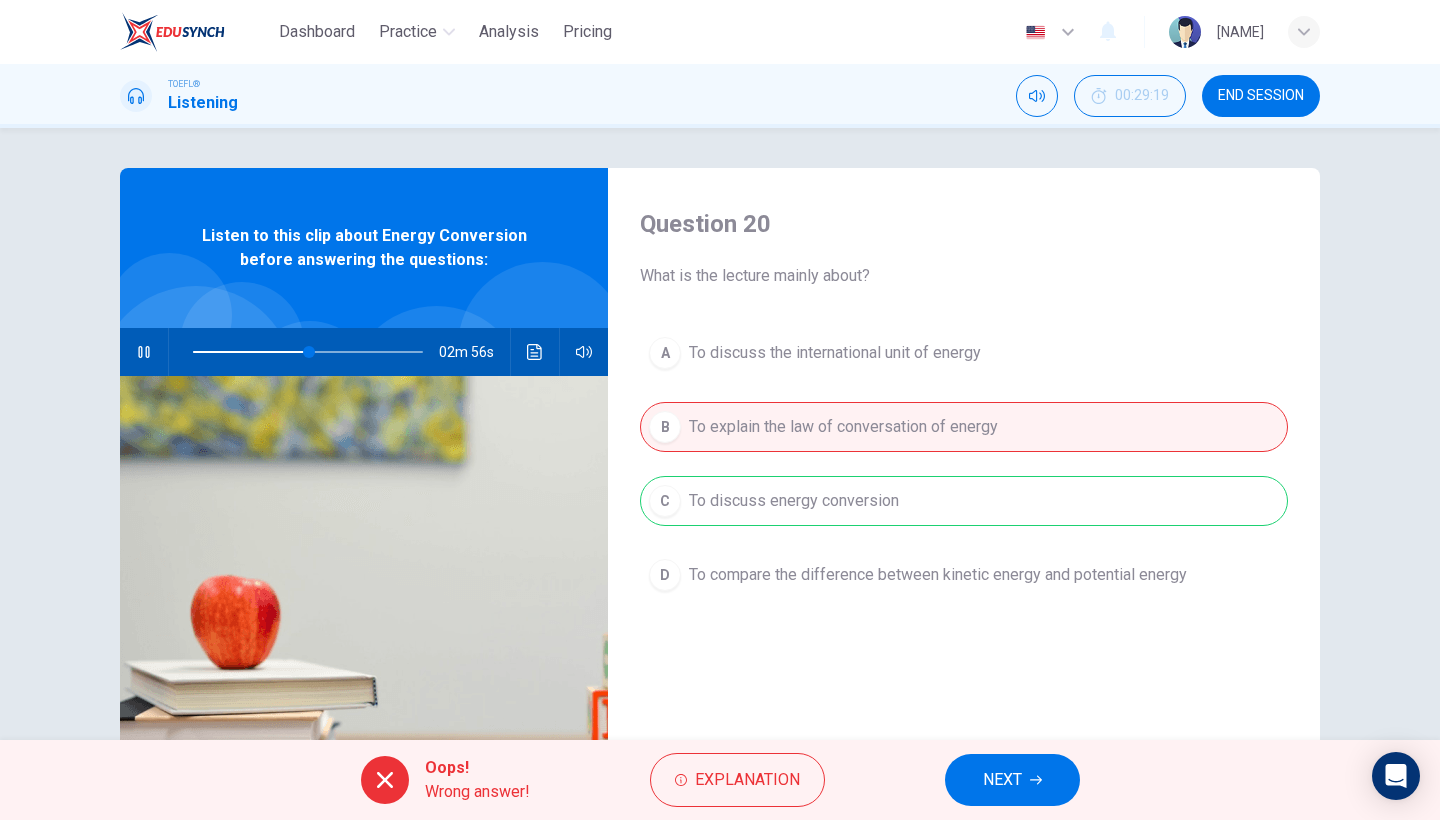 type on "51" 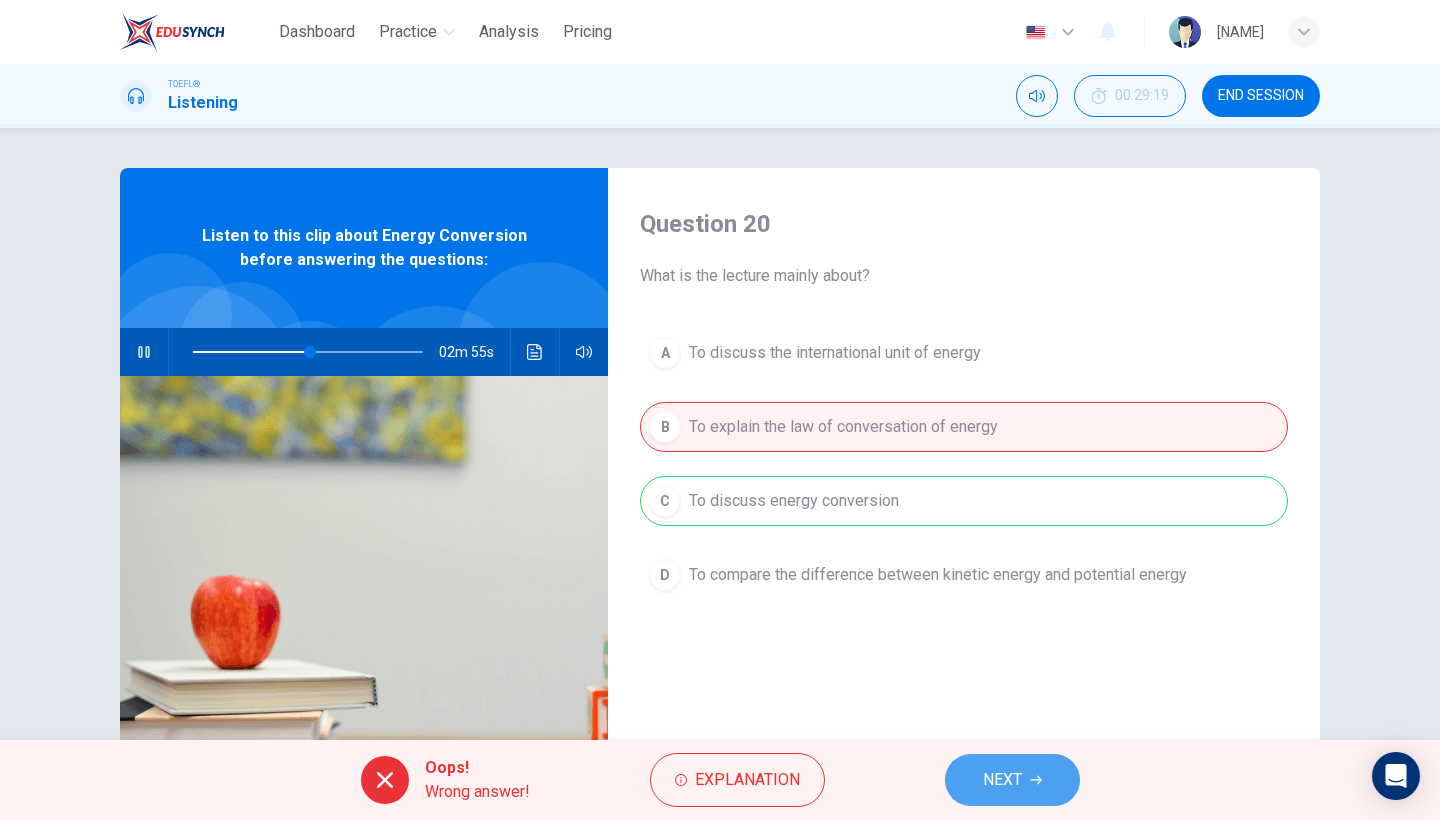 click on "NEXT" at bounding box center (1012, 780) 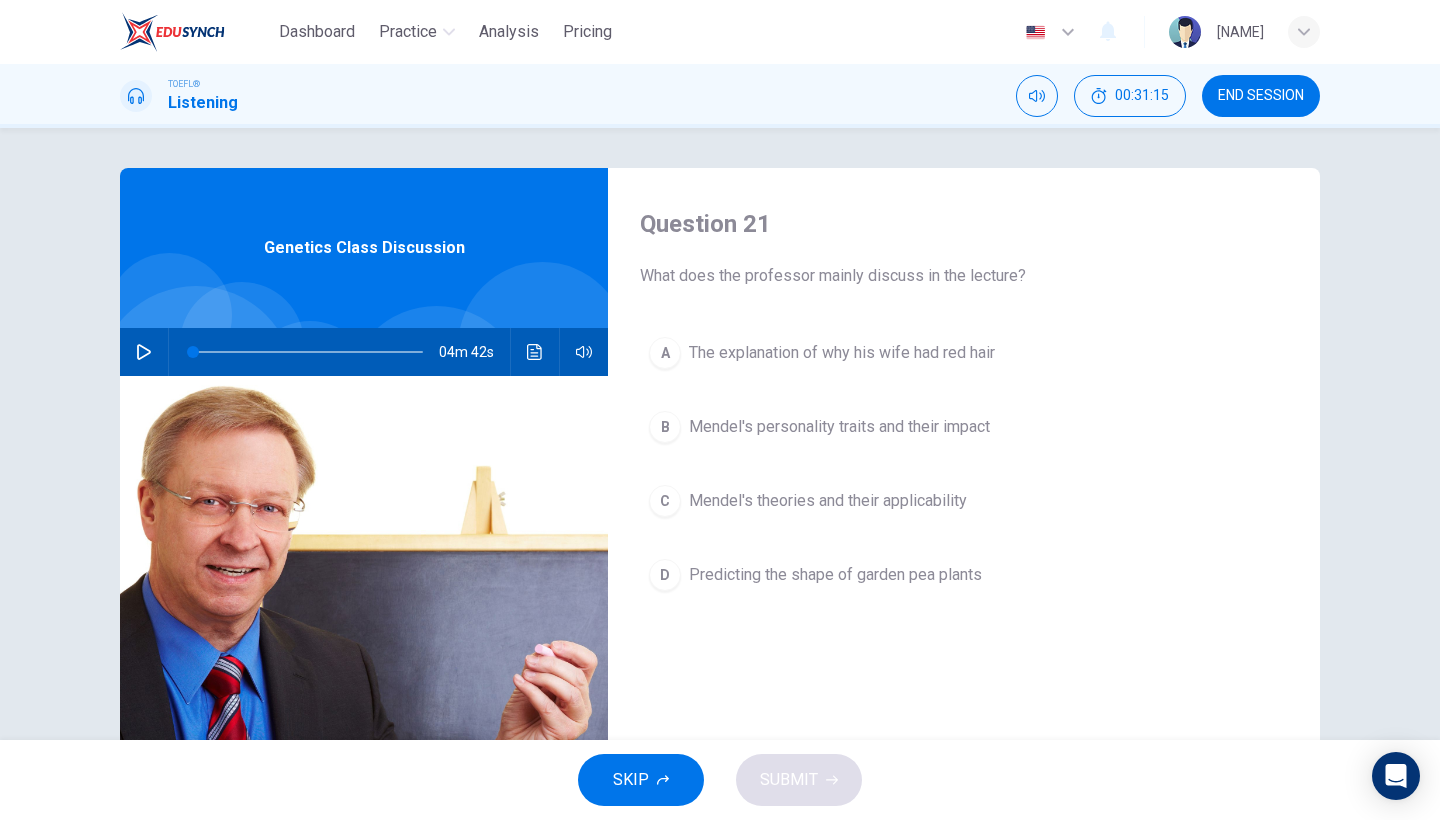 drag, startPoint x: 822, startPoint y: 270, endPoint x: 950, endPoint y: 278, distance: 128.24976 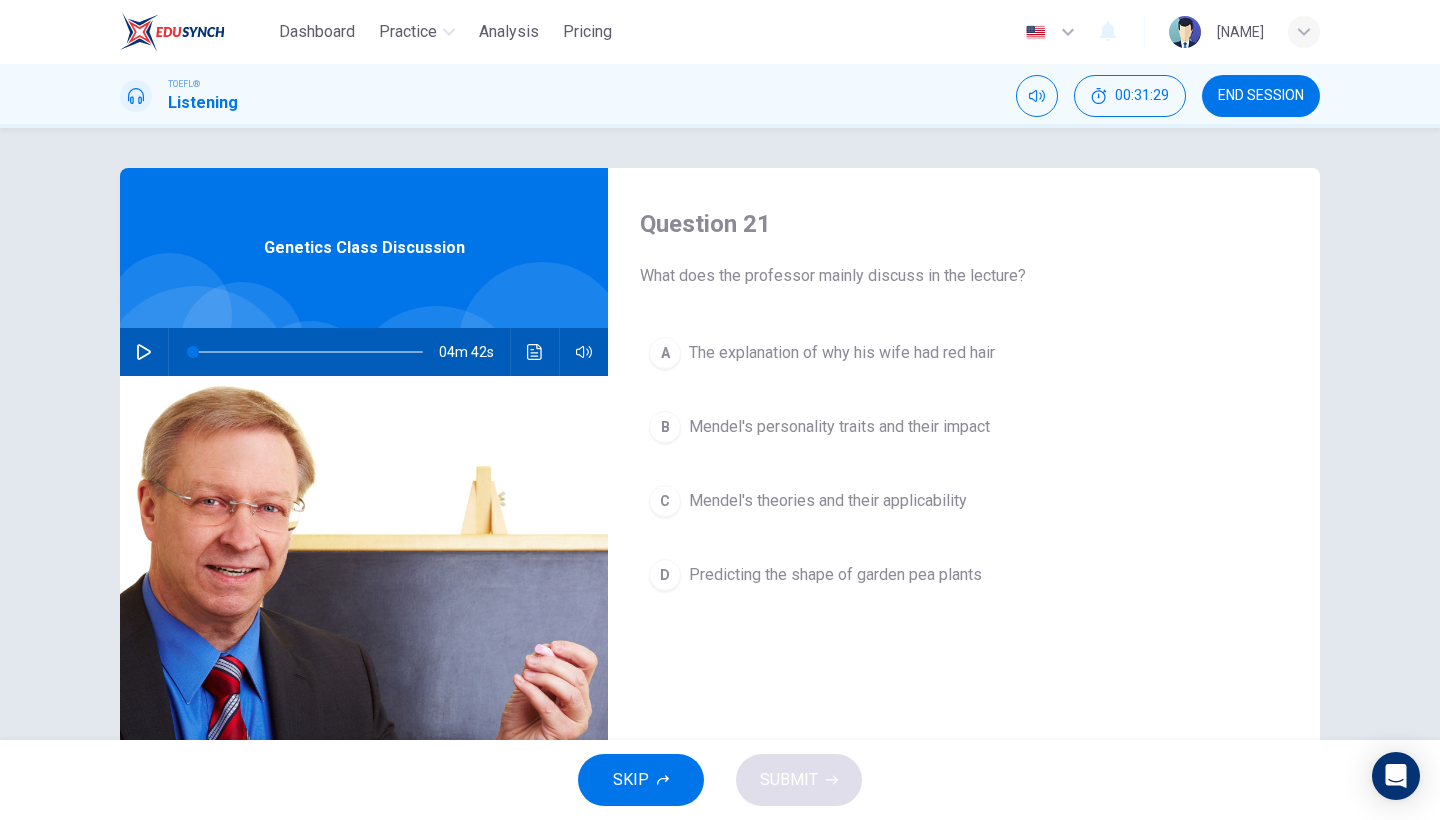 click 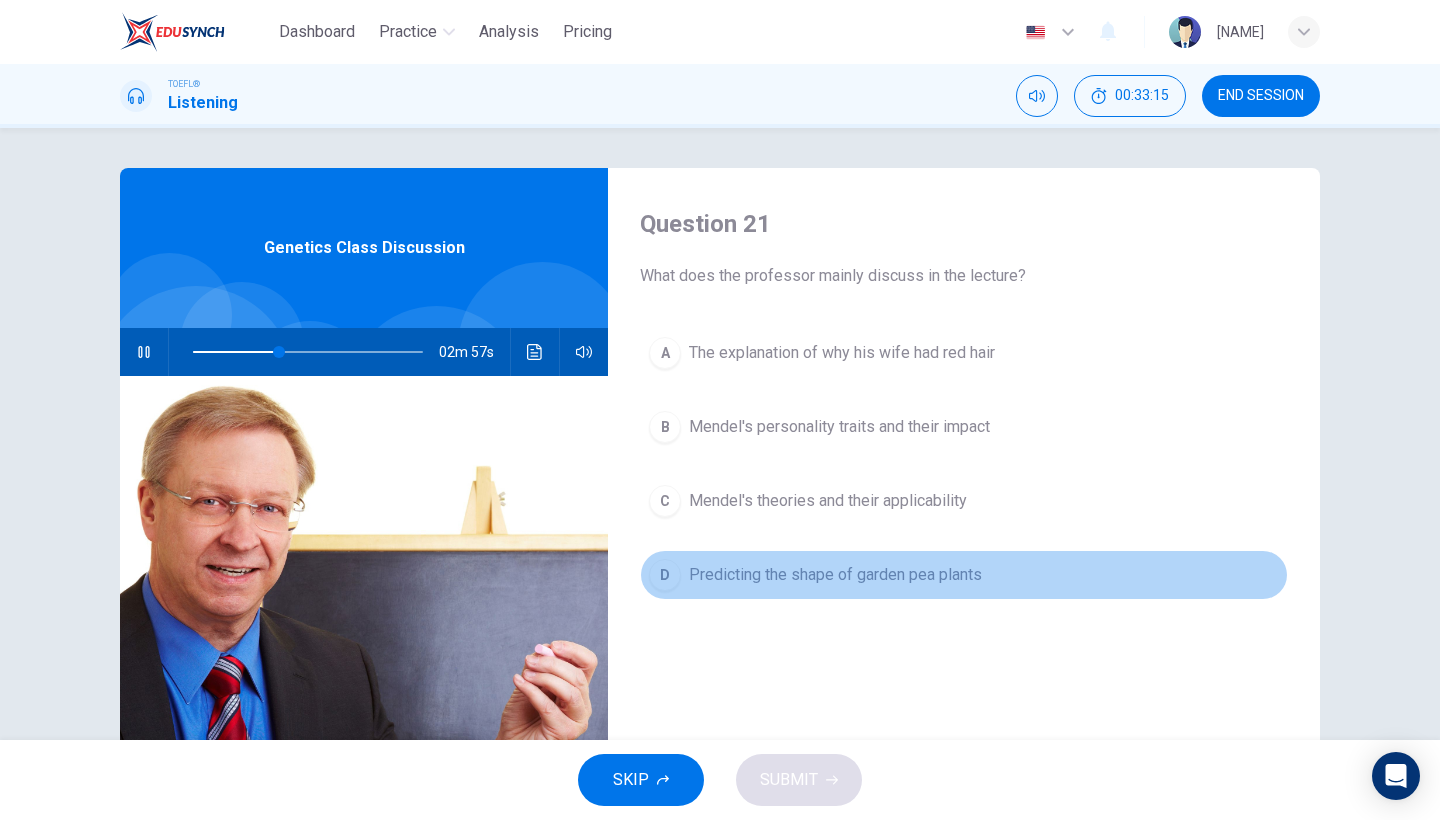 click on "D" at bounding box center [665, 575] 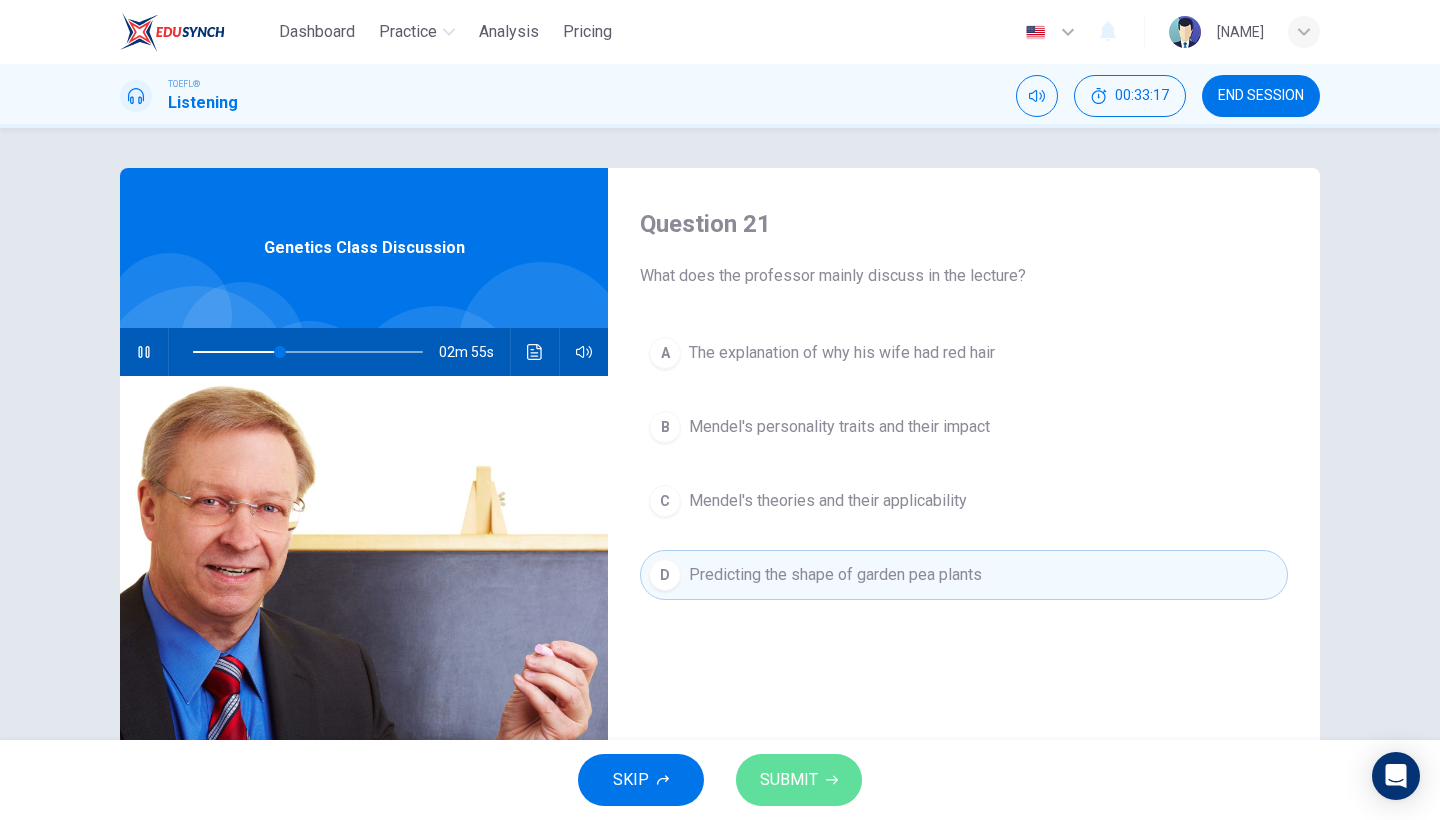 click on "SUBMIT" at bounding box center [799, 780] 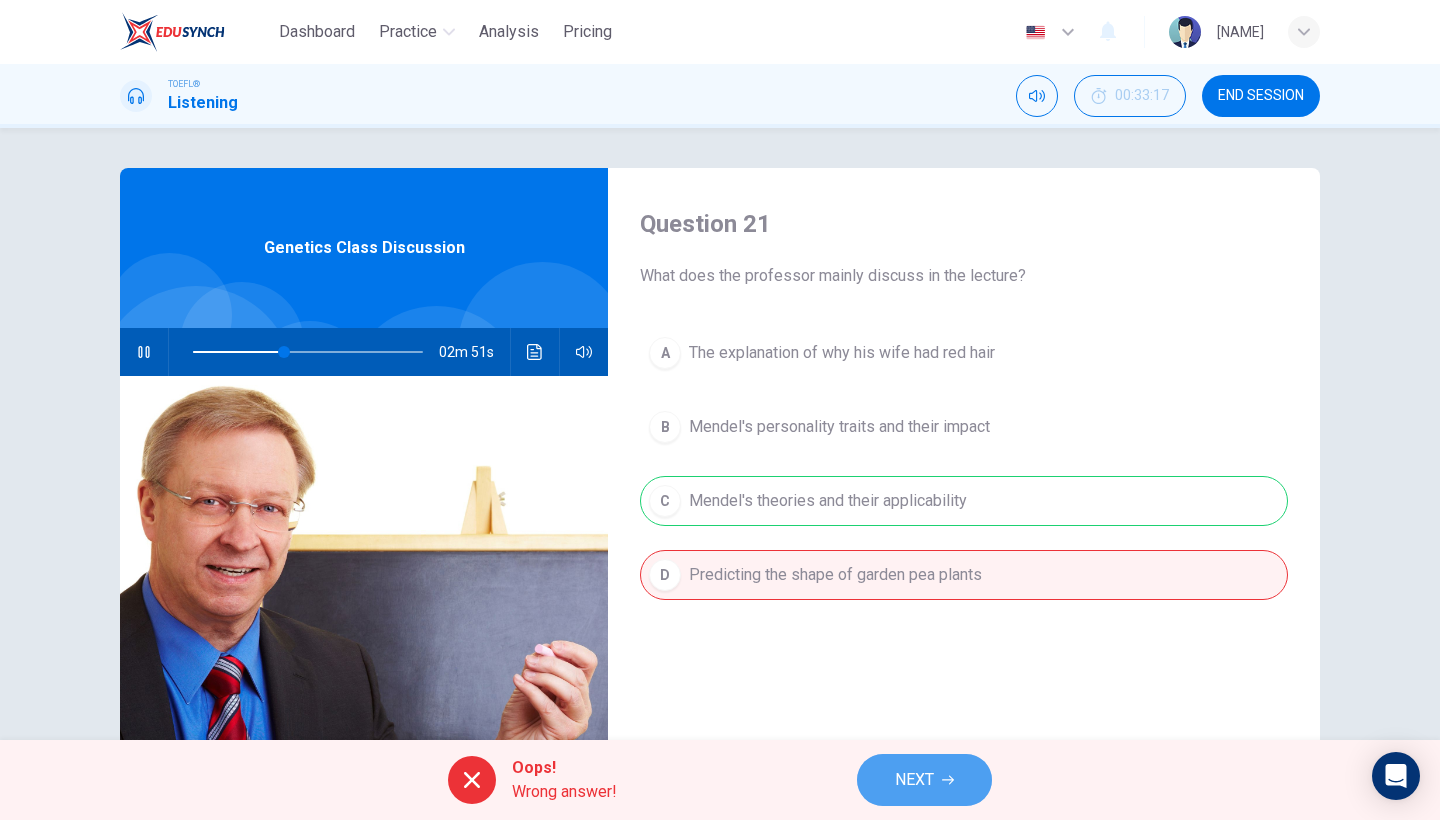 click on "NEXT" at bounding box center [924, 780] 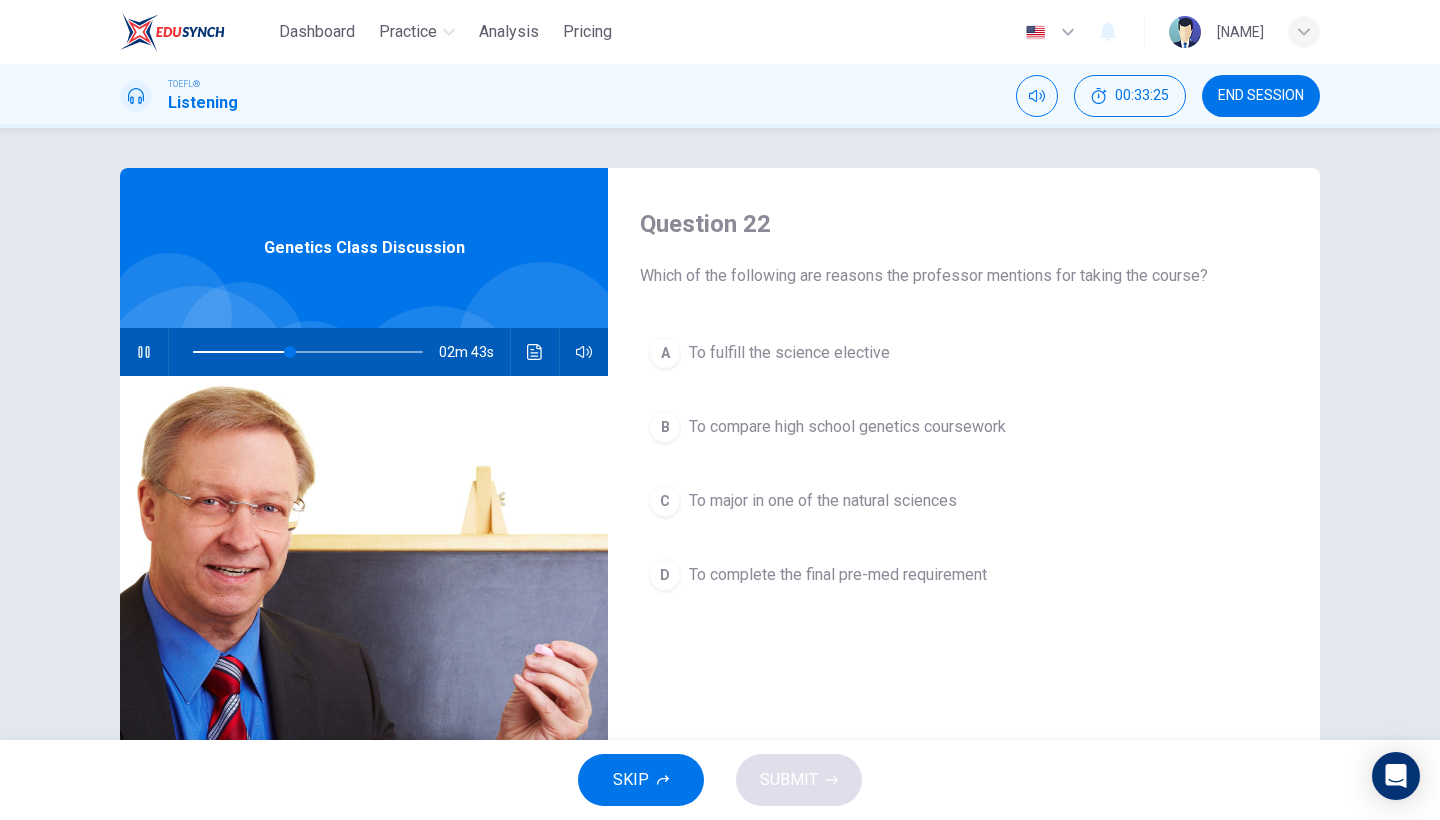 click on "To fulfill the science elective" at bounding box center (789, 353) 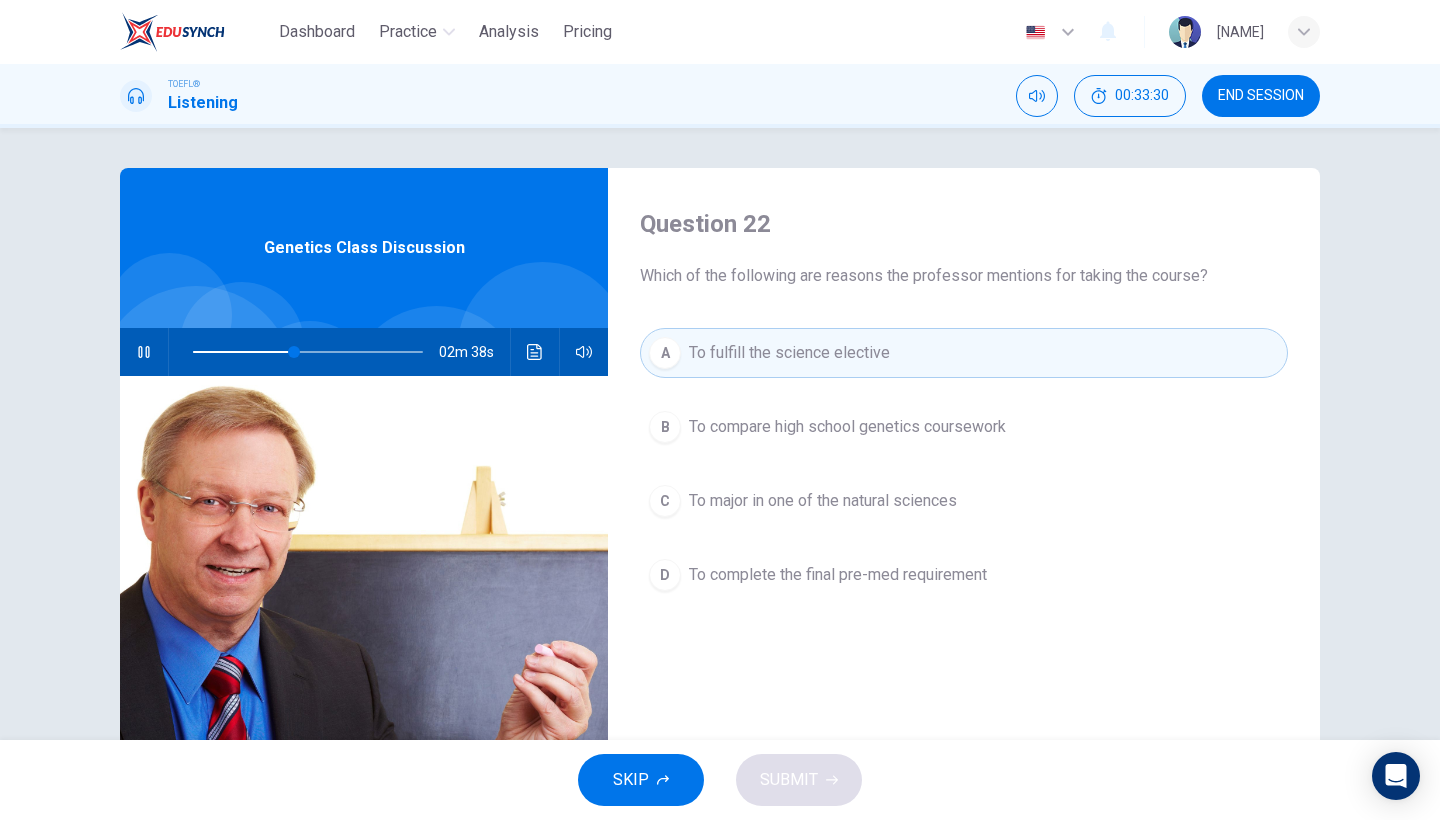 click on "C To major in one of the natural sciences" at bounding box center (964, 501) 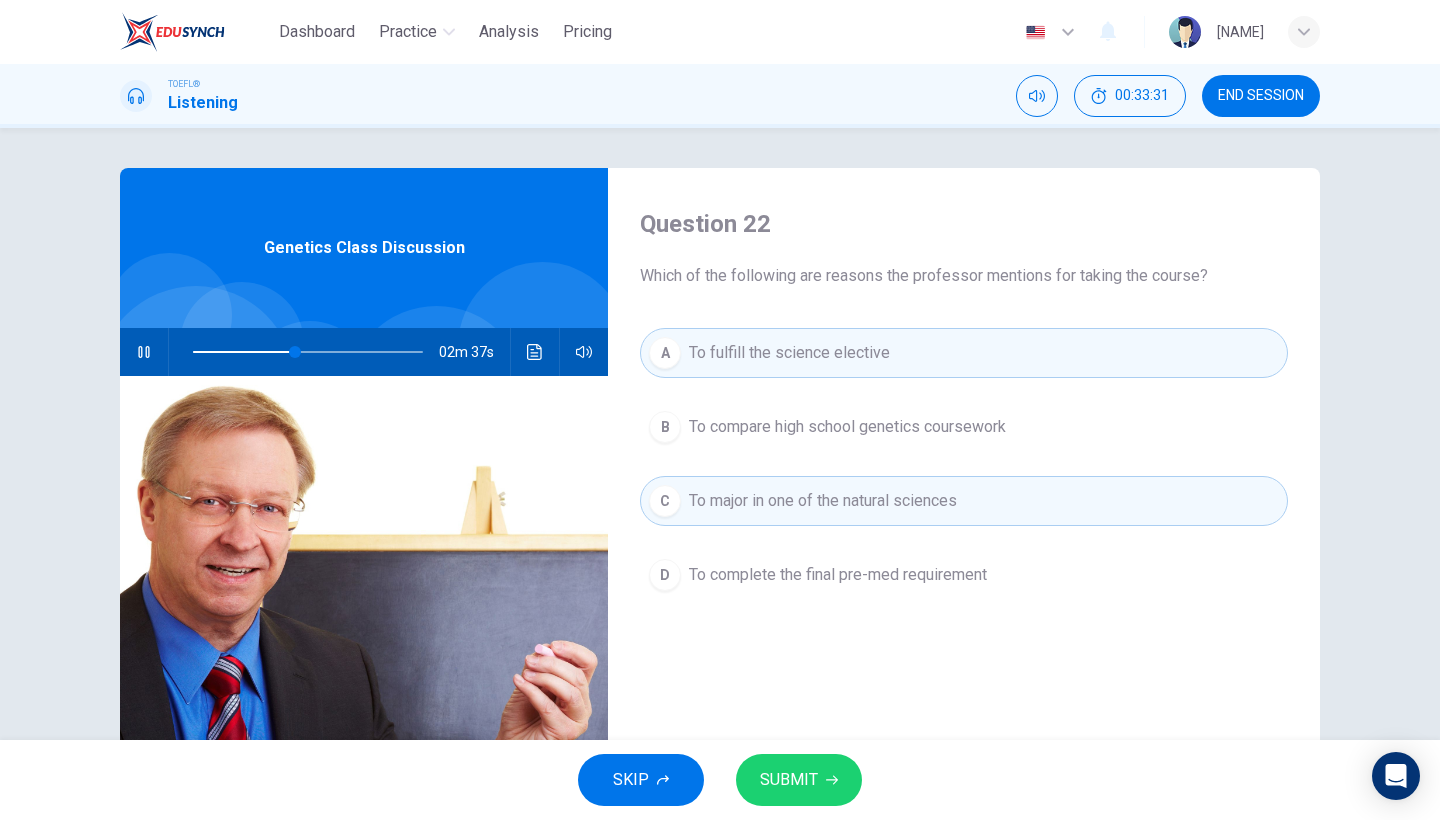 click on "SUBMIT" at bounding box center (789, 780) 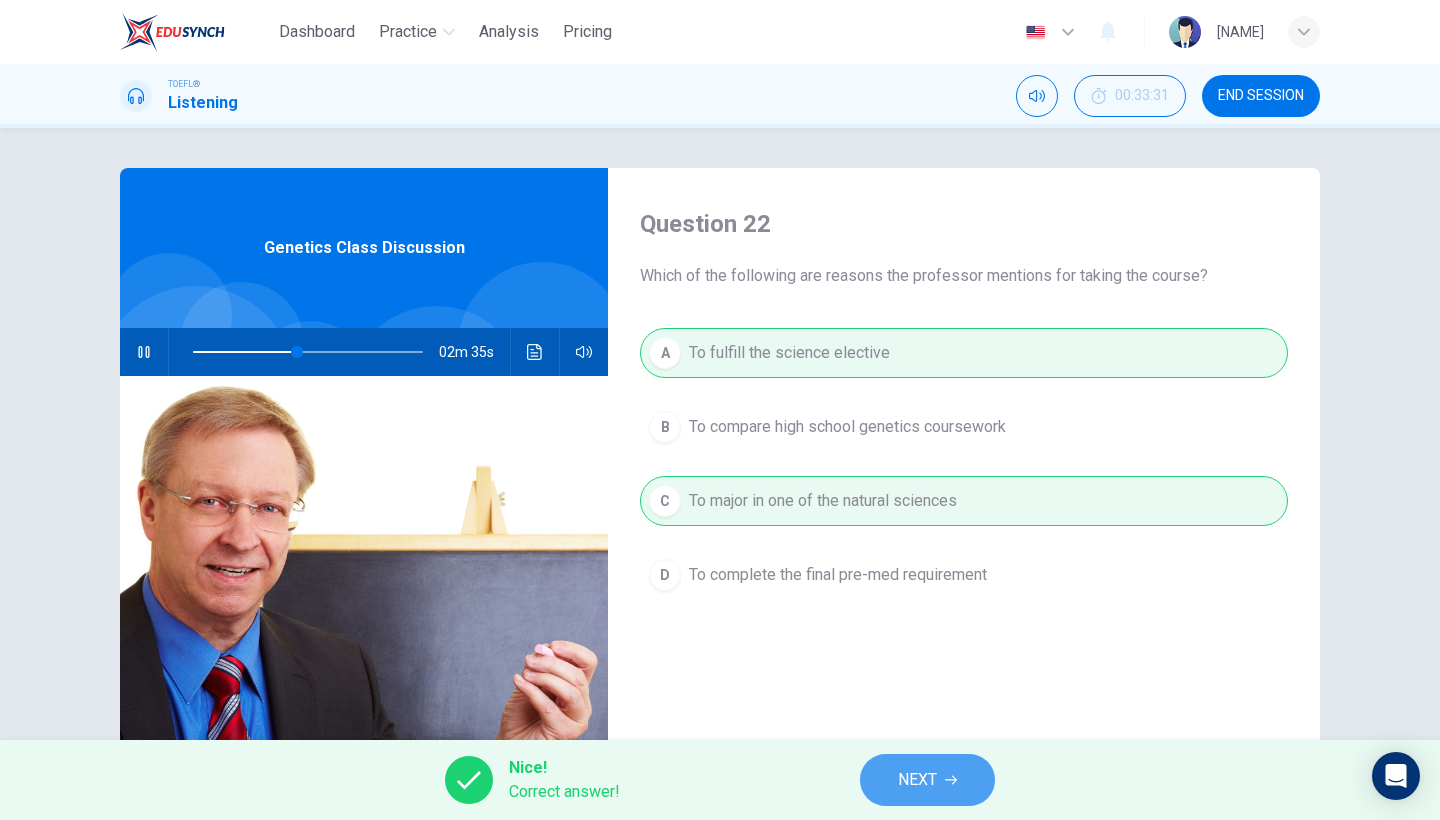 click on "NEXT" at bounding box center [927, 780] 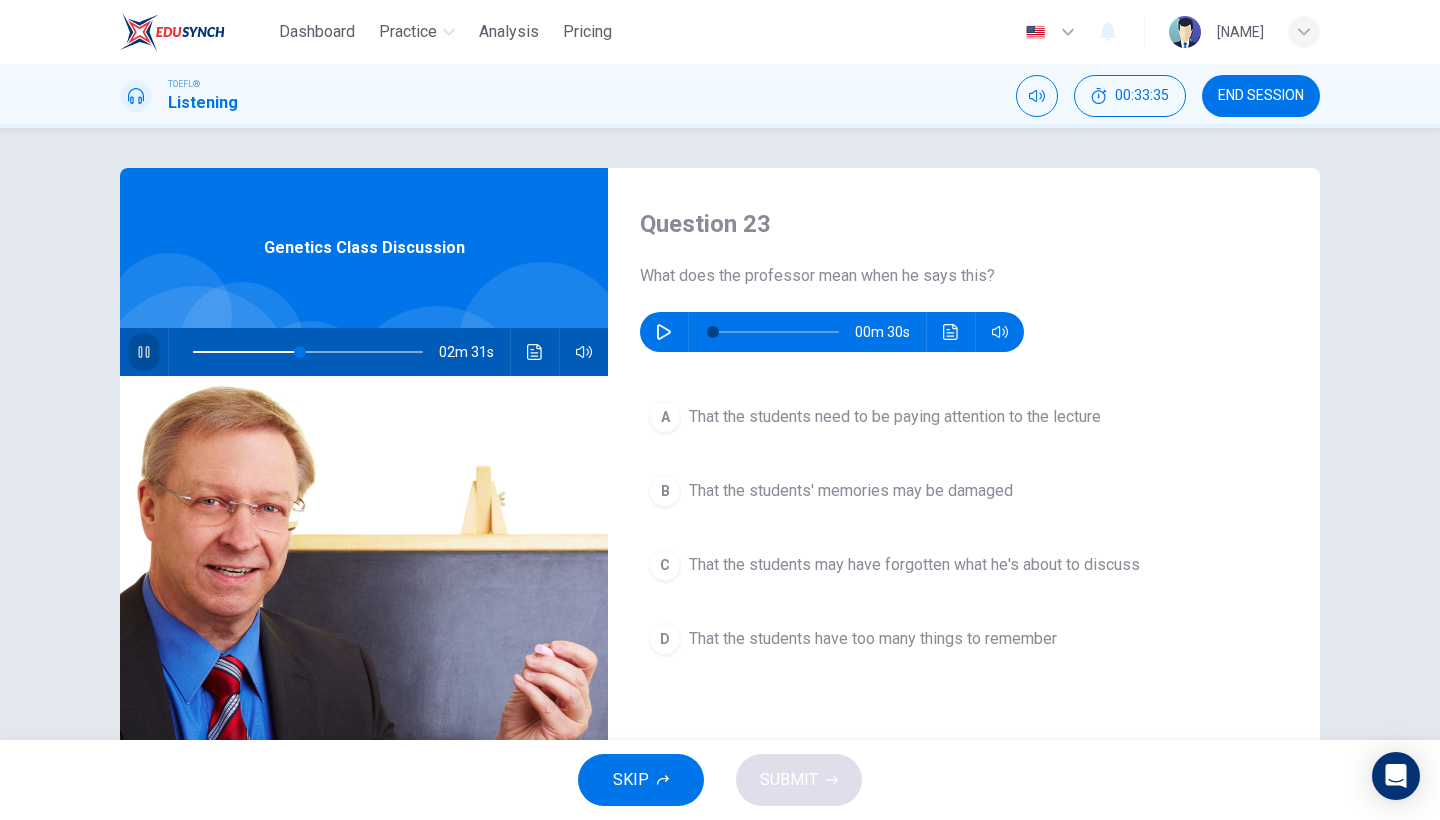 click at bounding box center [144, 352] 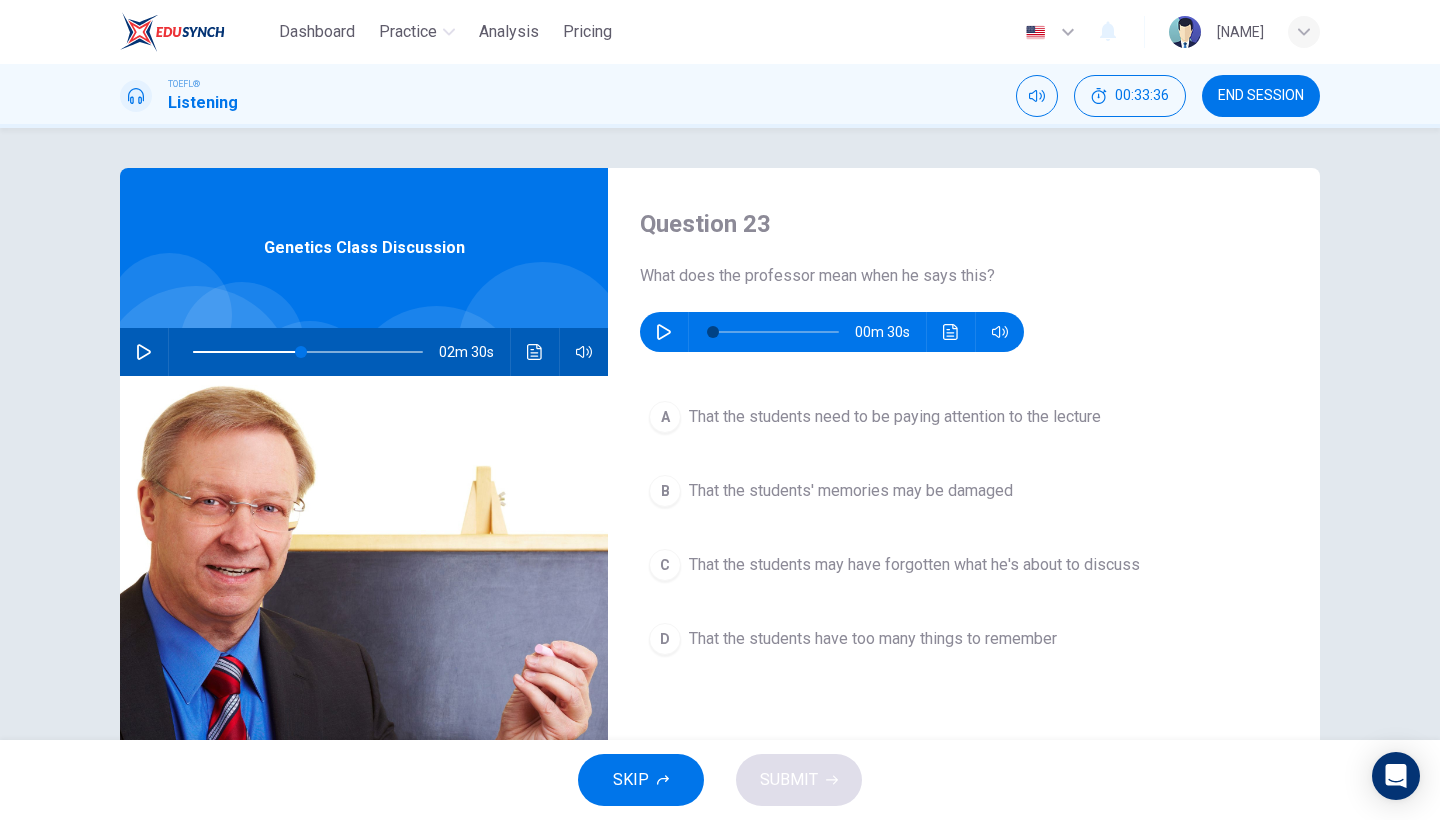 click 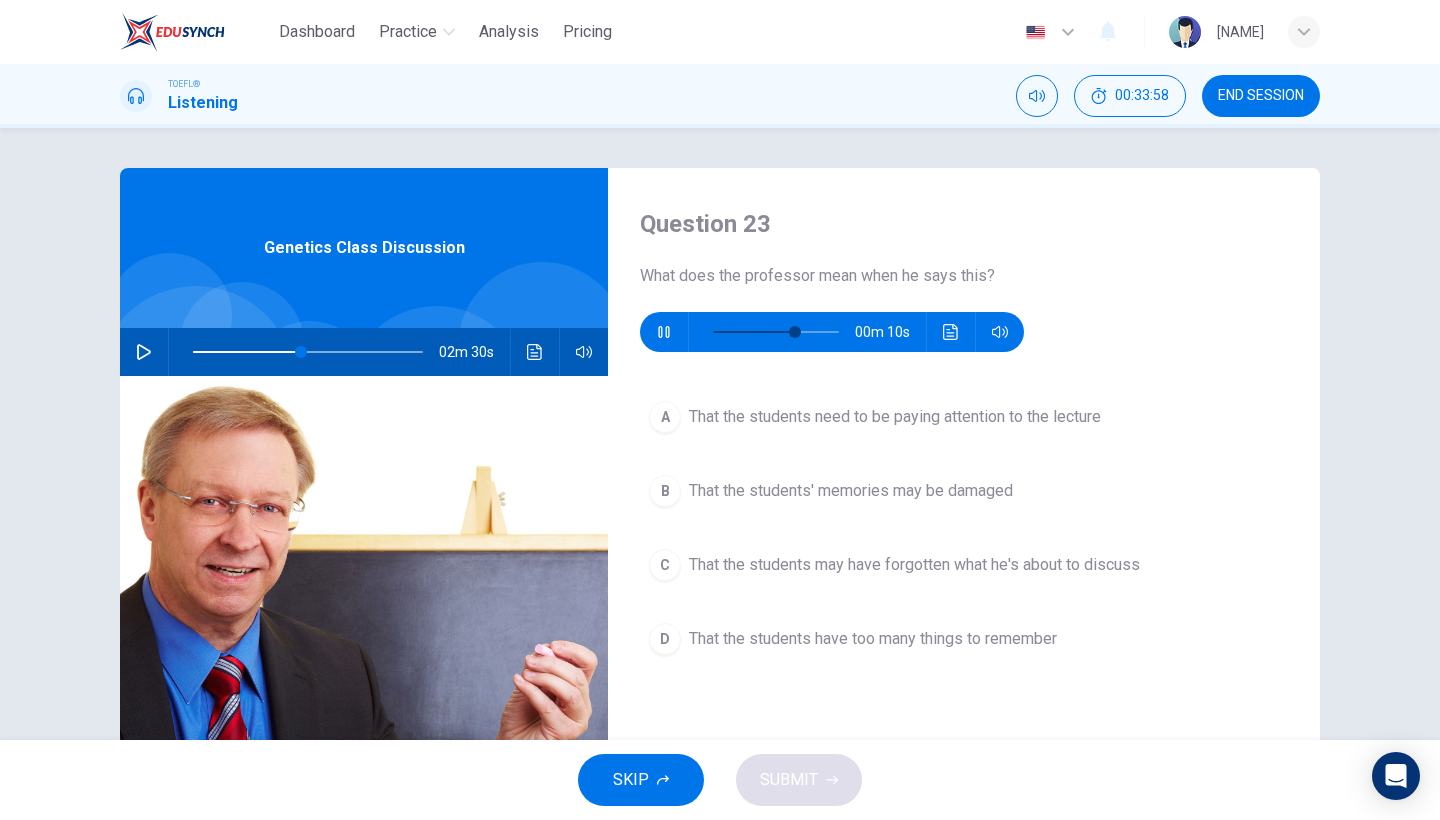 type on "68" 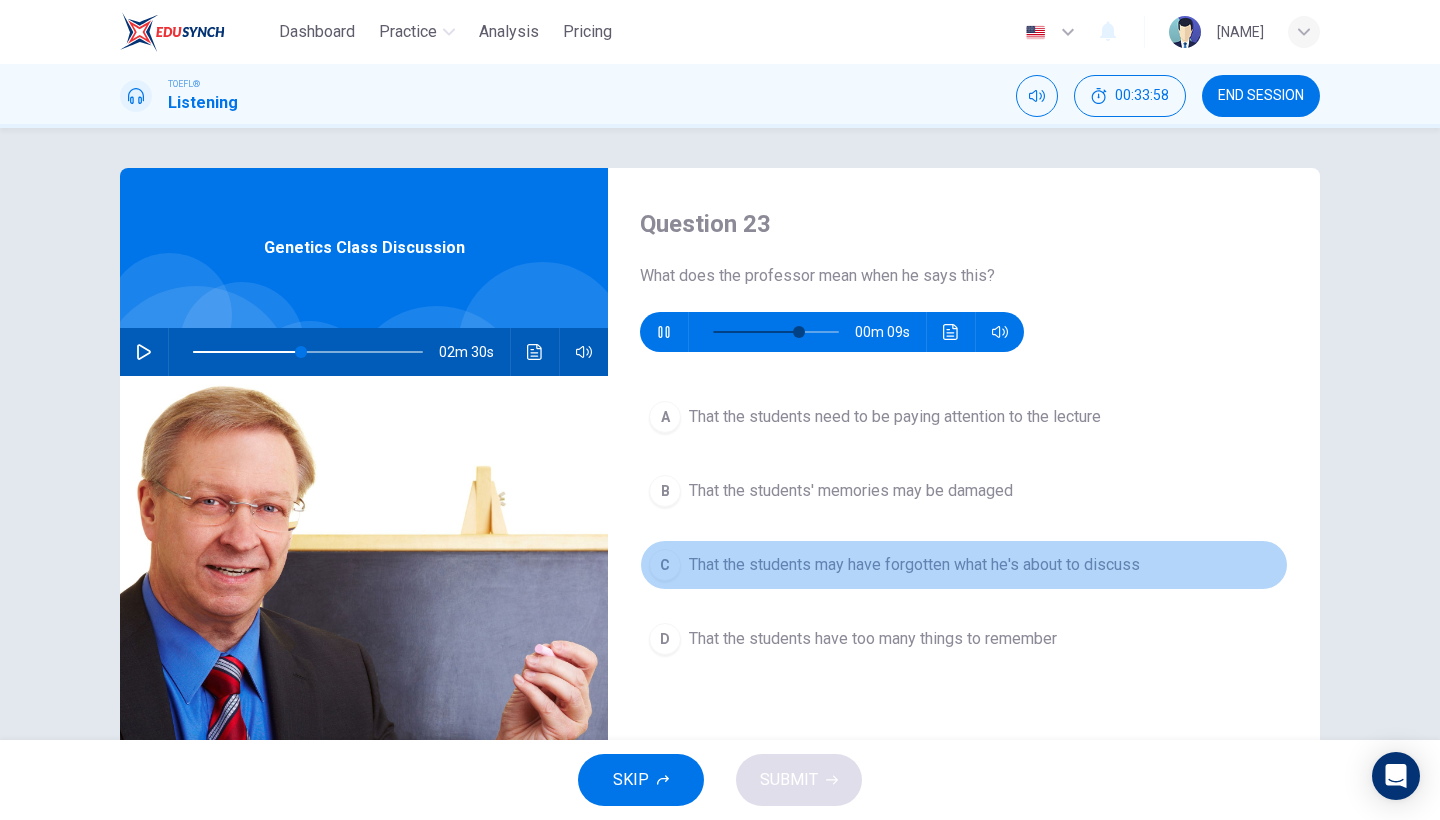 click on "That the students may have forgotten what he's about to discuss" at bounding box center [914, 565] 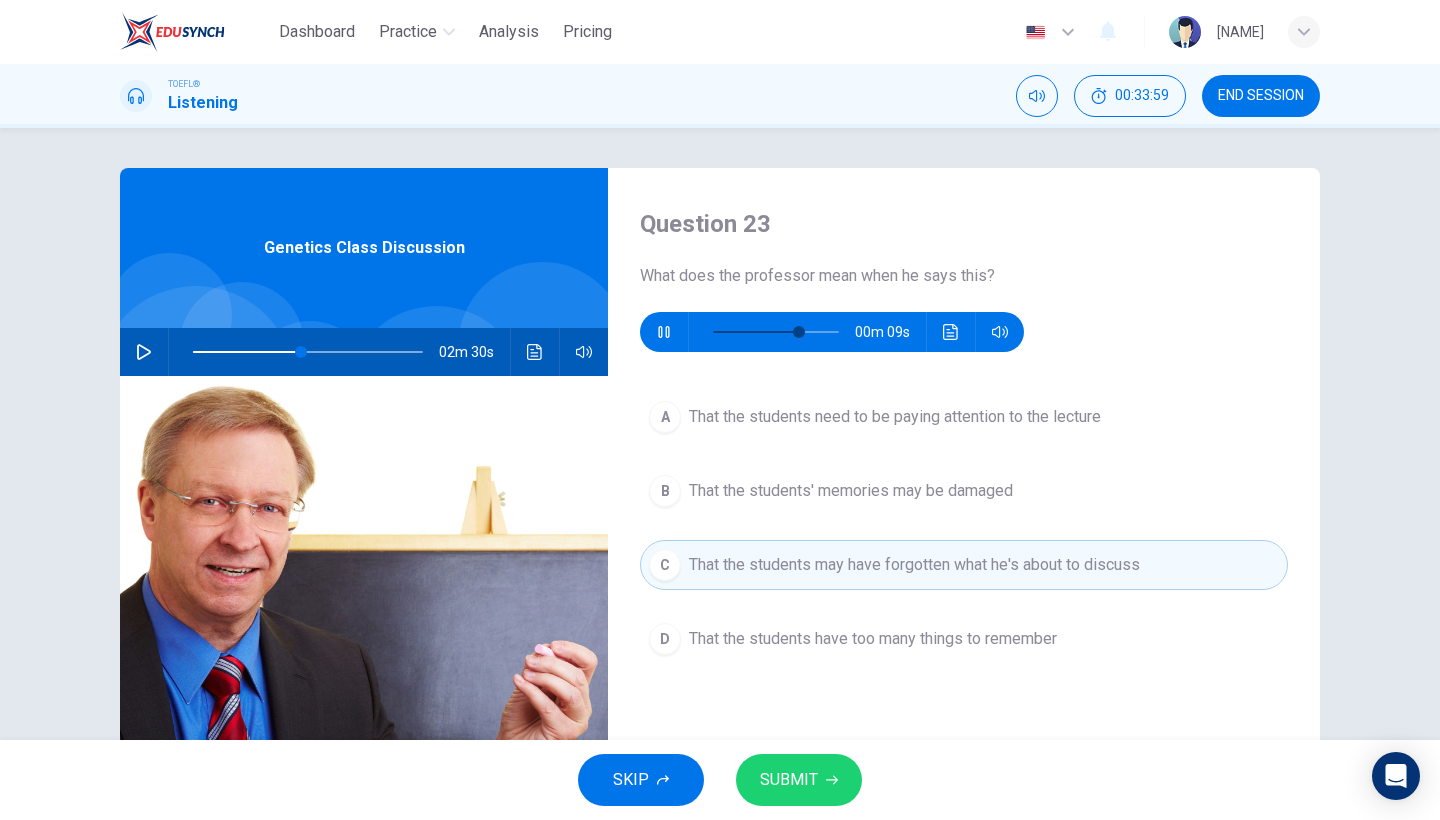 type on "71" 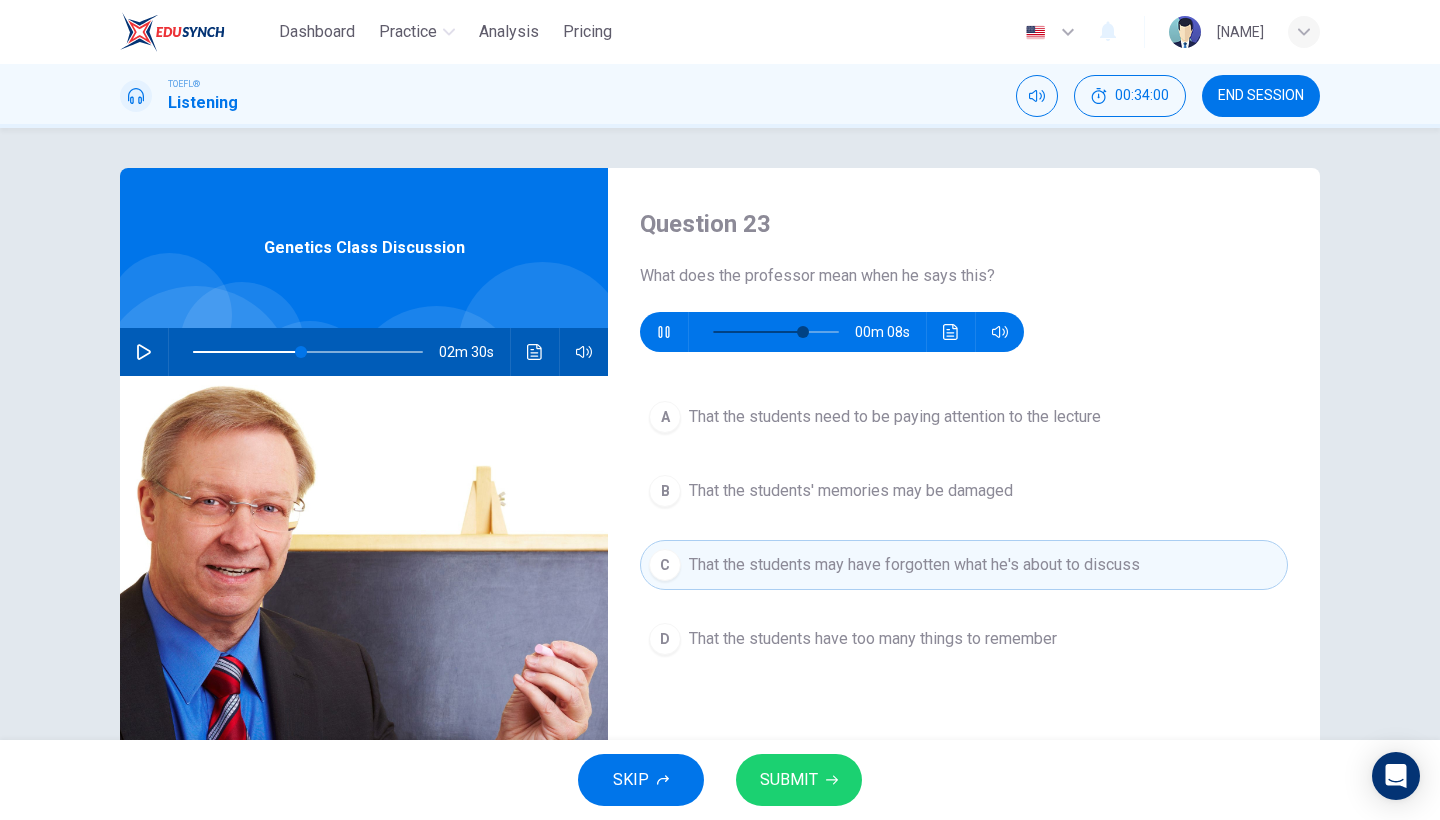 click on "SUBMIT" at bounding box center (799, 780) 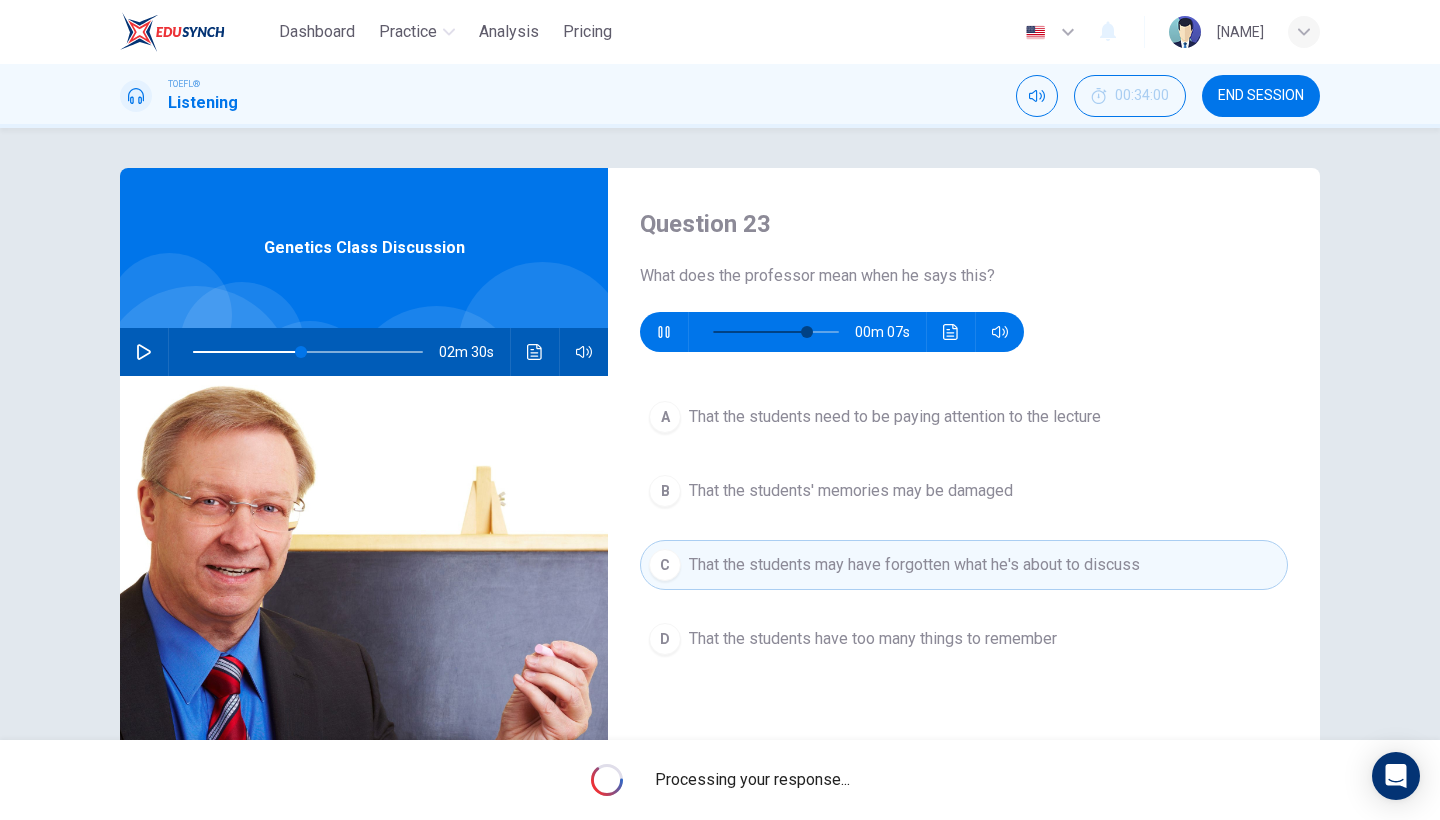 type on "47" 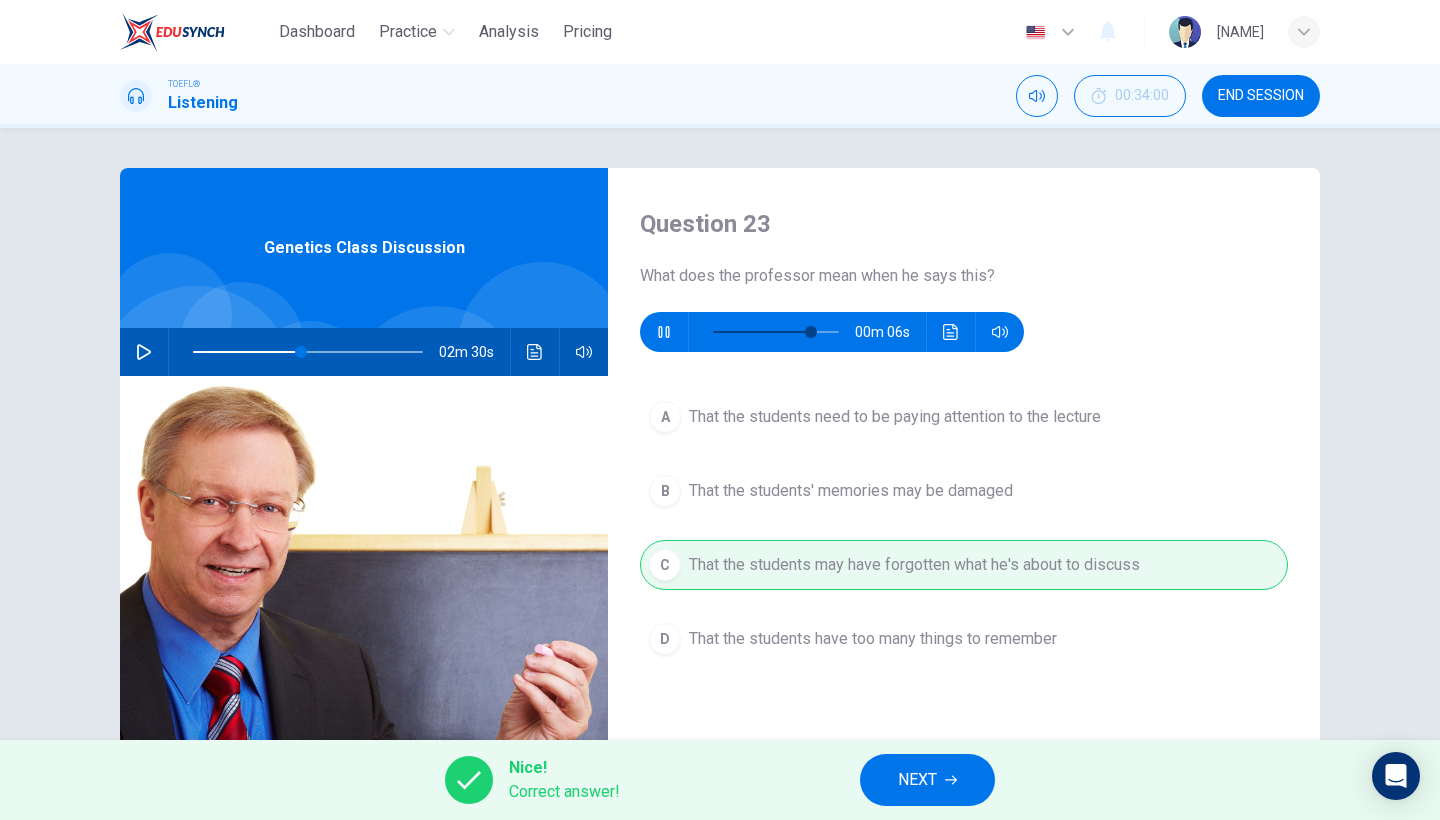 type on "81" 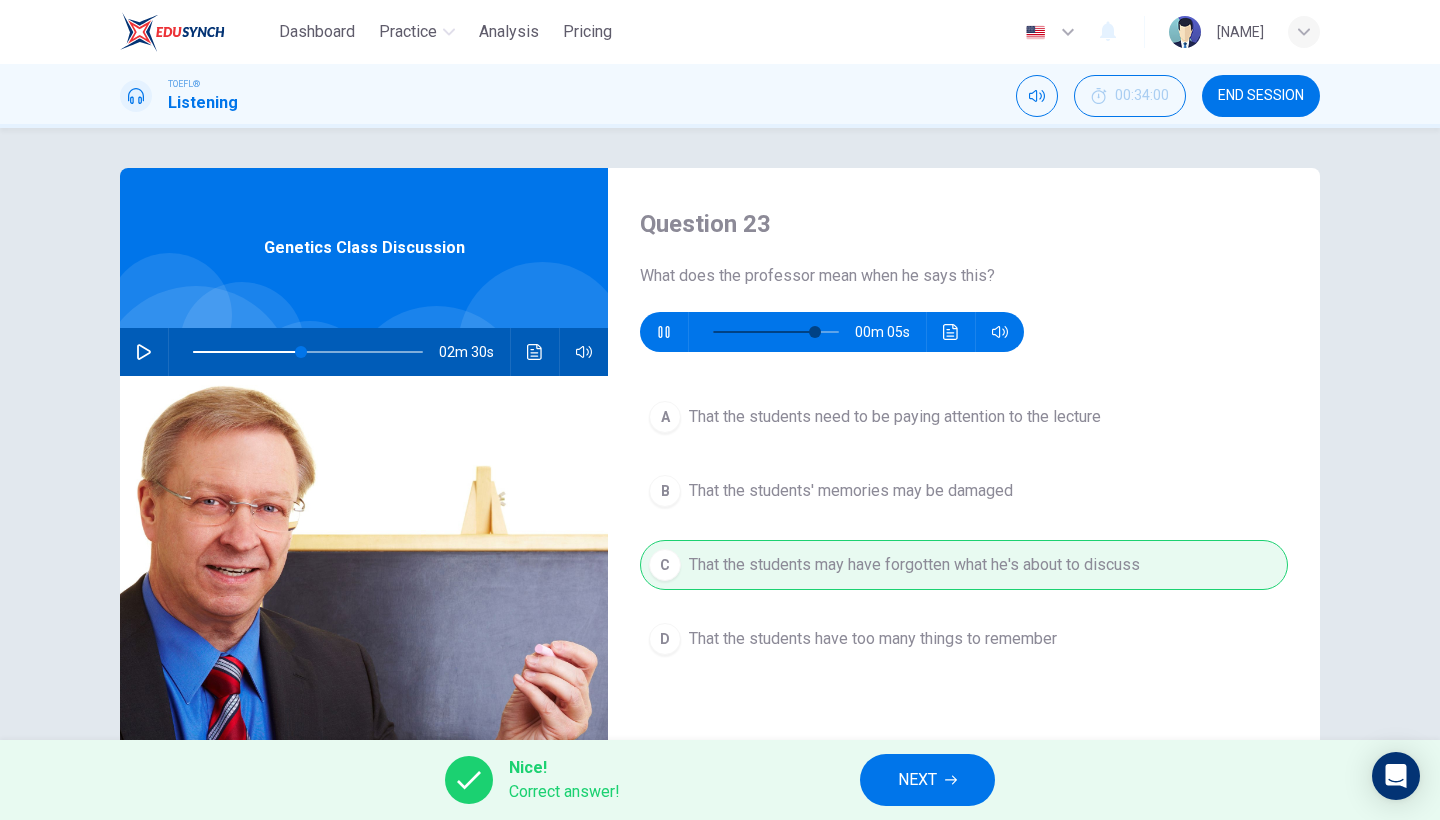 click on "NEXT" at bounding box center [927, 780] 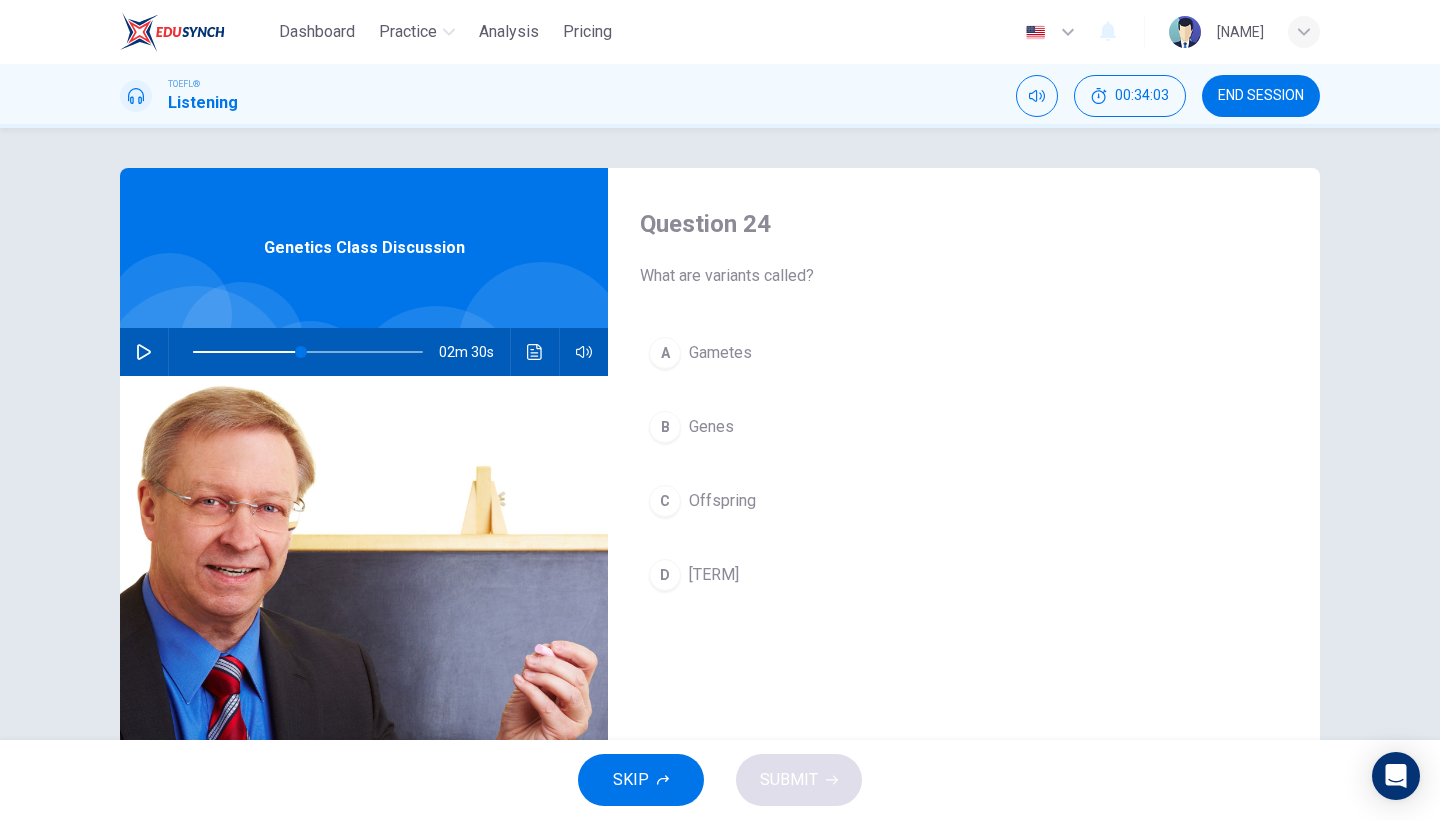 click 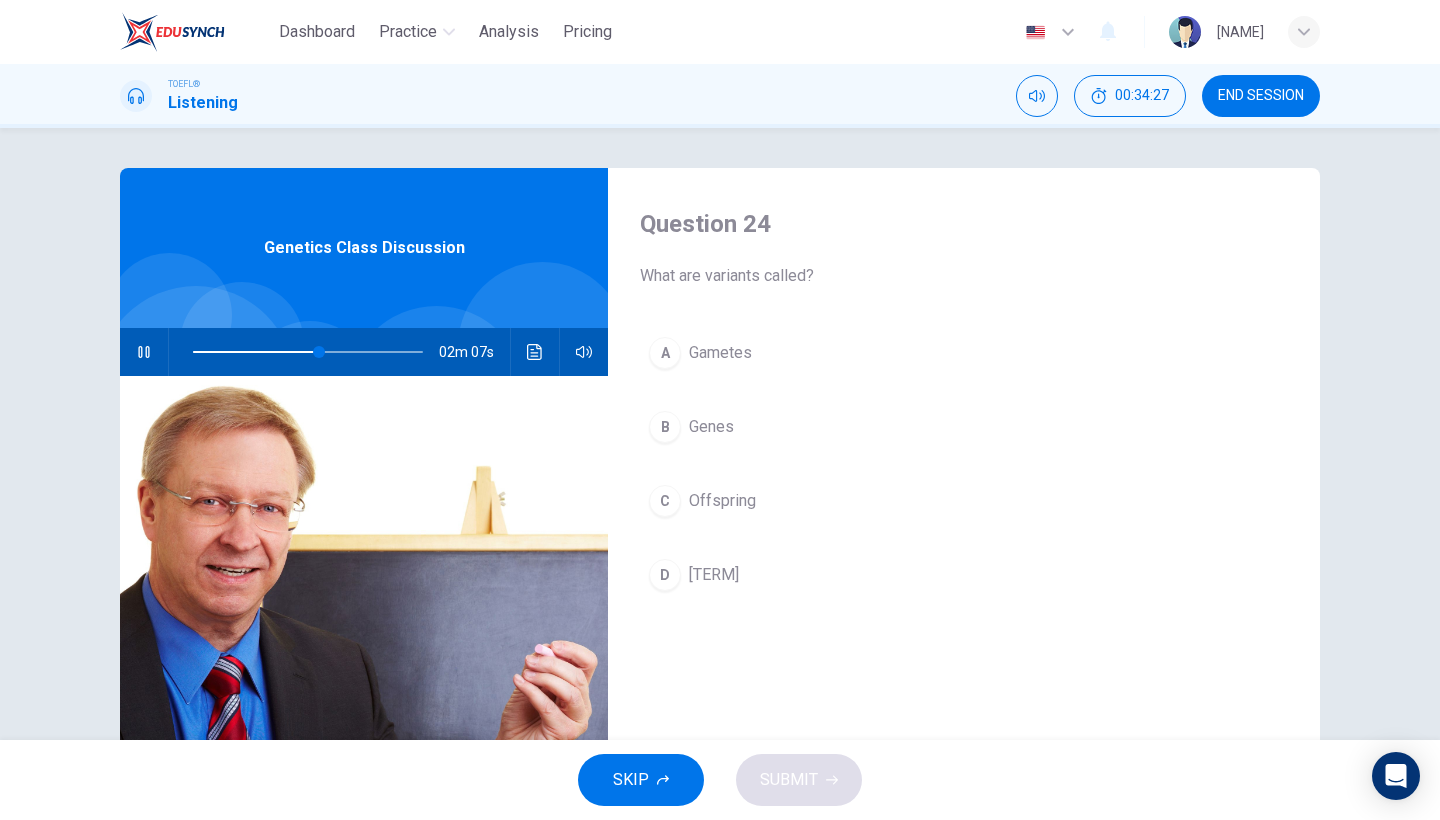 click on "D Alleles" at bounding box center (964, 575) 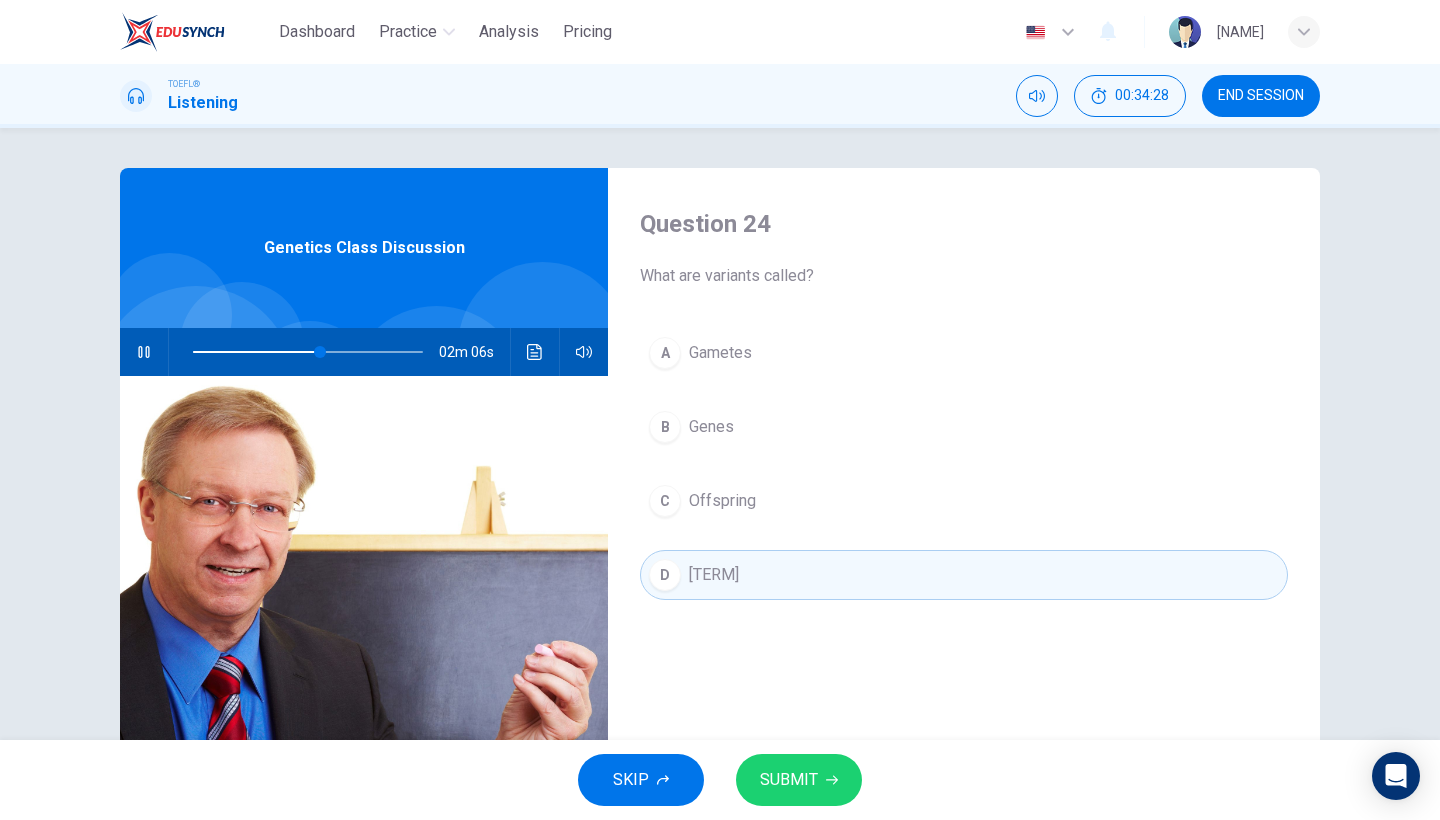 click on "SUBMIT" at bounding box center (799, 780) 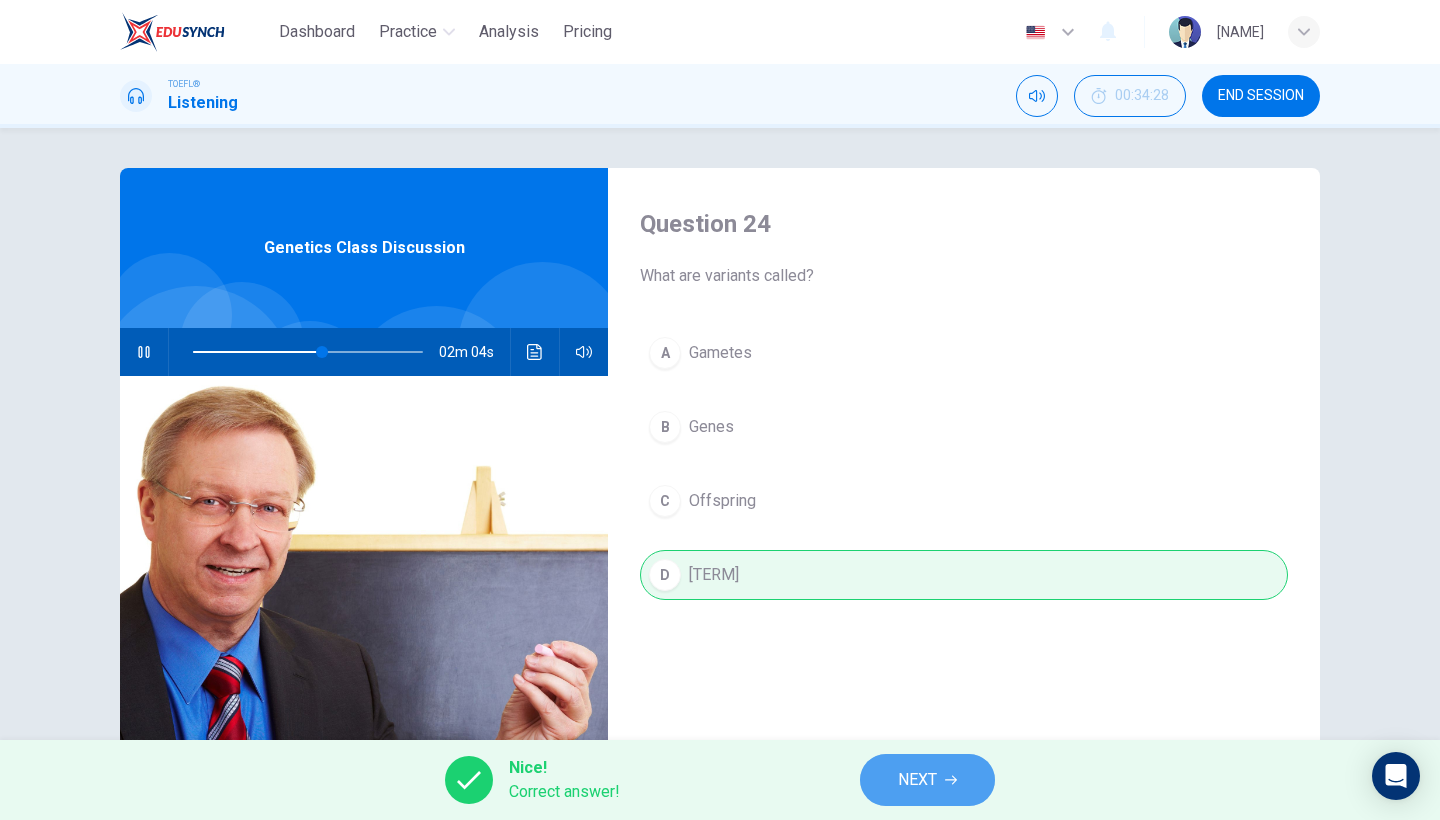 click on "NEXT" at bounding box center (917, 780) 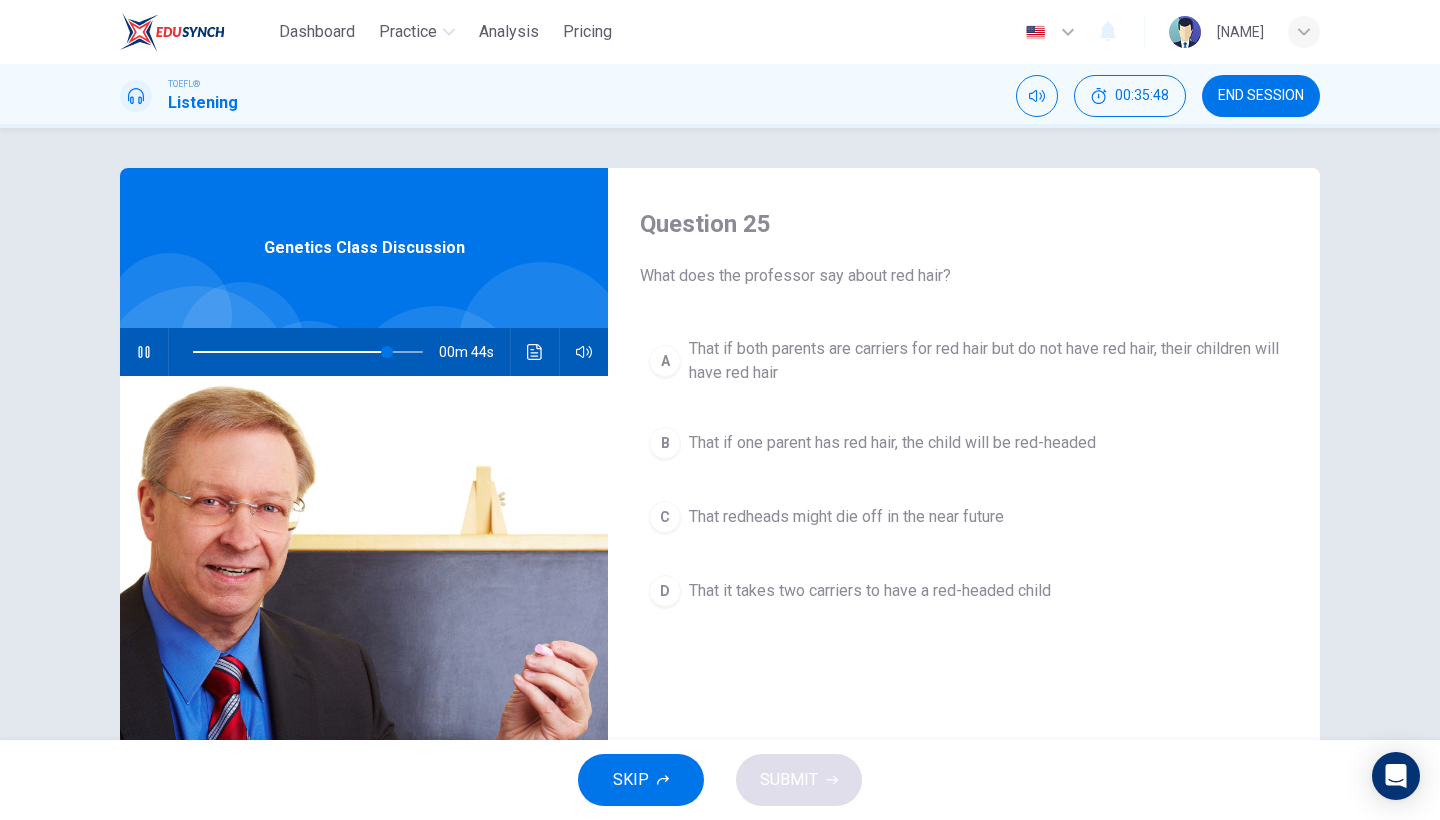 click on "That it takes two carriers to have a red-headed child" at bounding box center [870, 591] 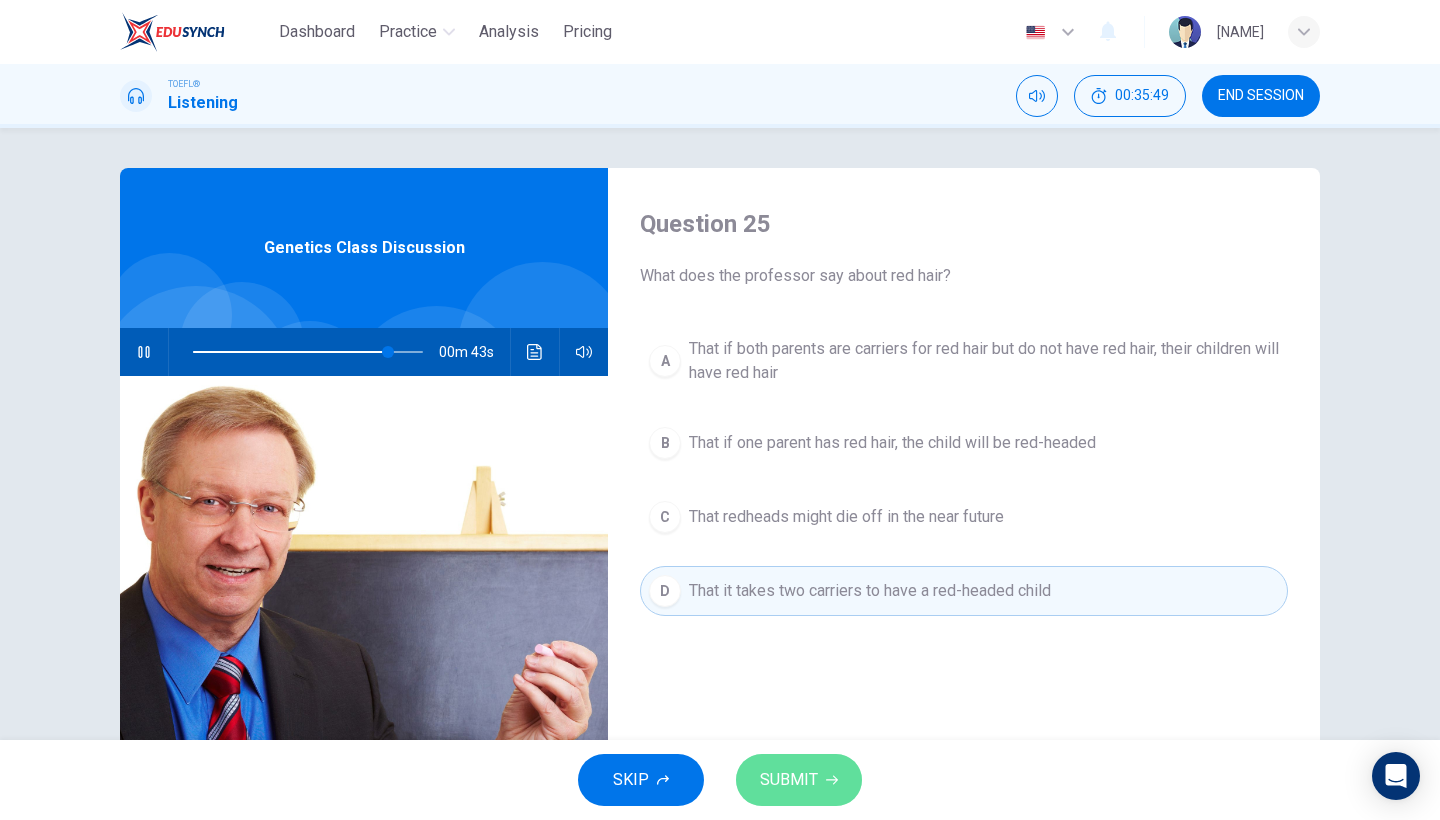 click on "SUBMIT" at bounding box center (789, 780) 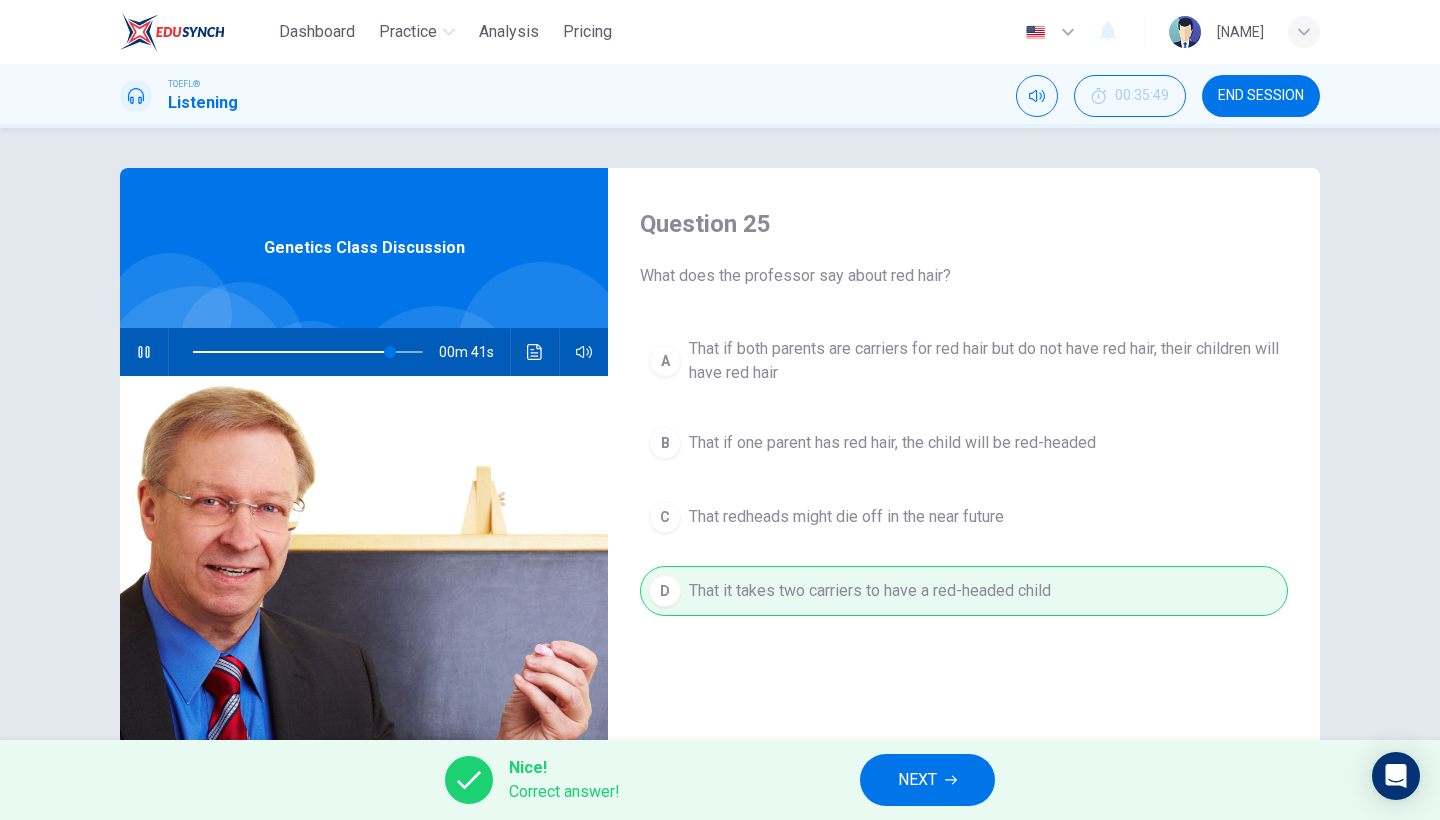 click on "NEXT" at bounding box center (917, 780) 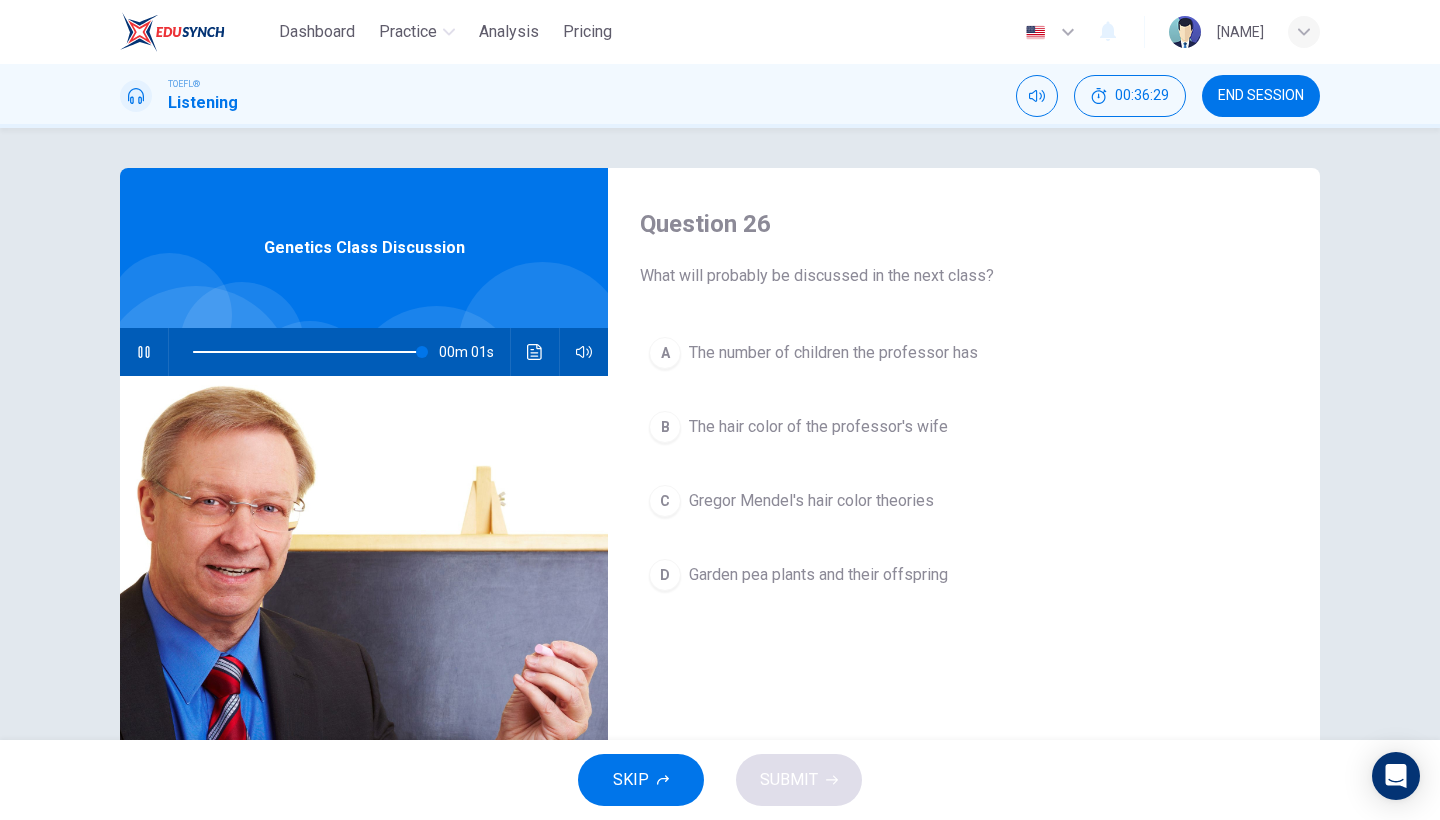 type on "0" 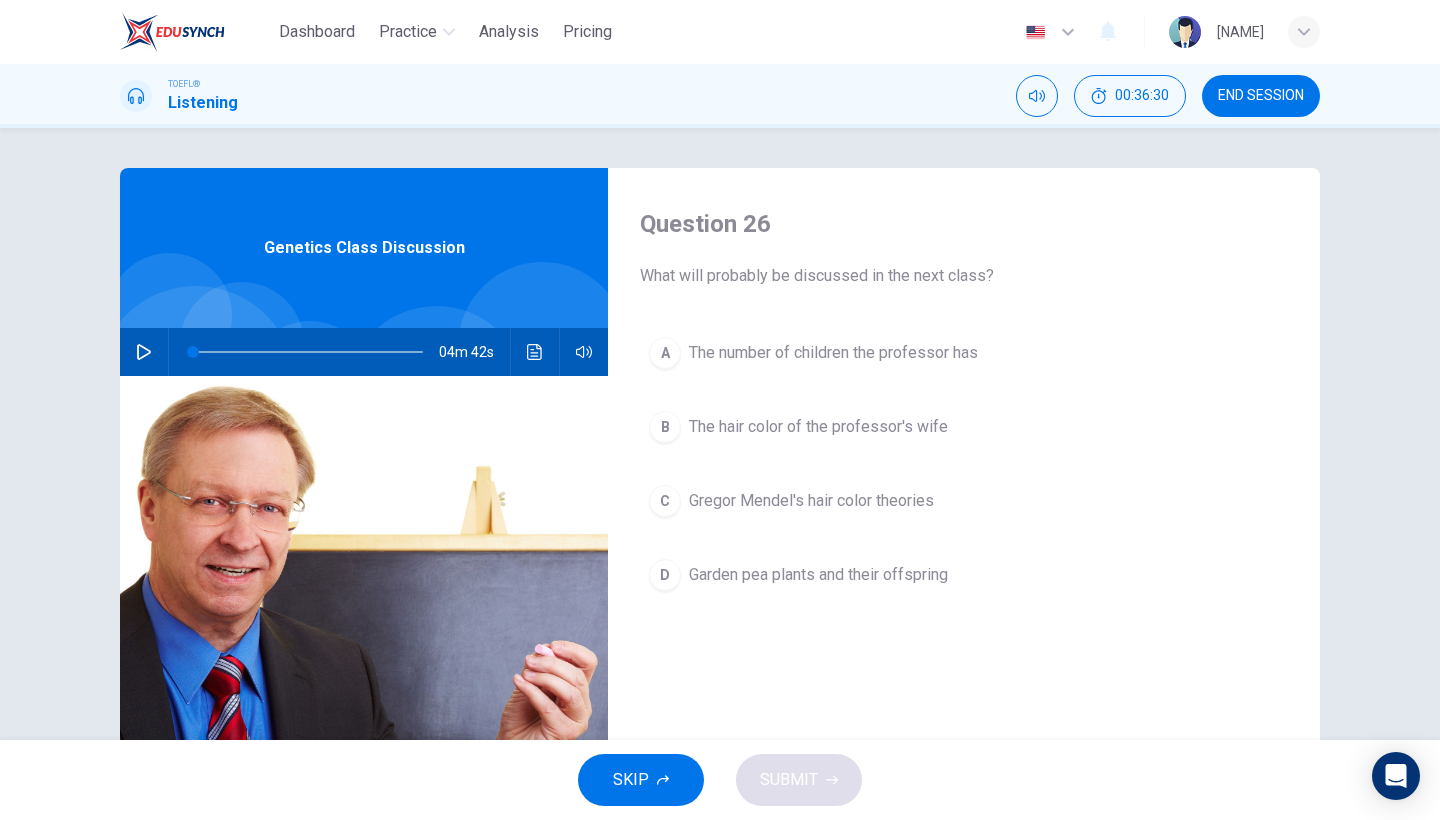 click on "The hair color of the professor's wife" at bounding box center (818, 427) 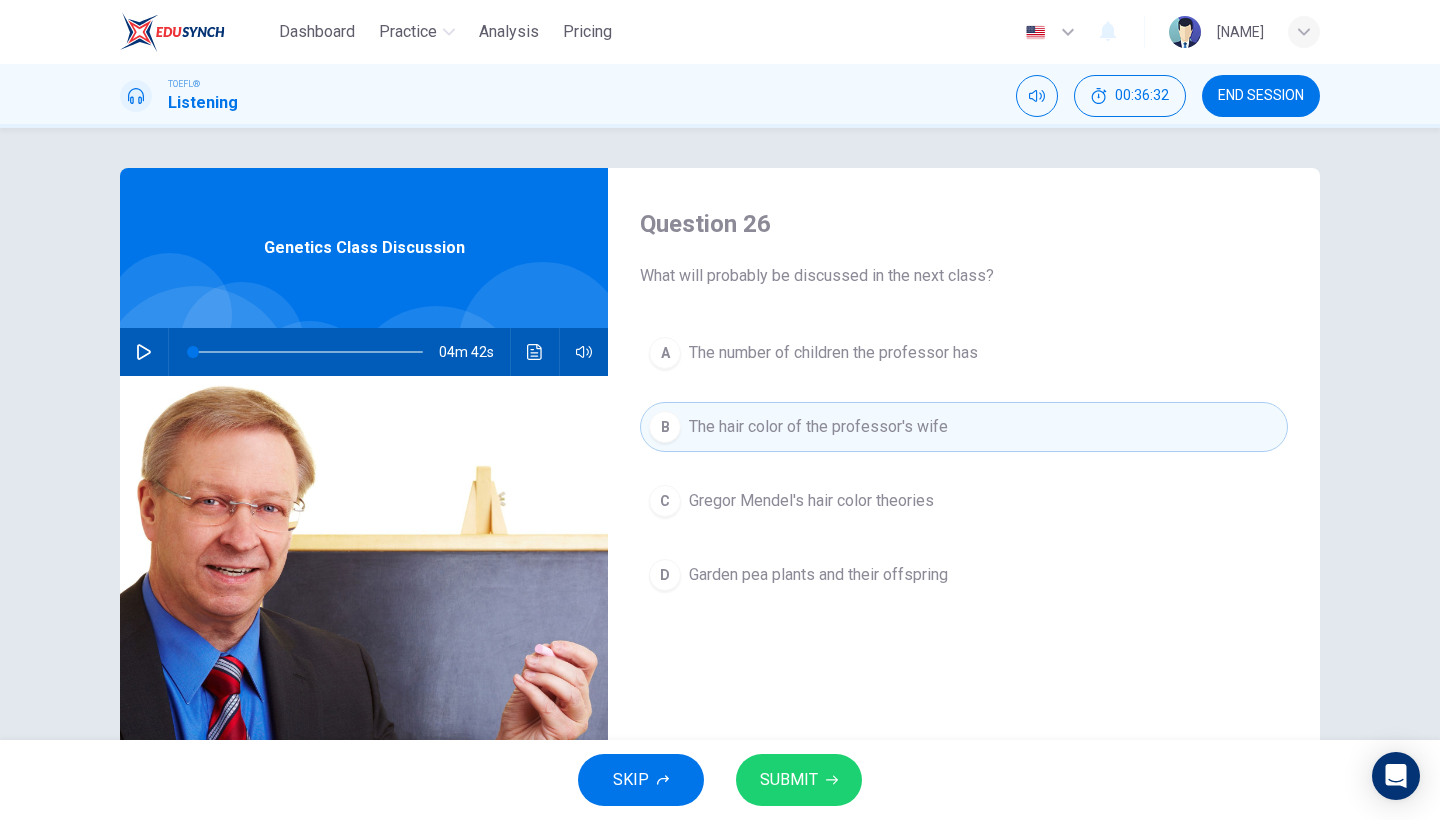 click on "SUBMIT" at bounding box center [789, 780] 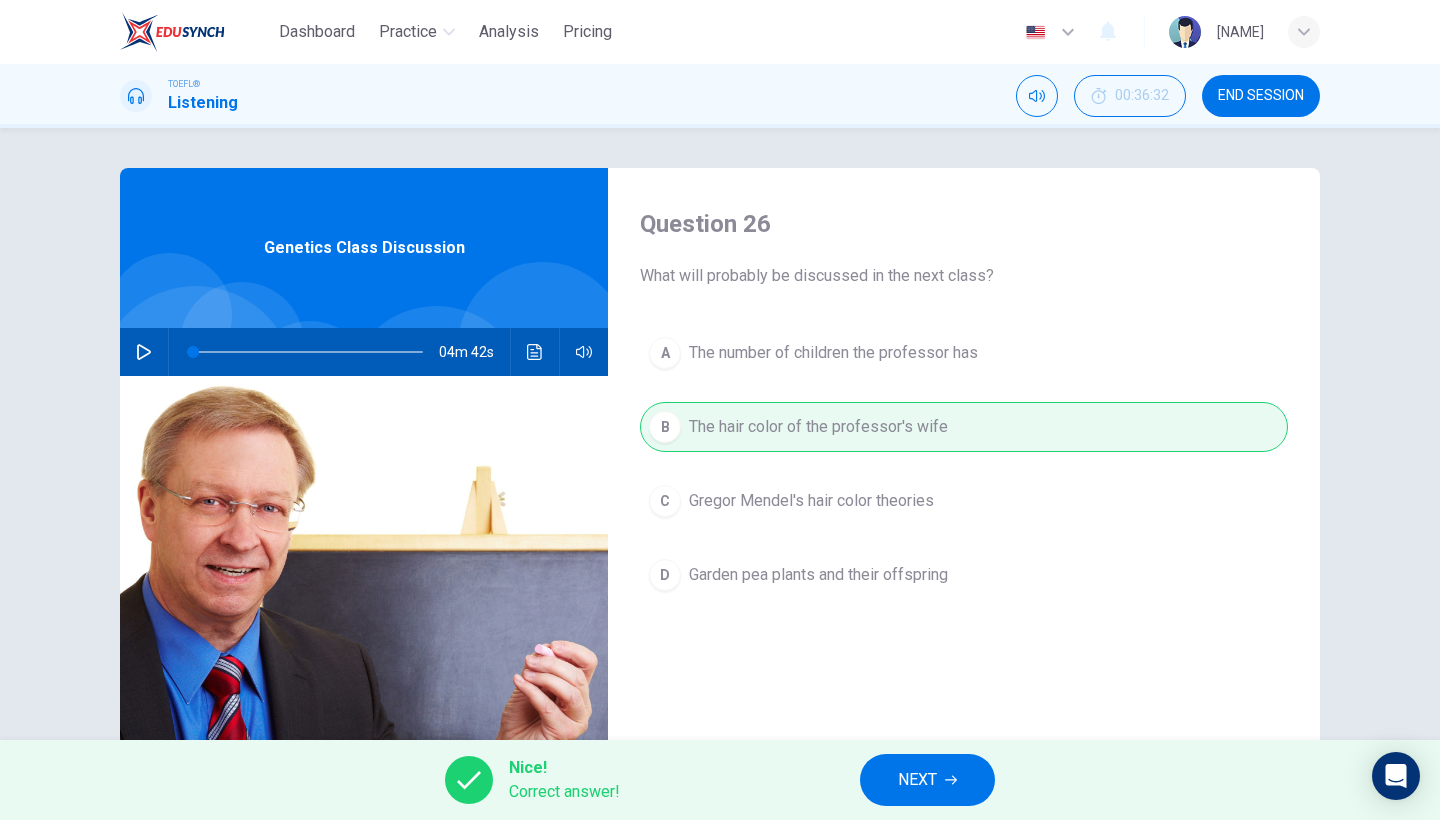 click on "NEXT" at bounding box center [927, 780] 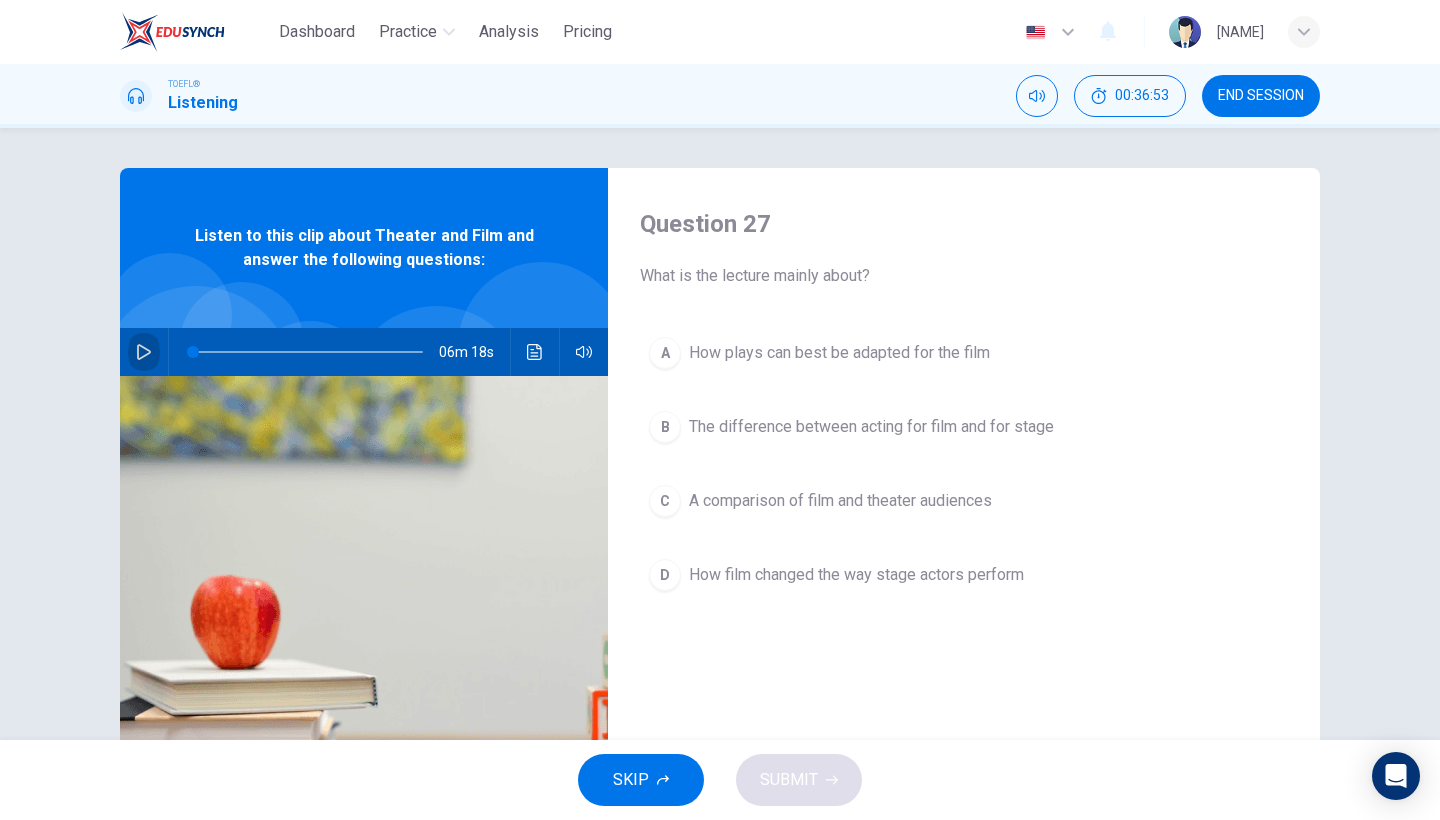 click 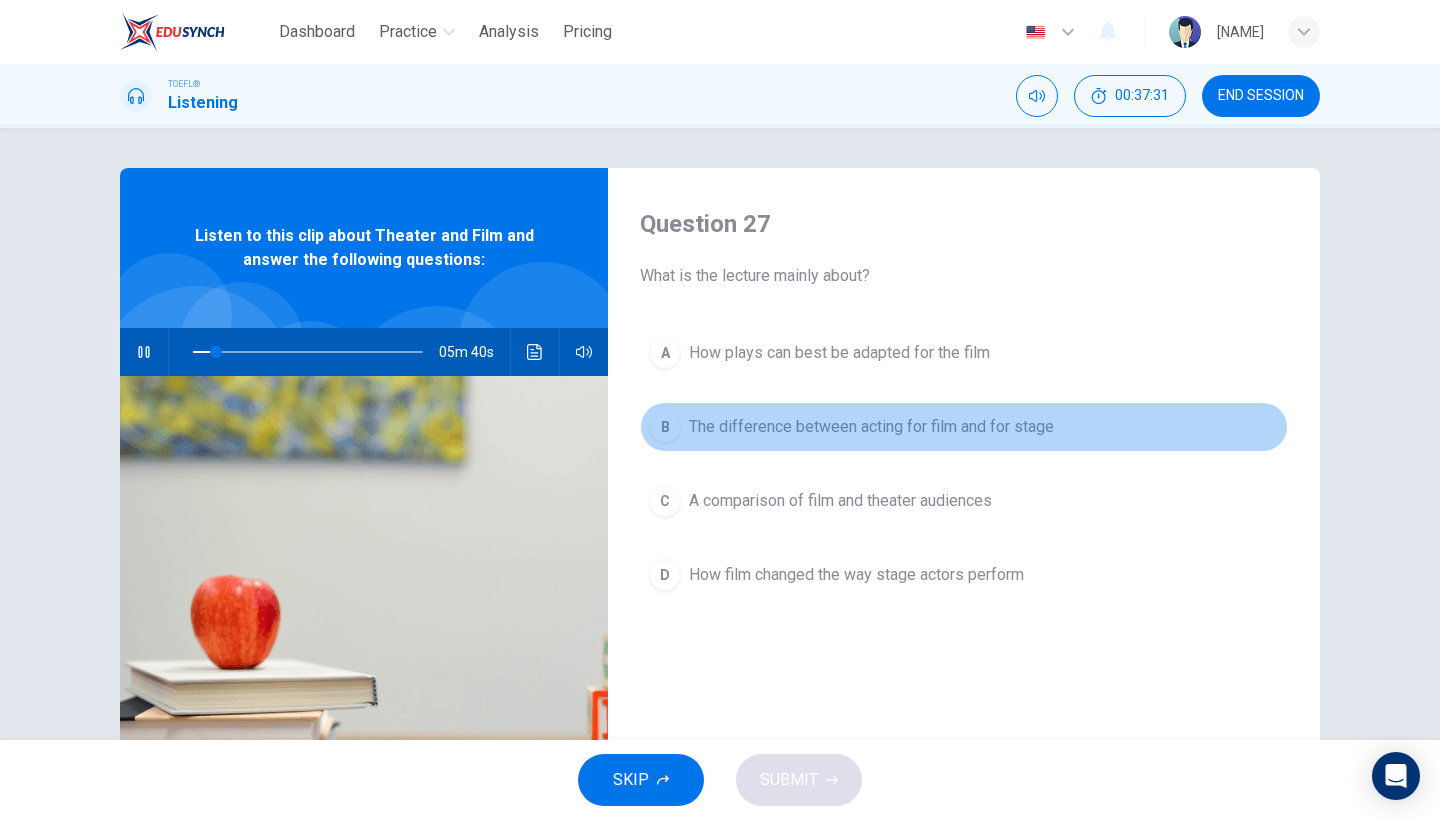 click on "B" at bounding box center [665, 427] 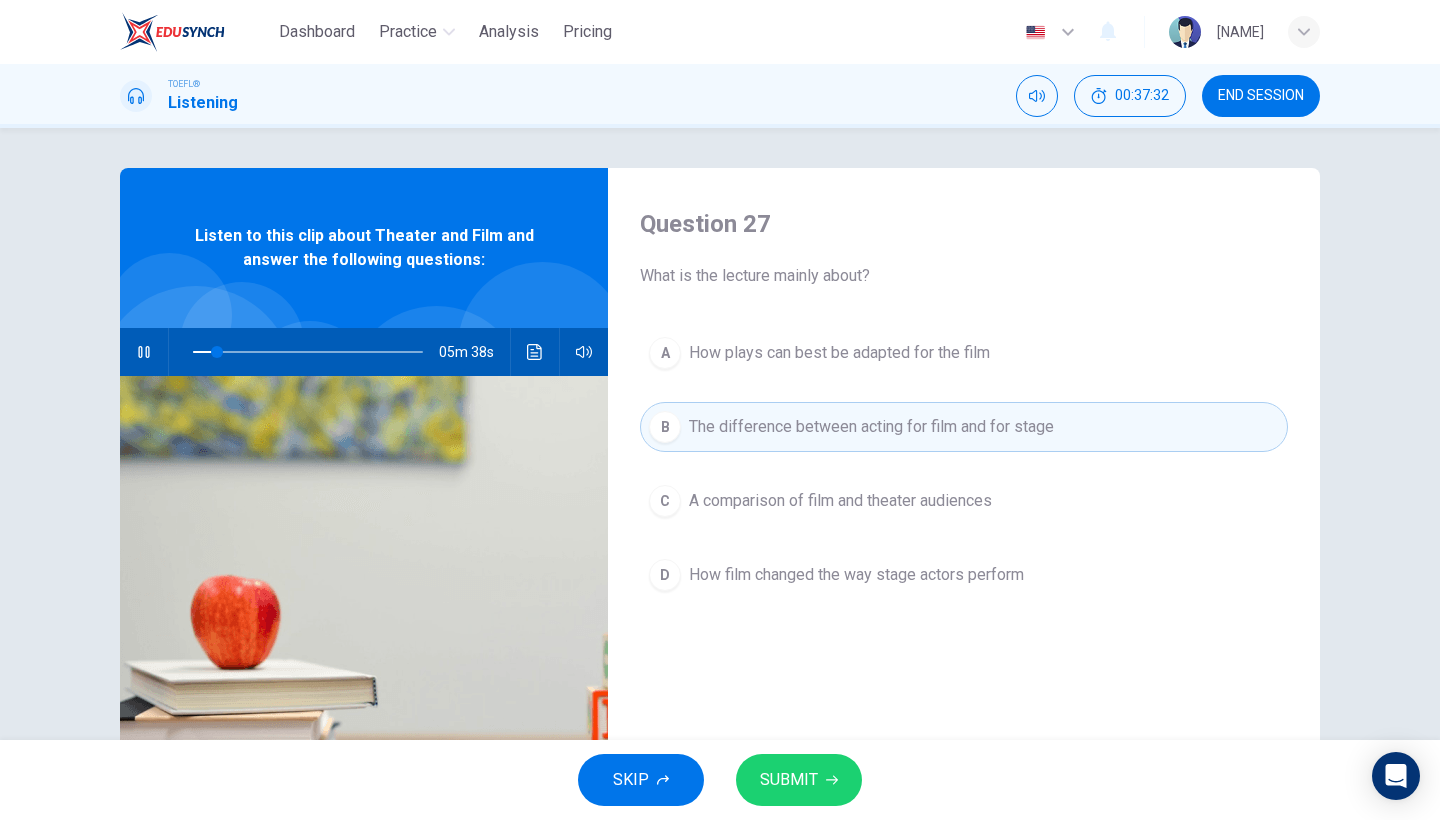 click on "SUBMIT" at bounding box center (789, 780) 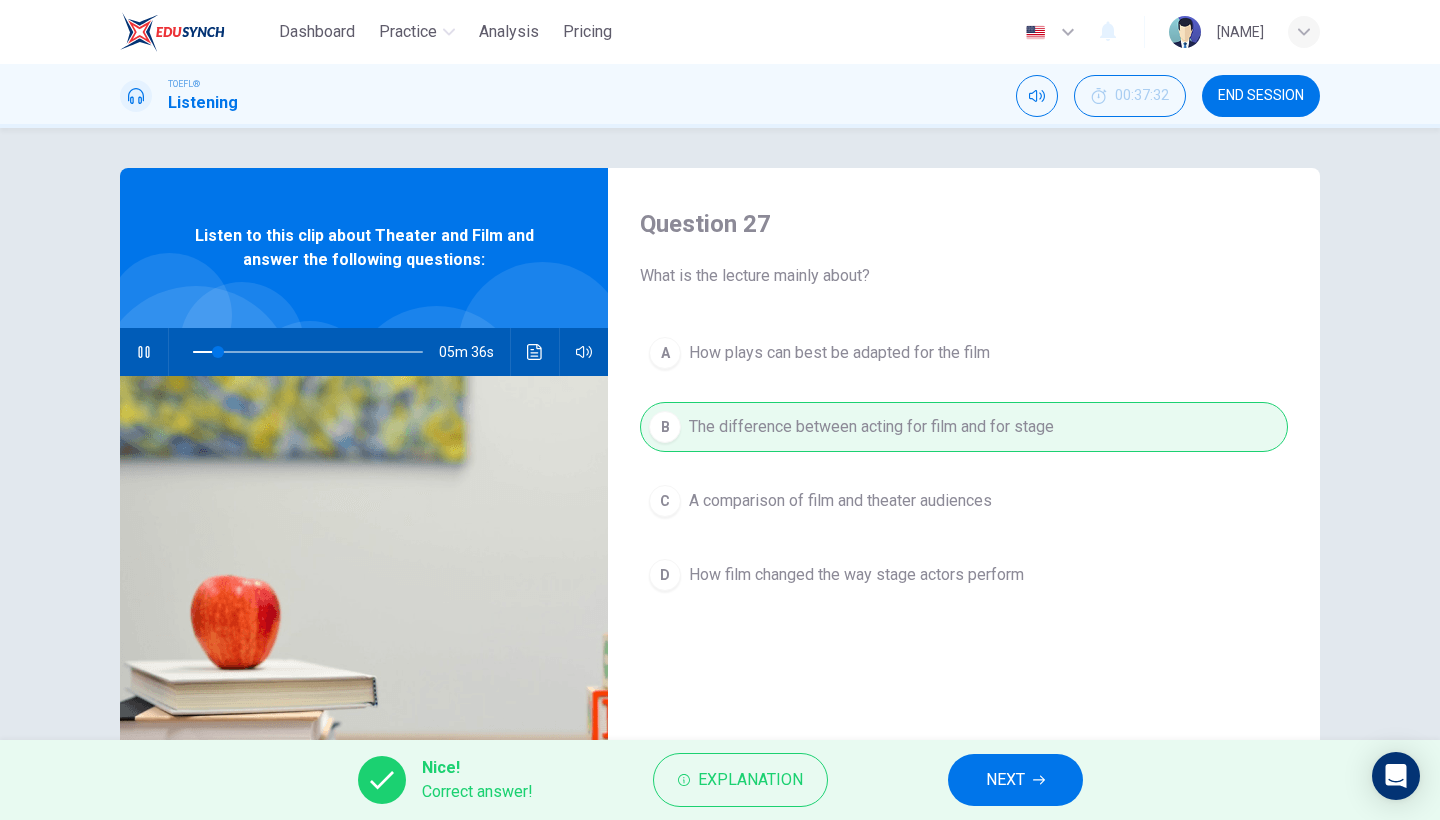 click on "NEXT" at bounding box center (1015, 780) 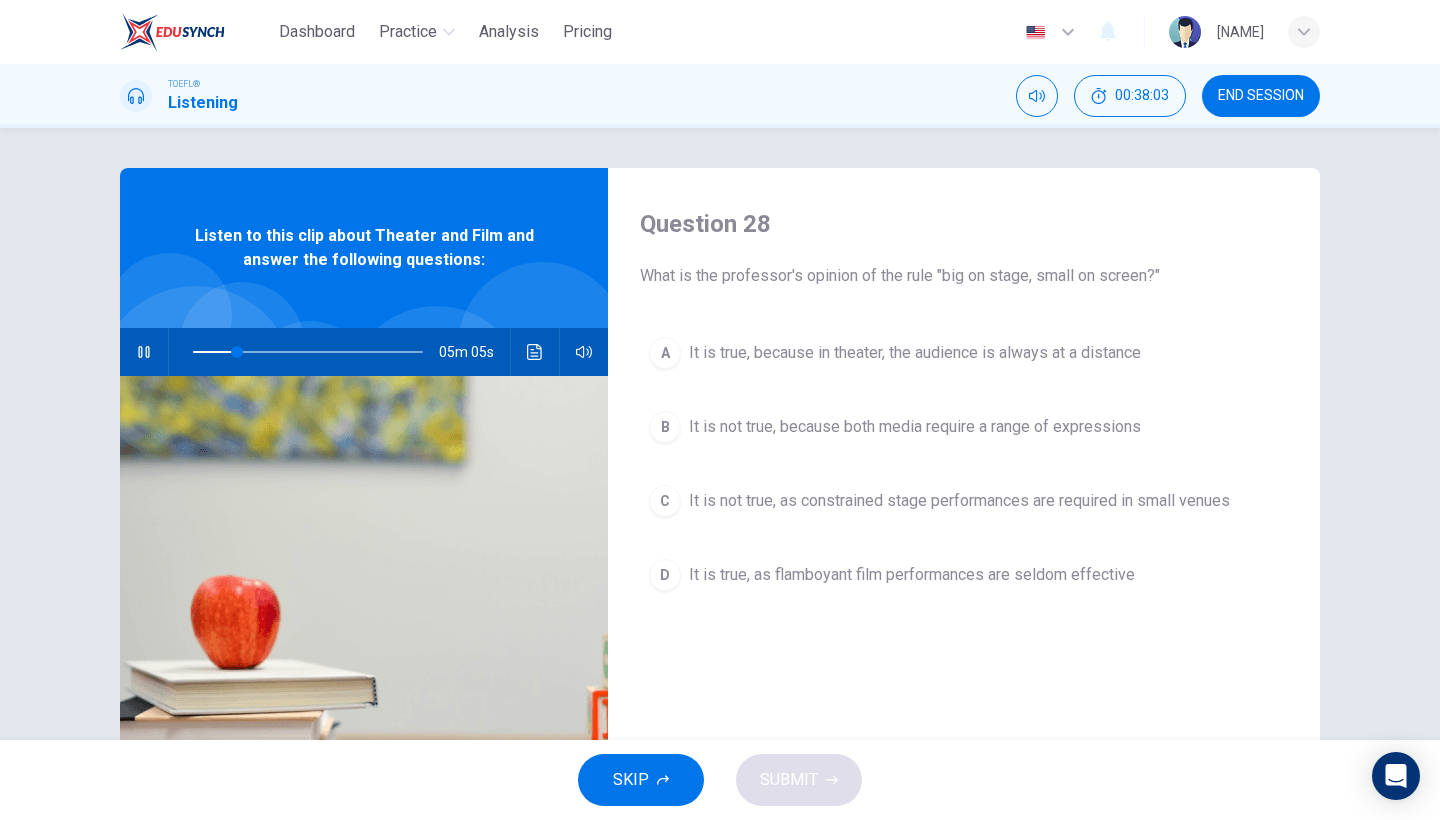 click on "A It is true, because in theater, the audience is always at a distance B It is not true, because both media require a range of expressions C It is not true, as constrained stage performances are required in small venues D It is true, as flamboyant film performances are seldom effective" at bounding box center [964, 484] 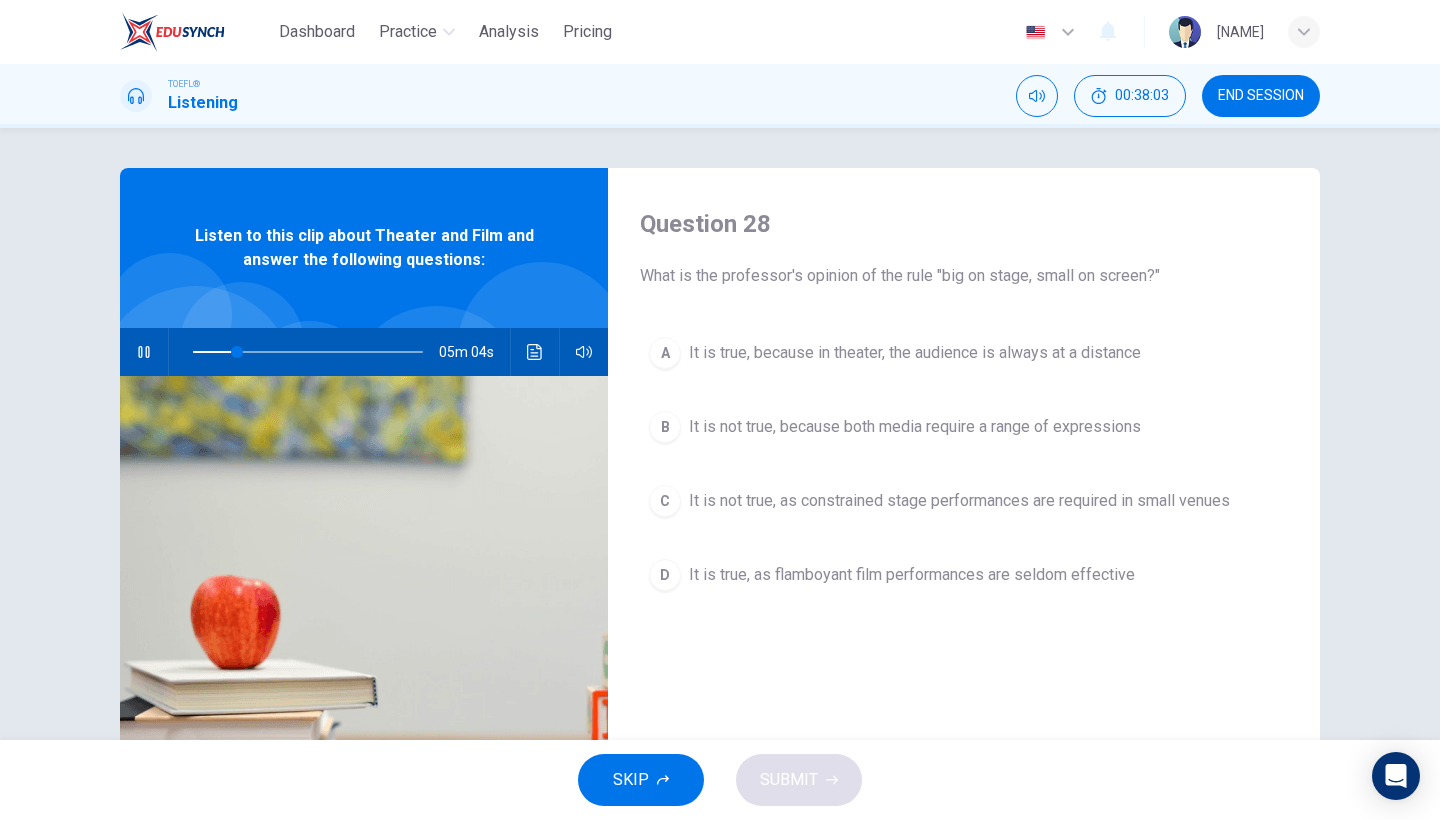 click on "It is true, as flamboyant film performances are seldom effective" at bounding box center (912, 575) 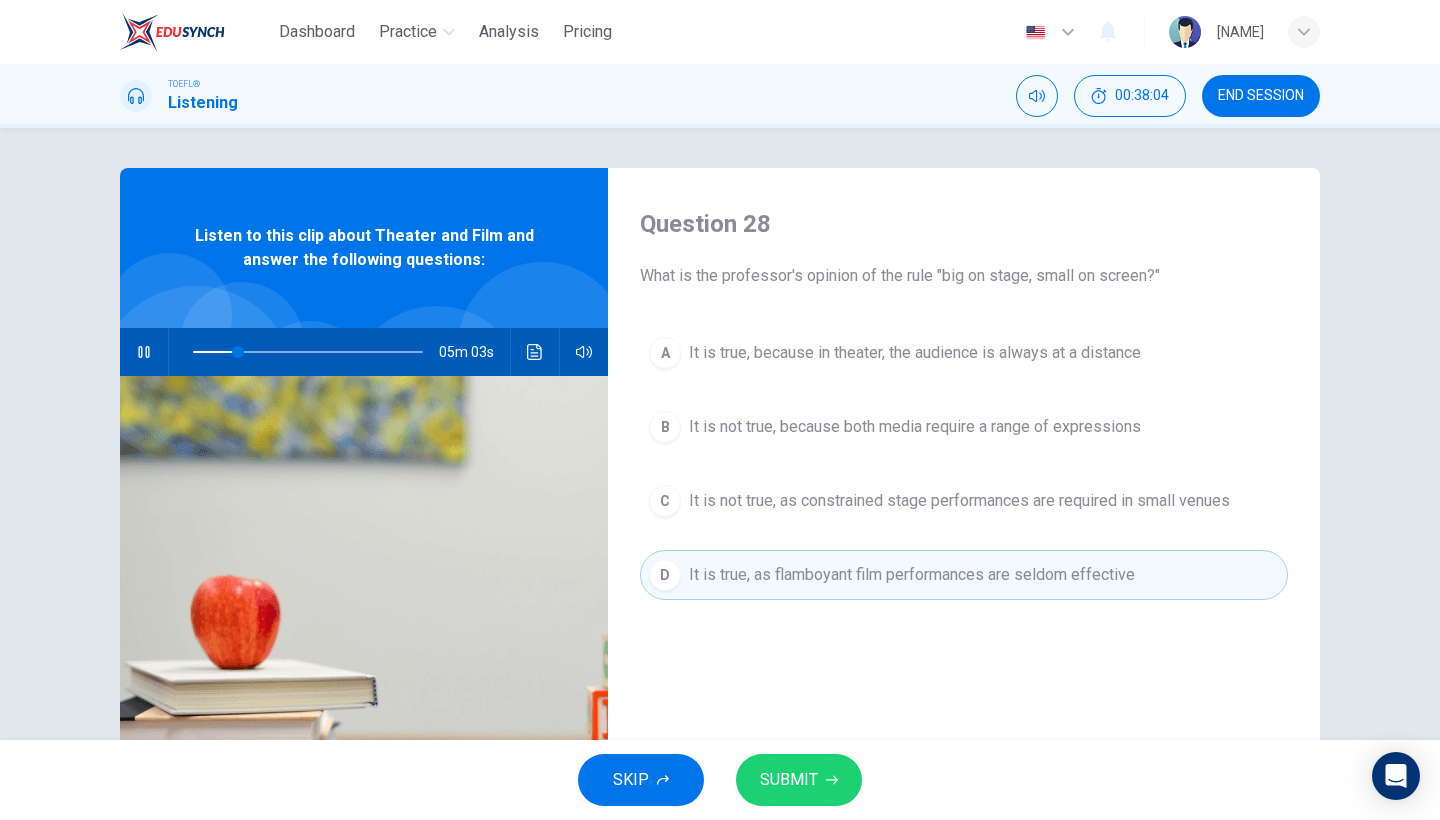 click on "It is true, because in theater, the audience is always at a distance" at bounding box center [915, 353] 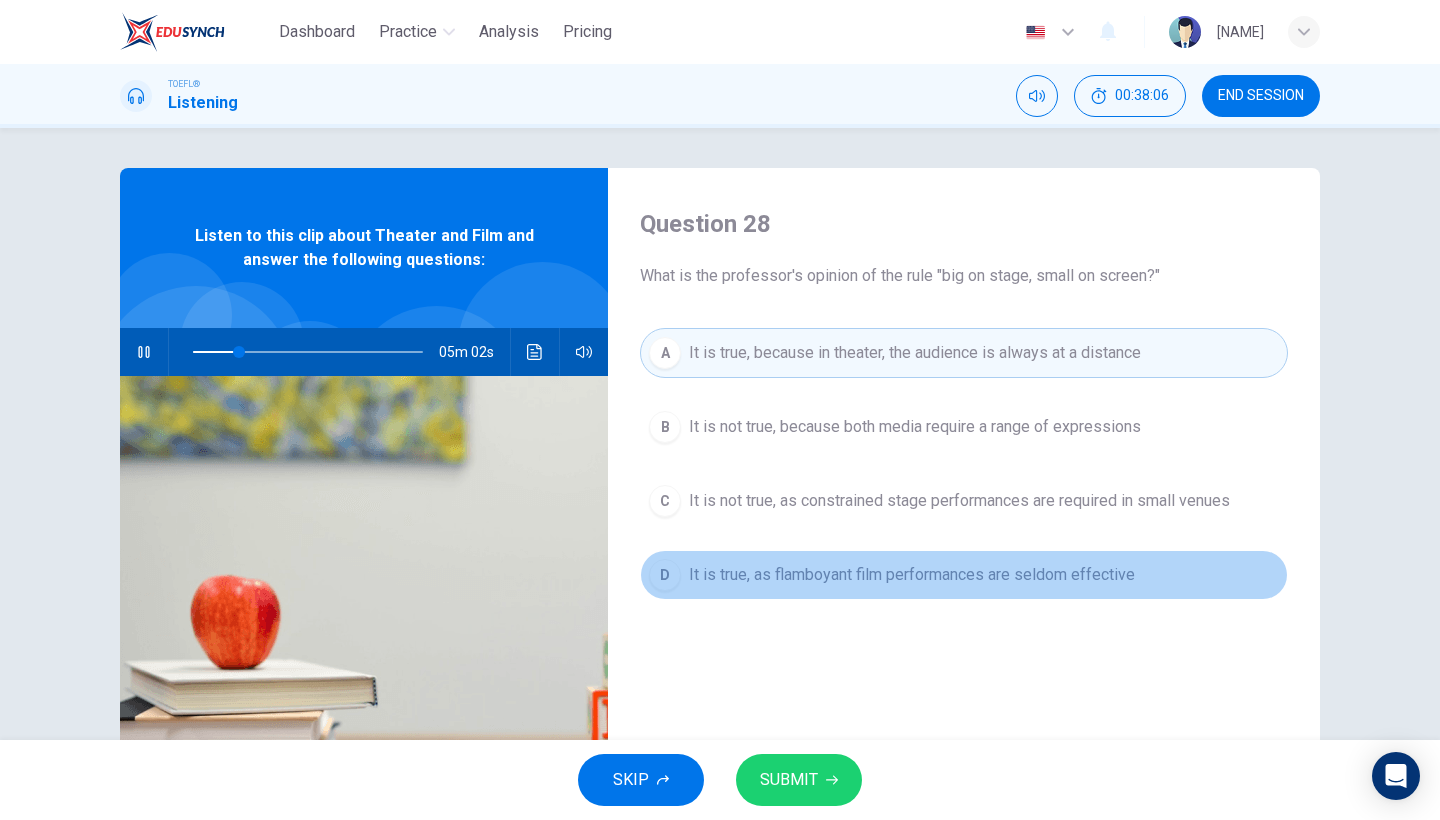 click on "It is true, as flamboyant film performances are seldom effective" at bounding box center (912, 575) 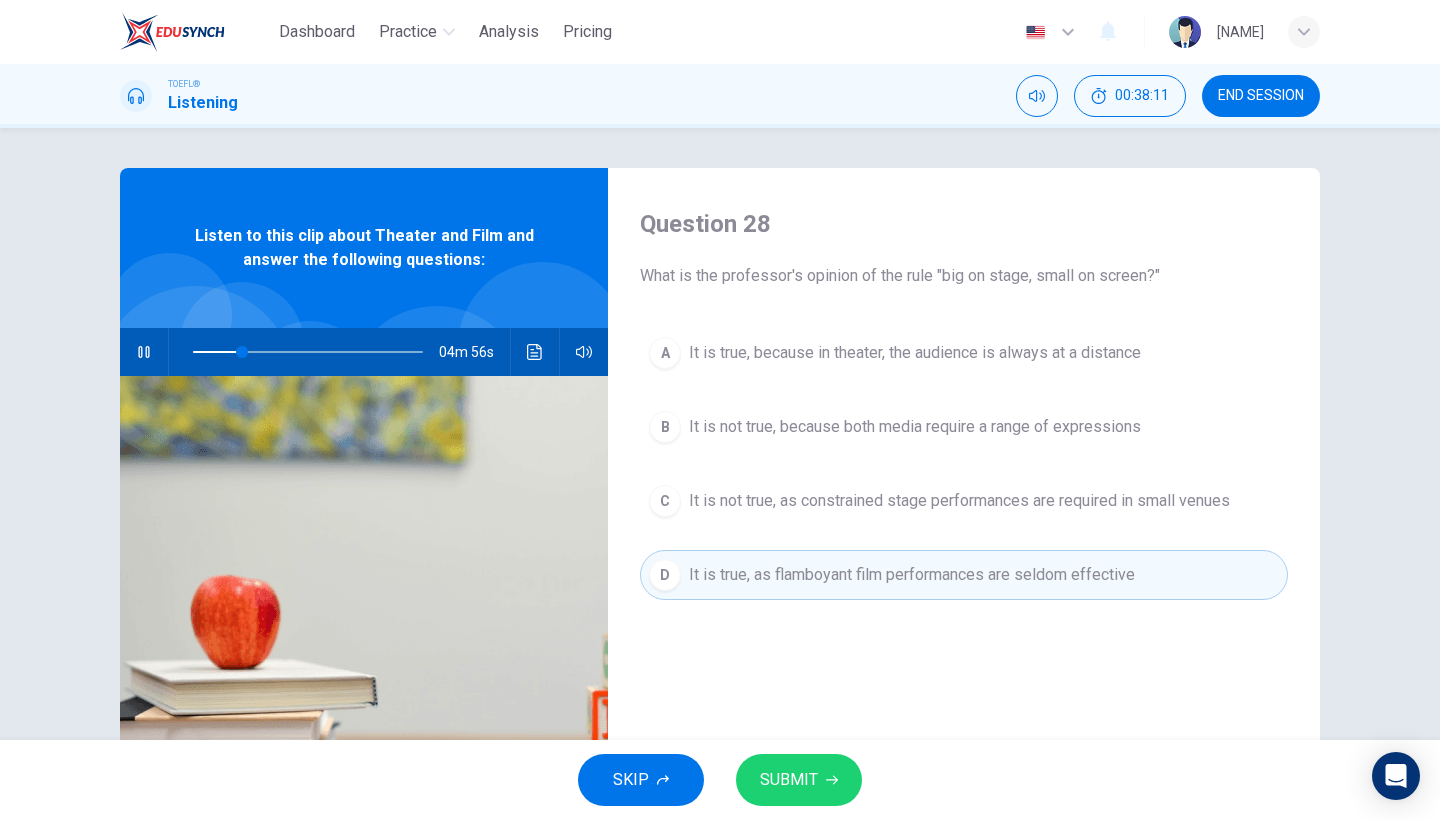 click on "It is true, because in theater, the audience is always at a distance" at bounding box center (915, 353) 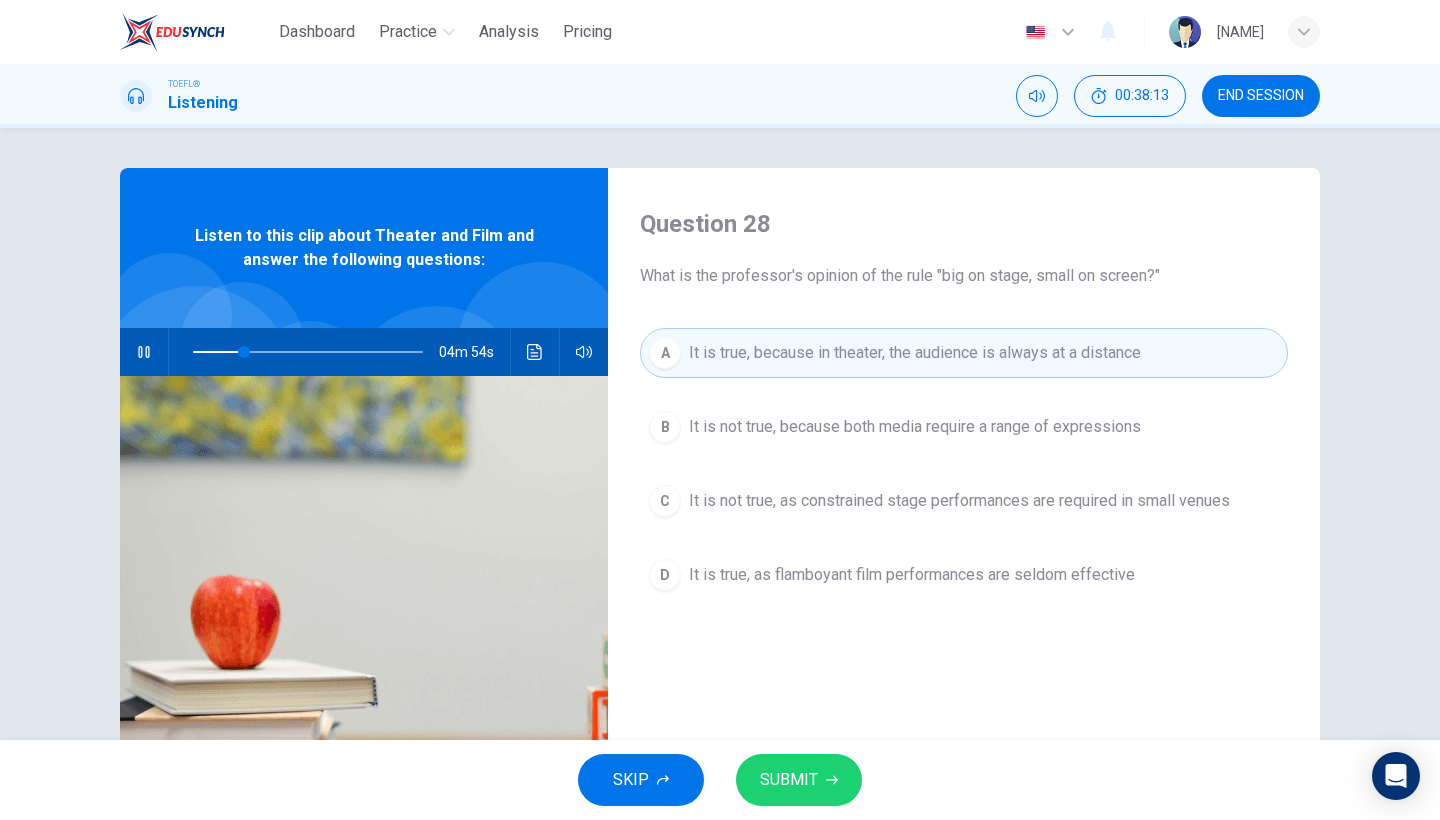 click on "SUBMIT" at bounding box center [799, 780] 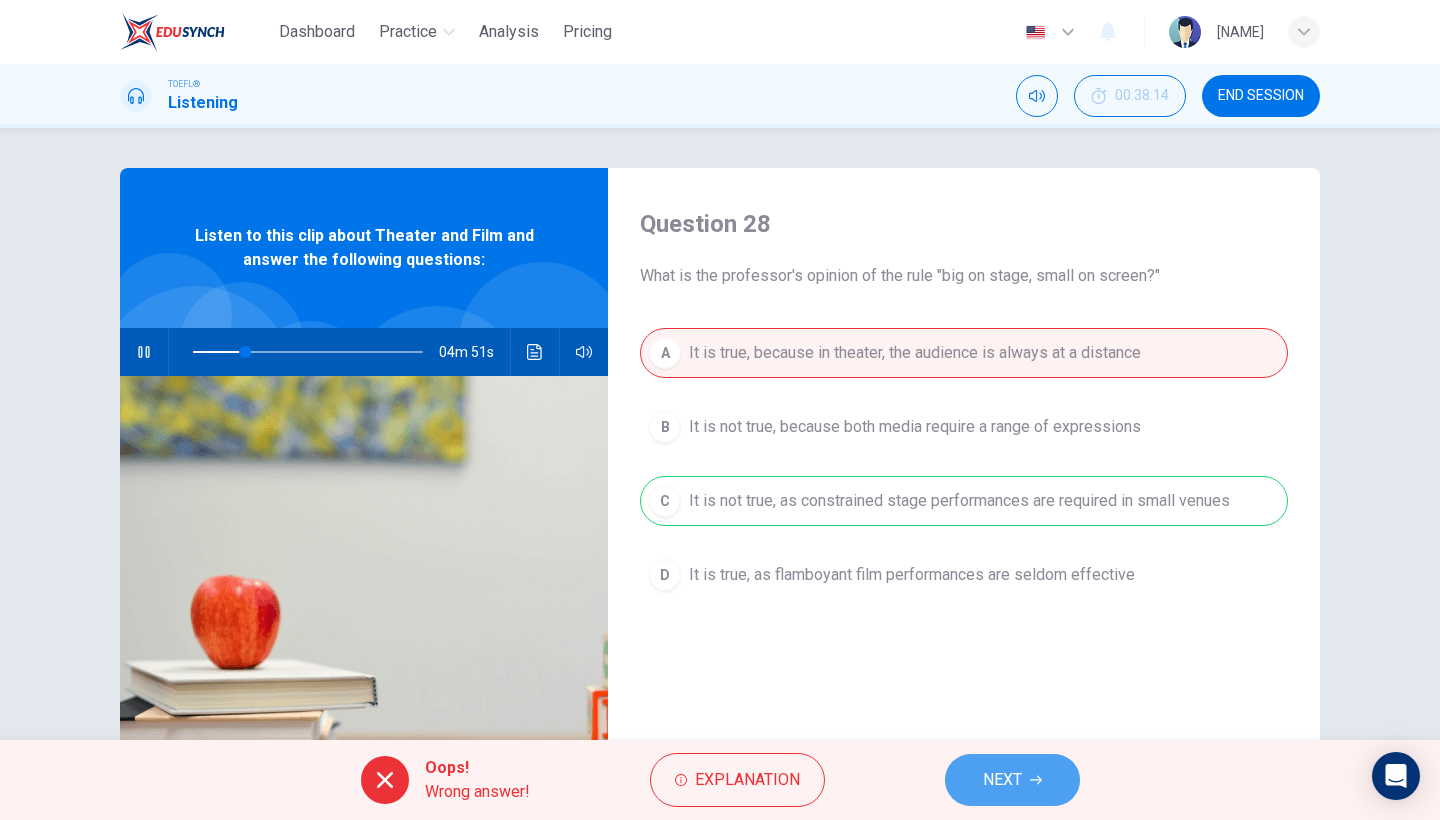 click on "NEXT" at bounding box center [1012, 780] 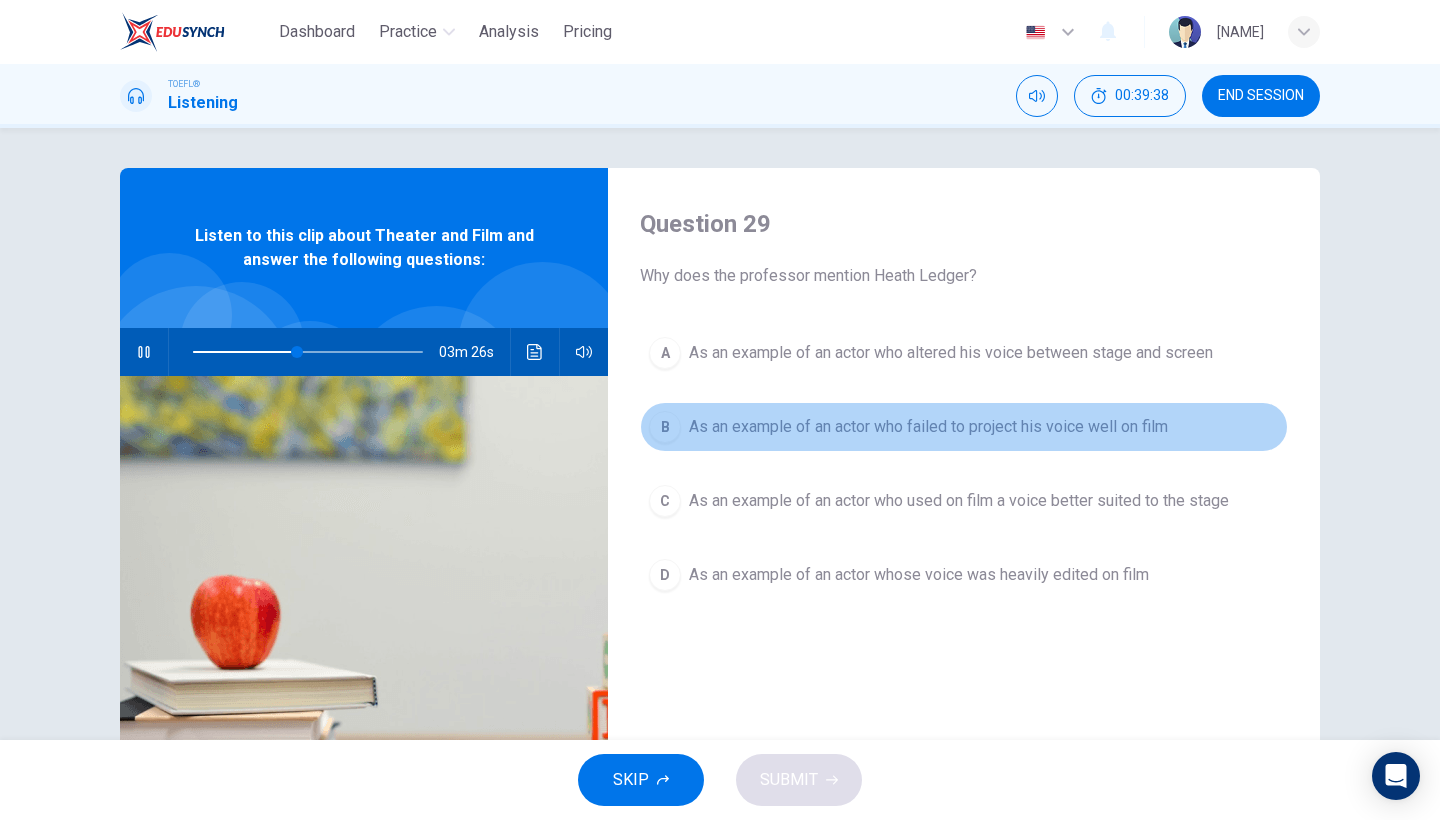 click on "B As an example of an actor who failed to project his voice well on film" at bounding box center (964, 427) 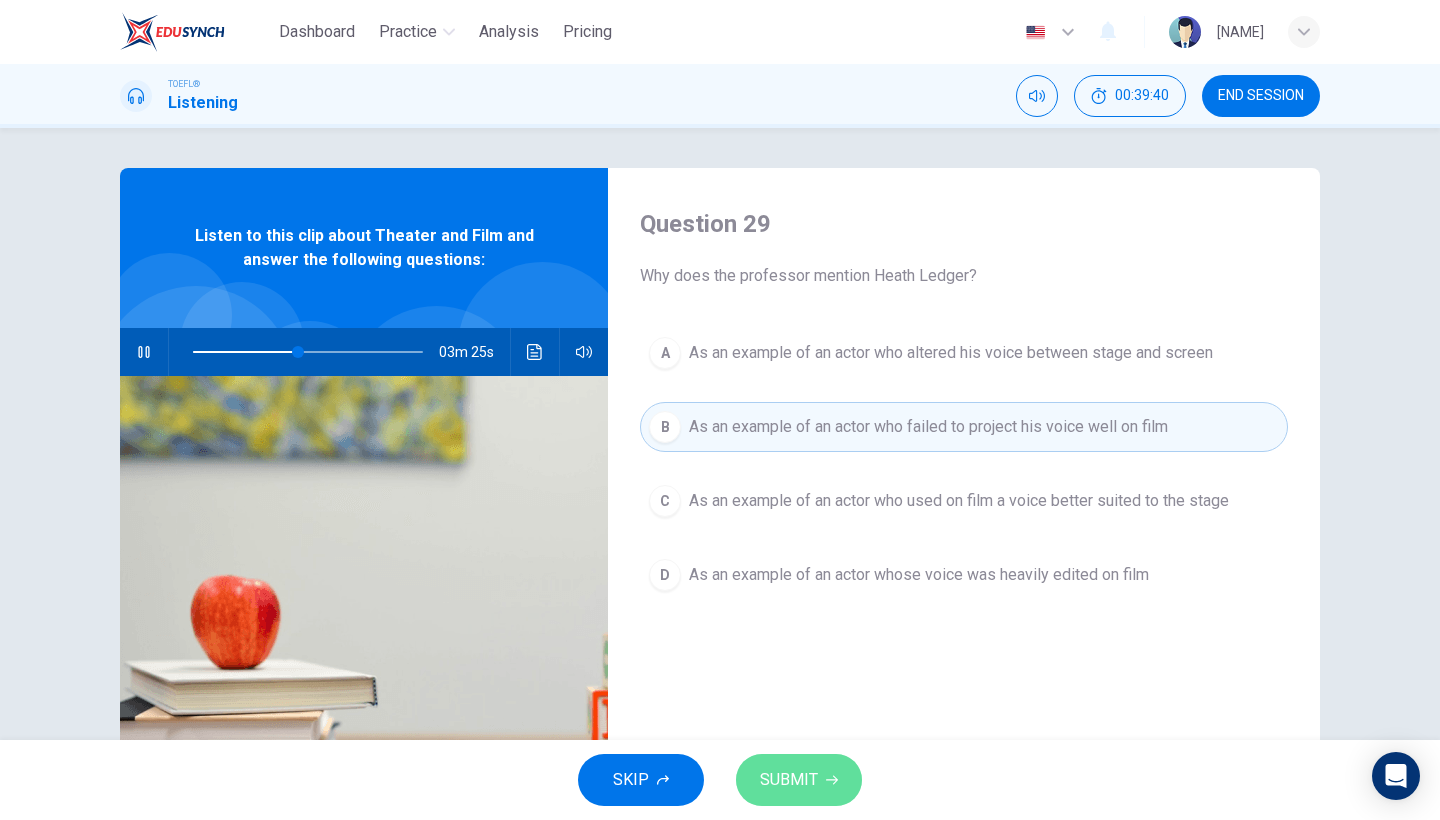 click on "SUBMIT" at bounding box center [789, 780] 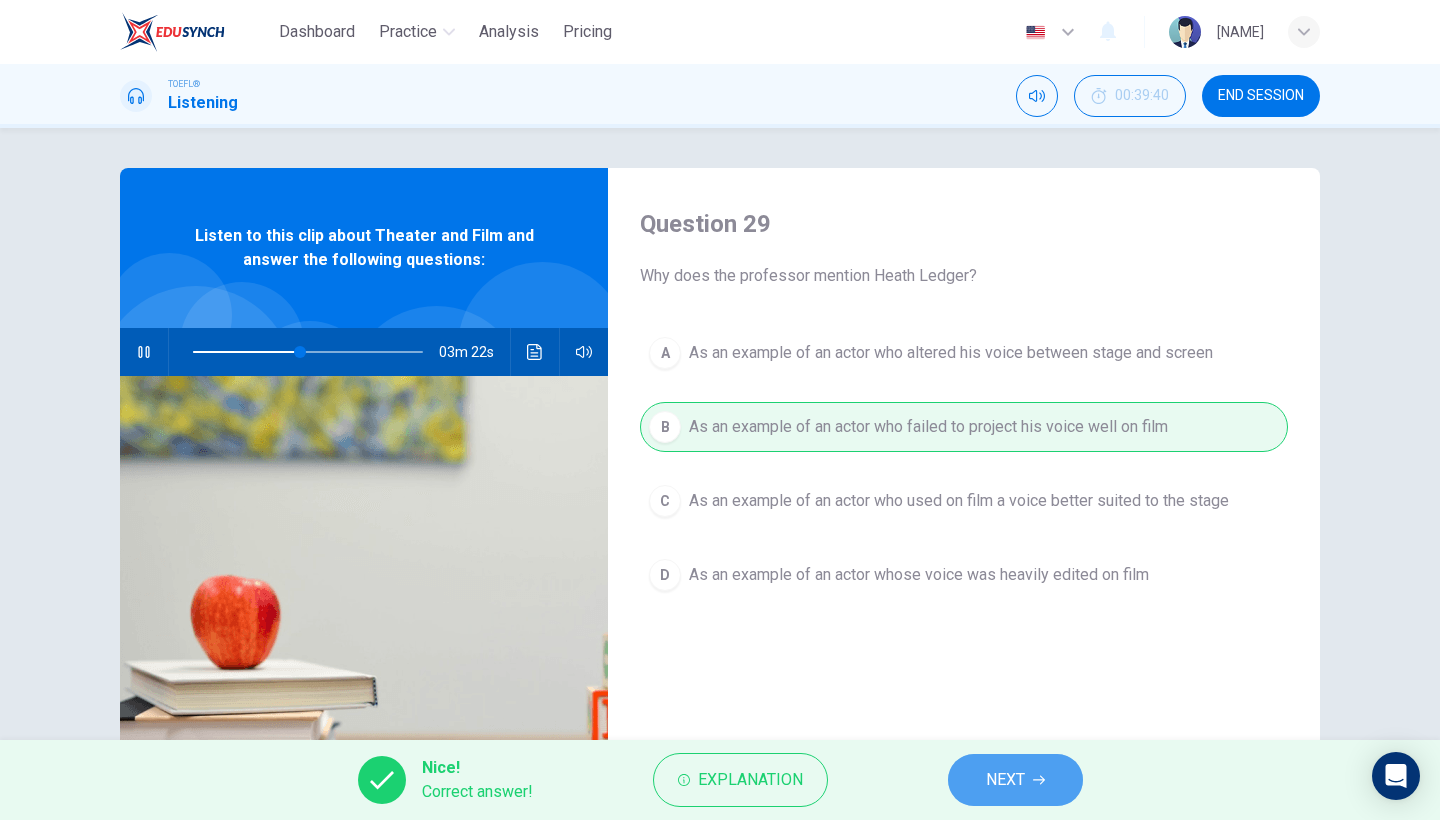 click on "NEXT" at bounding box center (1015, 780) 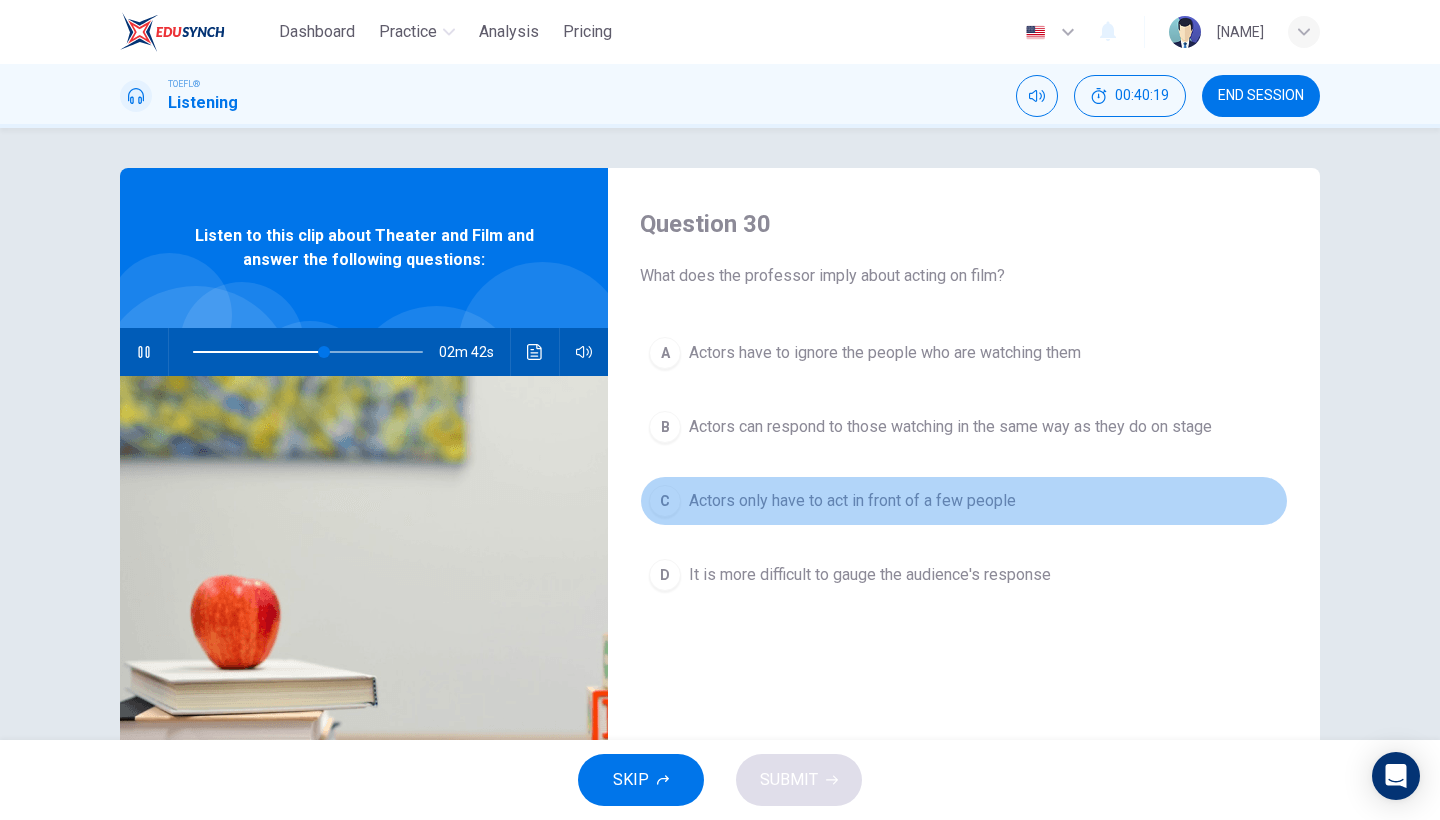 click on "Actors only have to act in front of a few people" at bounding box center [852, 501] 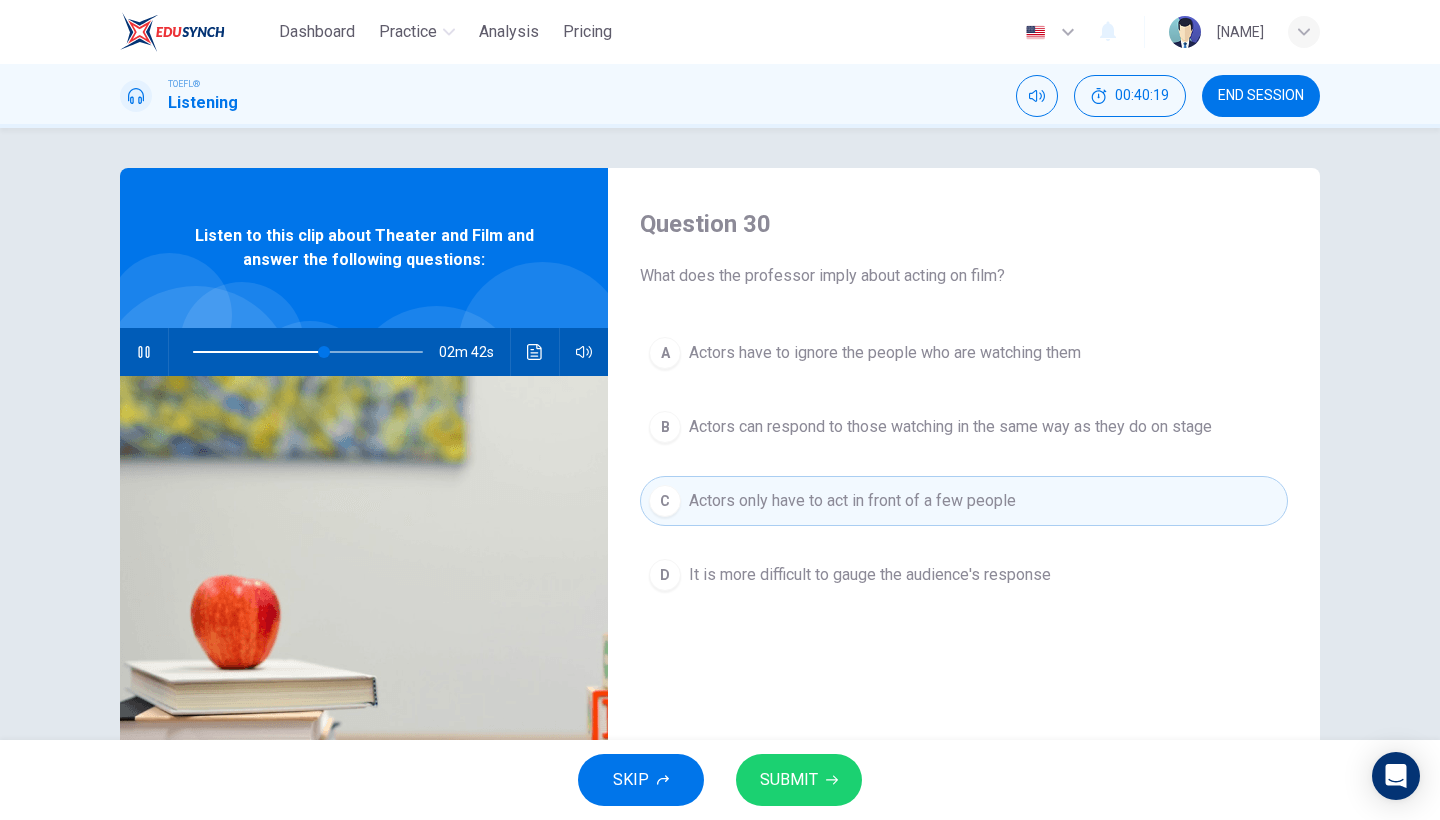 click on "Actors have to ignore the people who are watching them" at bounding box center (885, 353) 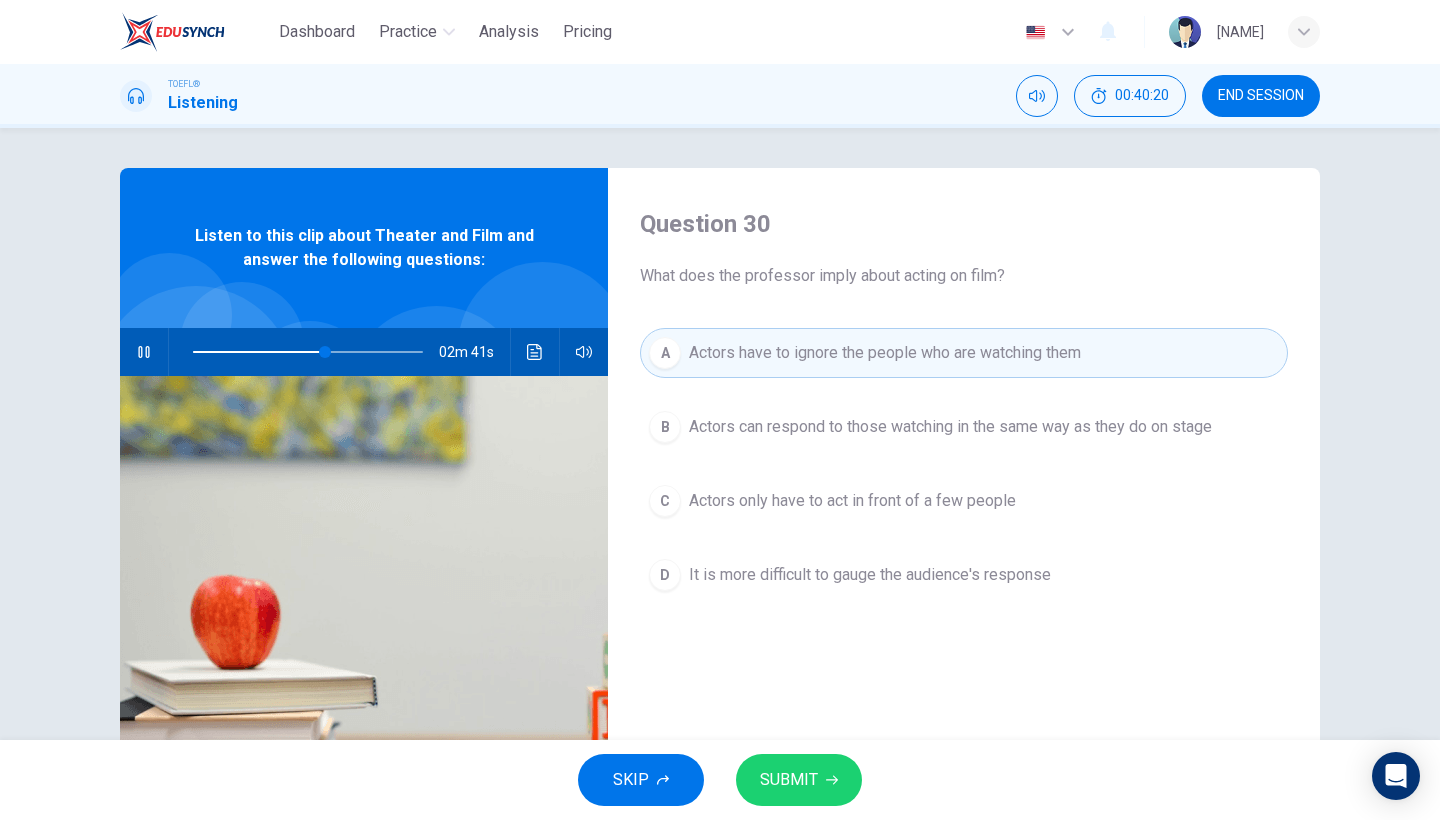 click on "Actors only have to act in front of a few people" at bounding box center (852, 501) 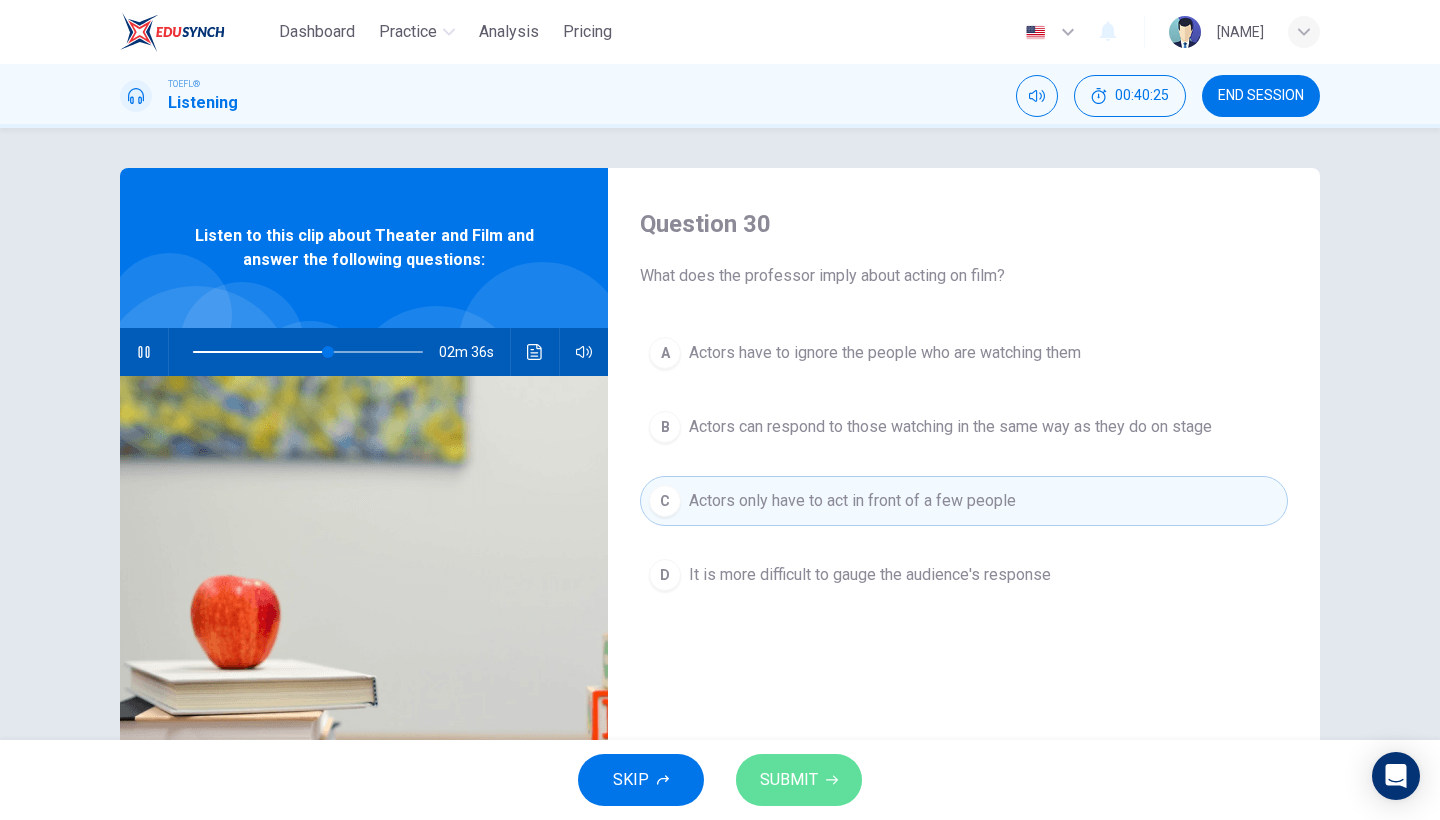 click on "SUBMIT" at bounding box center (799, 780) 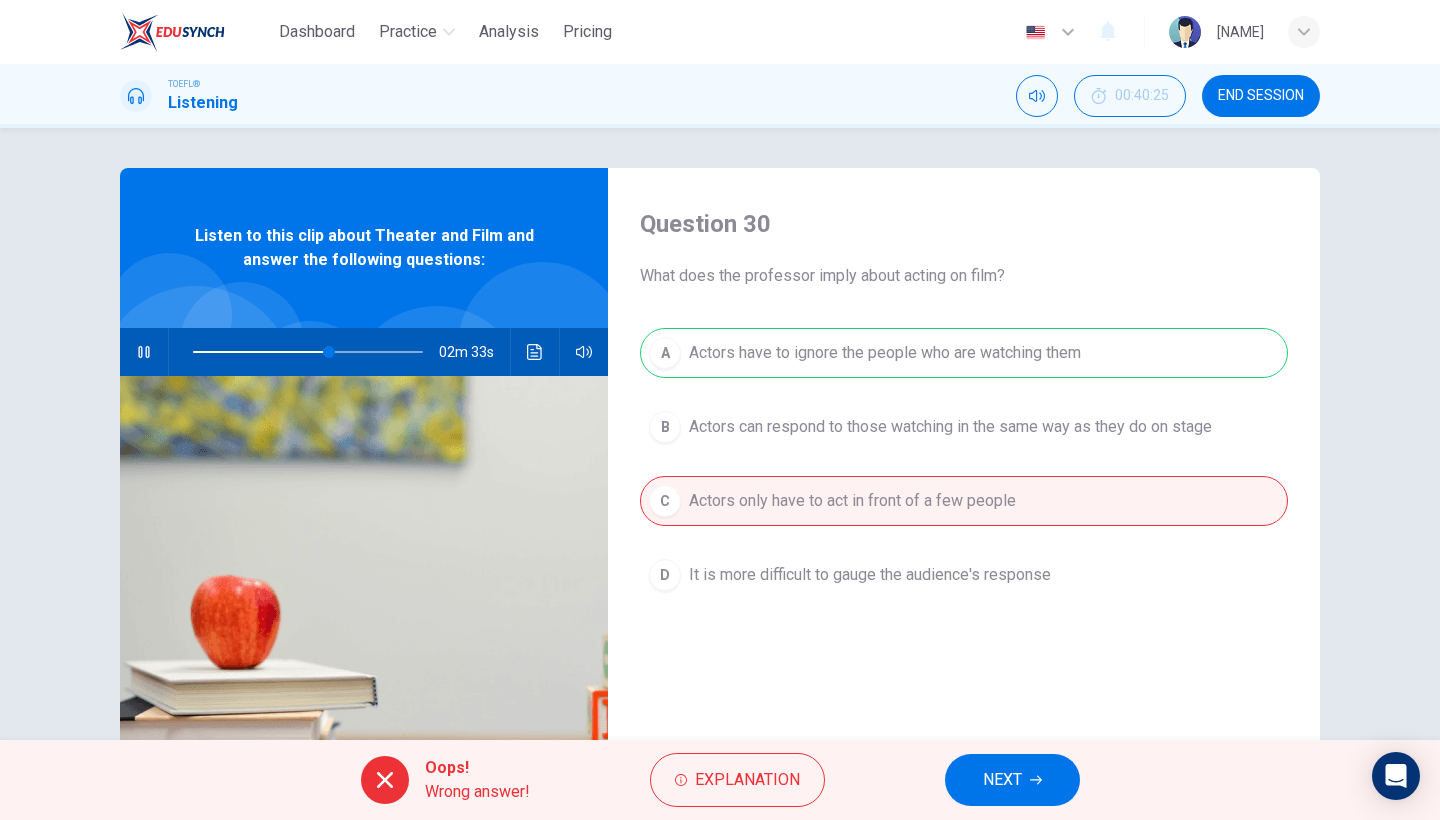 click on "NEXT" at bounding box center (1002, 780) 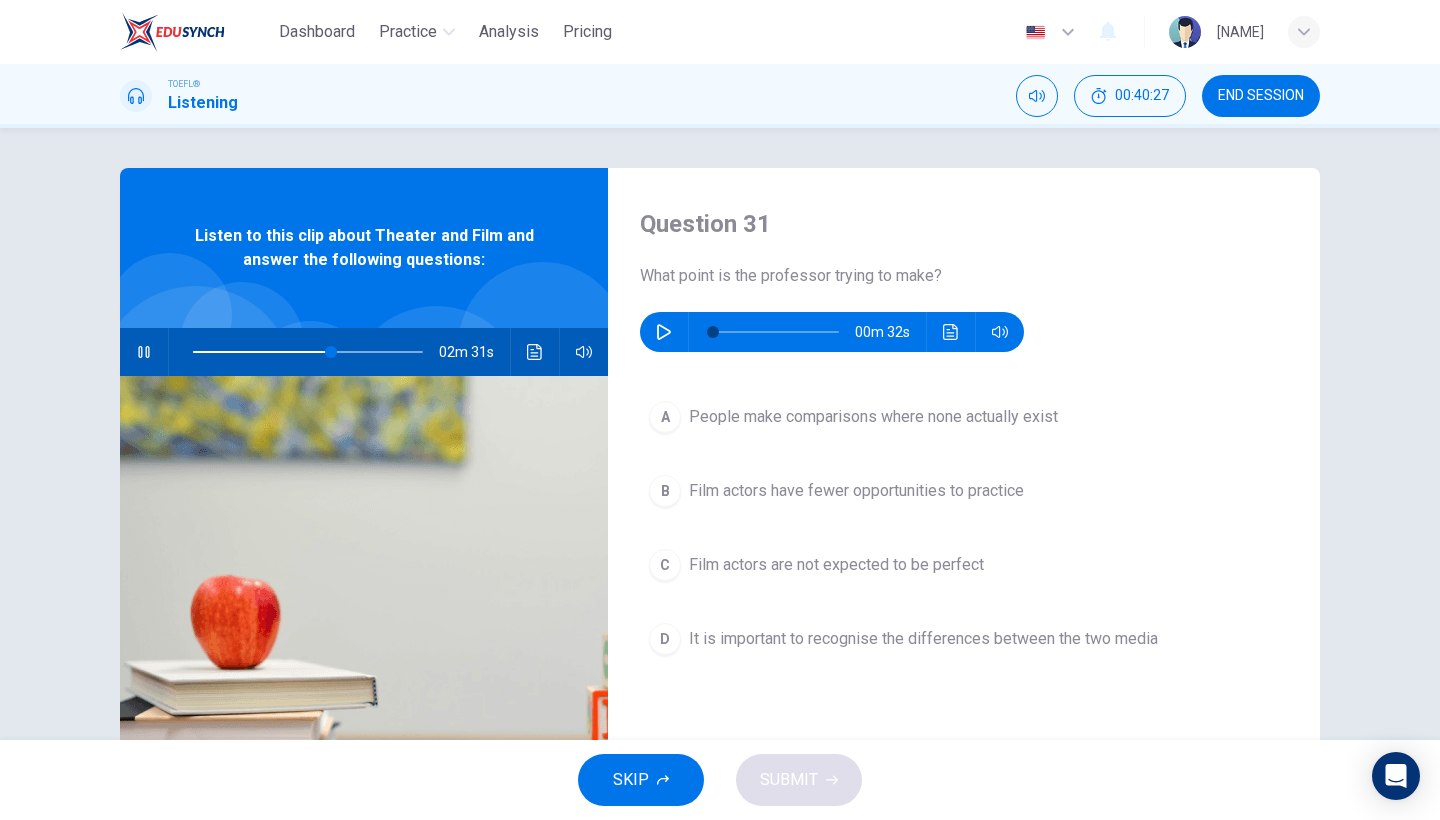 click 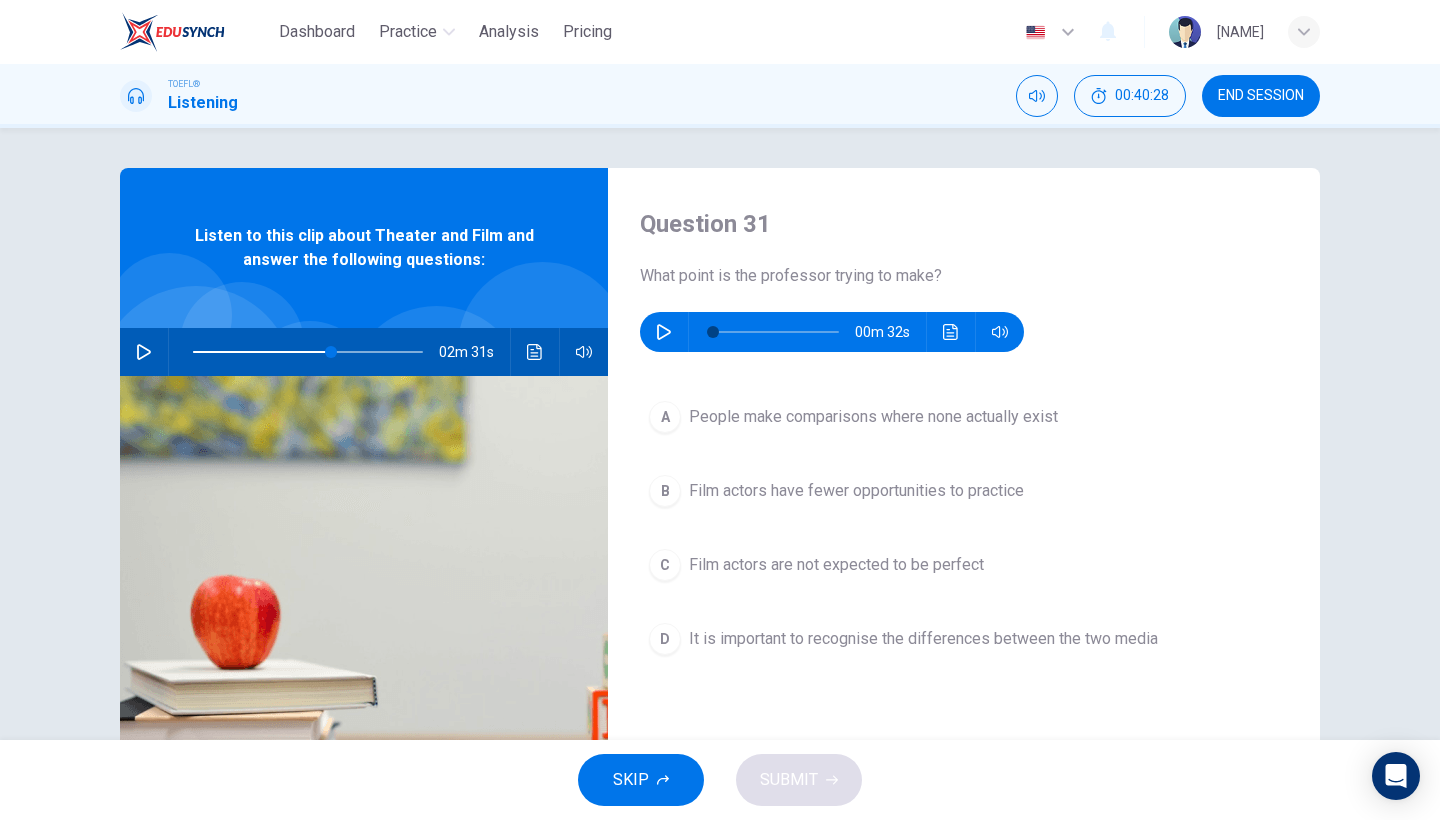 click 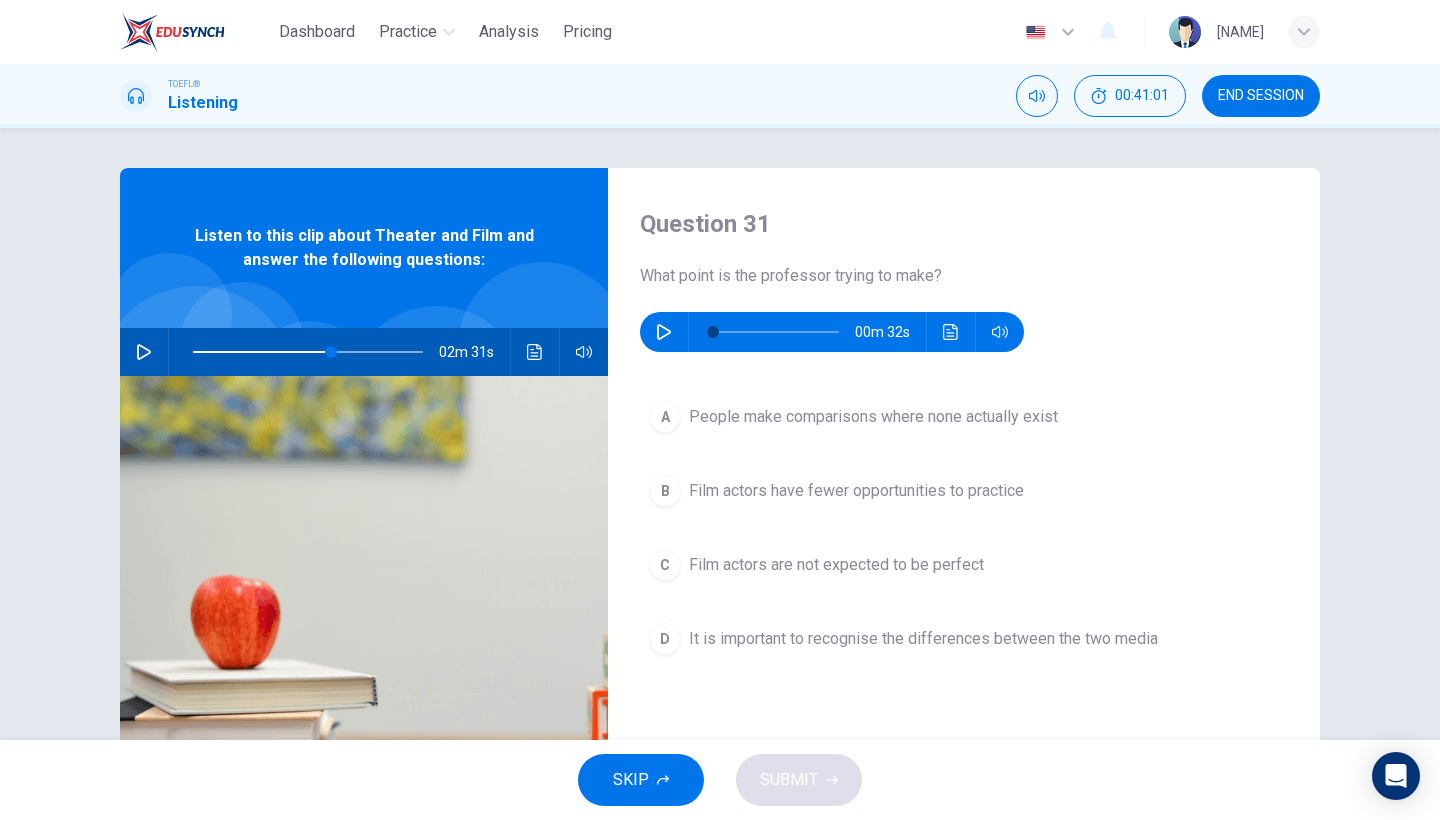 click 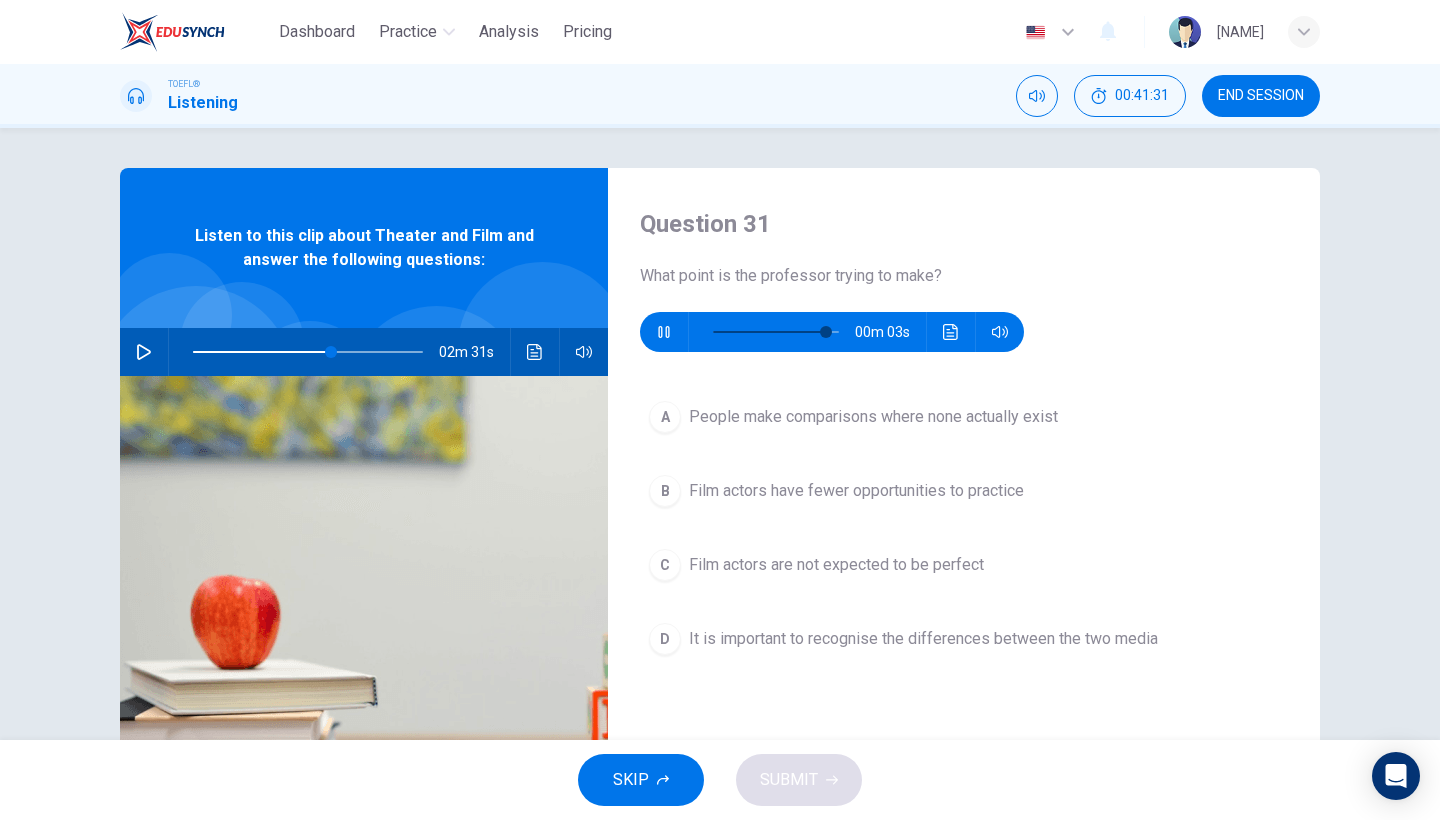 type on "93" 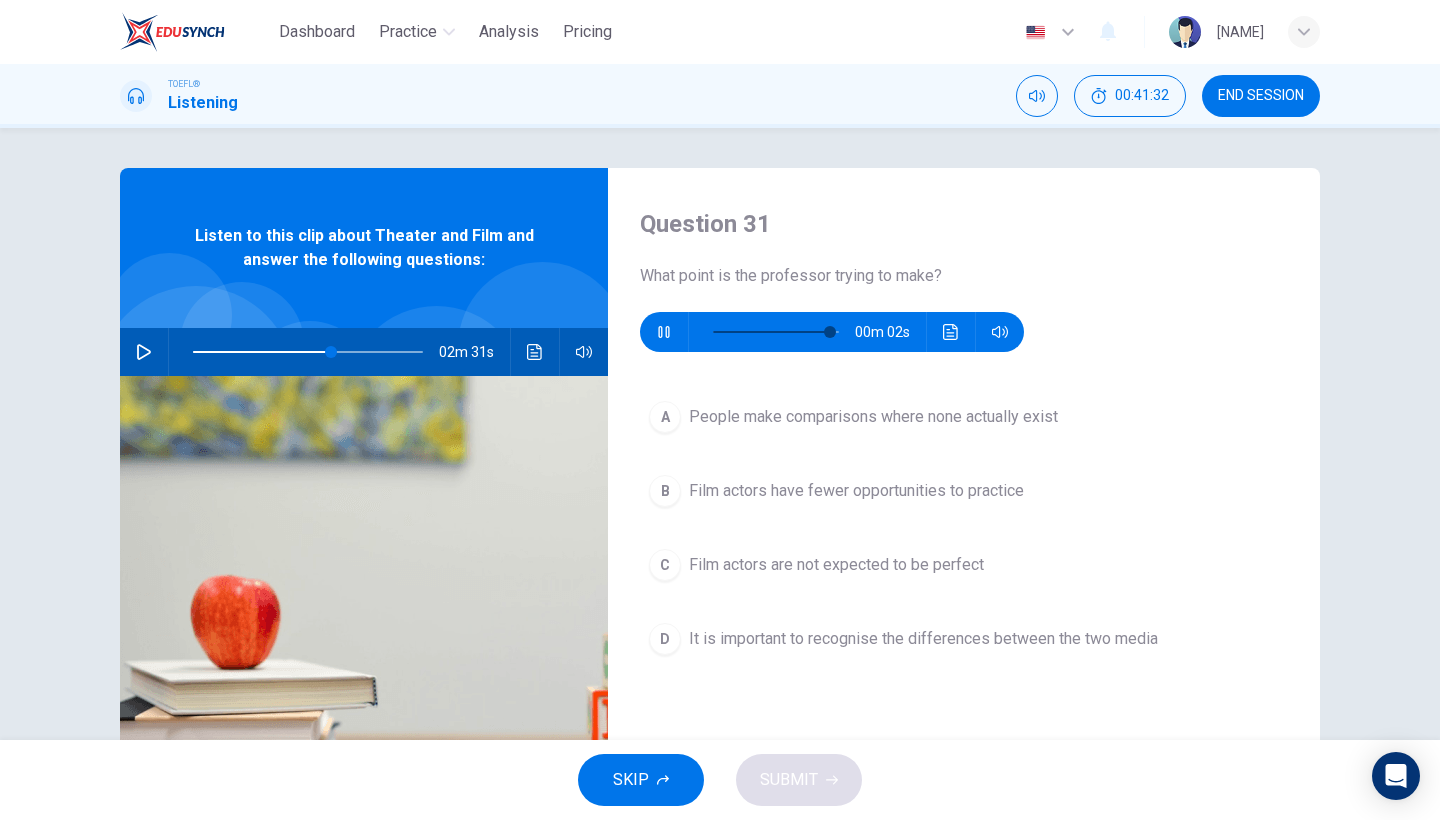 click on "People make comparisons where none actually exist" at bounding box center (873, 417) 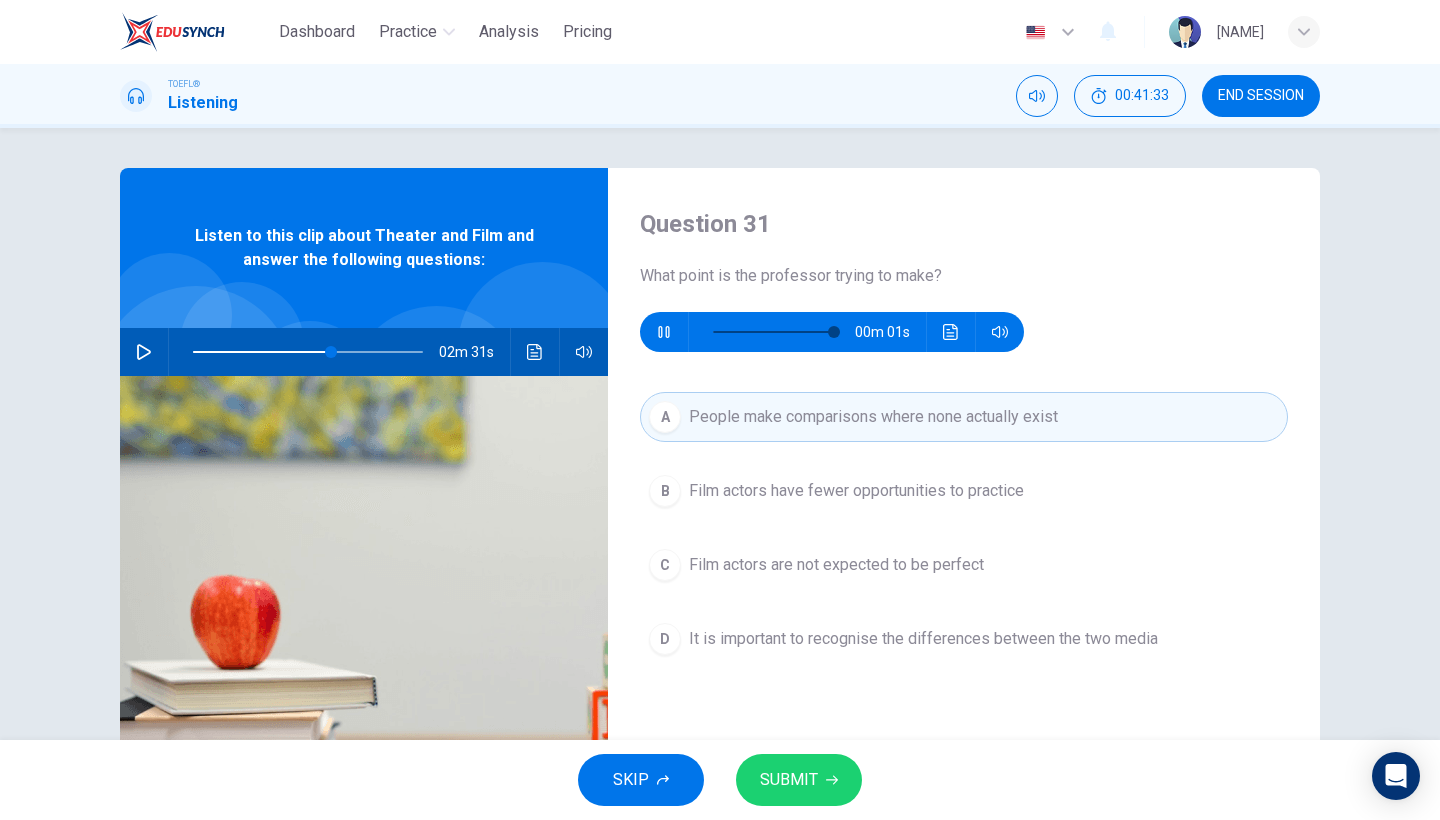 click on "SUBMIT" at bounding box center (789, 780) 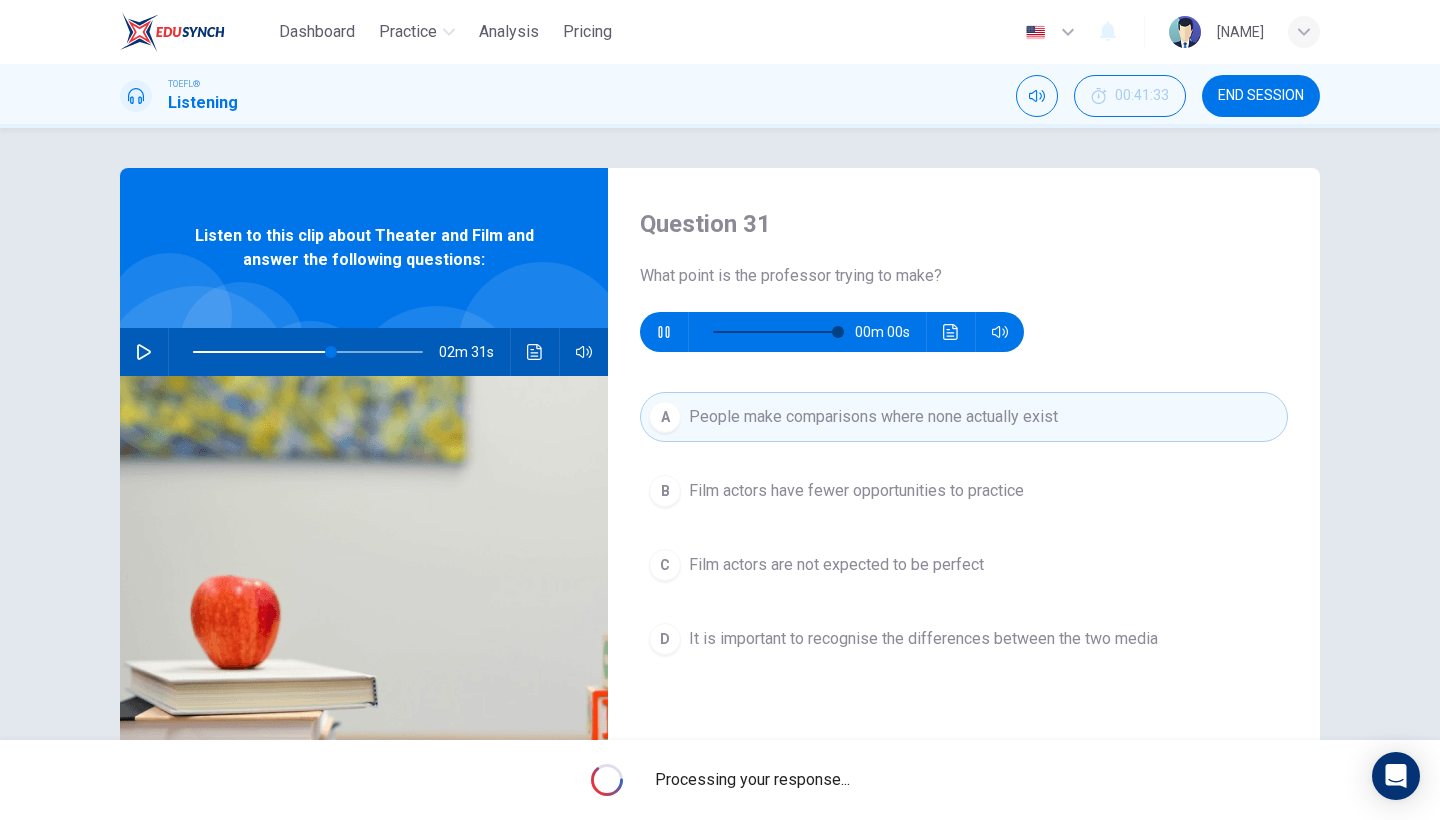 type on "0" 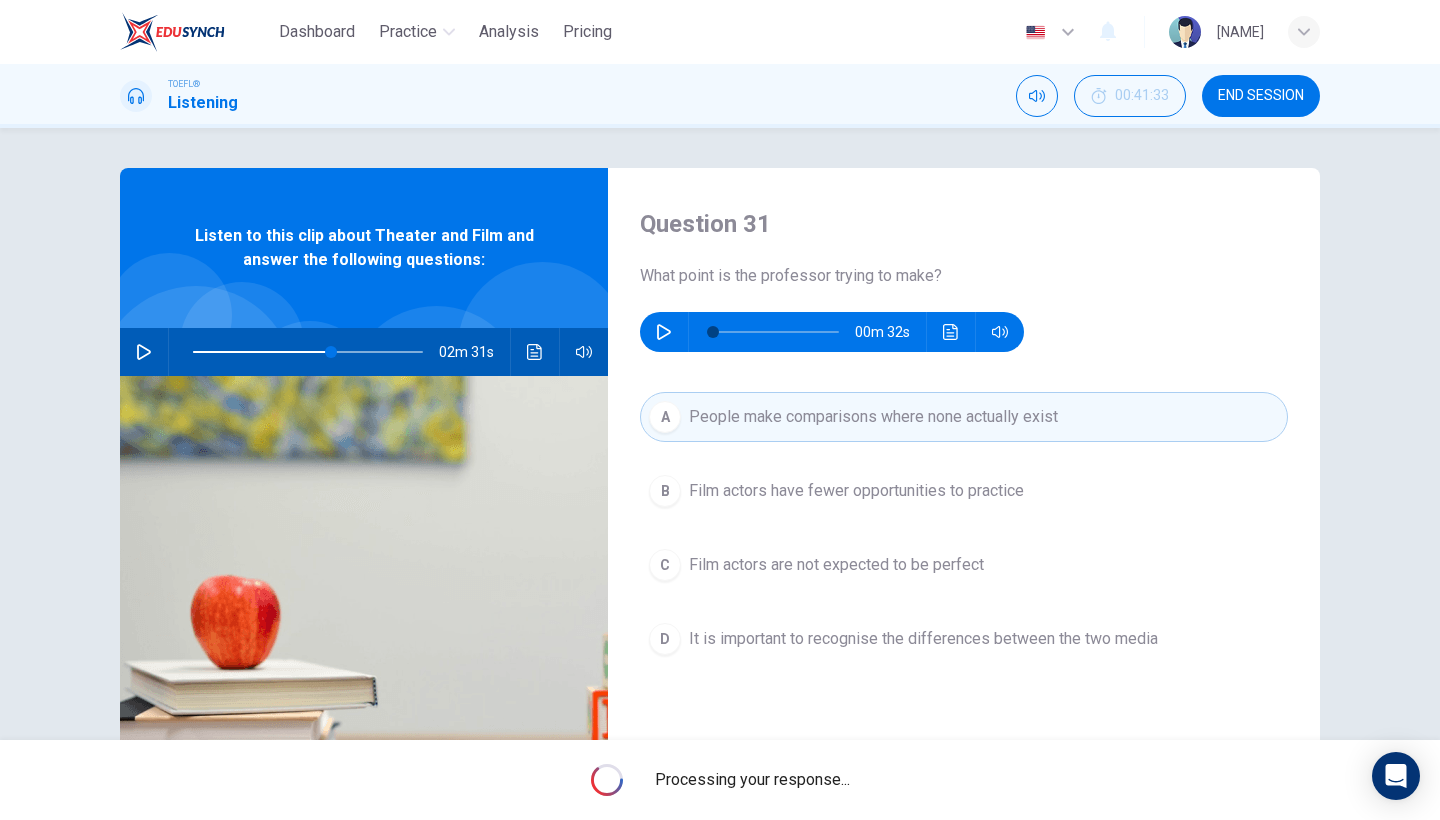 type on "60" 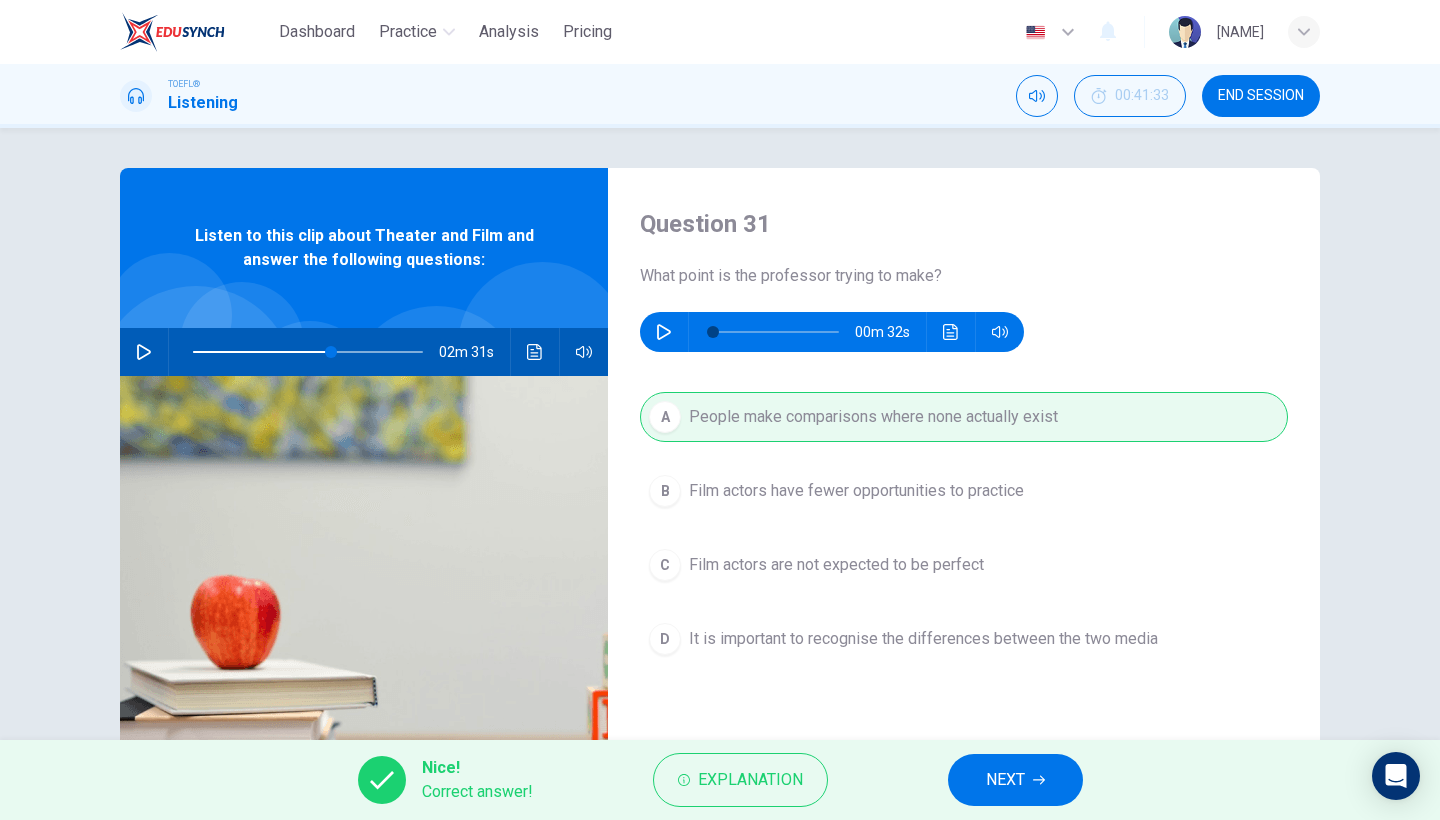 click on "NEXT" at bounding box center (1015, 780) 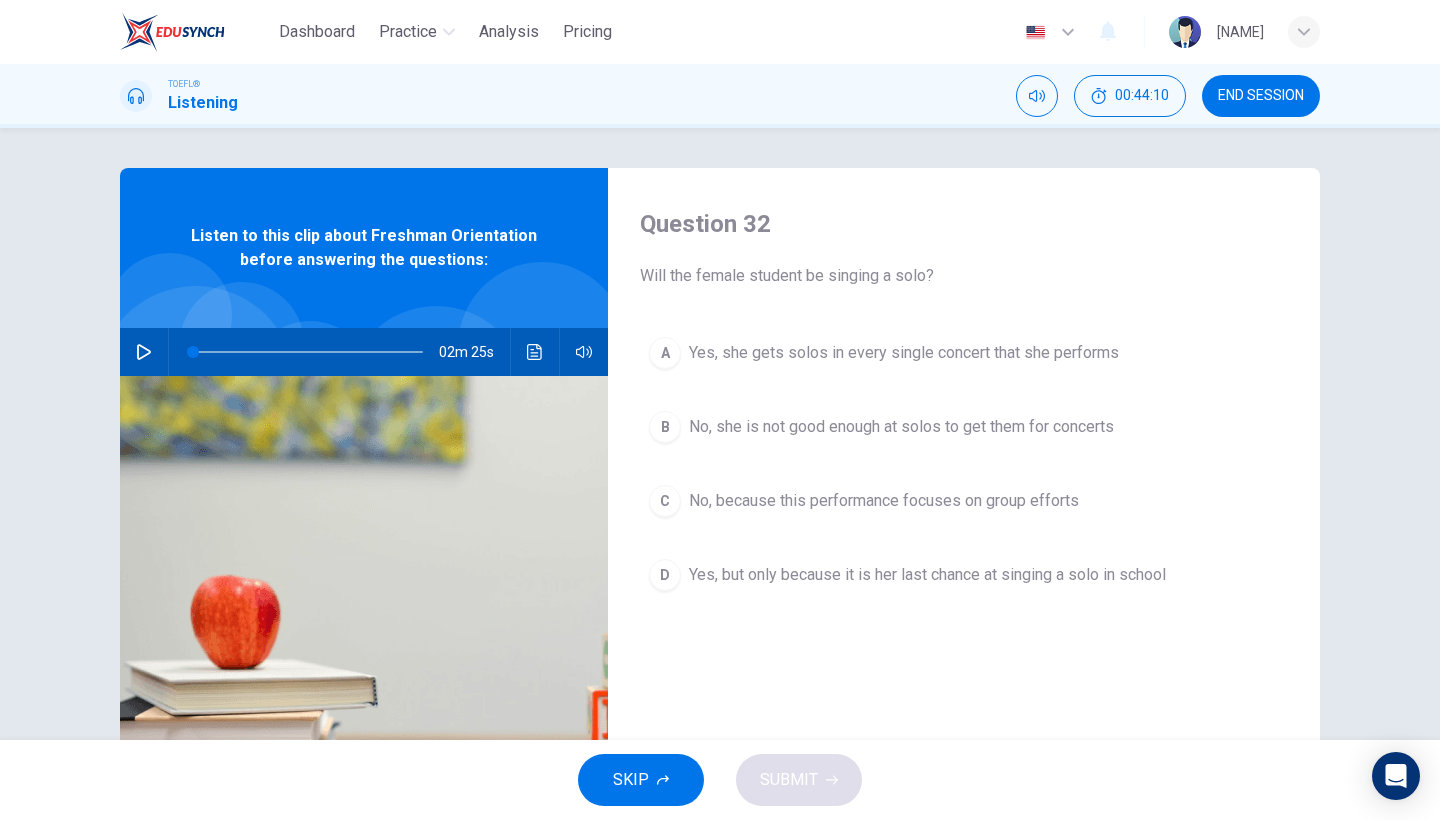 click at bounding box center [144, 352] 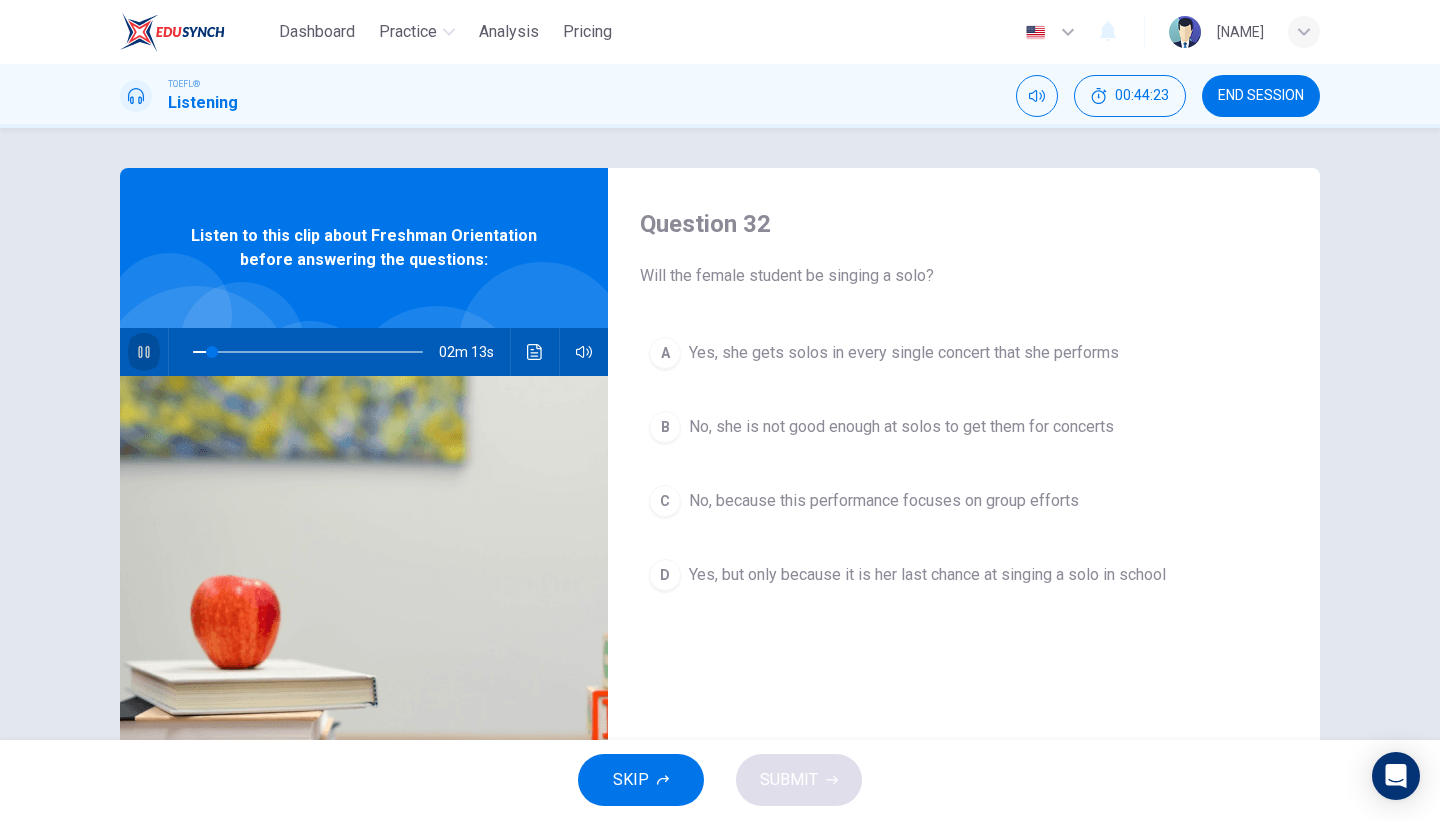 click 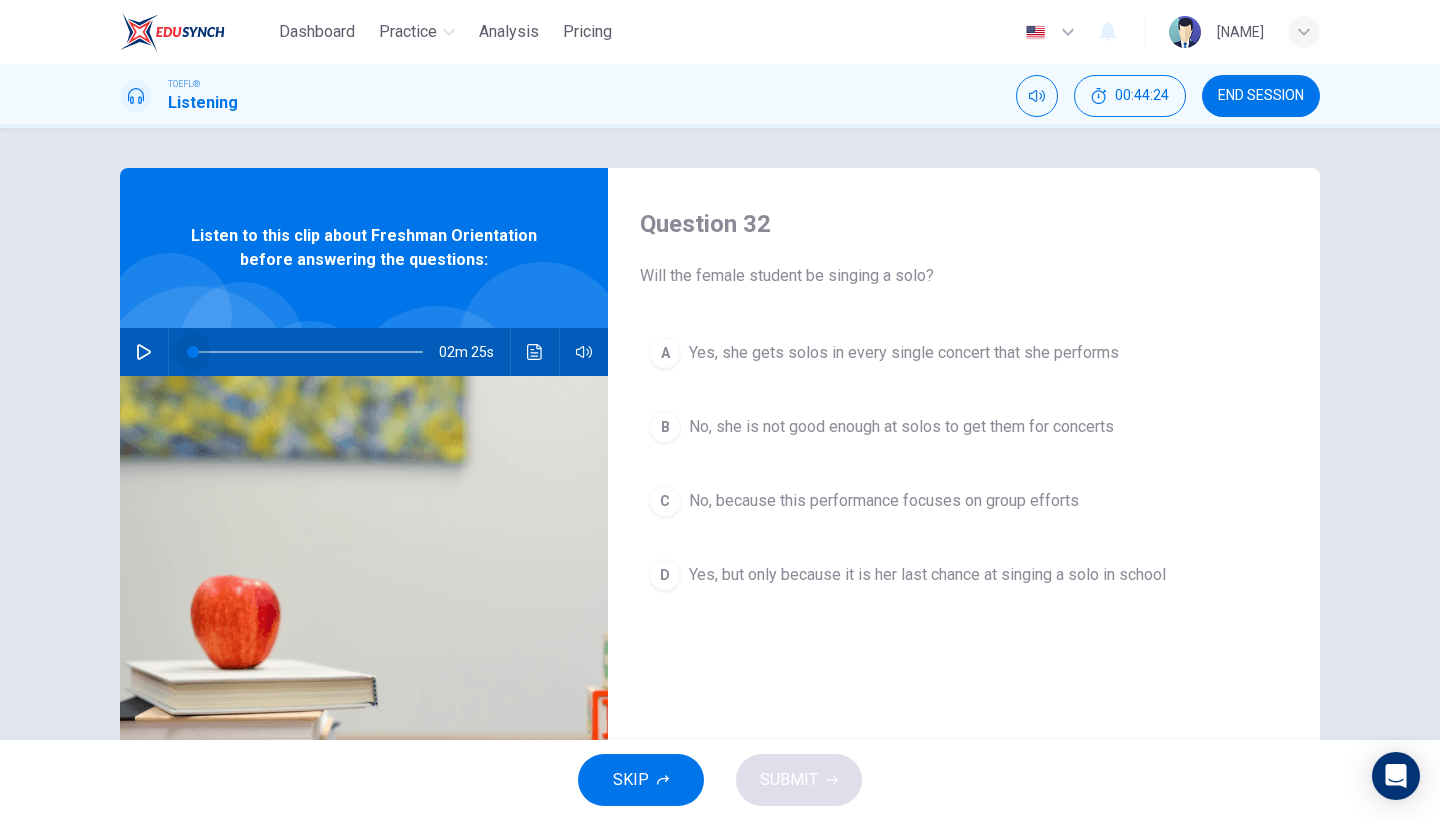 drag, startPoint x: 210, startPoint y: 352, endPoint x: 185, endPoint y: 353, distance: 25.019993 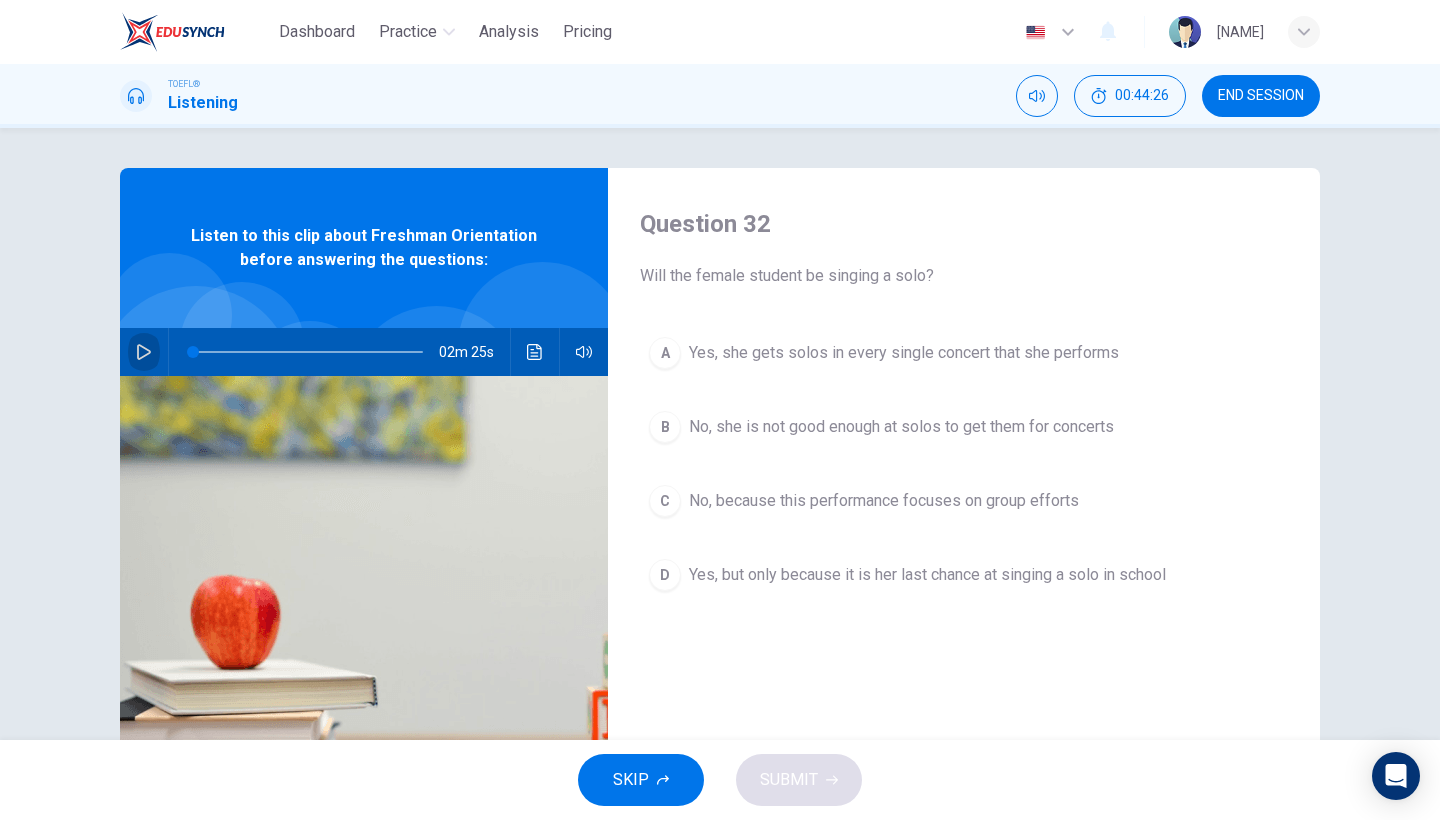 click at bounding box center (144, 352) 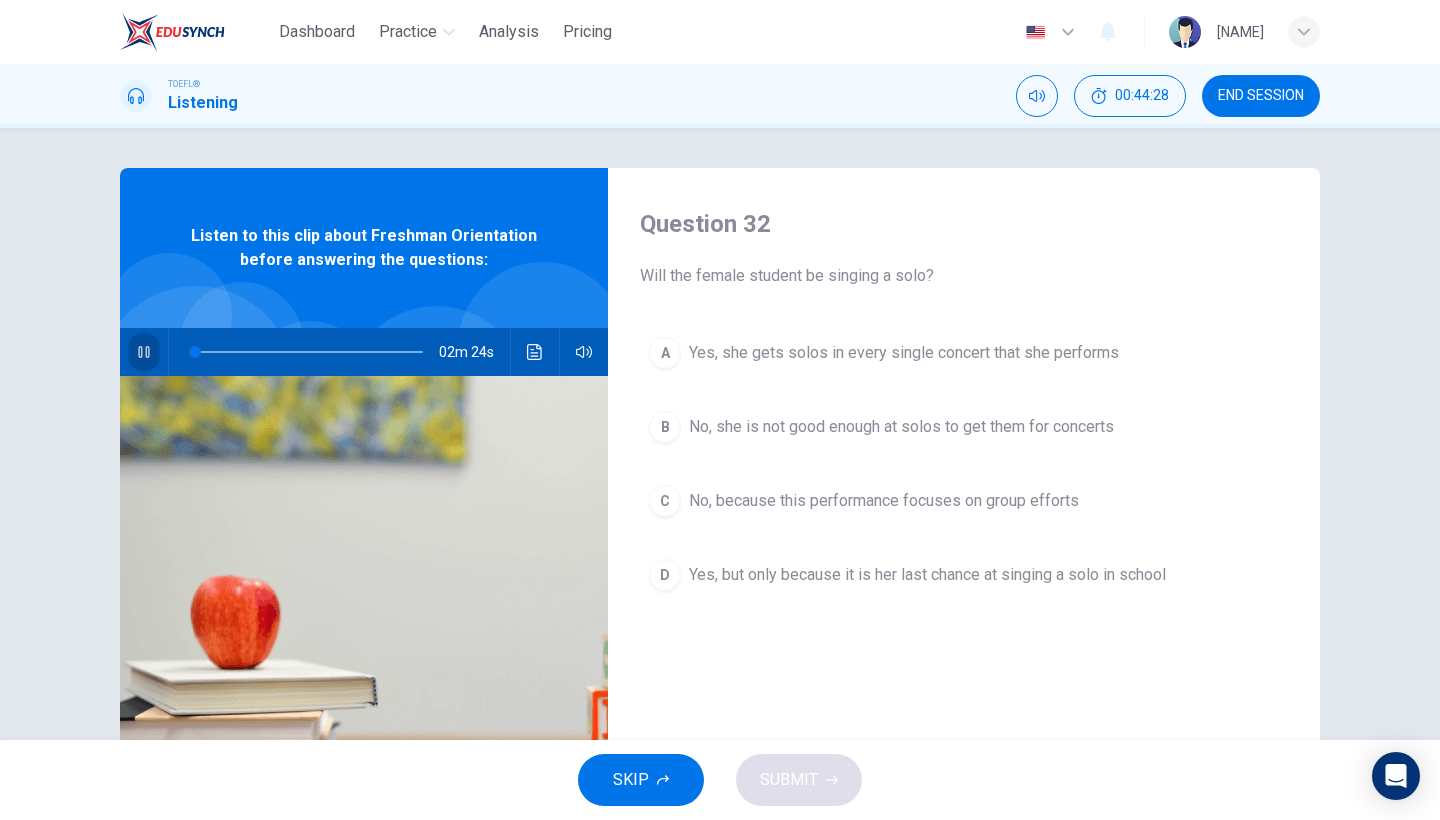 click at bounding box center (144, 352) 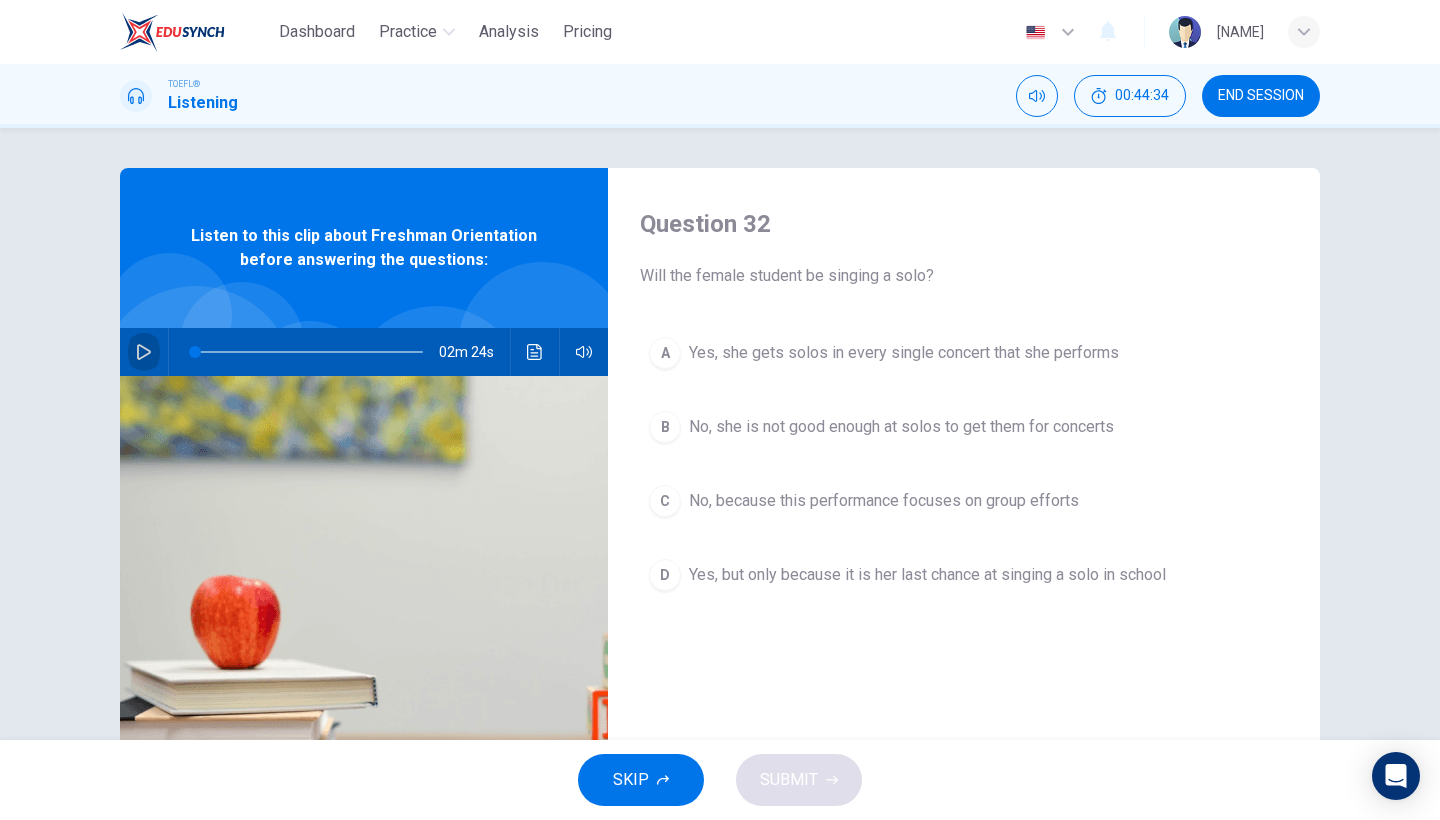 click at bounding box center [144, 352] 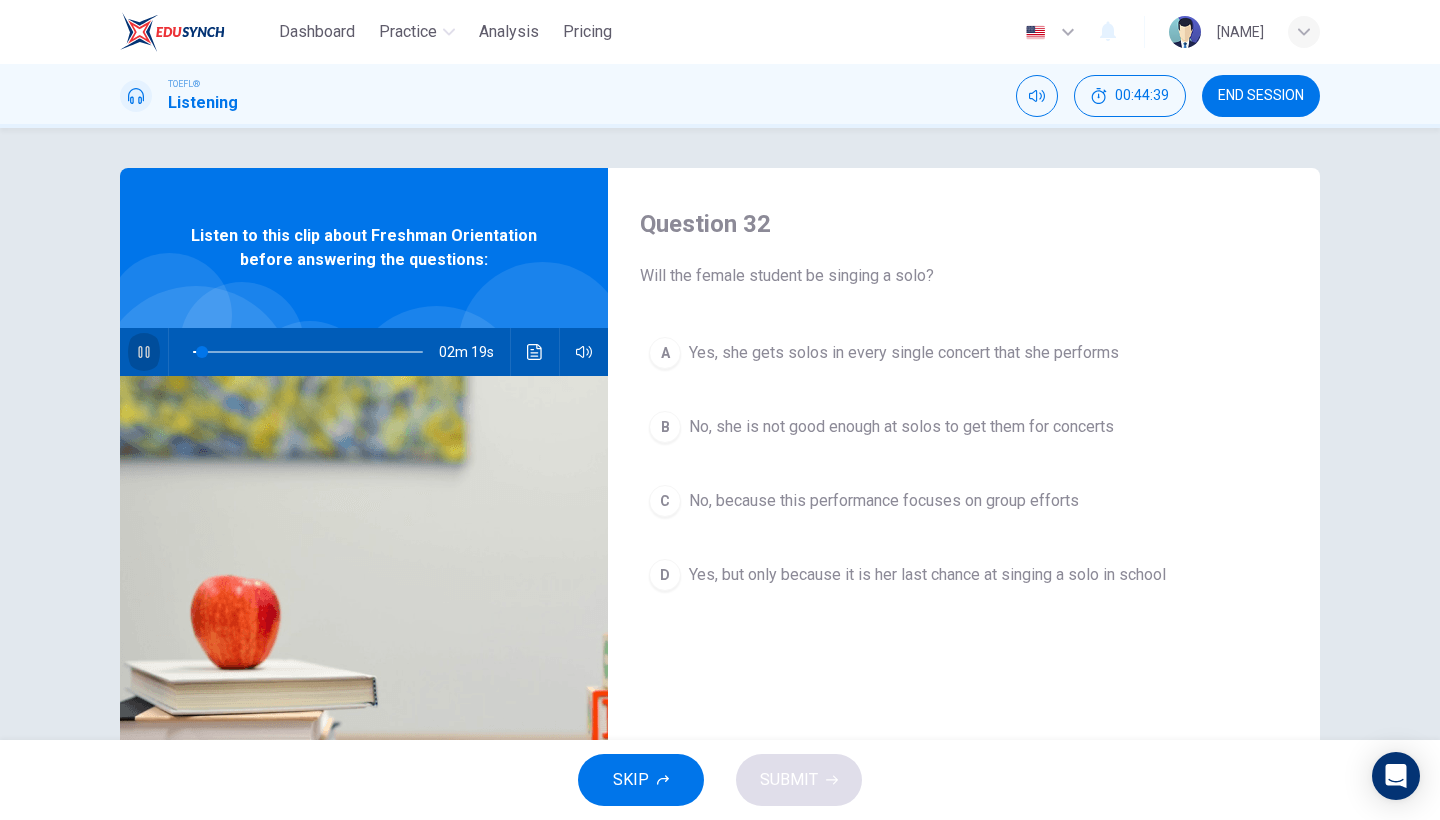 click at bounding box center [144, 352] 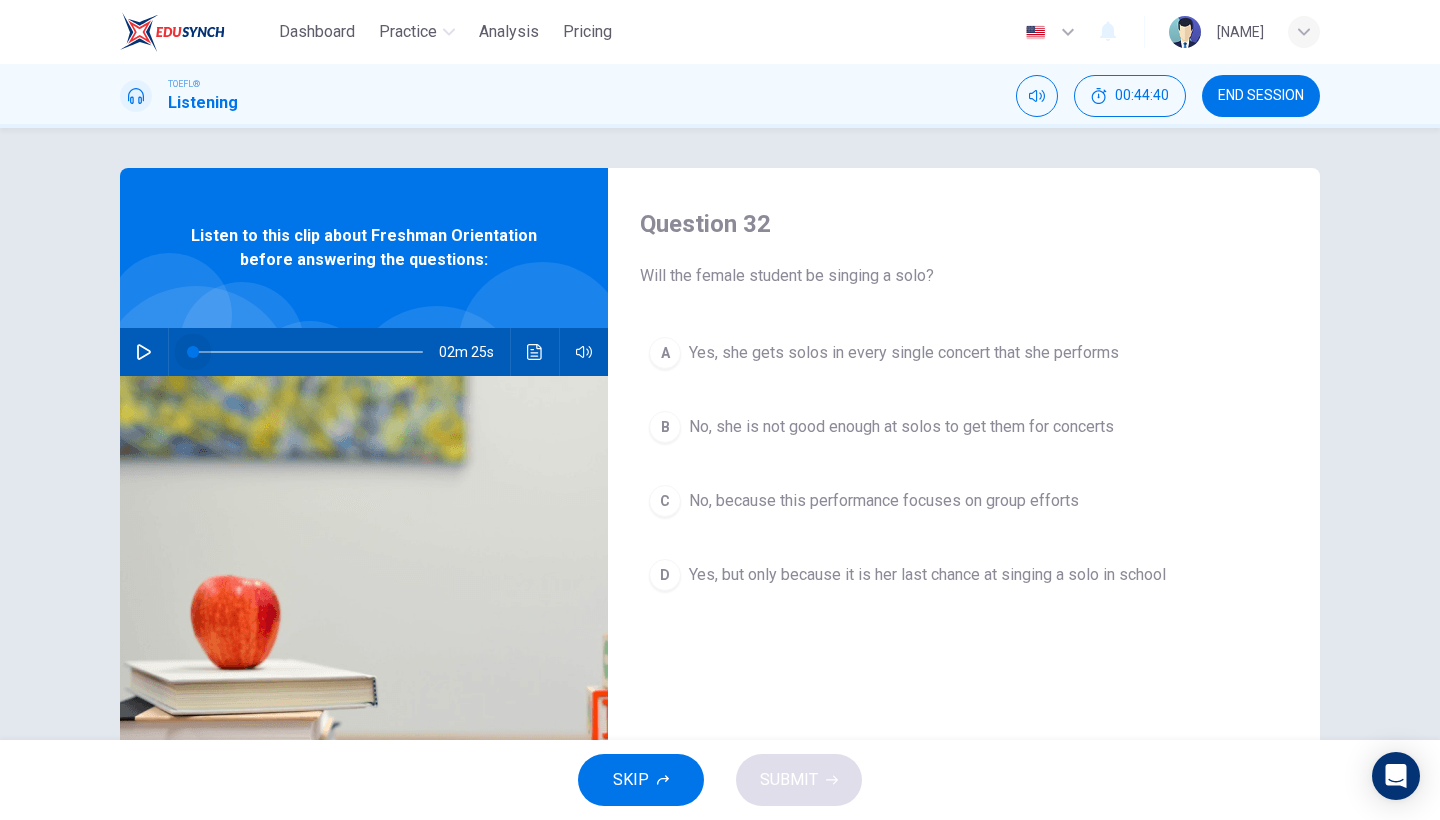 drag, startPoint x: 200, startPoint y: 351, endPoint x: 145, endPoint y: 351, distance: 55 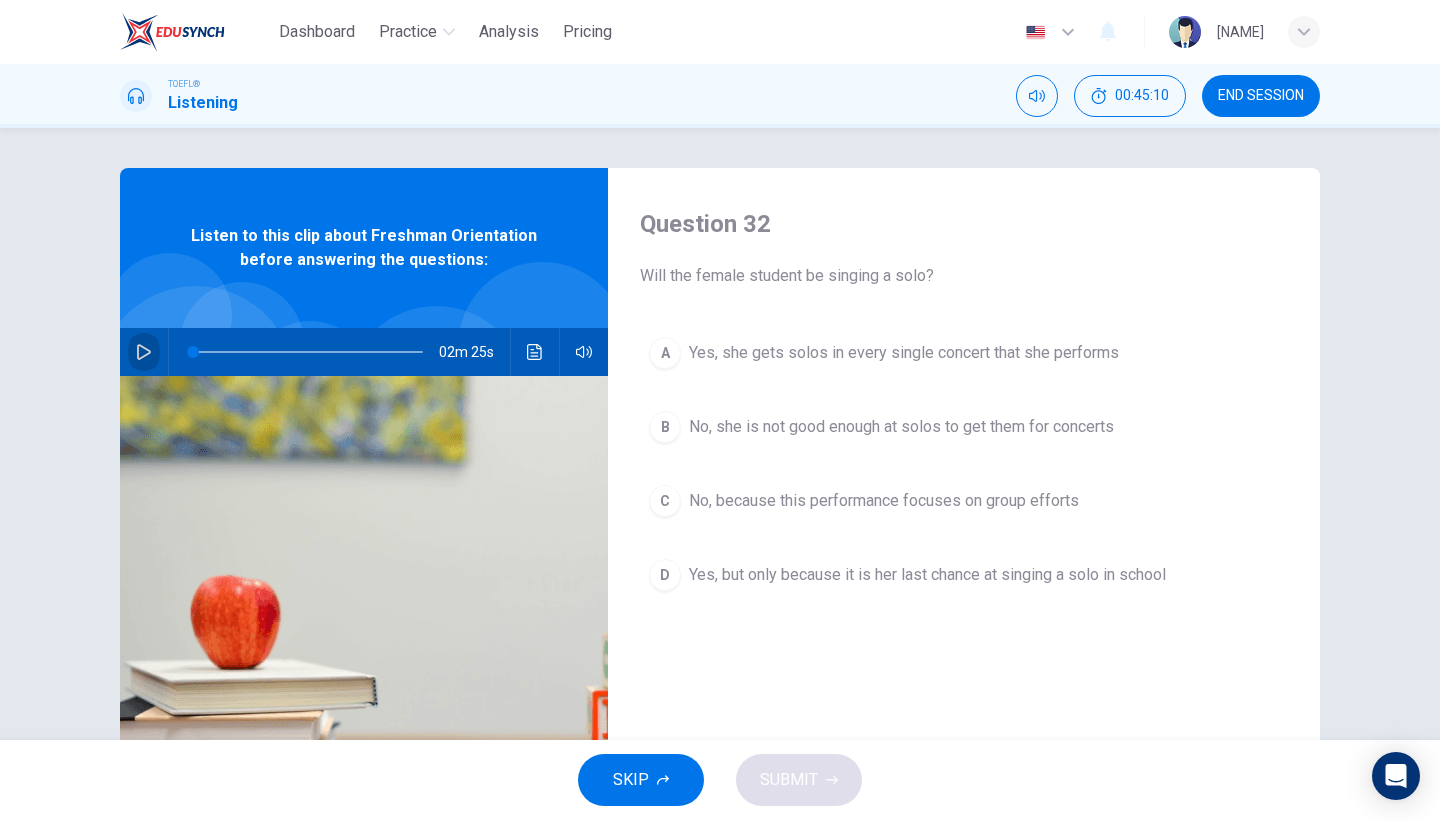 click 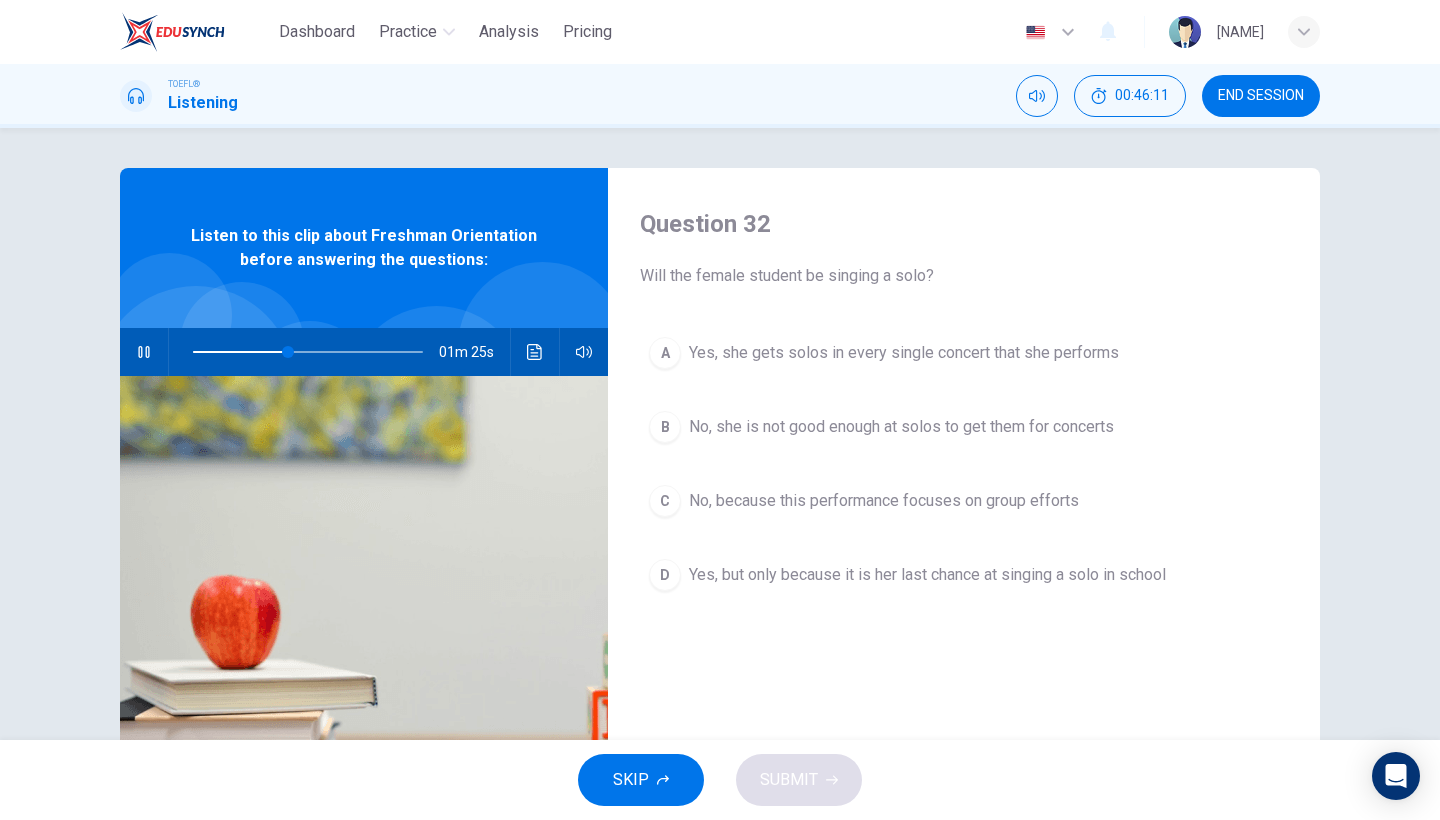 click on "No, because this performance focuses on group efforts" at bounding box center [884, 501] 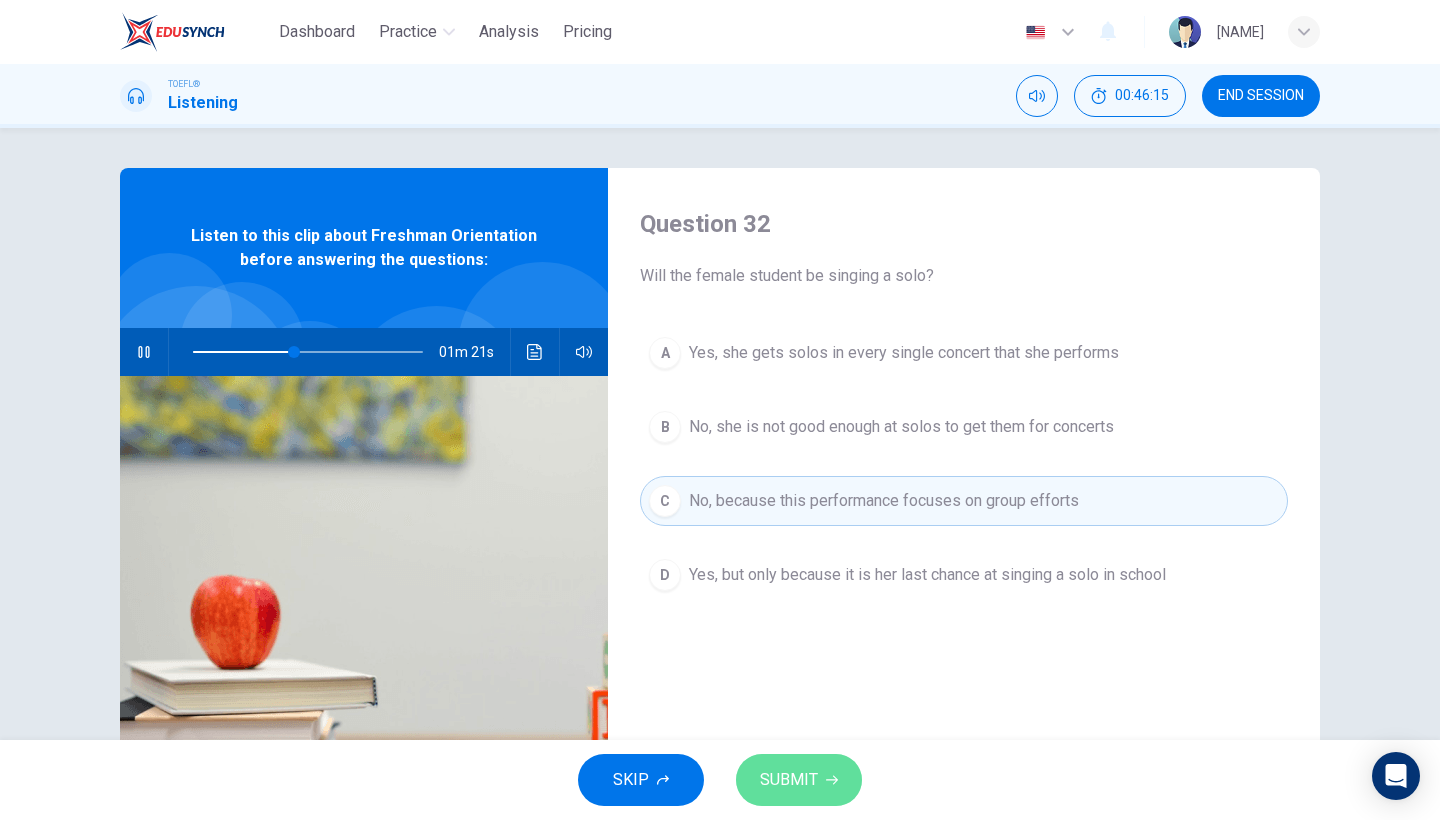 click on "SUBMIT" at bounding box center [799, 780] 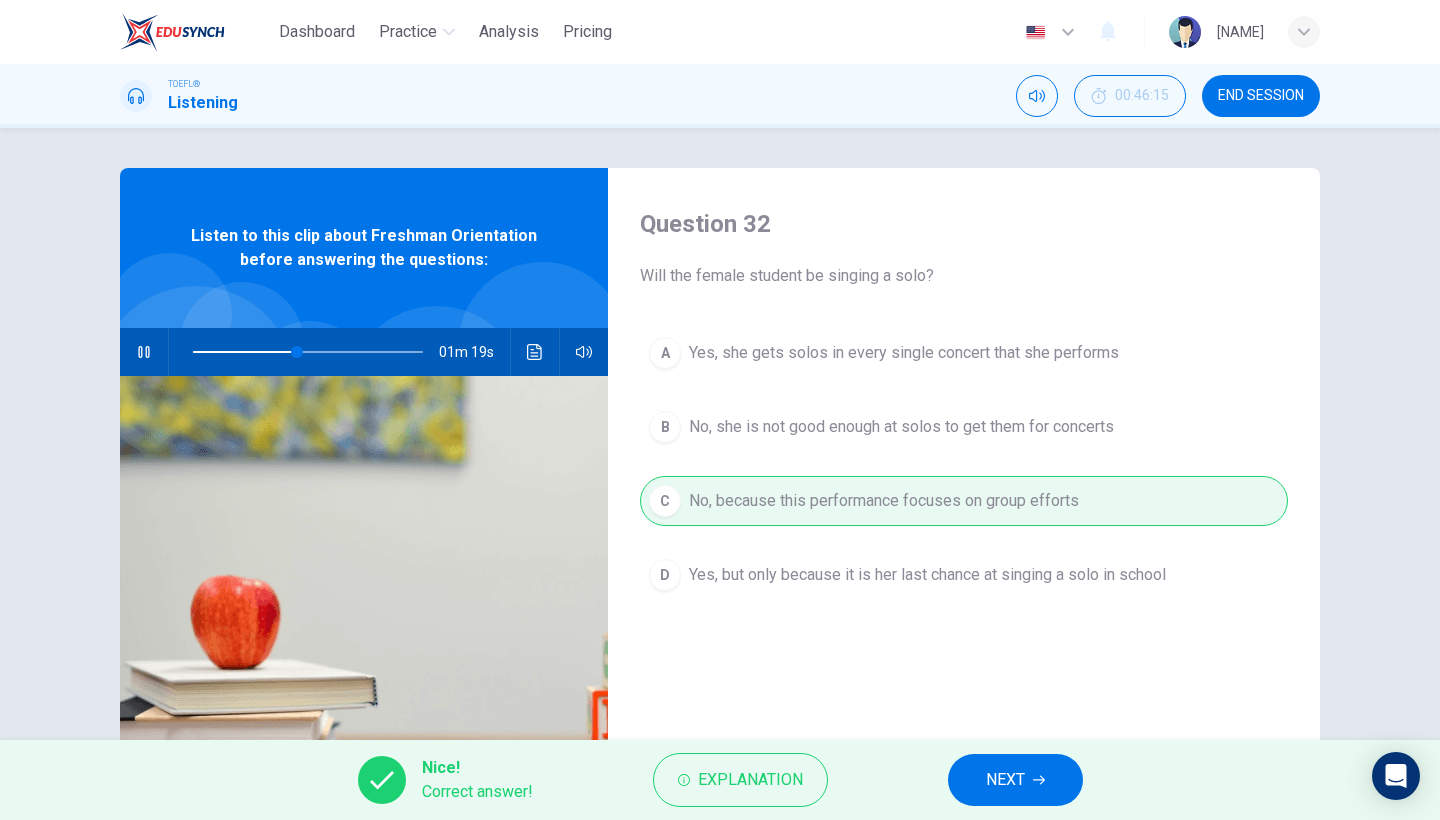 click on "NEXT" at bounding box center (1015, 780) 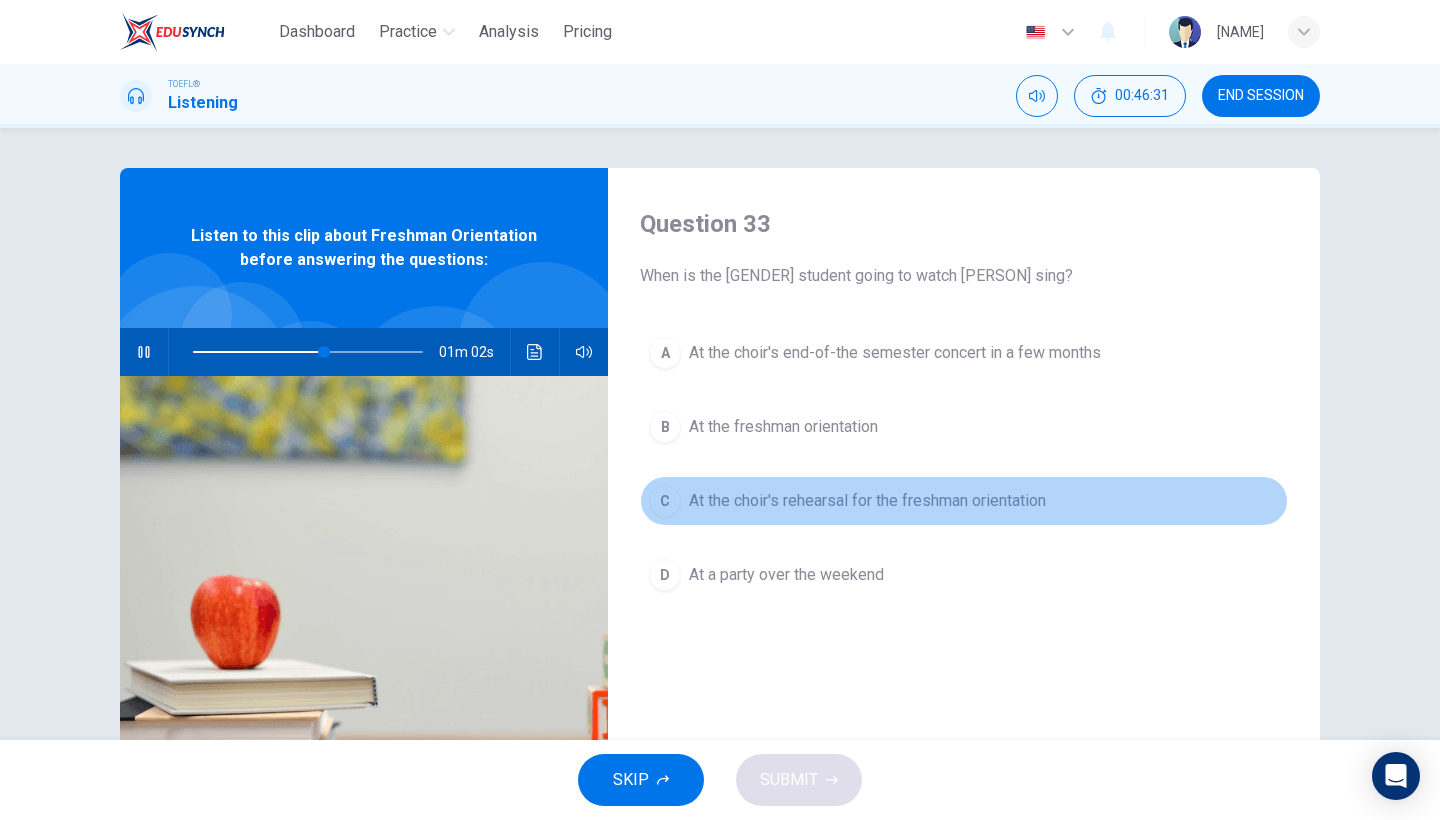 click on "C At the choir's rehearsal for the freshman orientation" at bounding box center [964, 501] 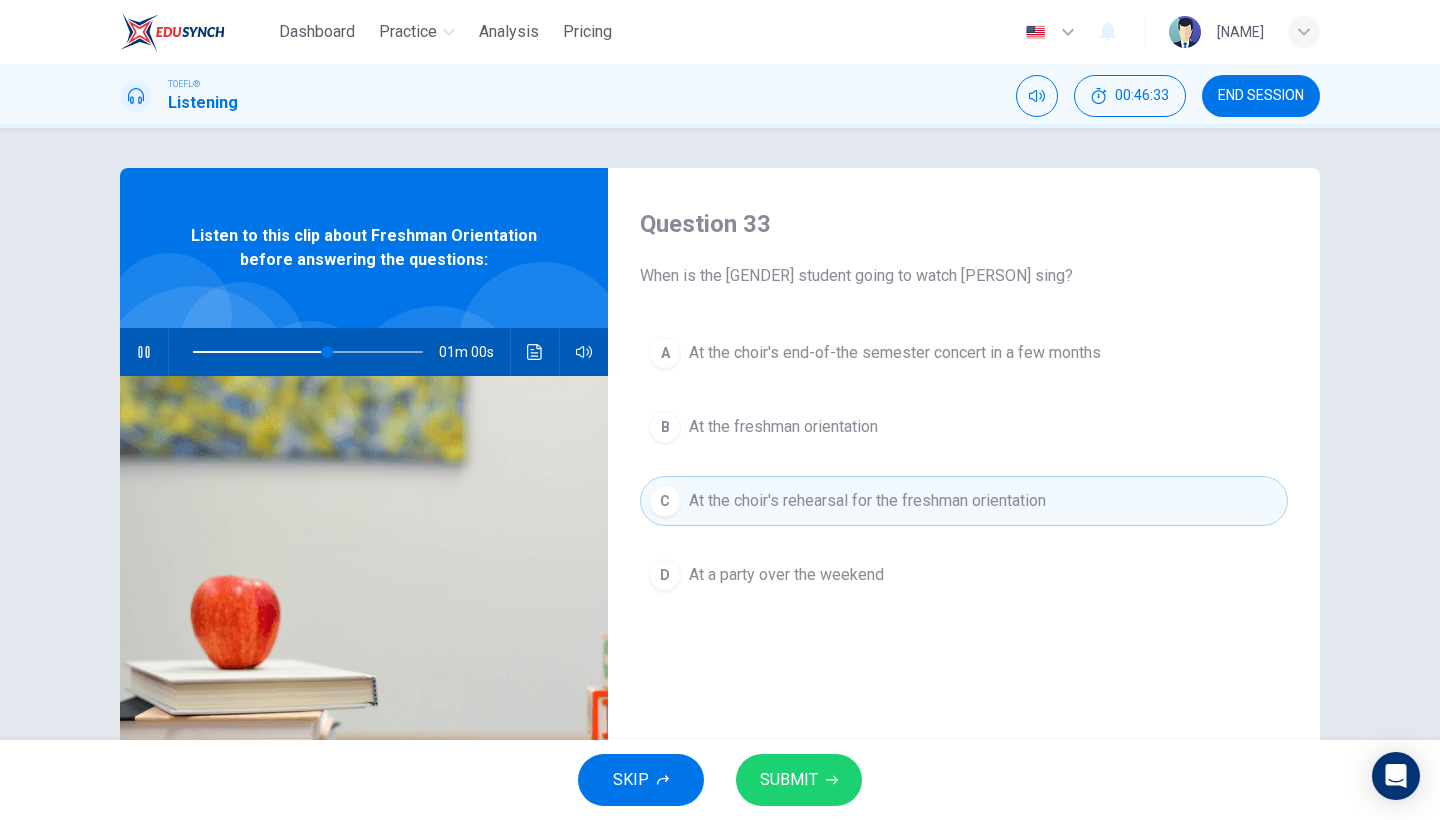 click on "SUBMIT" at bounding box center [799, 780] 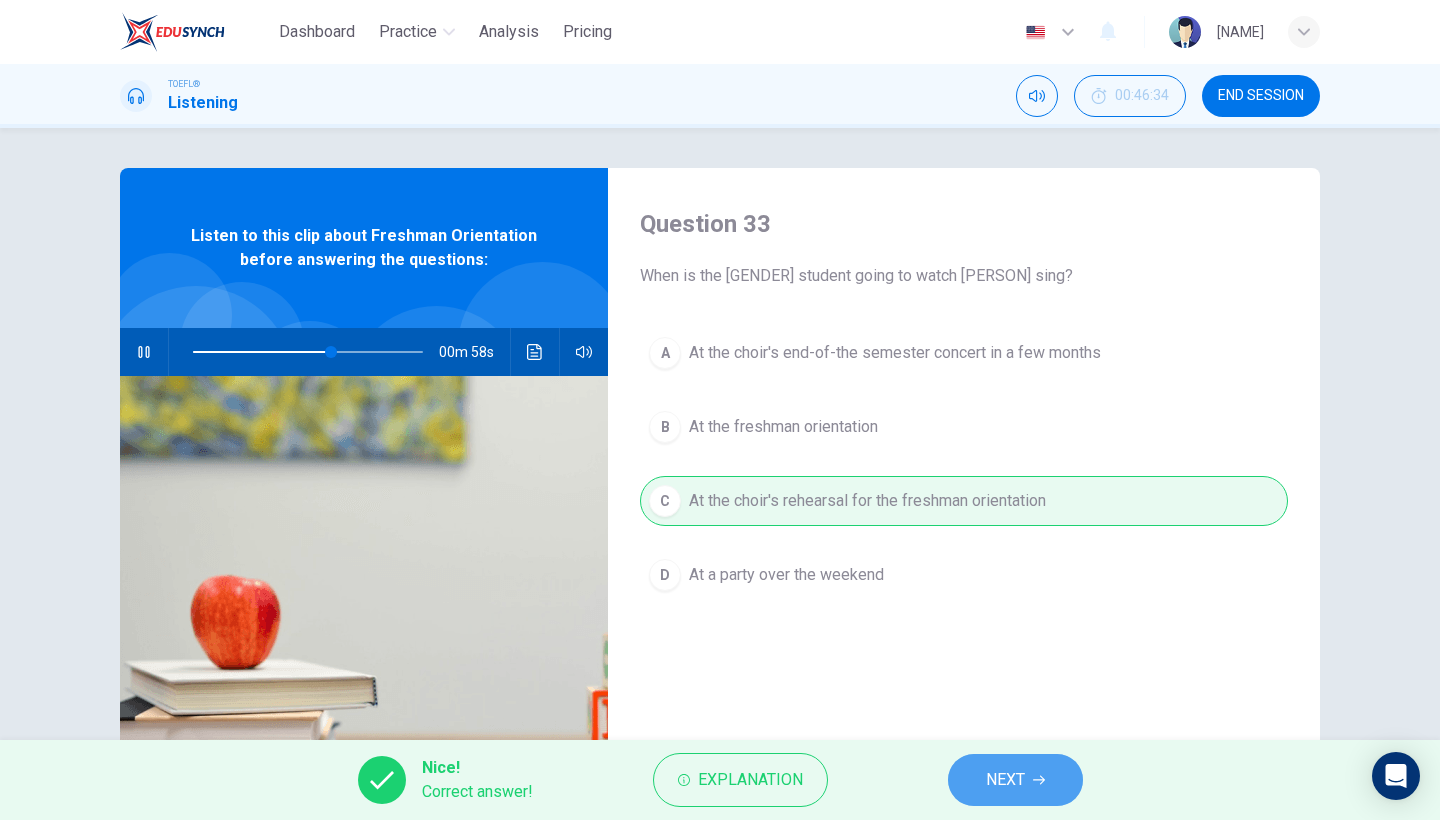 click on "NEXT" at bounding box center (1015, 780) 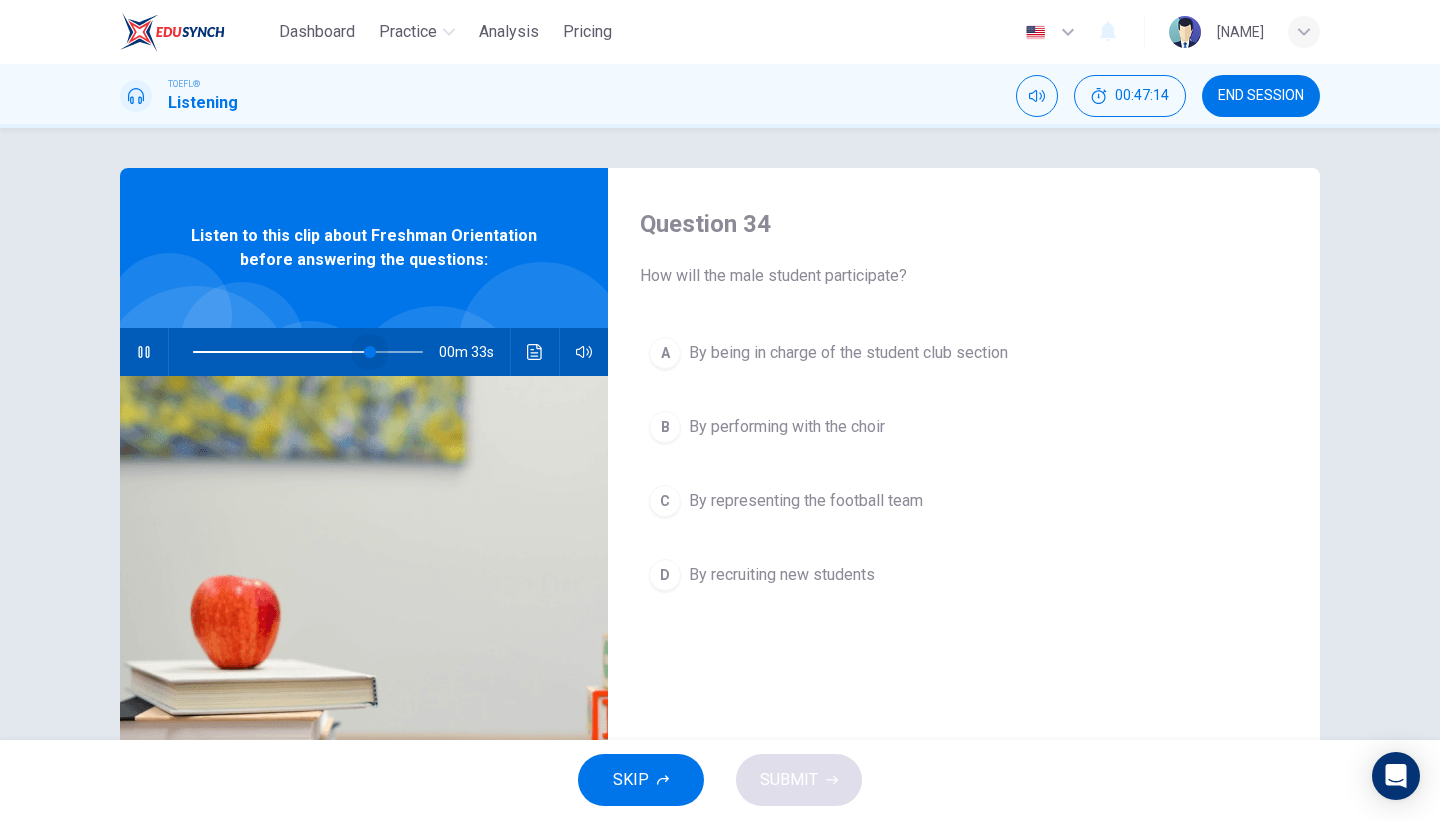 drag, startPoint x: 396, startPoint y: 353, endPoint x: 361, endPoint y: 355, distance: 35.057095 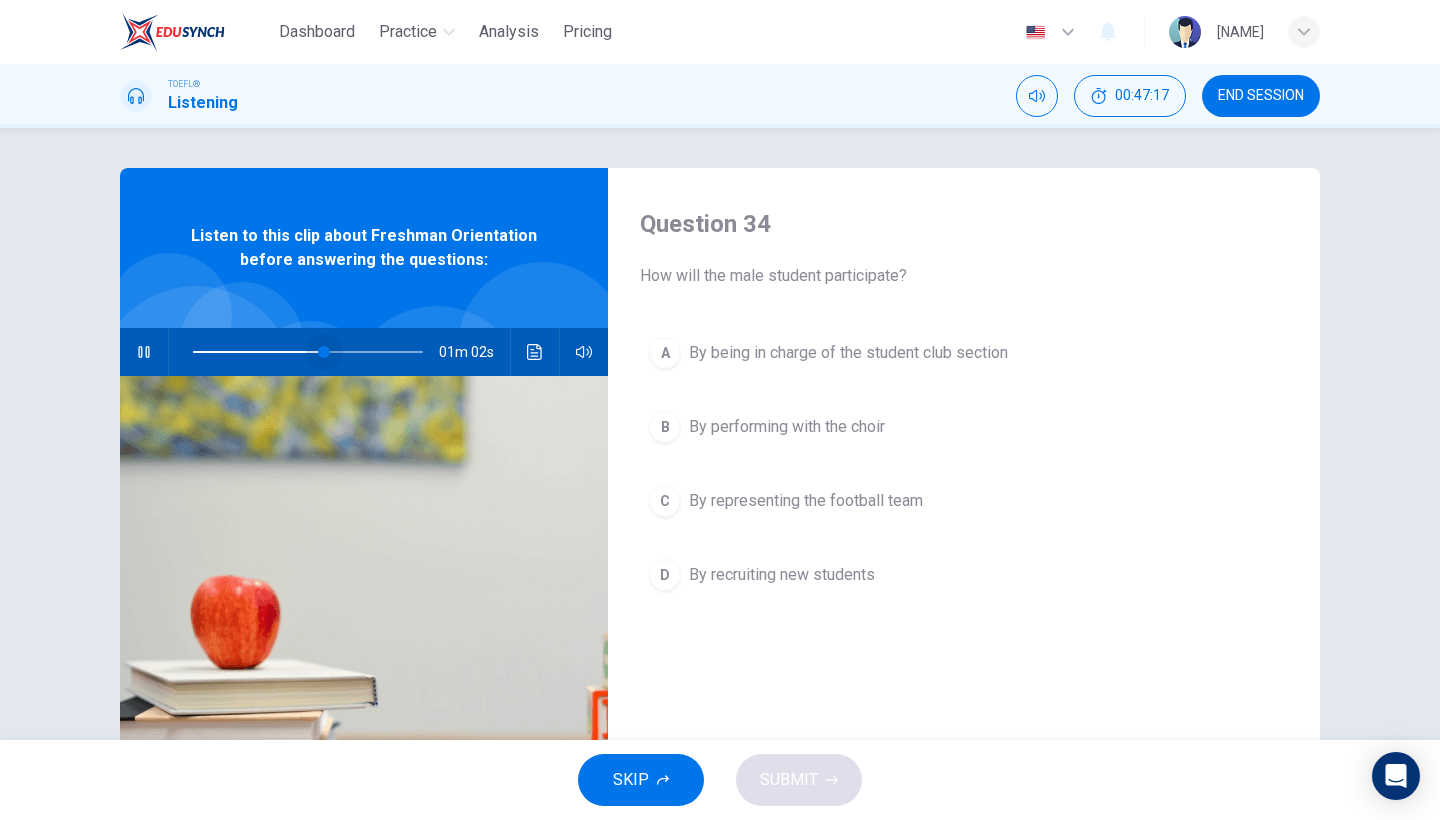 drag, startPoint x: 361, startPoint y: 355, endPoint x: 324, endPoint y: 356, distance: 37.01351 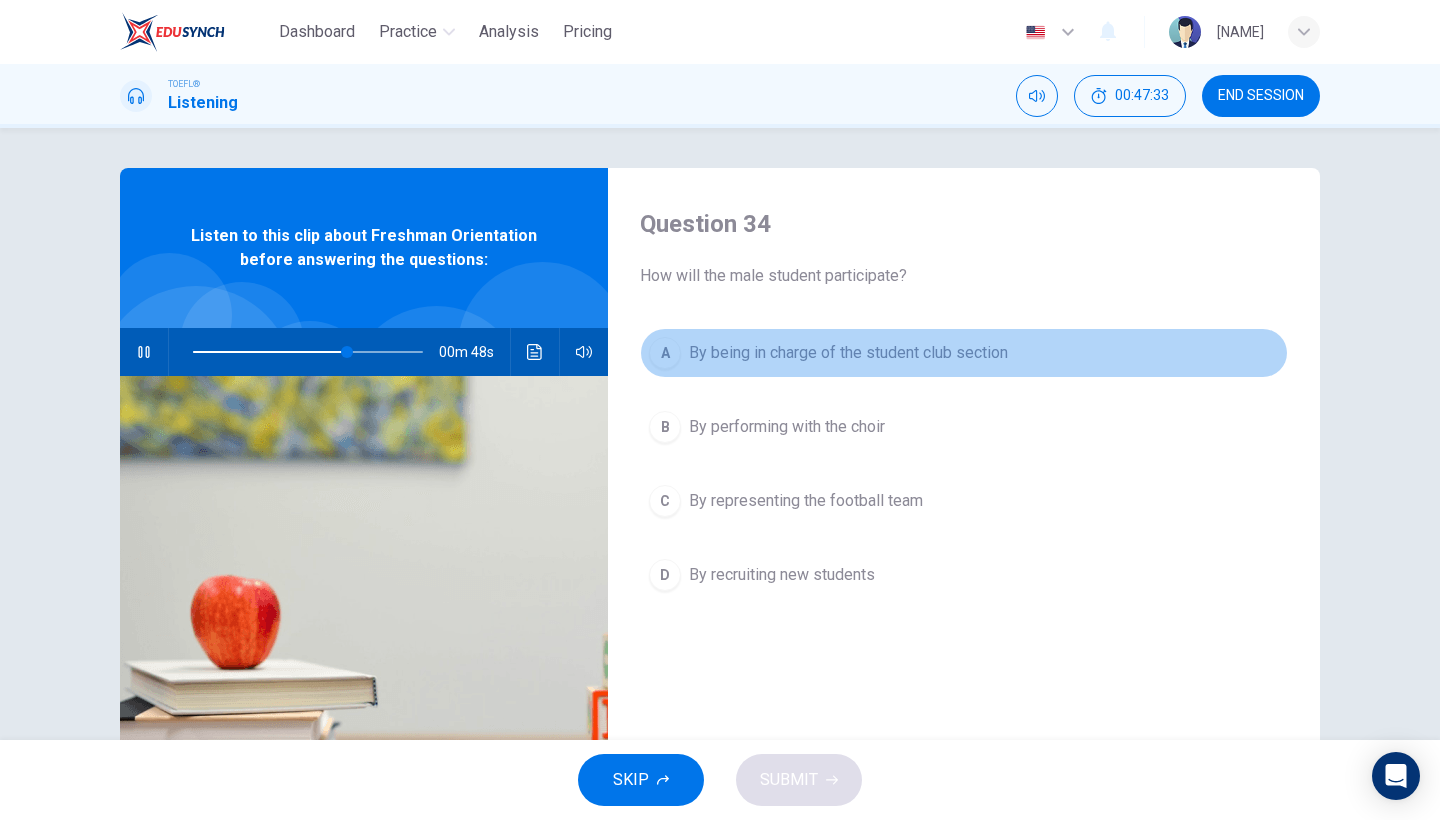 click on "By being in charge of the student club section" at bounding box center [848, 353] 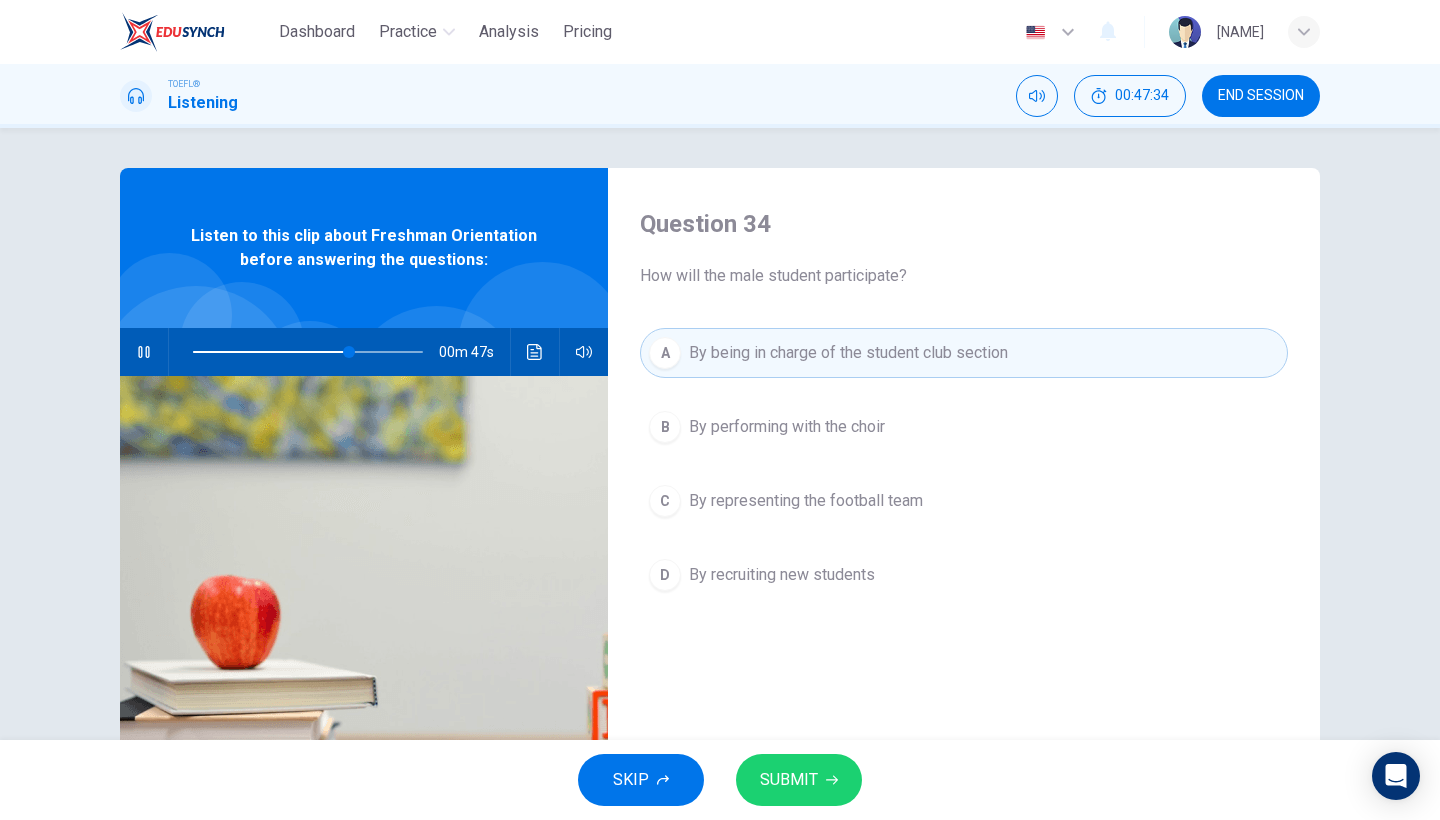 click on "SUBMIT" at bounding box center (799, 780) 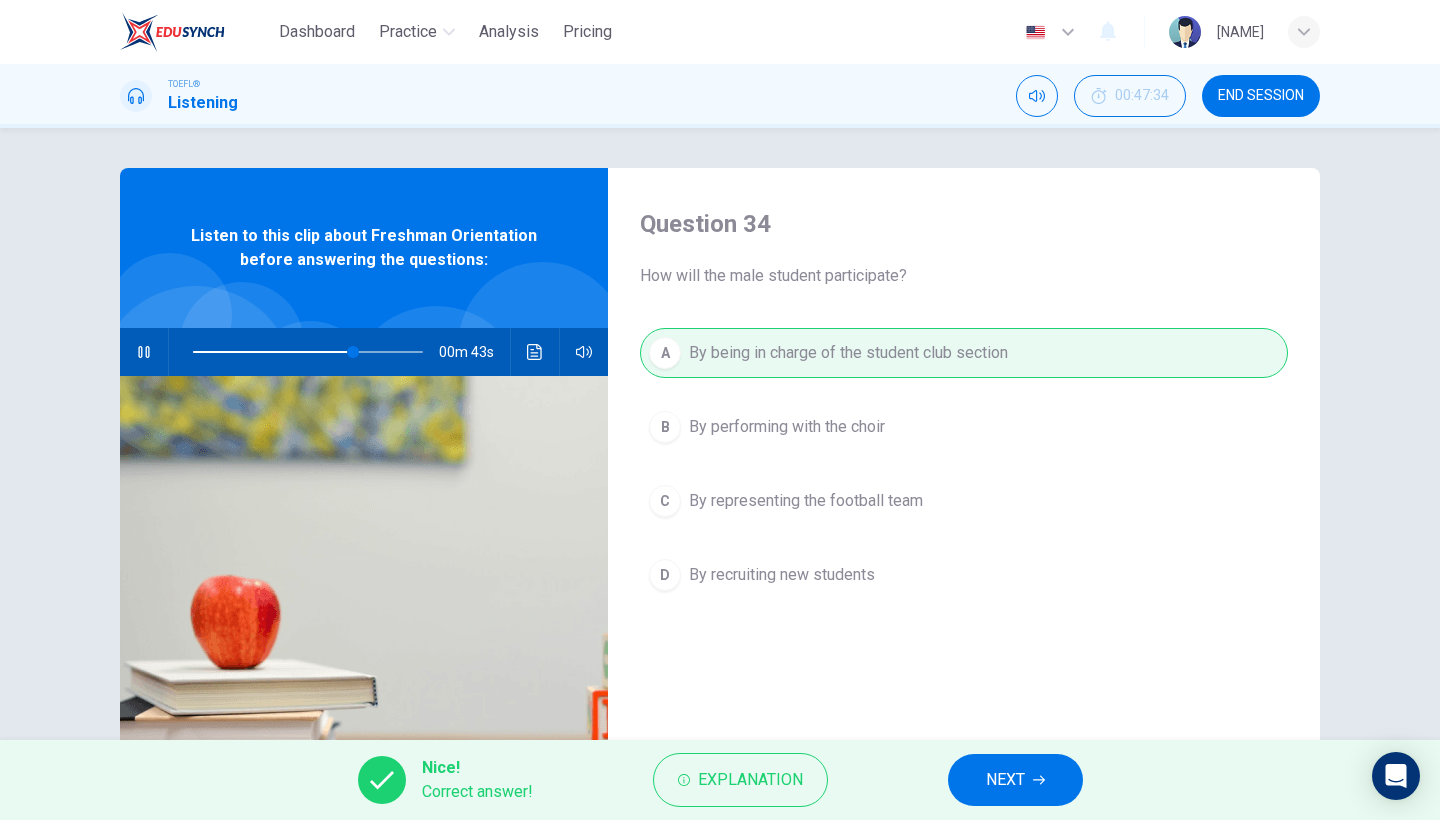 click on "NEXT" at bounding box center (1005, 780) 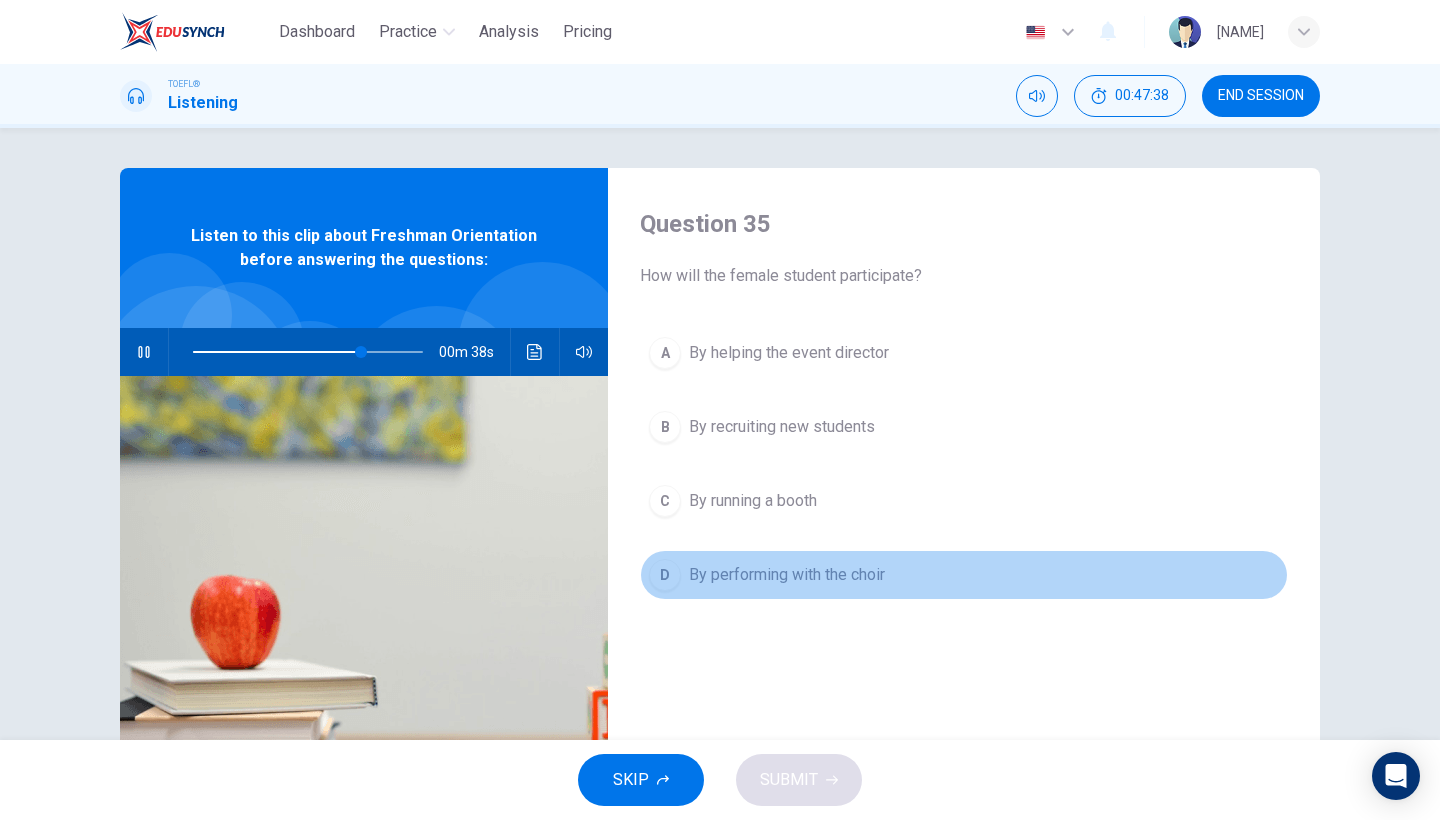 click on "D By performing with the choir" at bounding box center (964, 575) 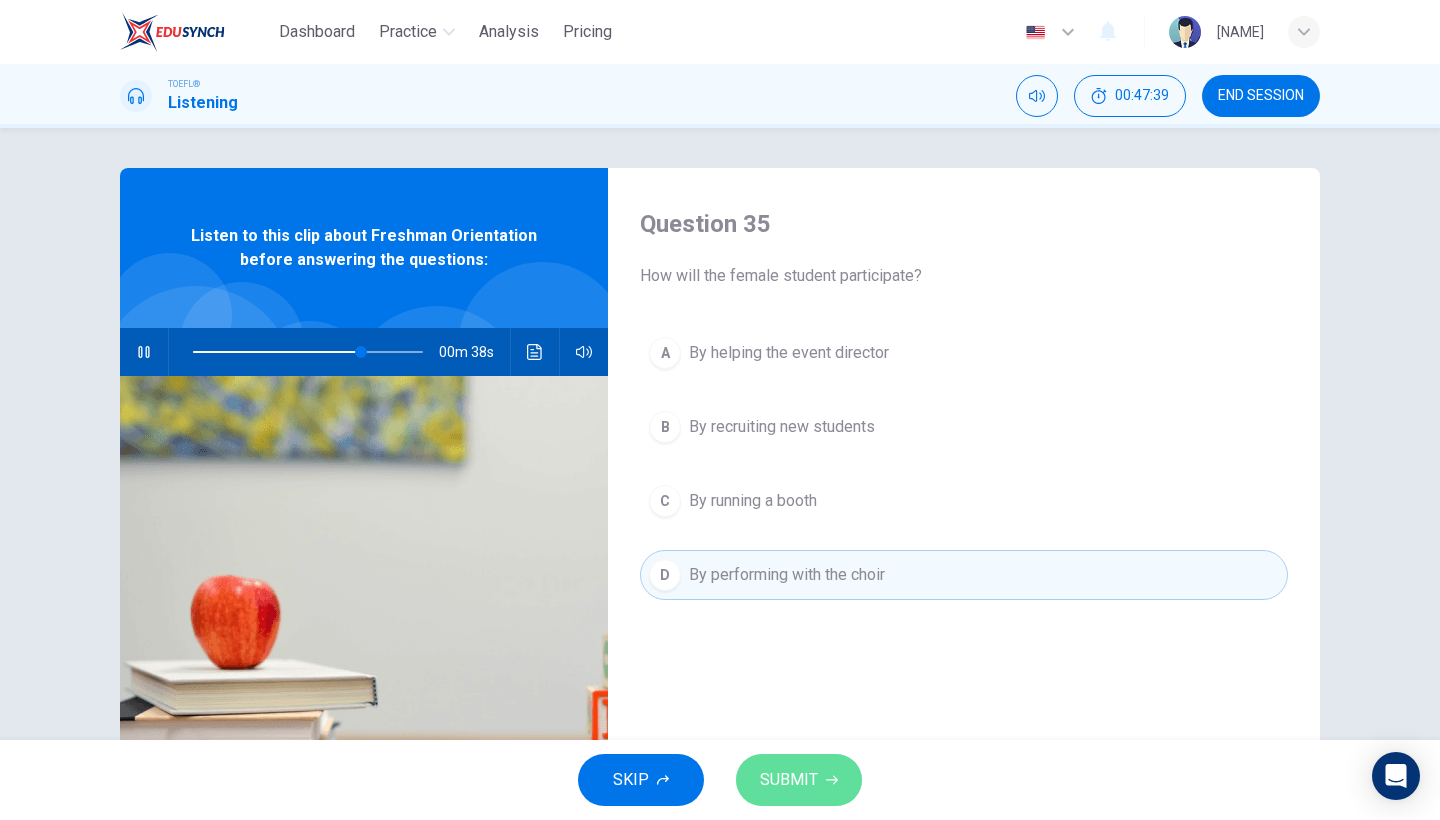 click 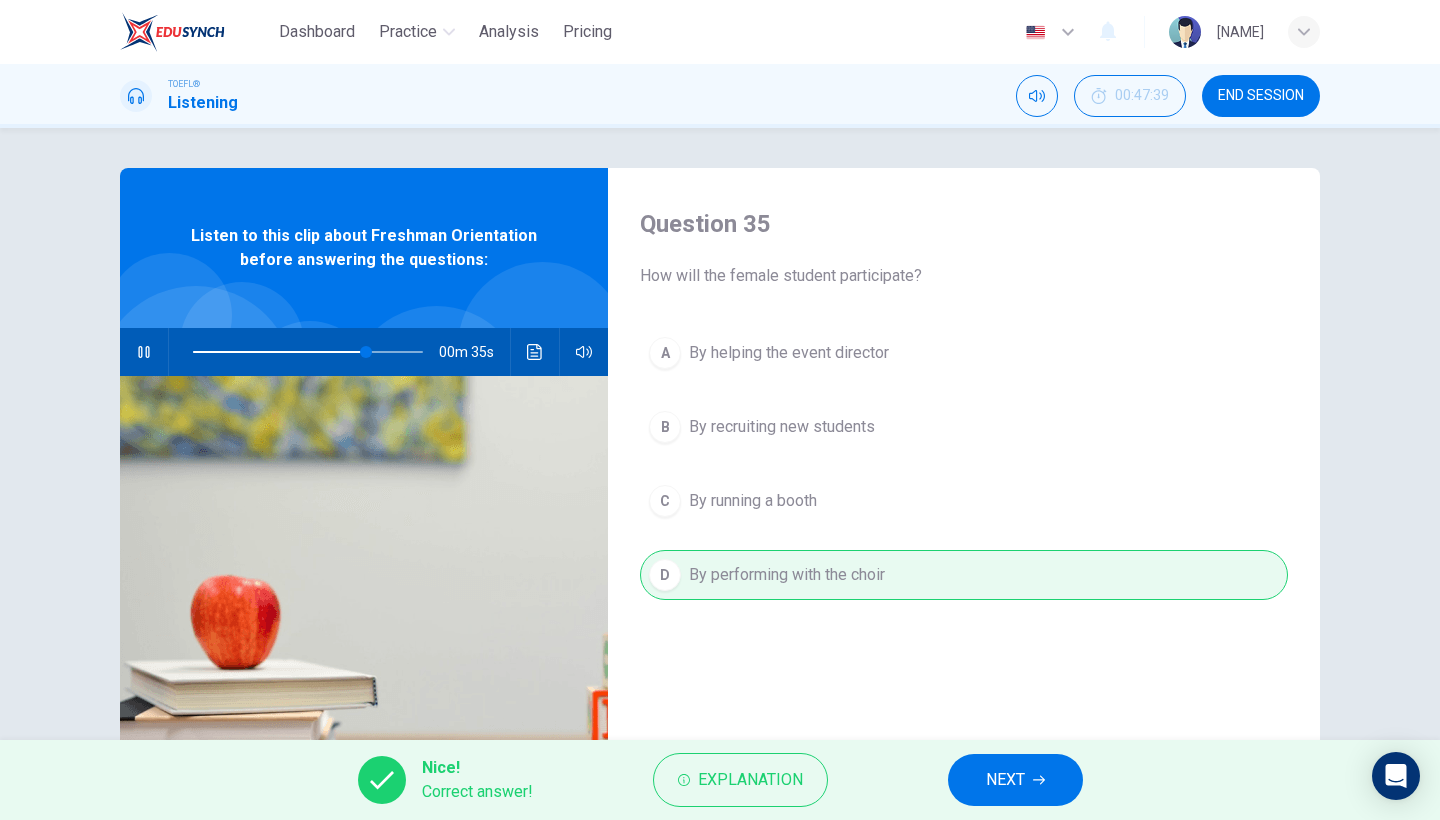 click on "NEXT" at bounding box center [1005, 780] 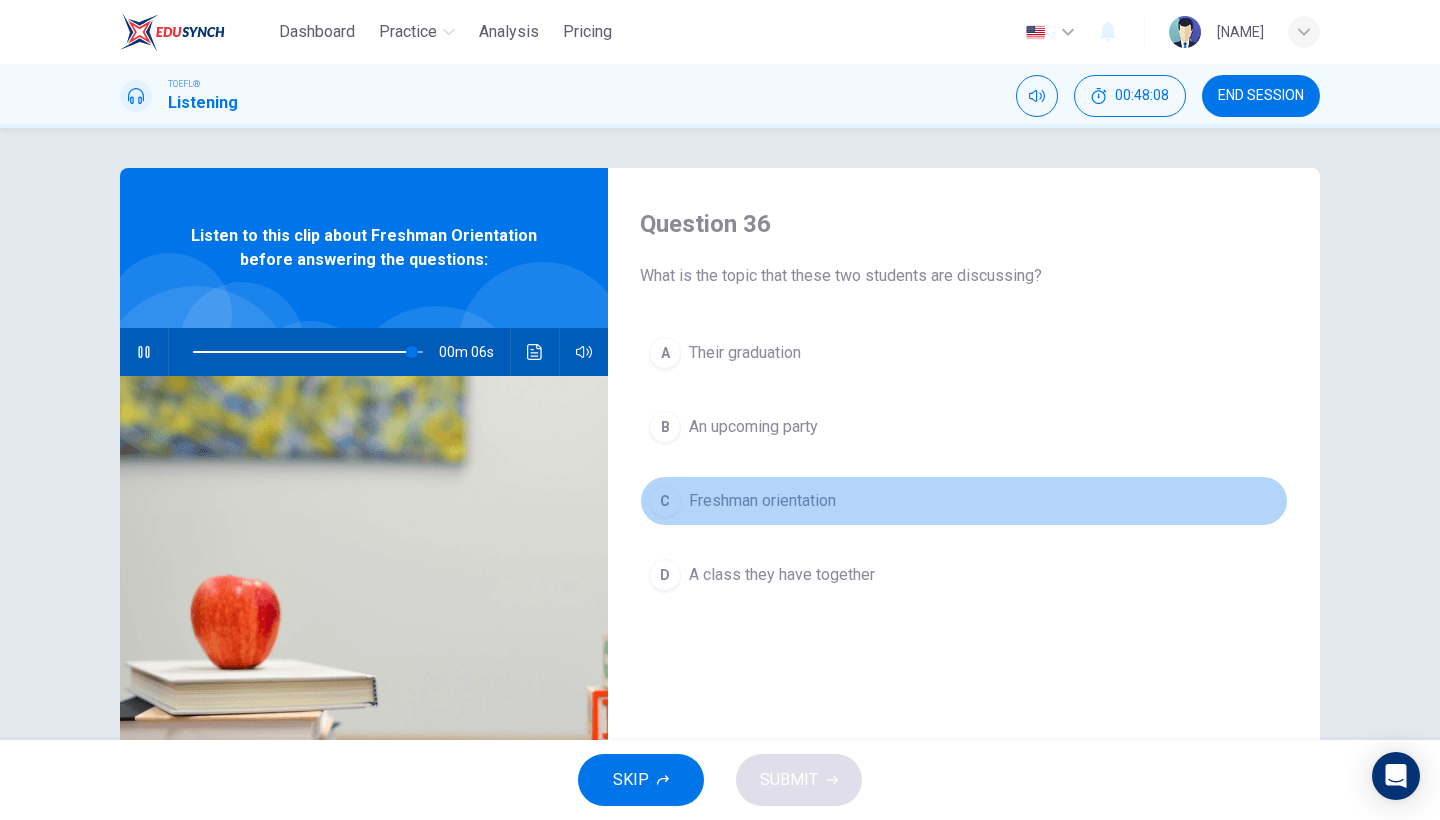 click on "Freshman orientation" at bounding box center (762, 501) 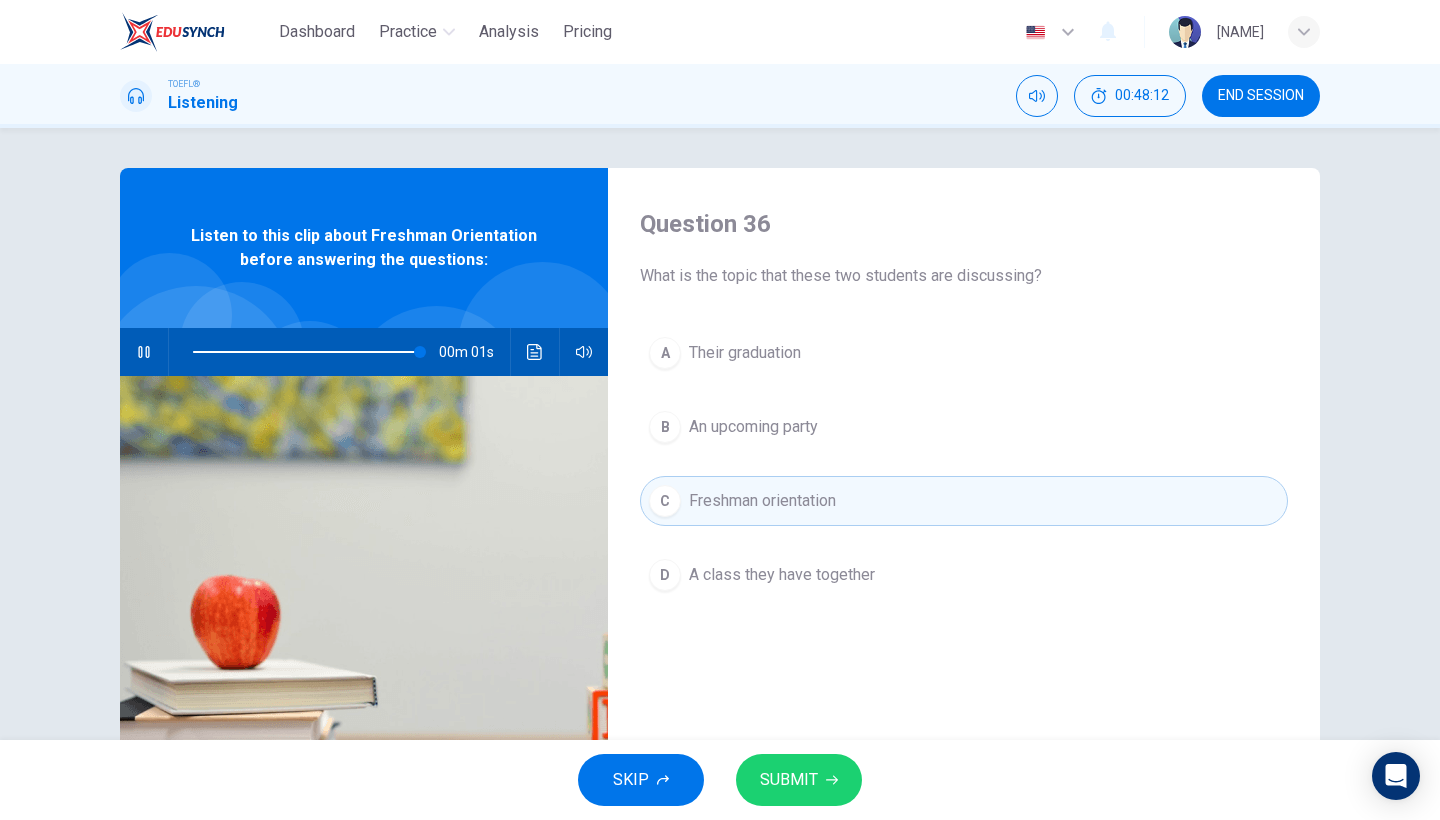 click on "SUBMIT" at bounding box center [799, 780] 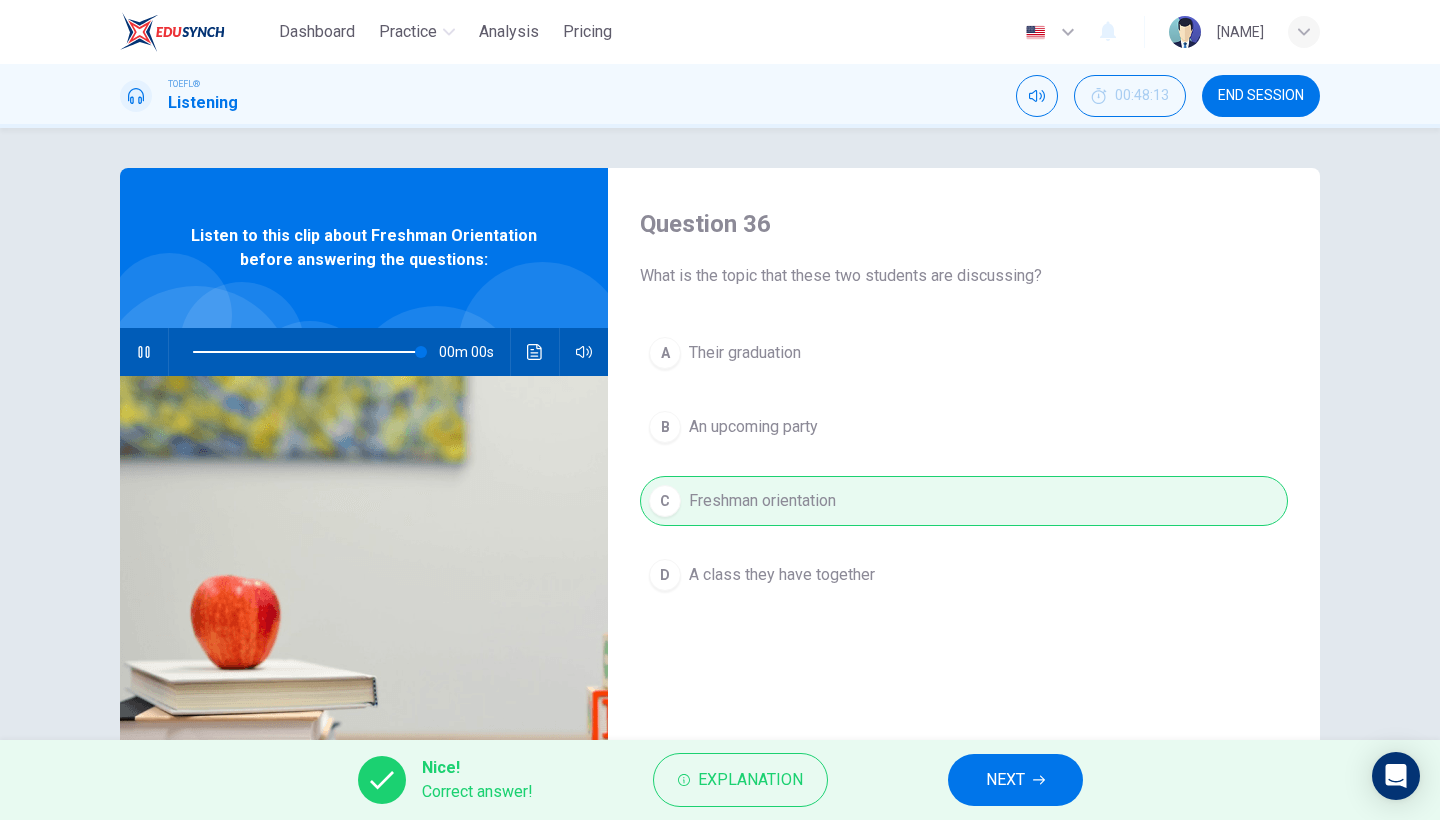 type on "0" 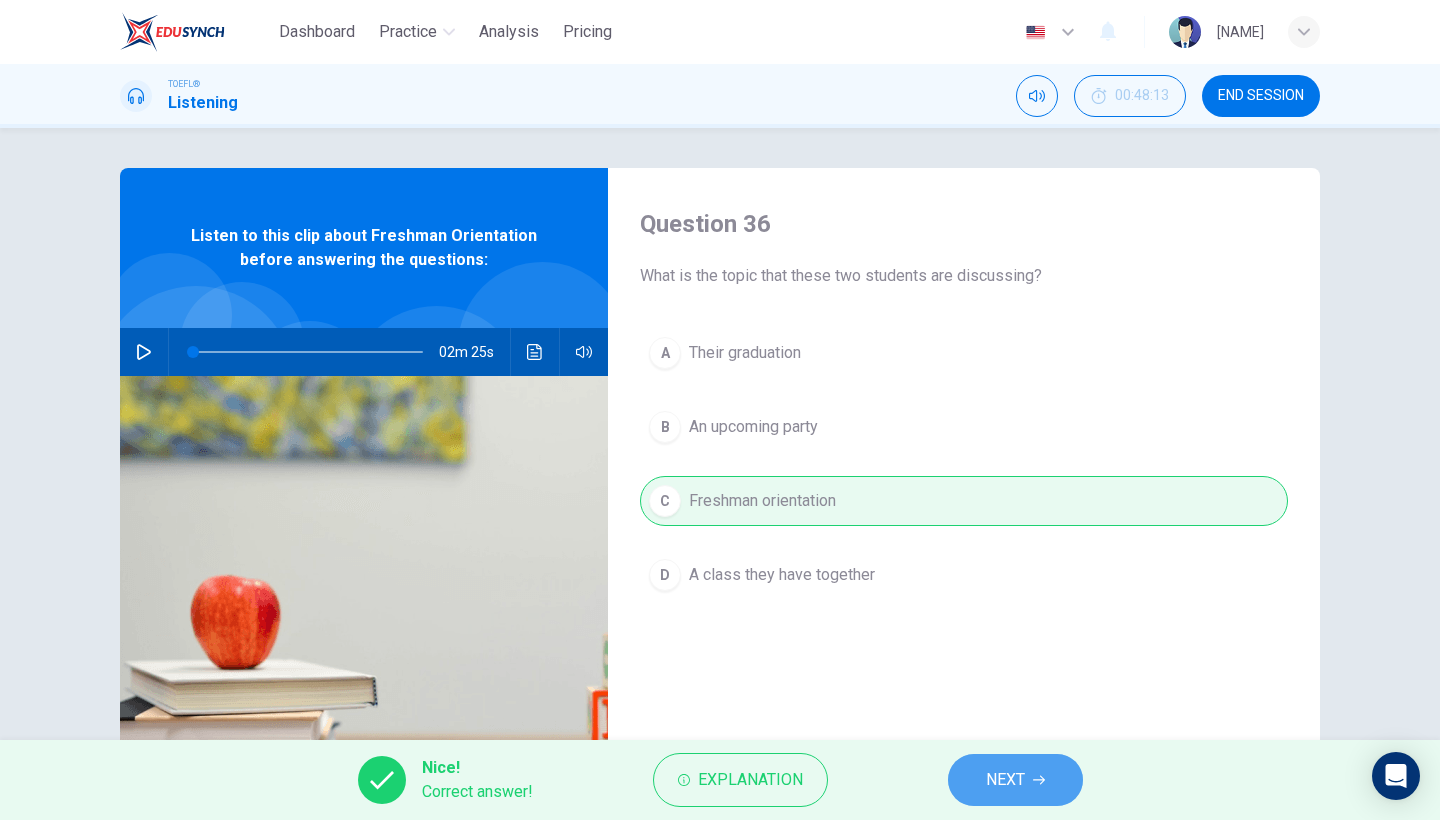 click on "NEXT" at bounding box center (1015, 780) 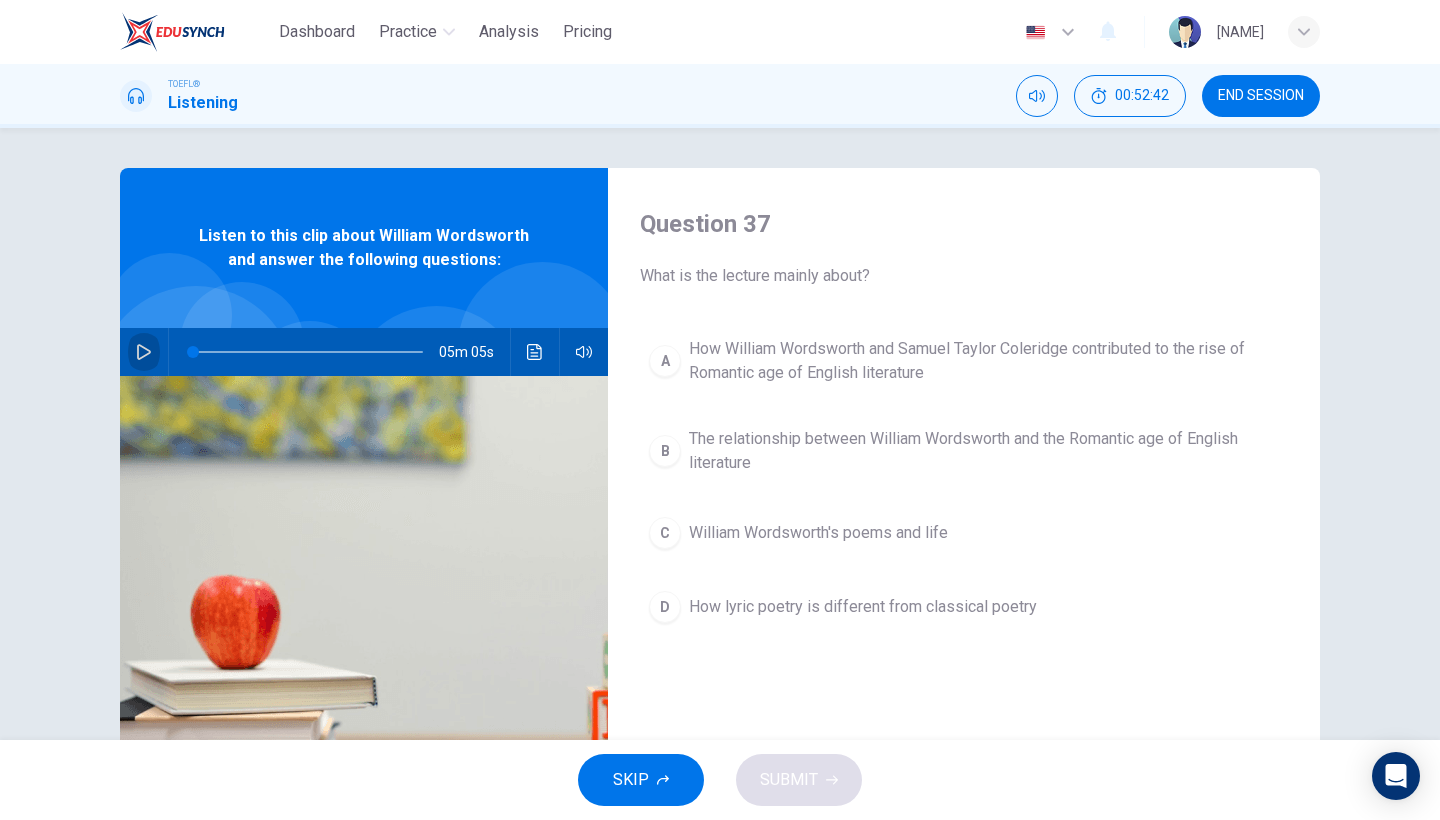 click 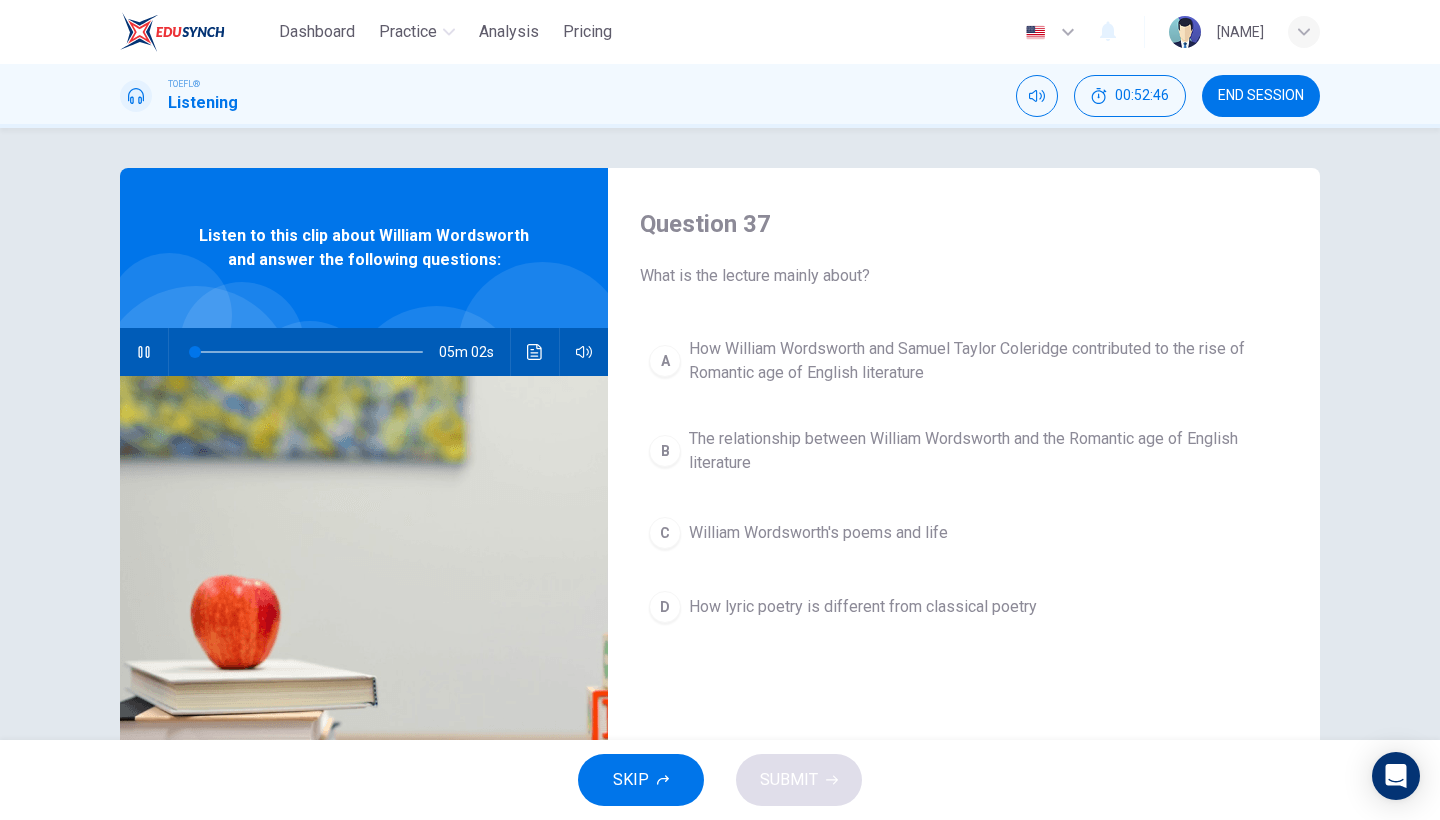 click 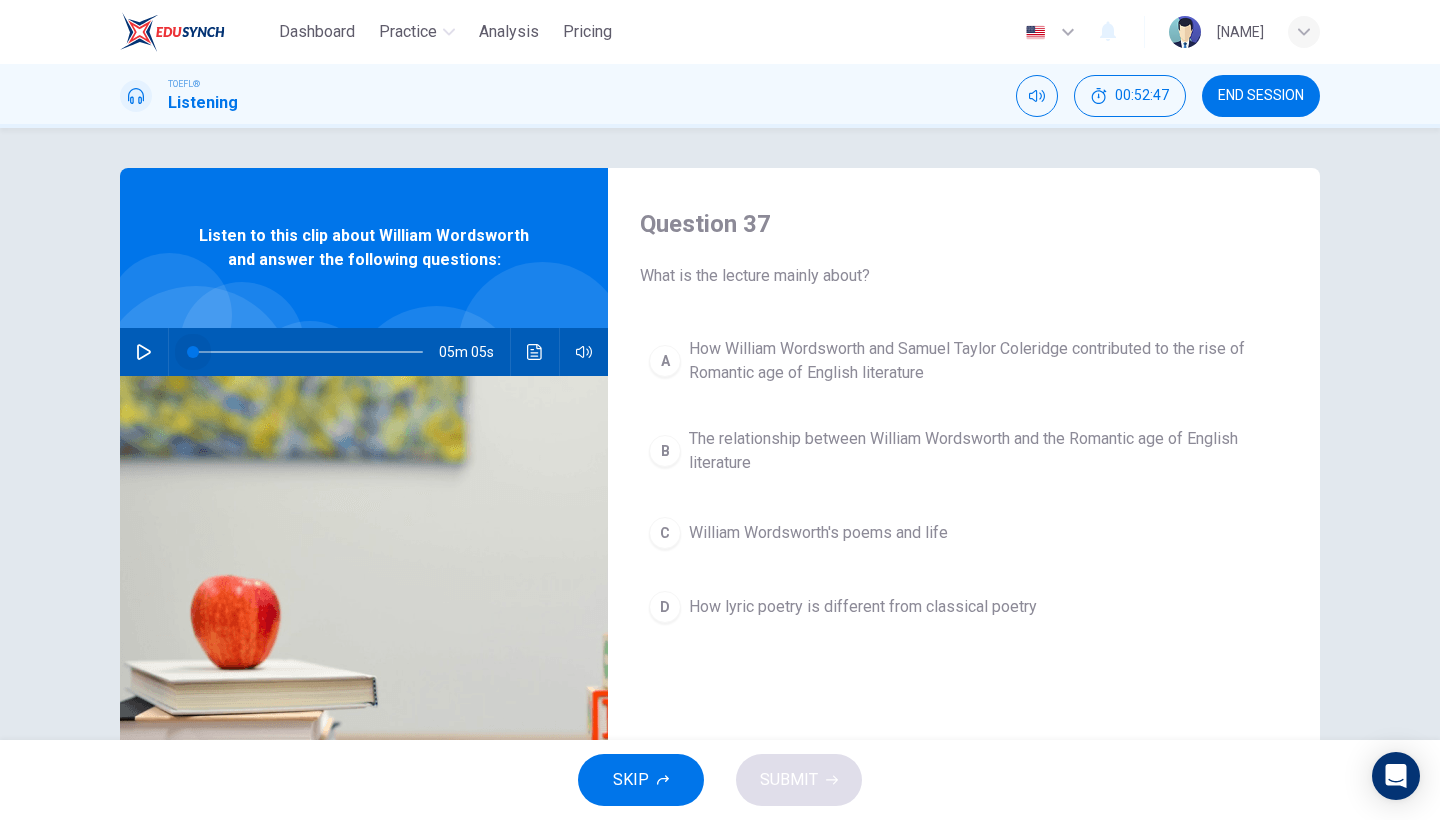 drag, startPoint x: 197, startPoint y: 354, endPoint x: 143, endPoint y: 356, distance: 54.037025 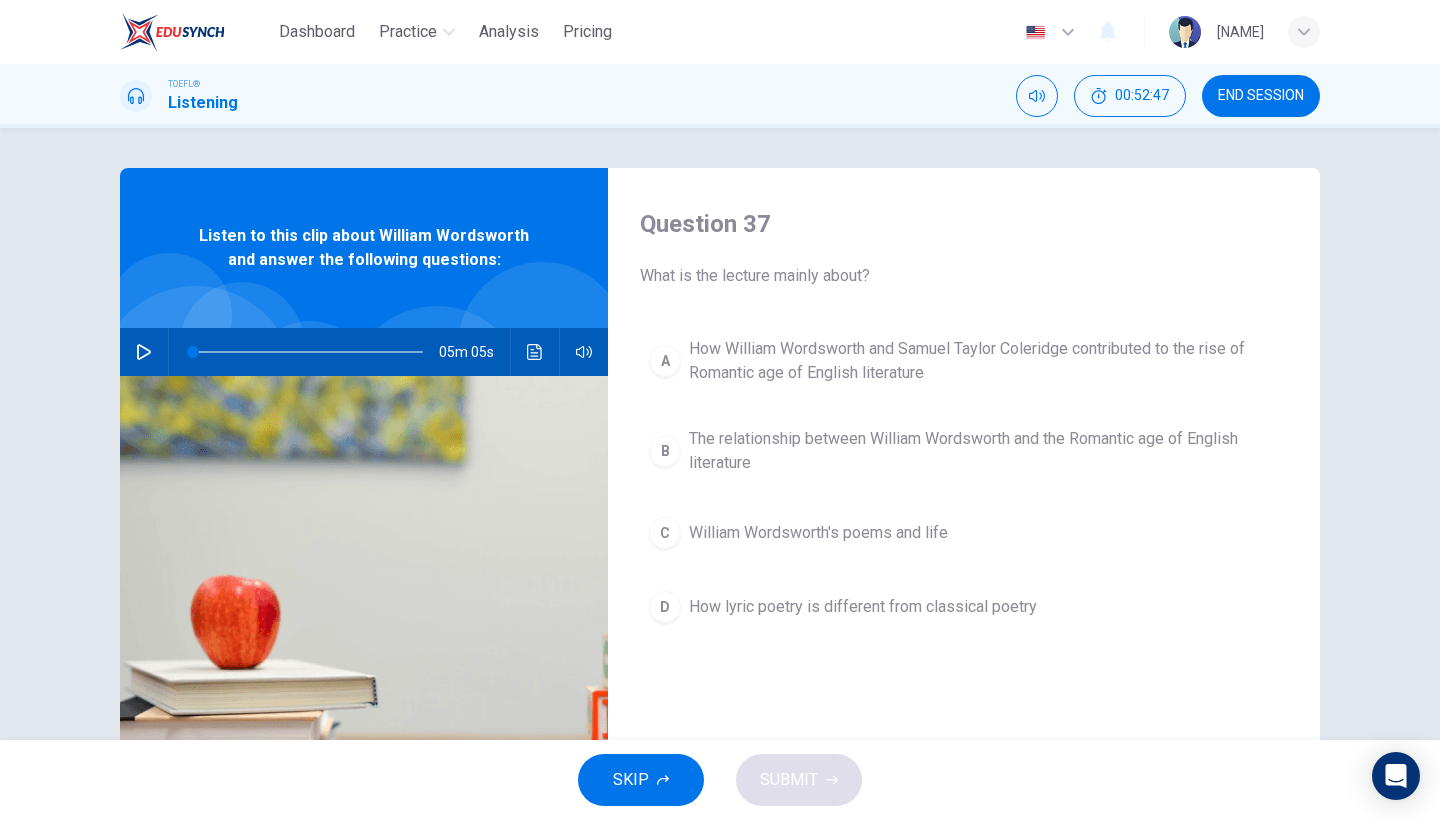 click 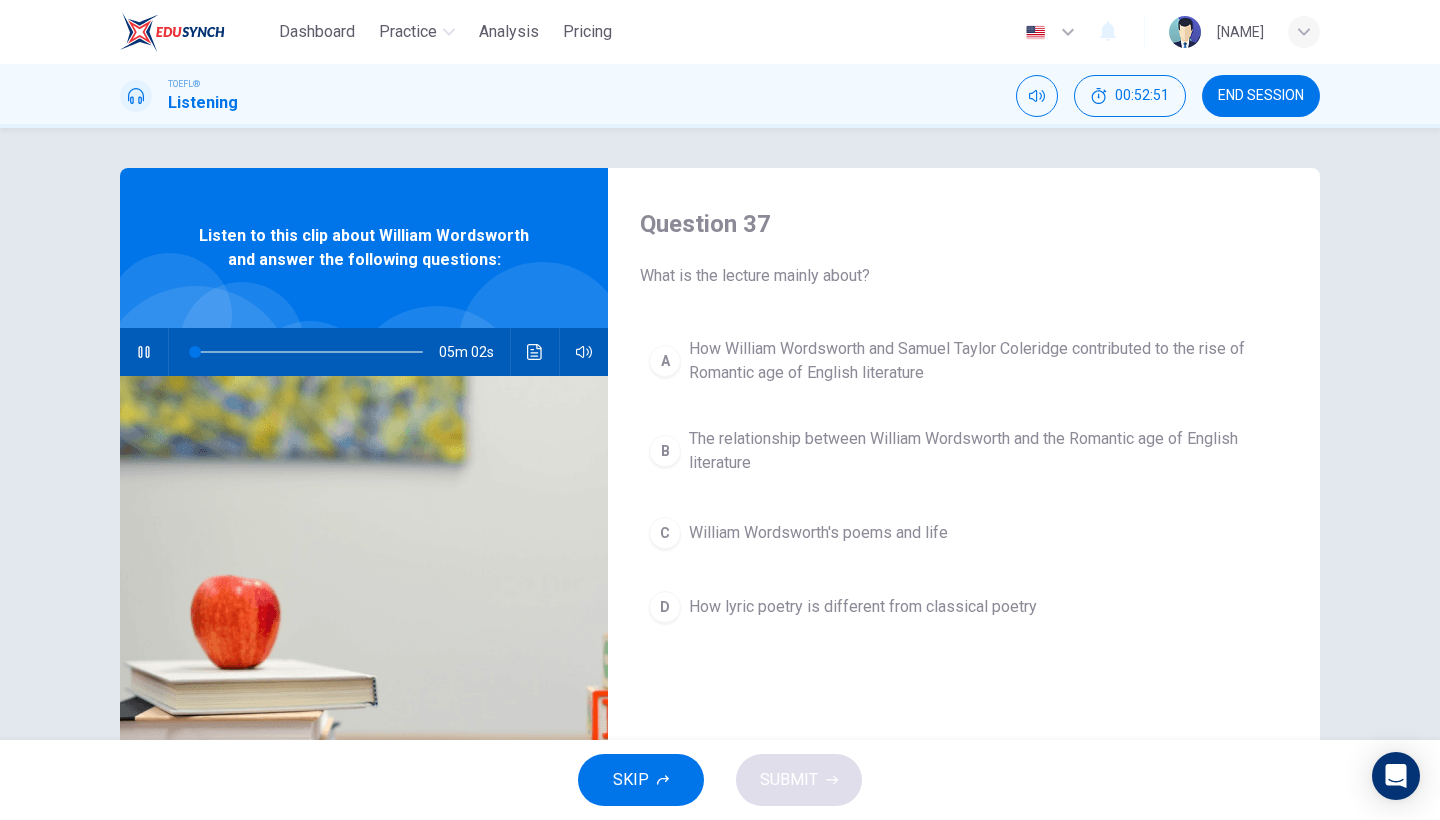 click 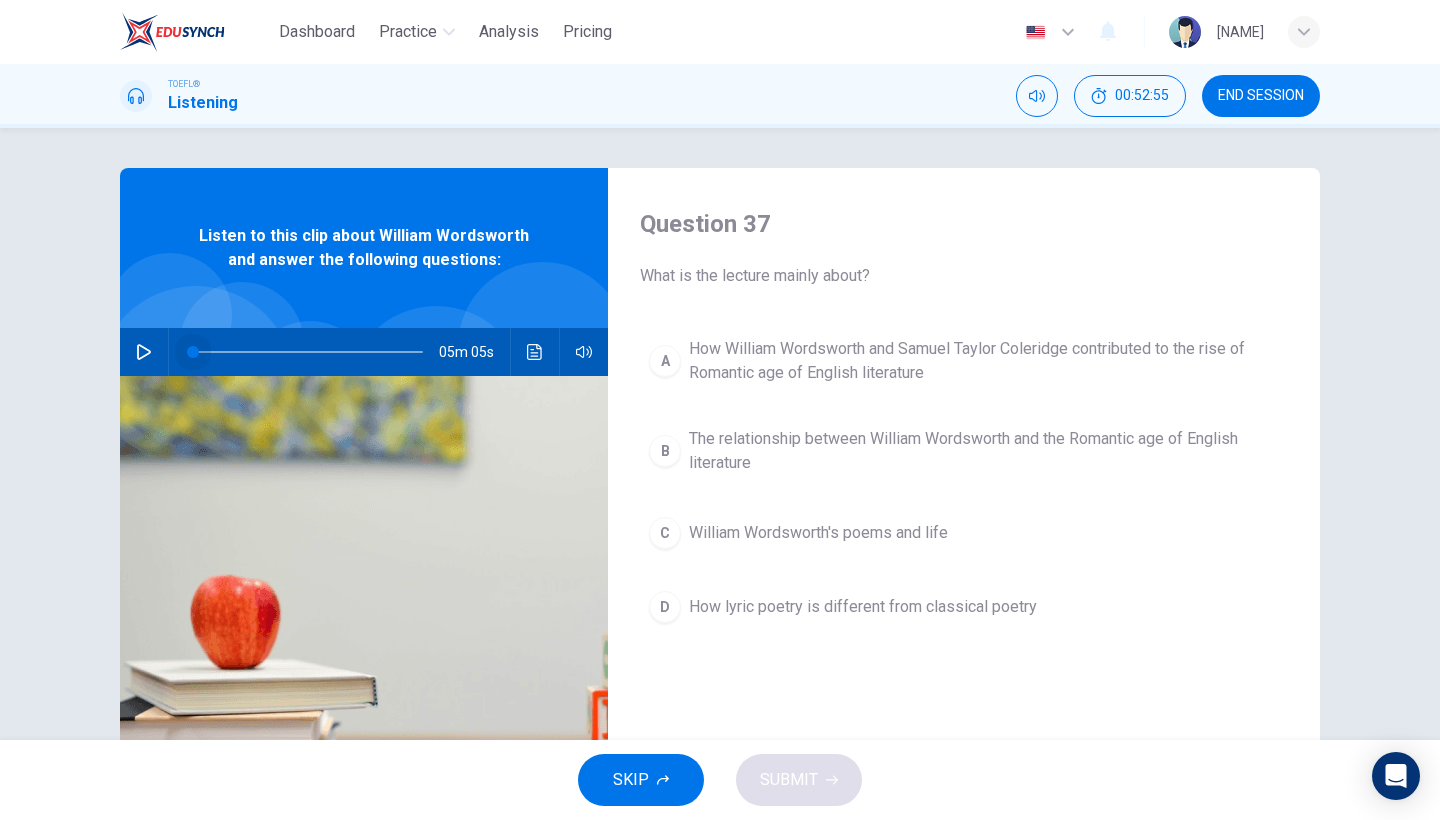 drag, startPoint x: 198, startPoint y: 353, endPoint x: 158, endPoint y: 354, distance: 40.012497 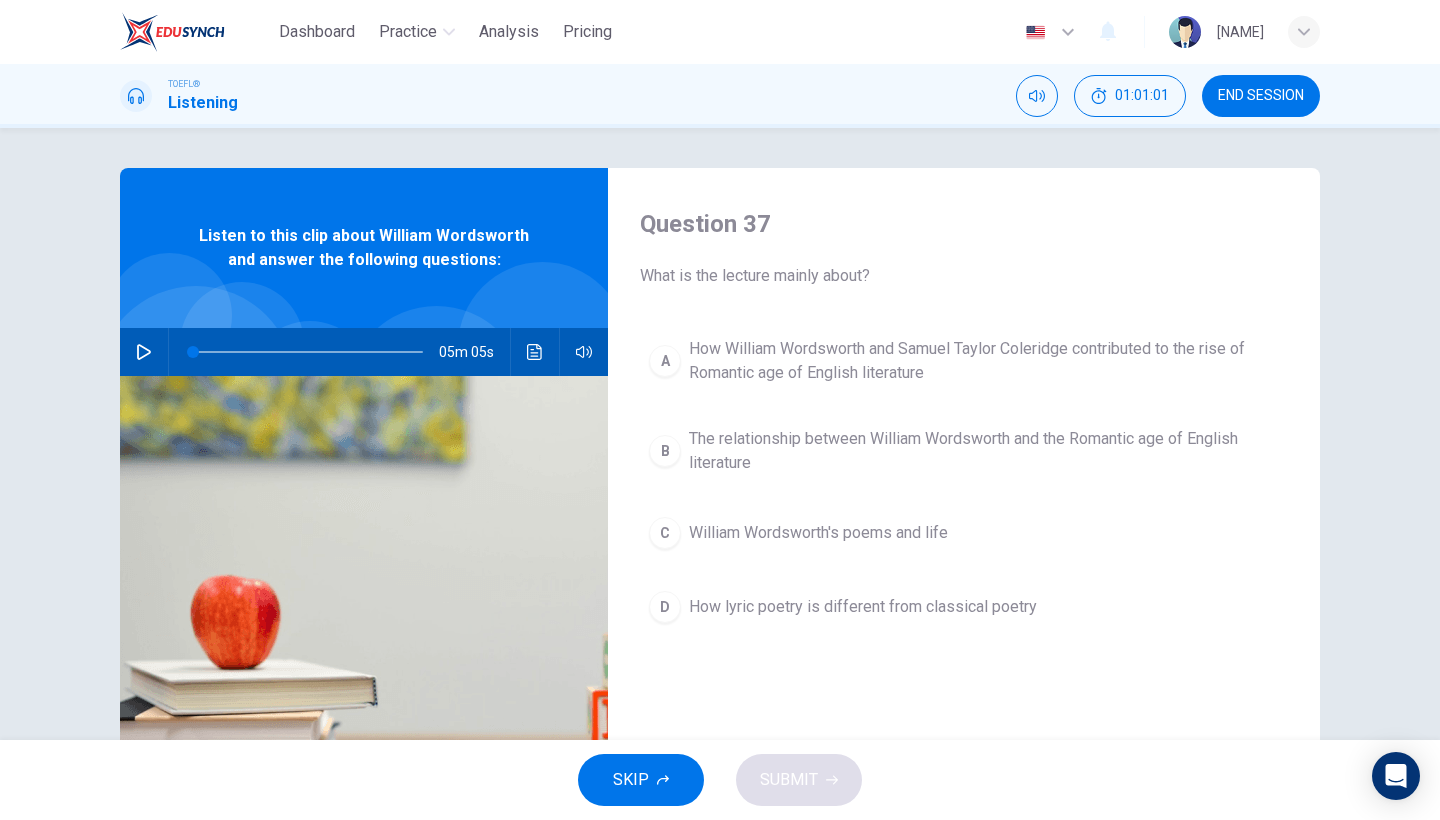 click 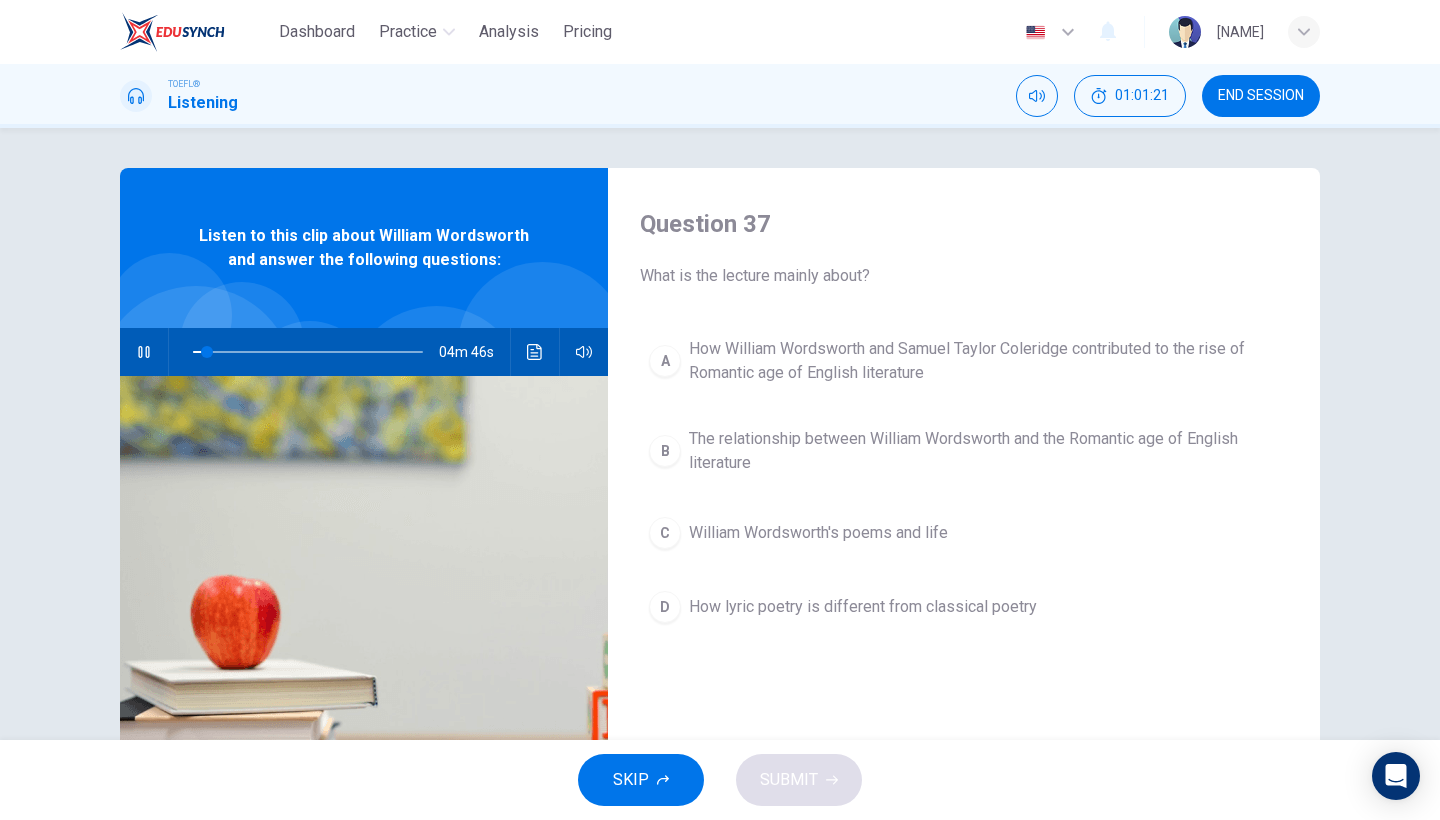 click 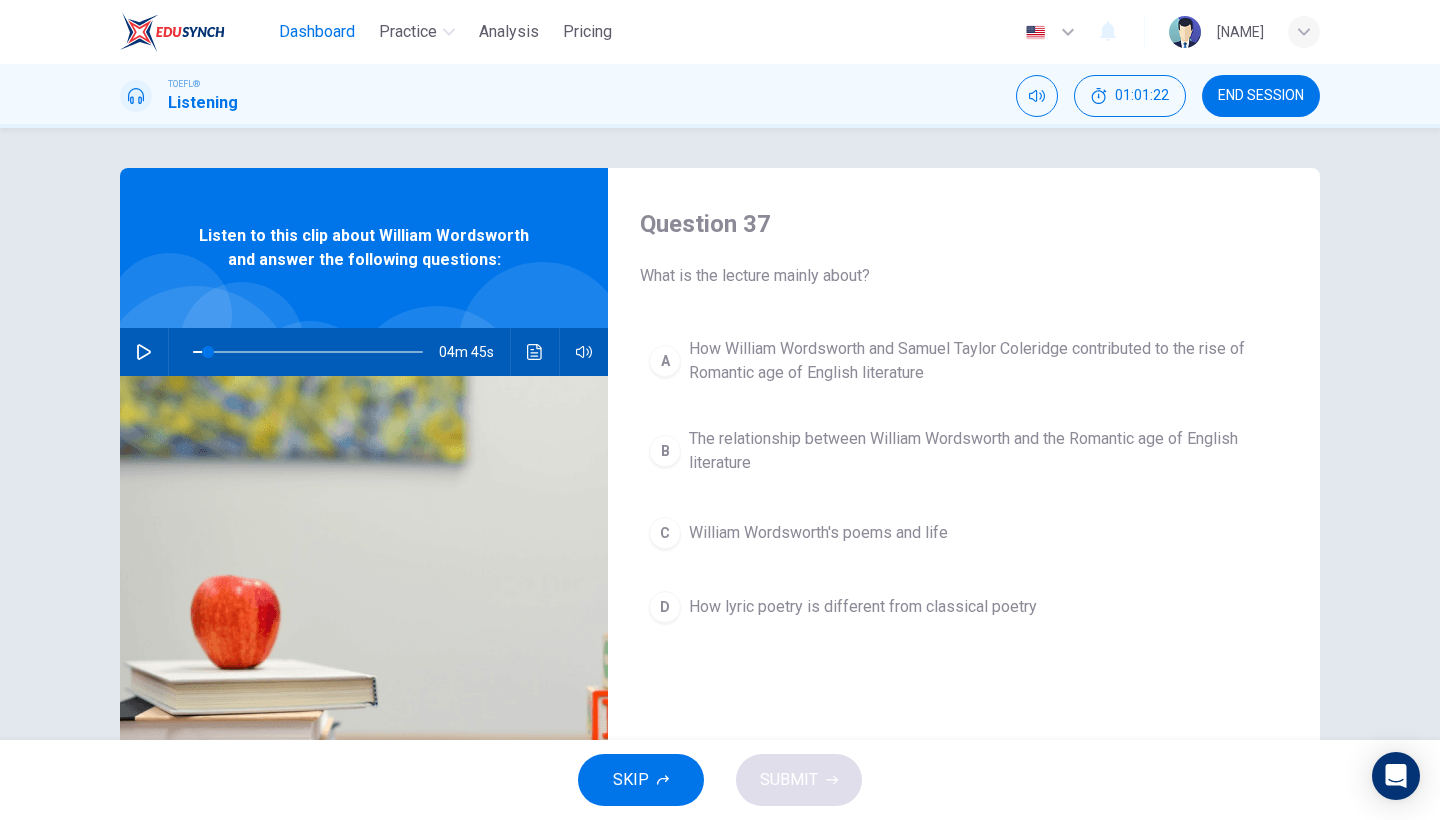 click on "Dashboard" at bounding box center (317, 32) 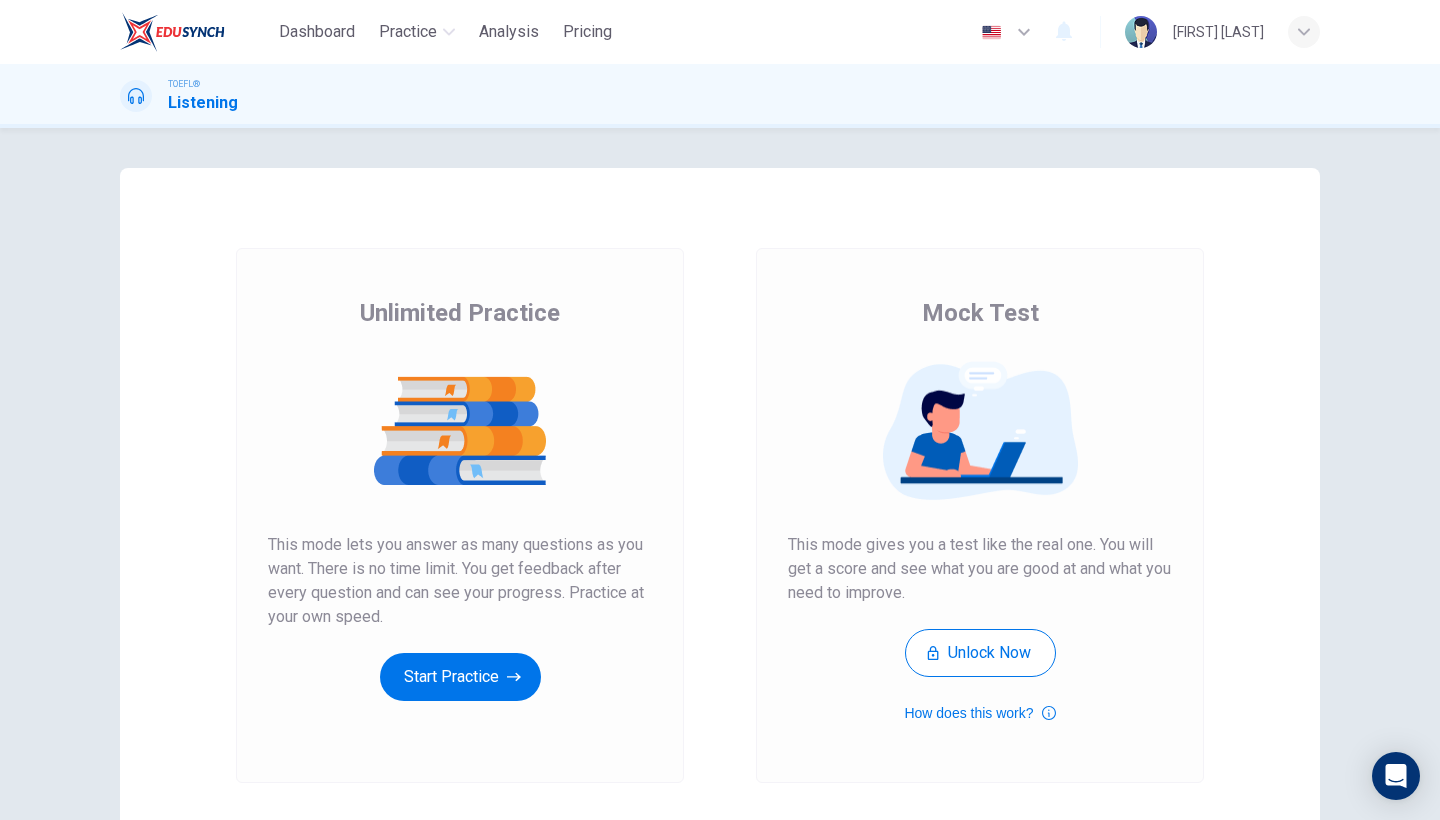 scroll, scrollTop: 0, scrollLeft: 0, axis: both 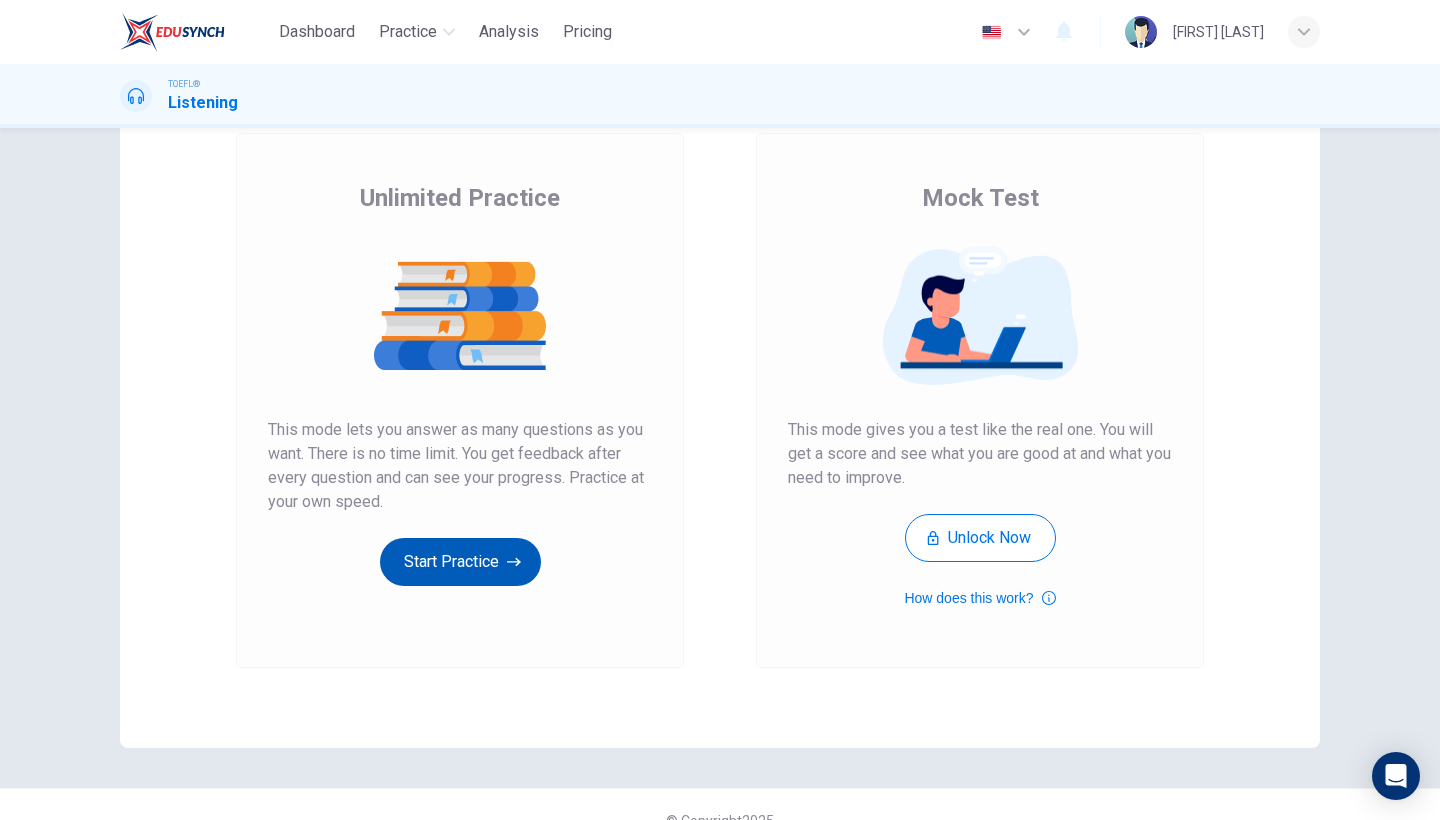 click on "Start Practice" at bounding box center [460, 562] 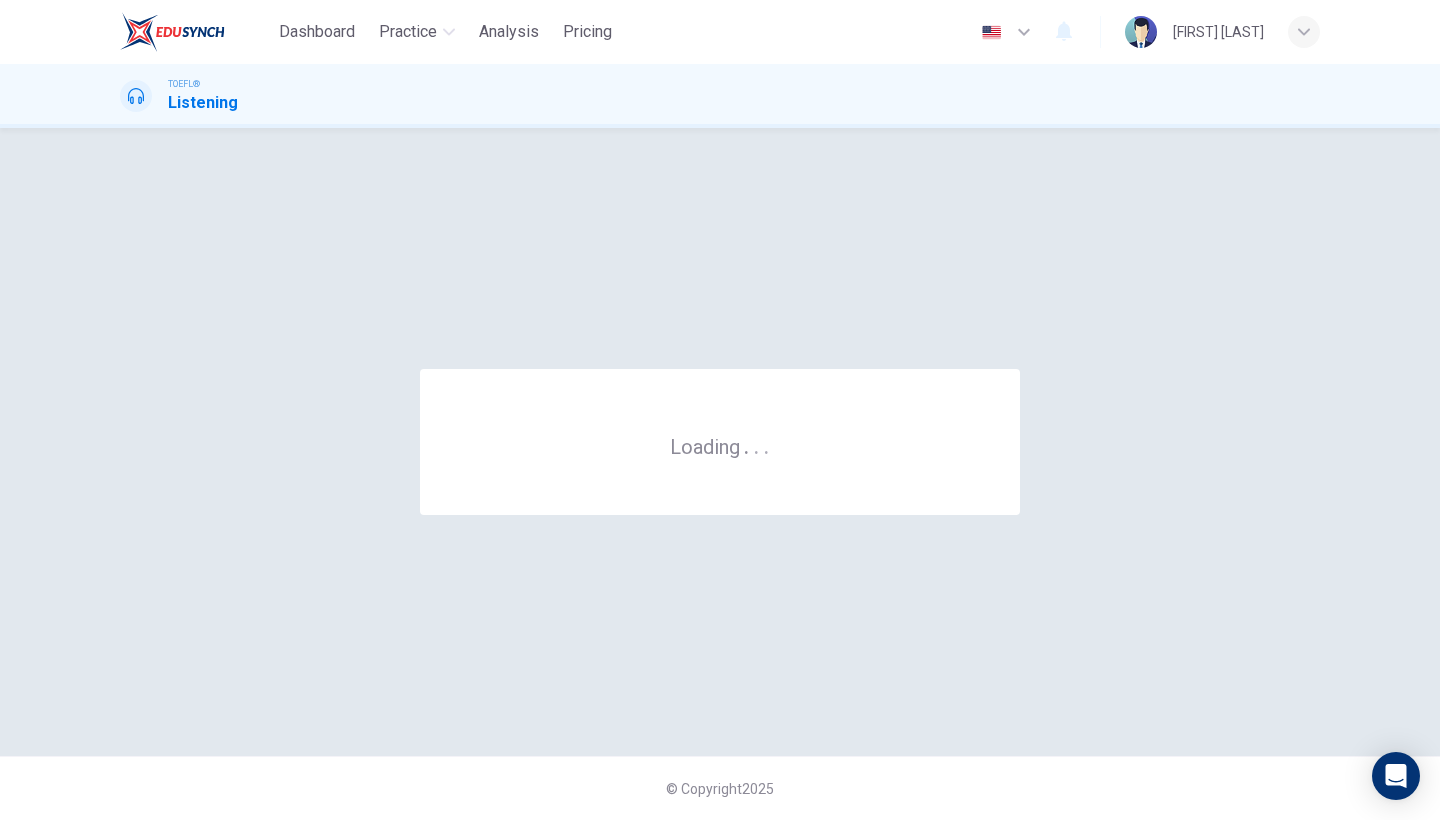 scroll, scrollTop: 0, scrollLeft: 0, axis: both 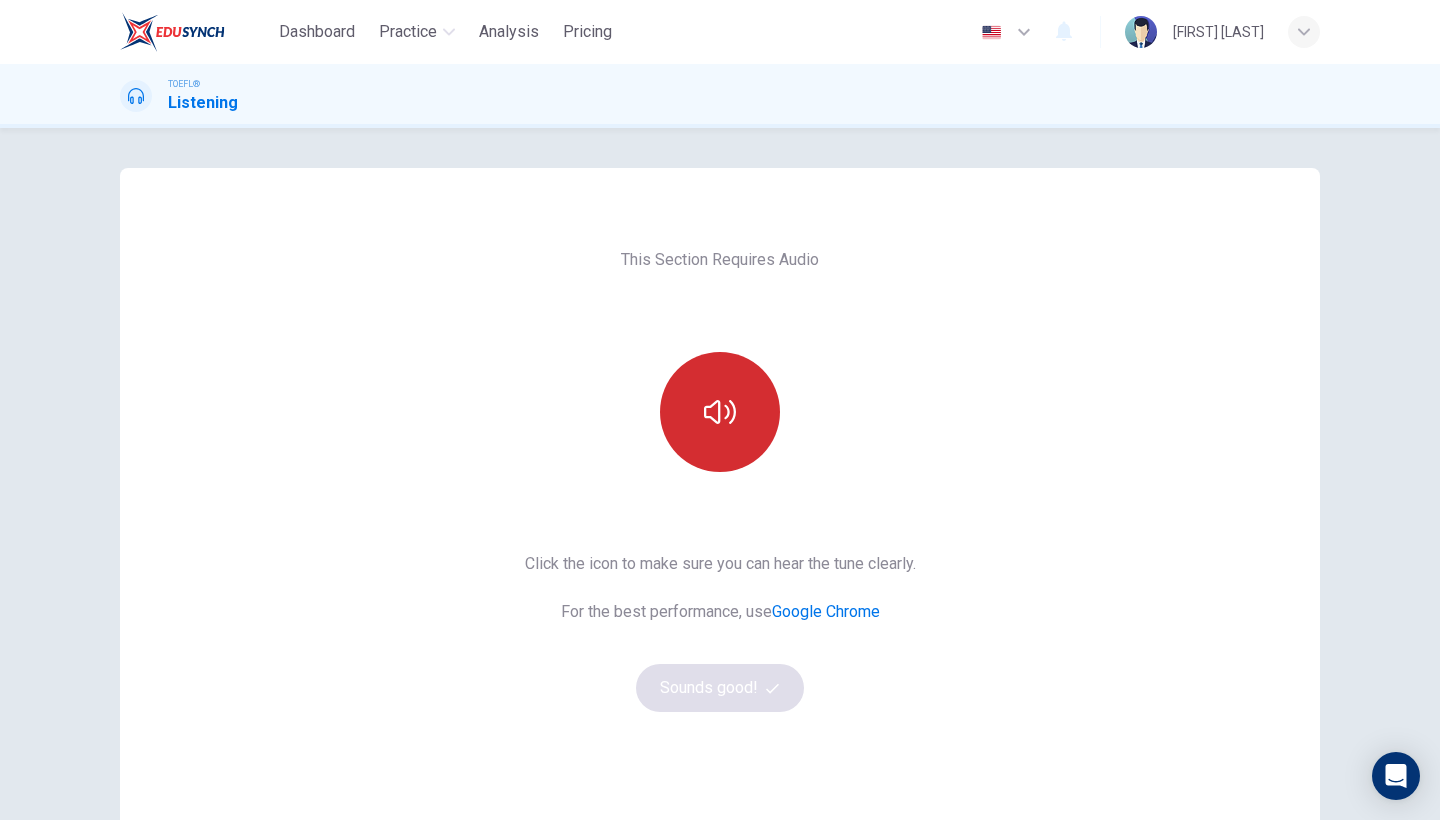 click 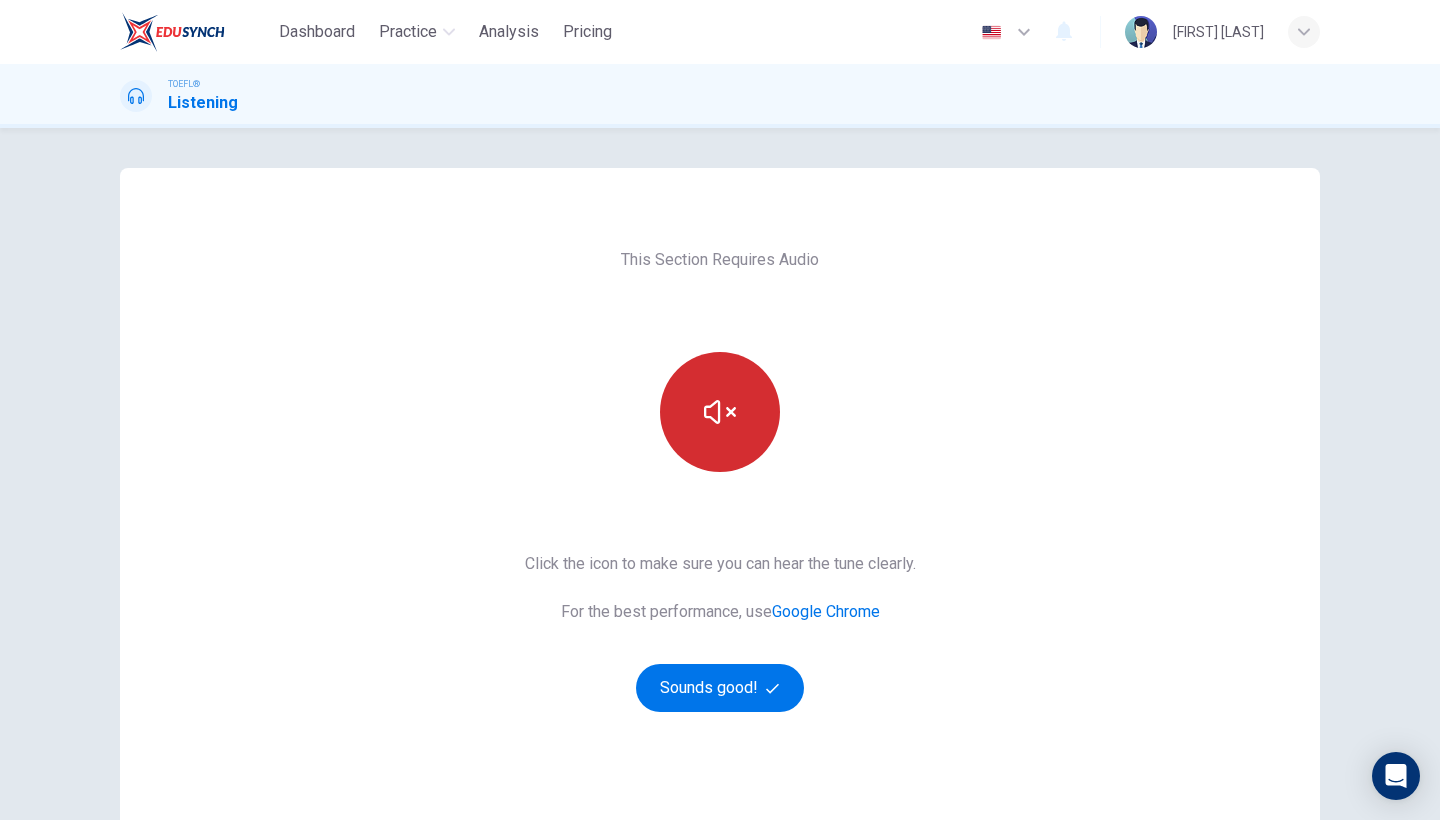 click 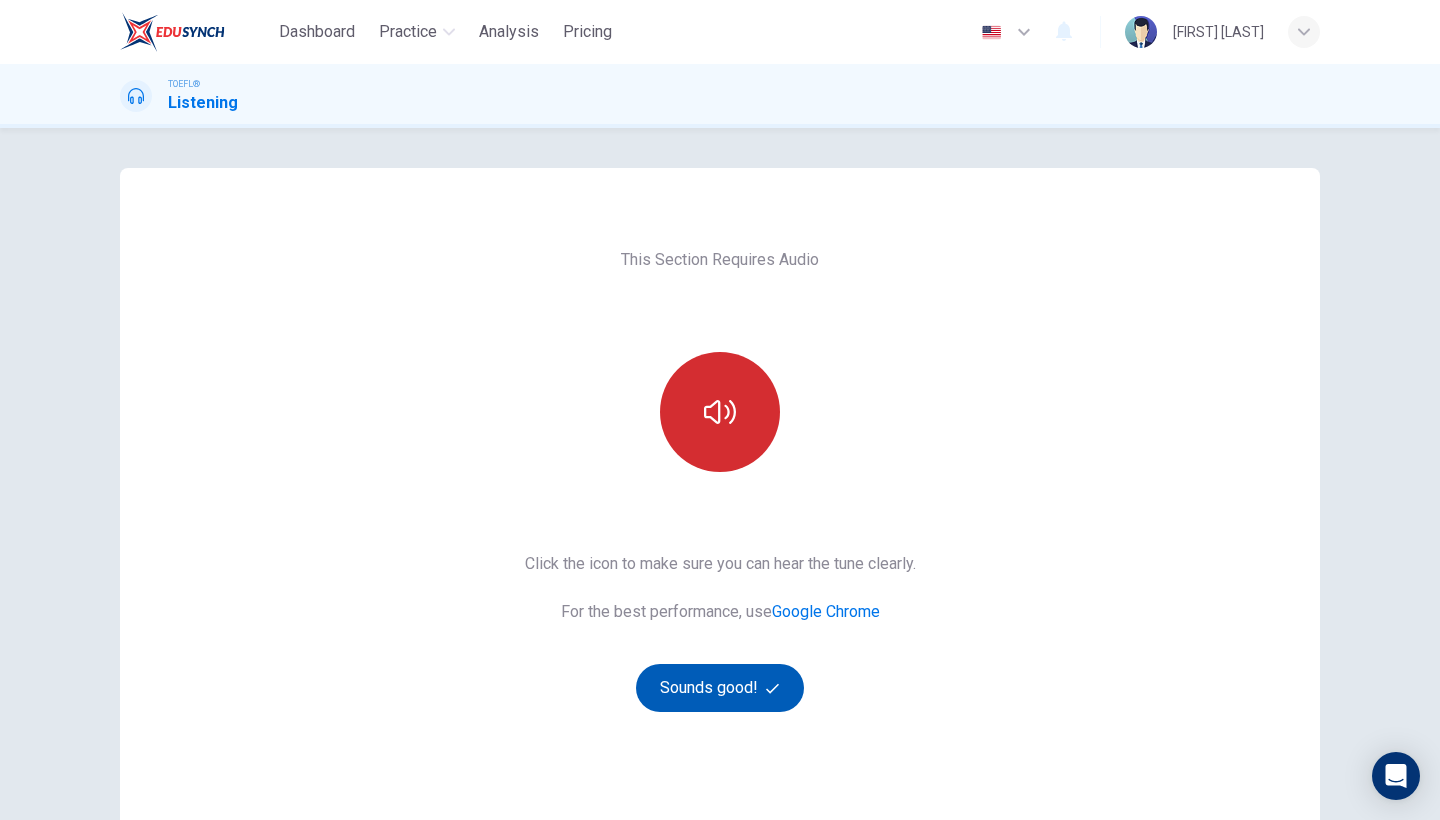 click on "Sounds good!" at bounding box center (720, 688) 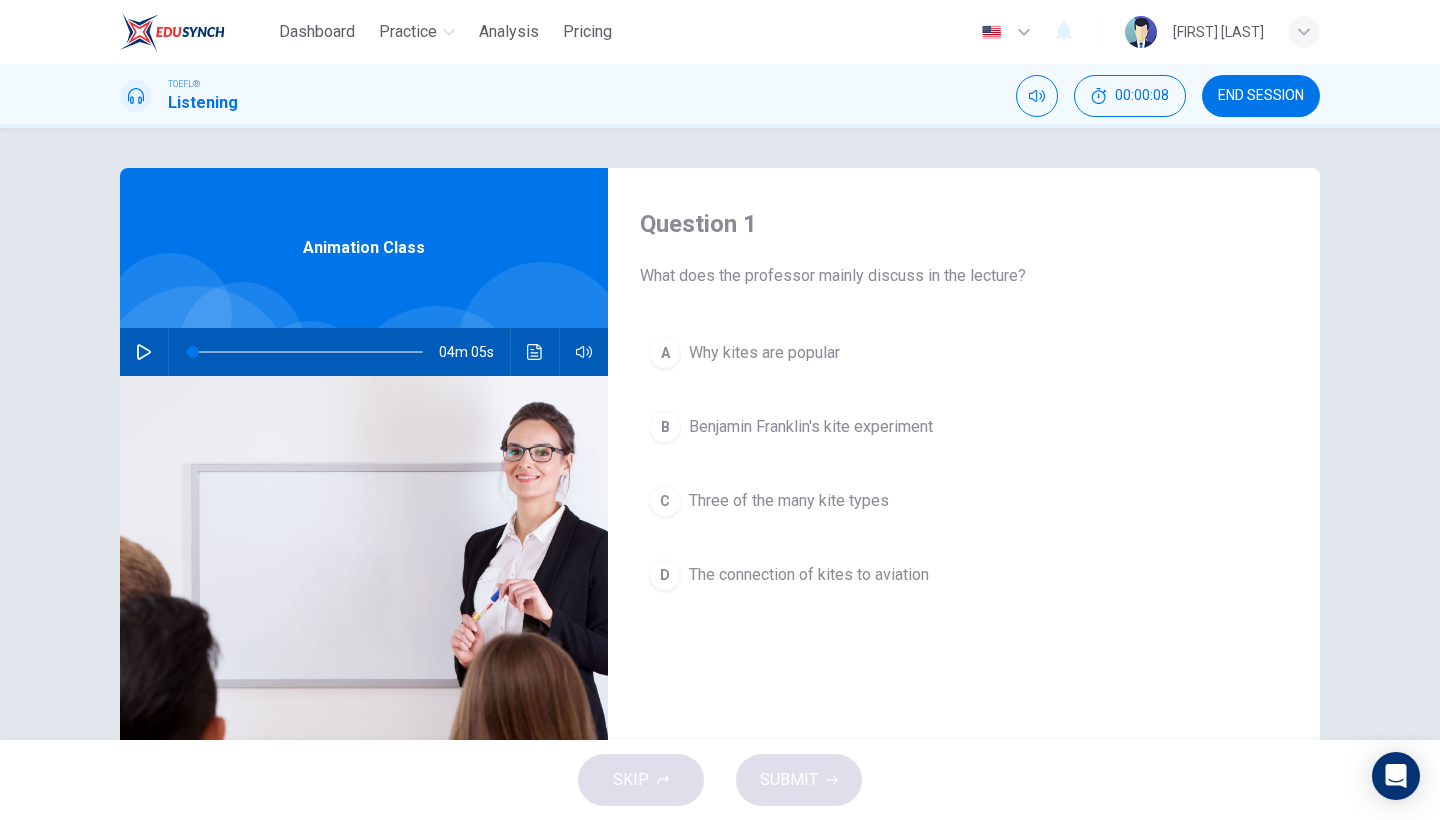 click at bounding box center (144, 352) 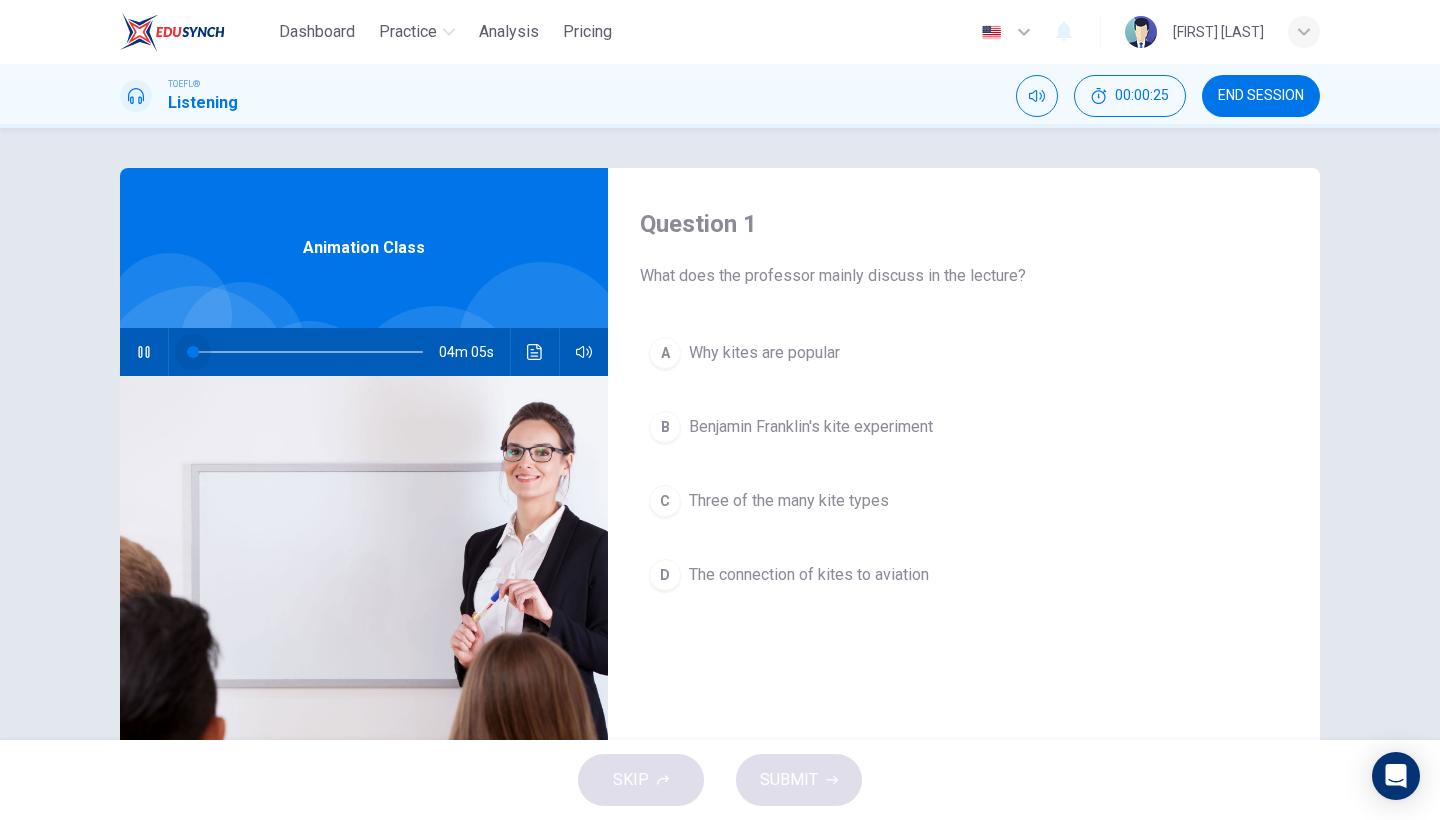 drag, startPoint x: 205, startPoint y: 354, endPoint x: 191, endPoint y: 354, distance: 14 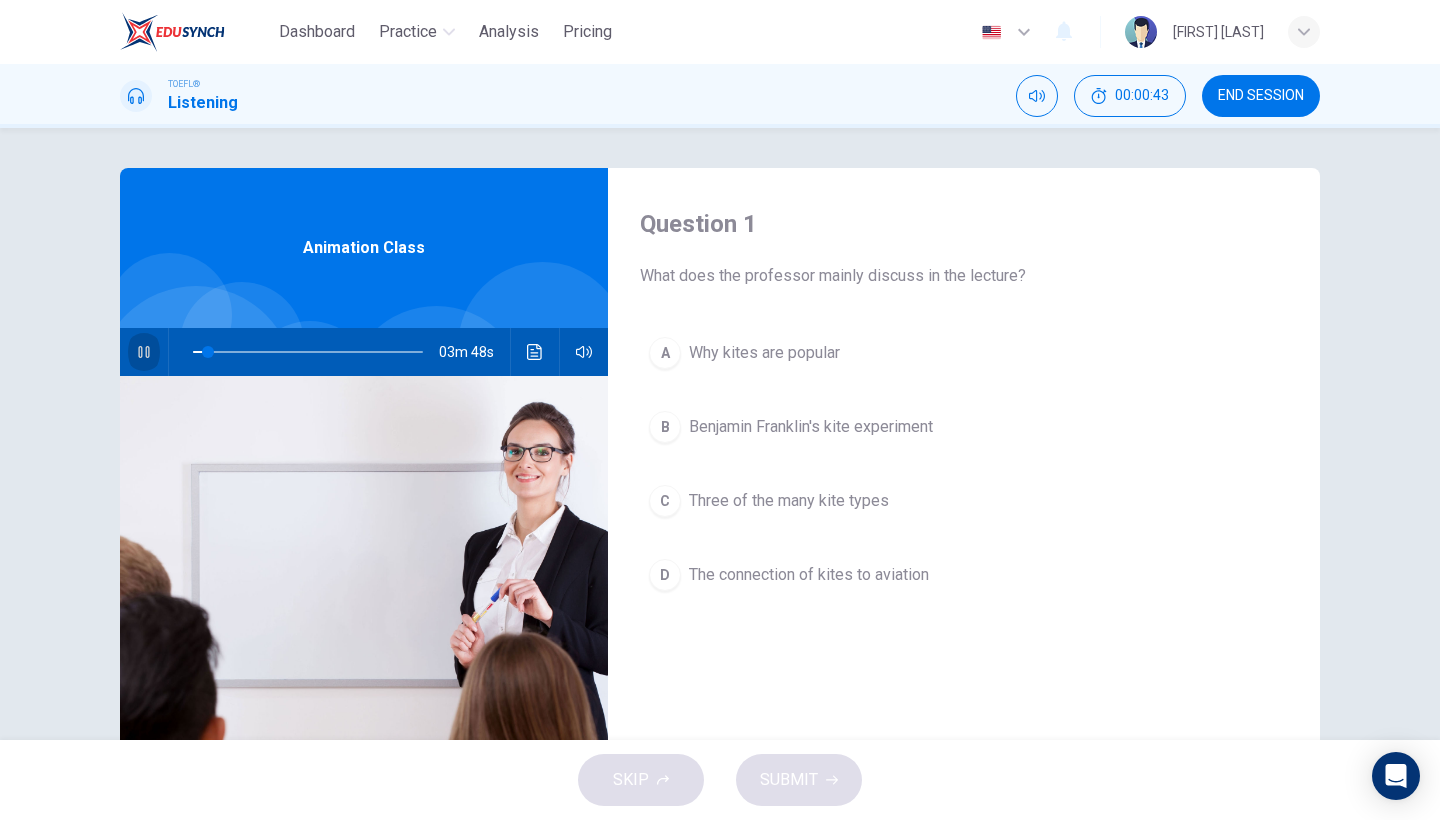 click at bounding box center [144, 352] 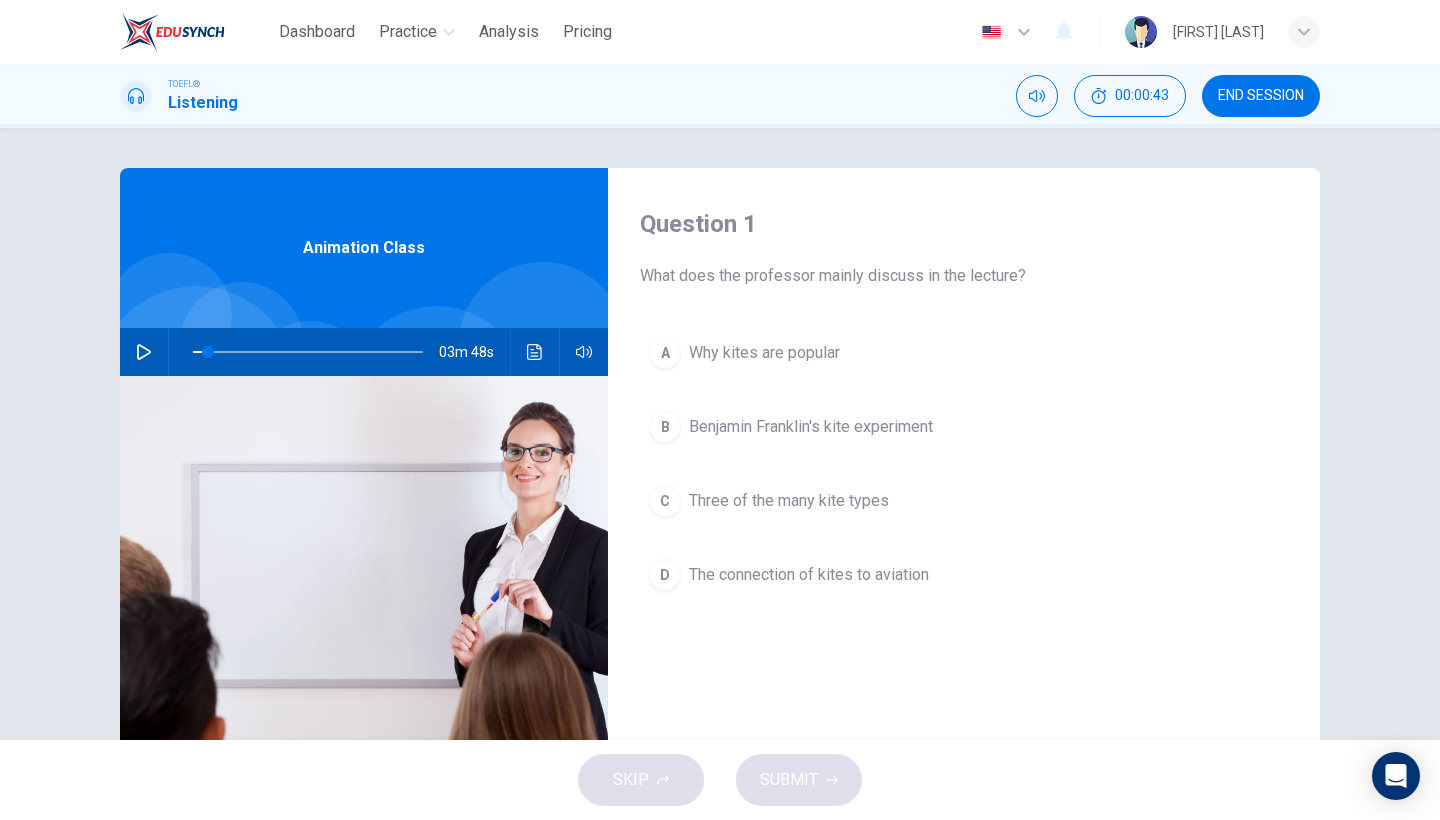 click at bounding box center (144, 352) 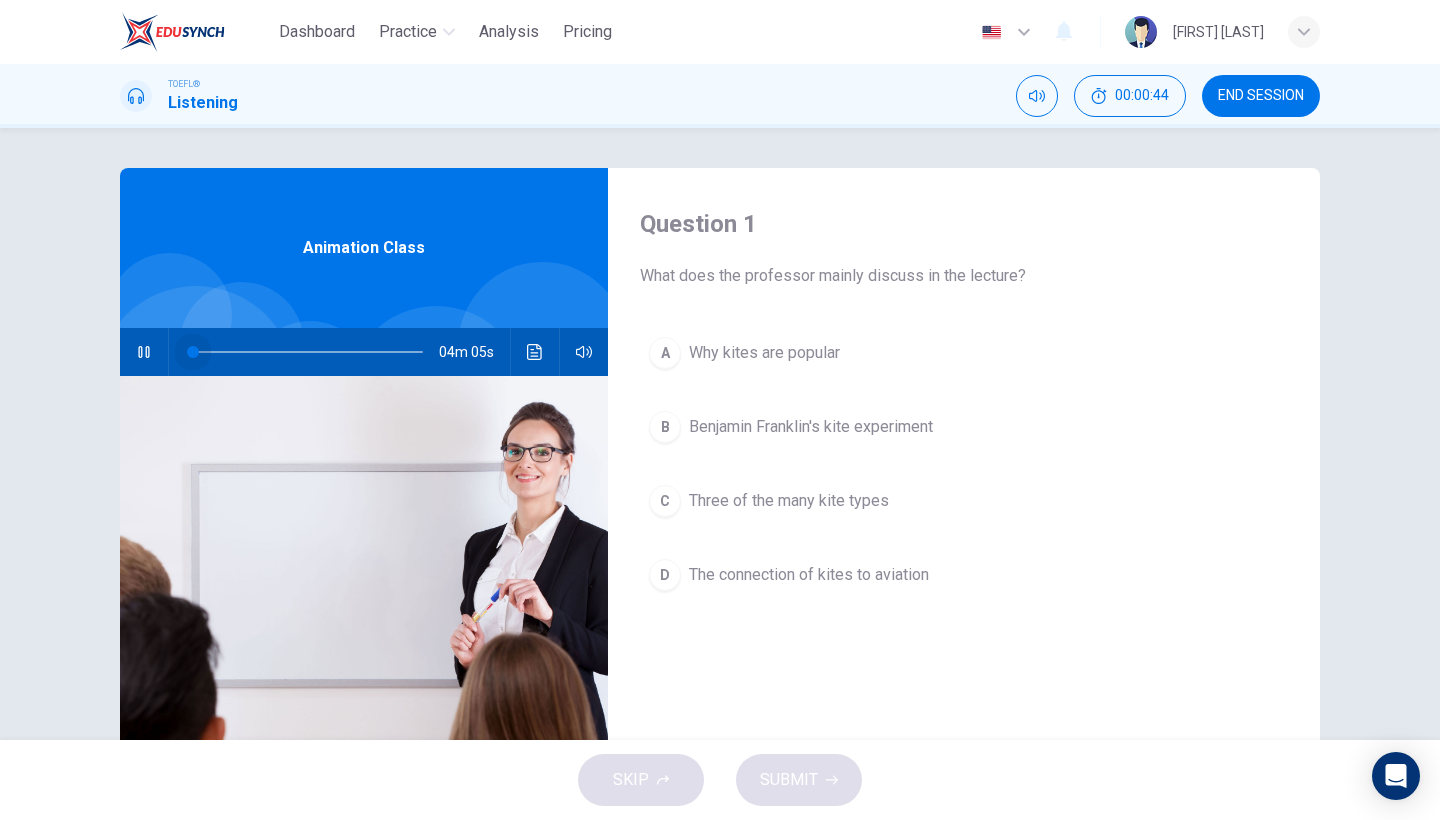 drag, startPoint x: 208, startPoint y: 354, endPoint x: 182, endPoint y: 359, distance: 26.476404 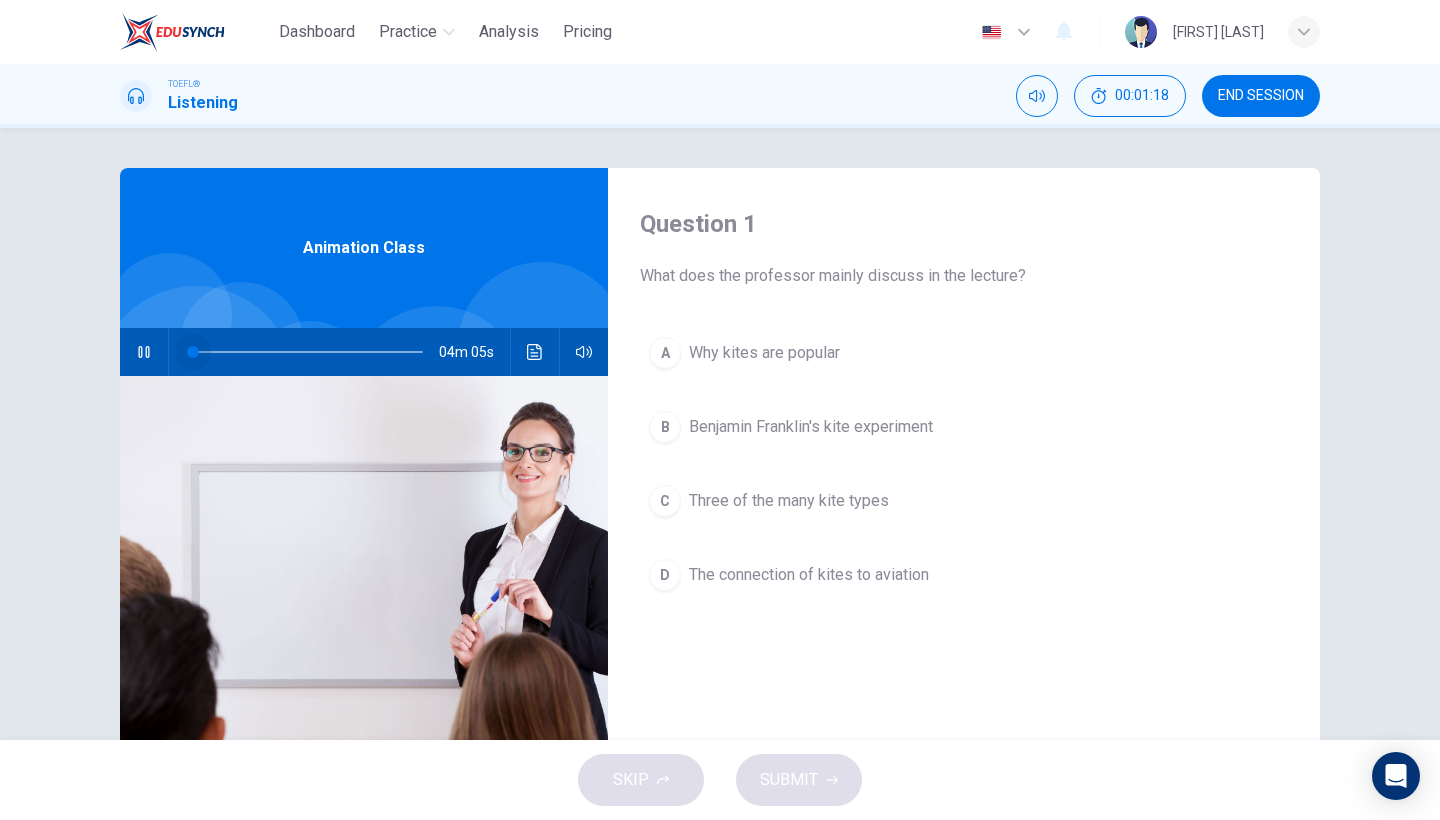 drag, startPoint x: 219, startPoint y: 357, endPoint x: 147, endPoint y: 371, distance: 73.34848 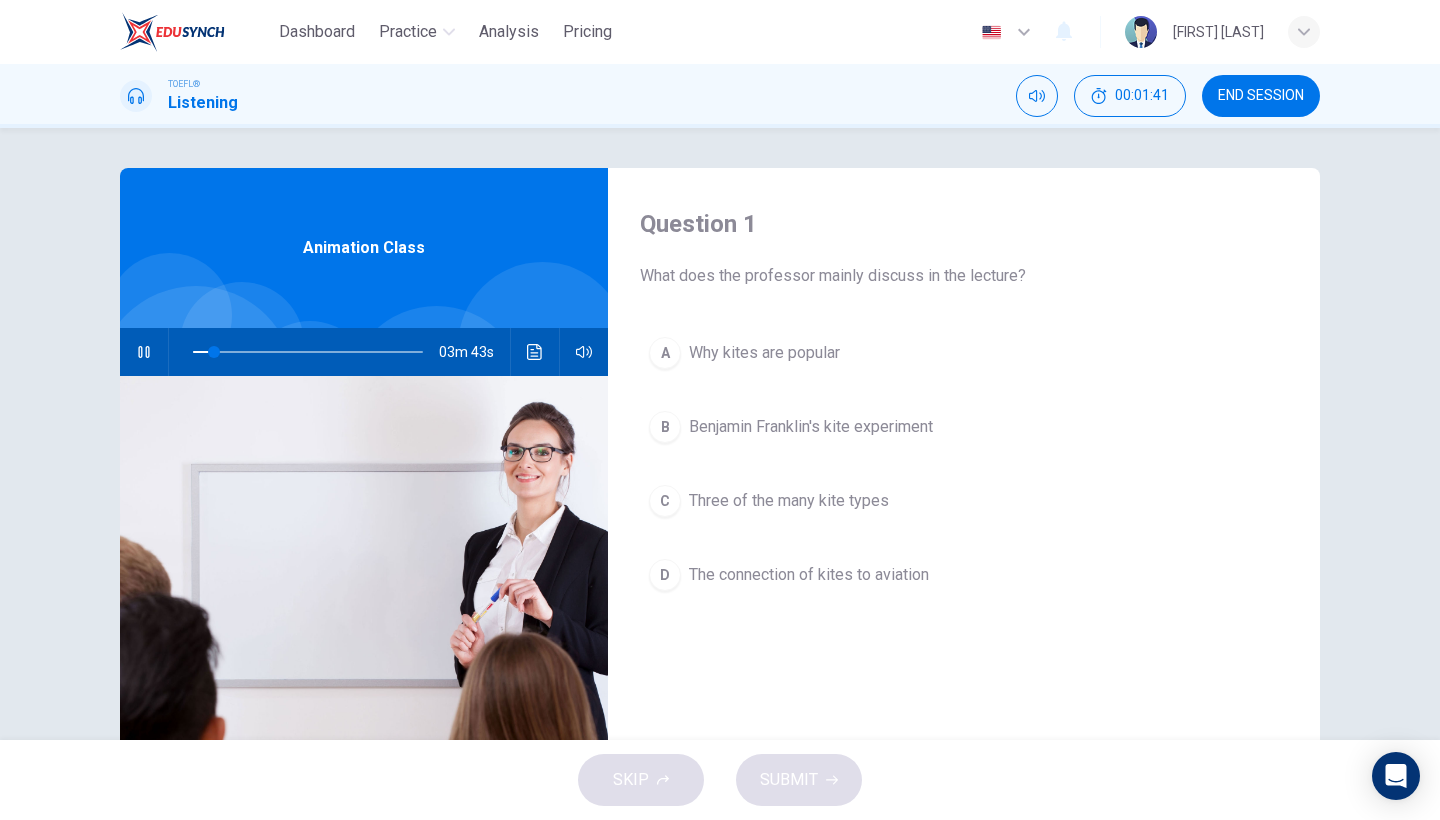 click on "Three of the many kite types" at bounding box center [789, 501] 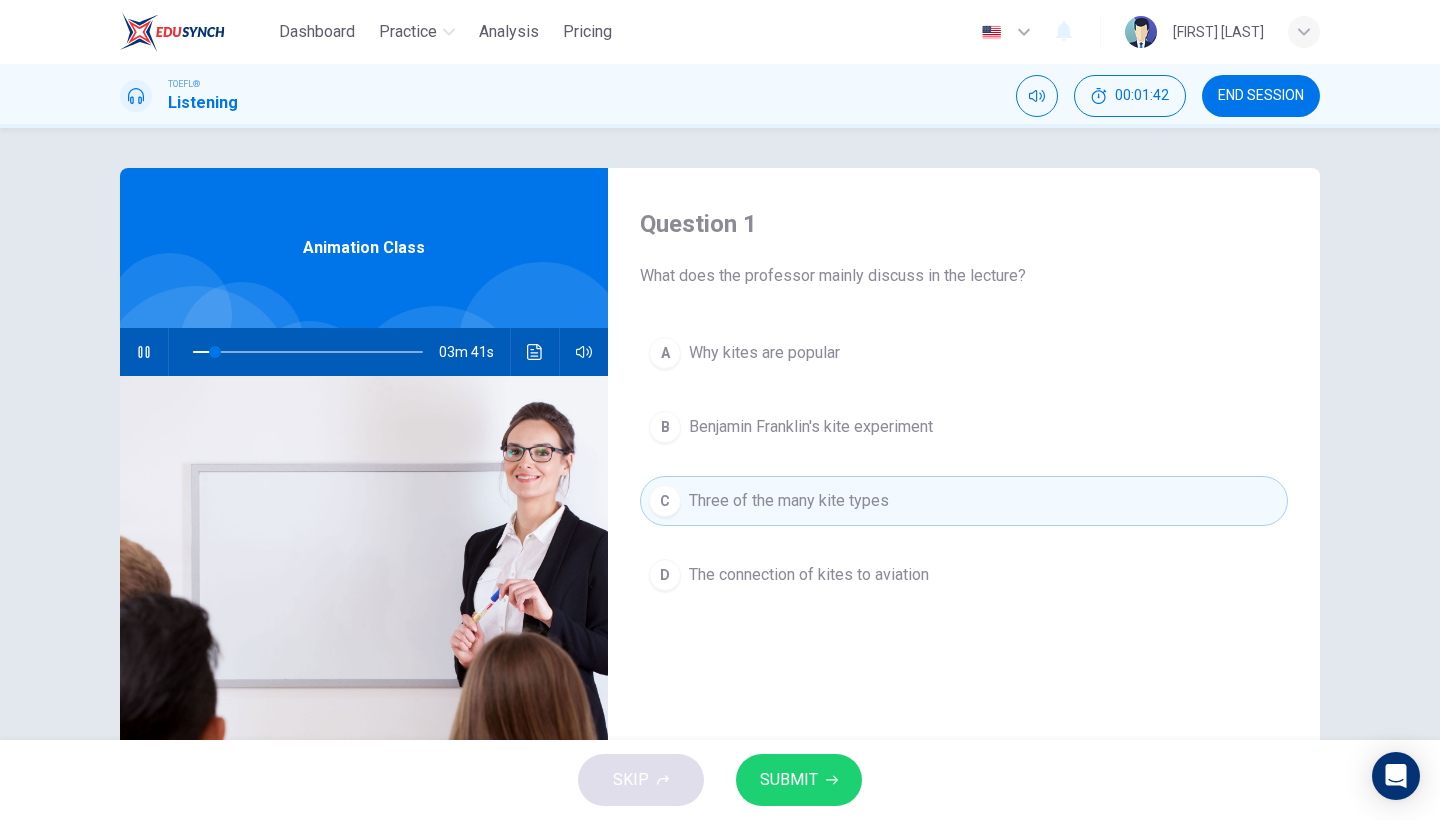 click on "SUBMIT" at bounding box center (789, 780) 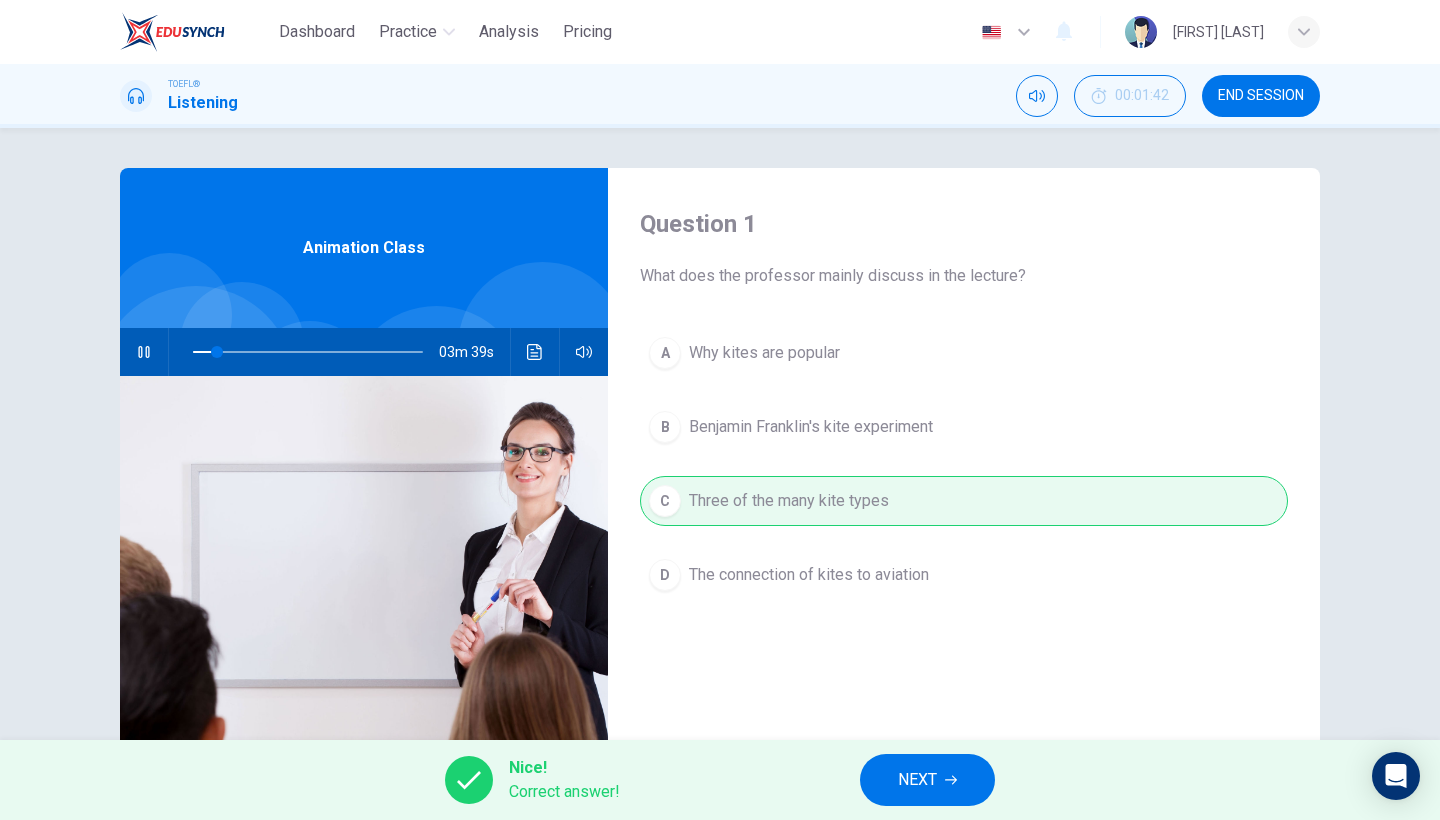 click on "NEXT" at bounding box center (927, 780) 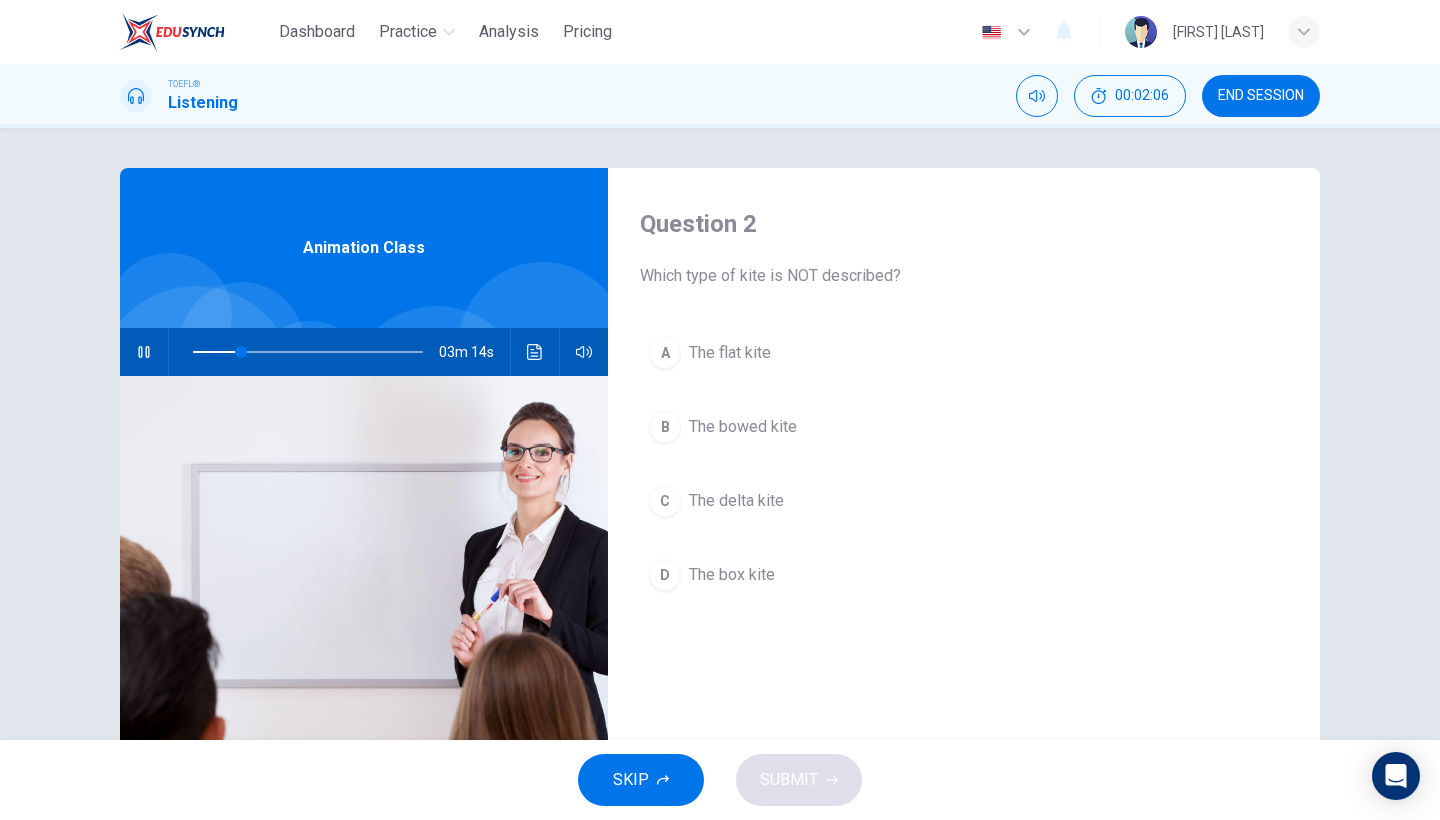 click 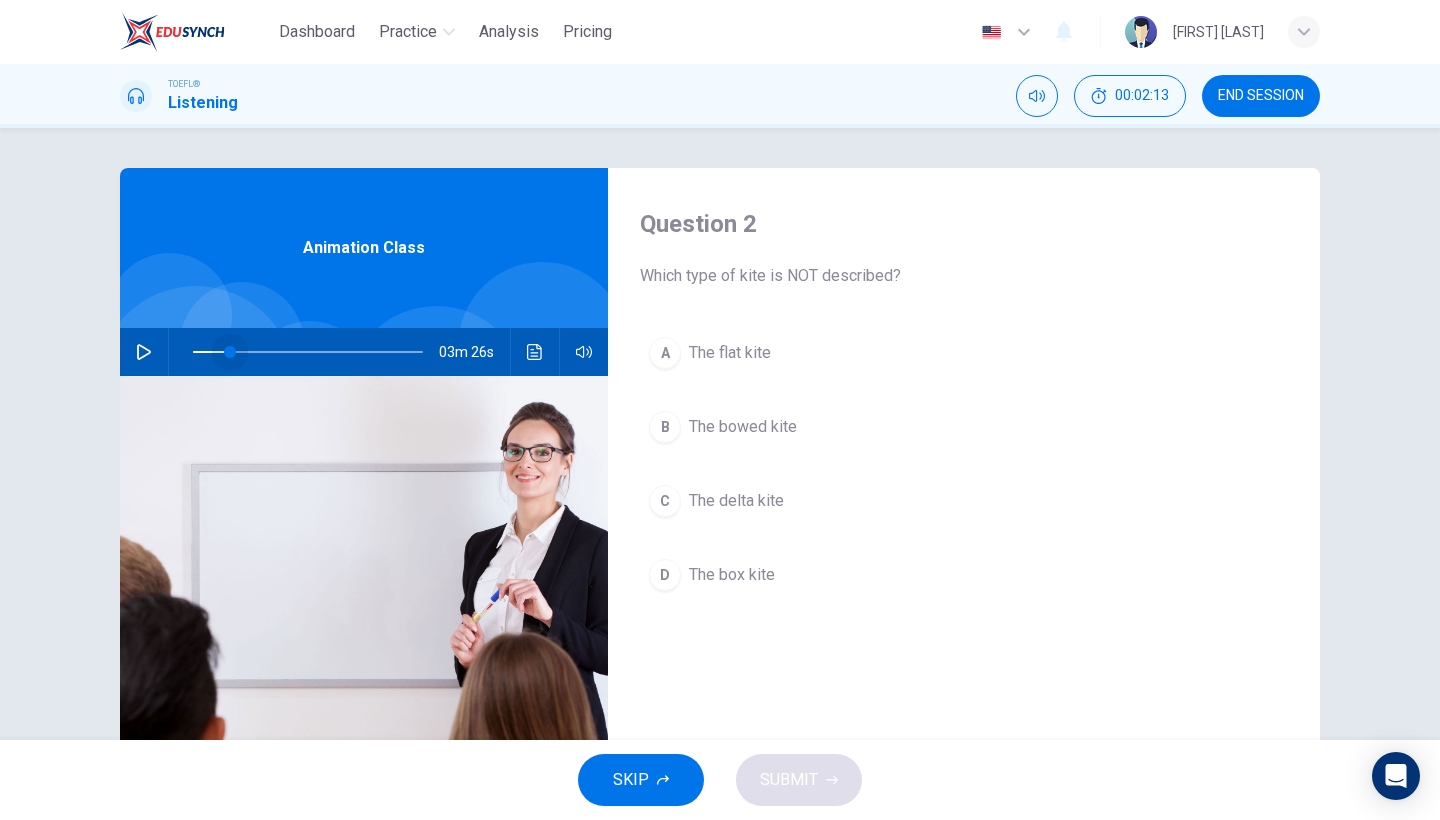 drag, startPoint x: 246, startPoint y: 365, endPoint x: 222, endPoint y: 368, distance: 24.186773 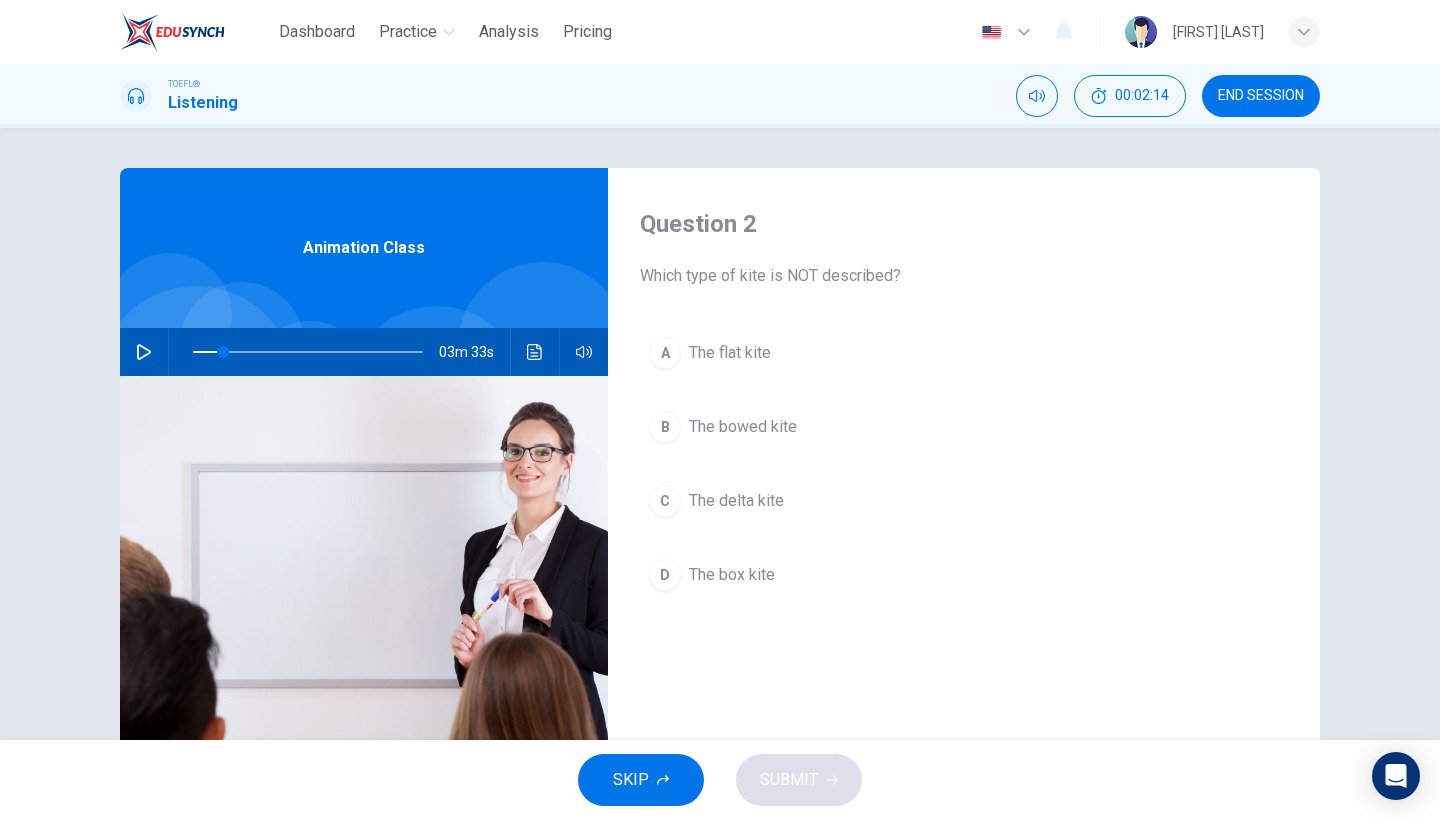 click 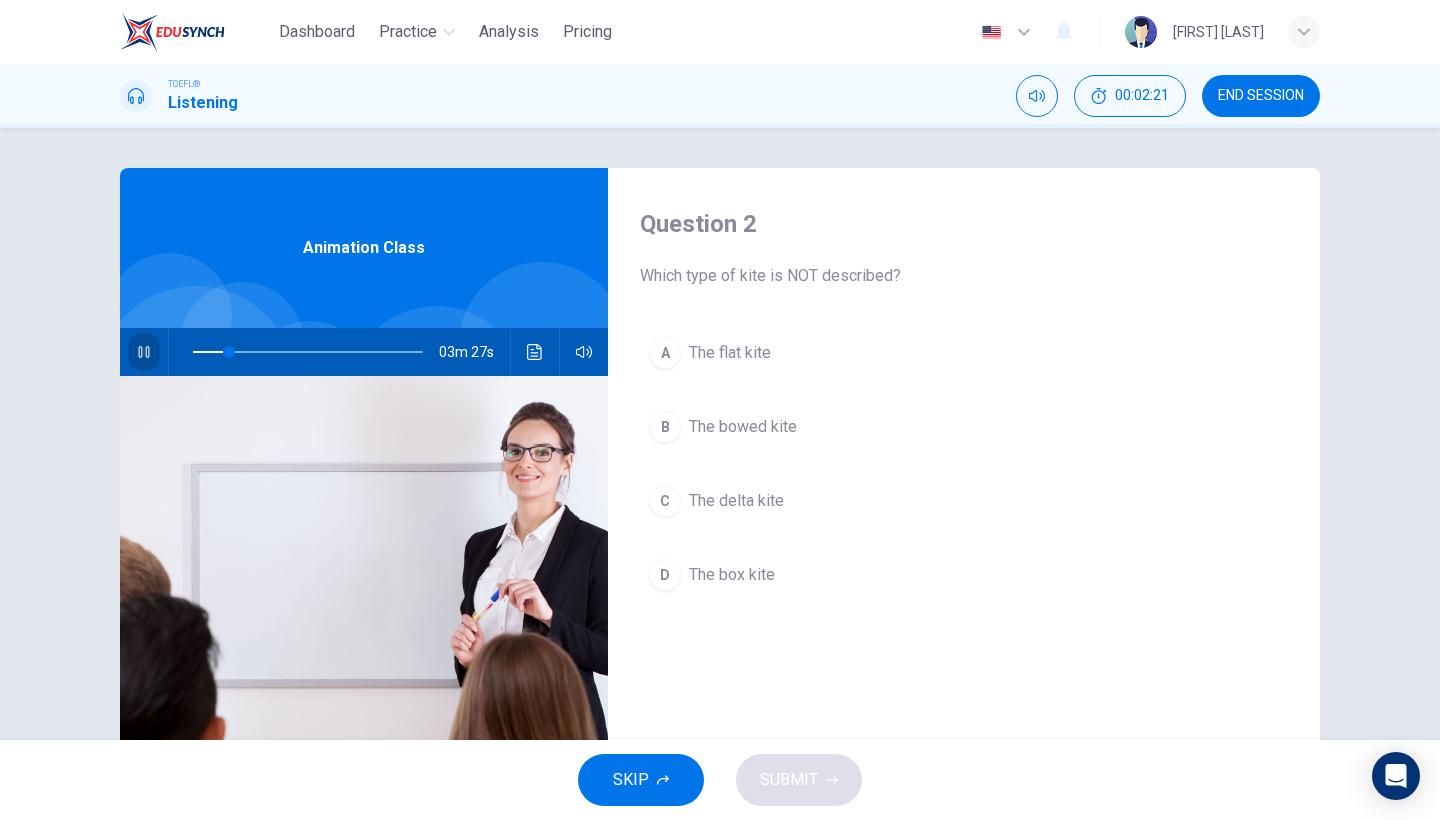 click 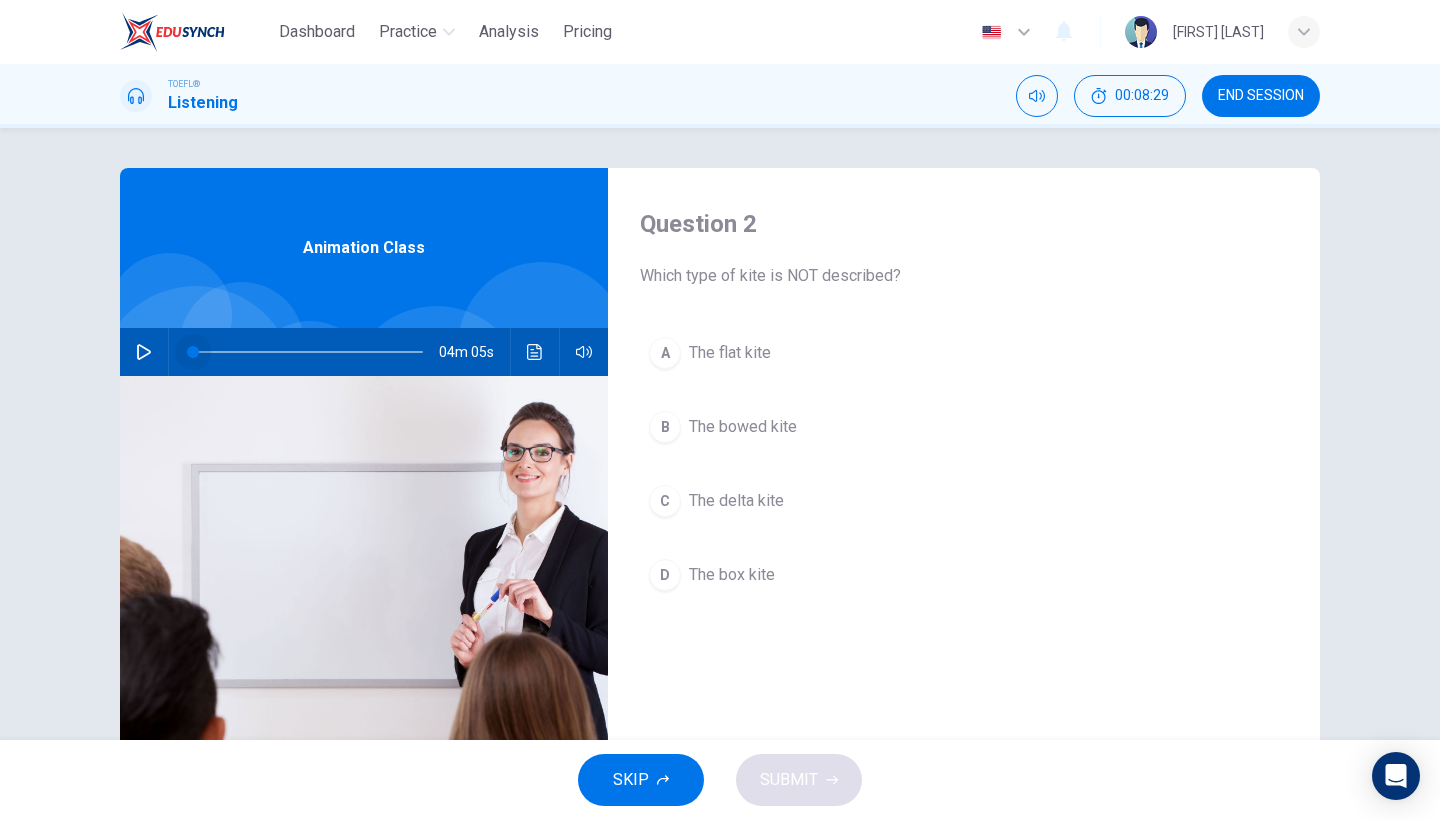 drag, startPoint x: 220, startPoint y: 352, endPoint x: 184, endPoint y: 365, distance: 38.27532 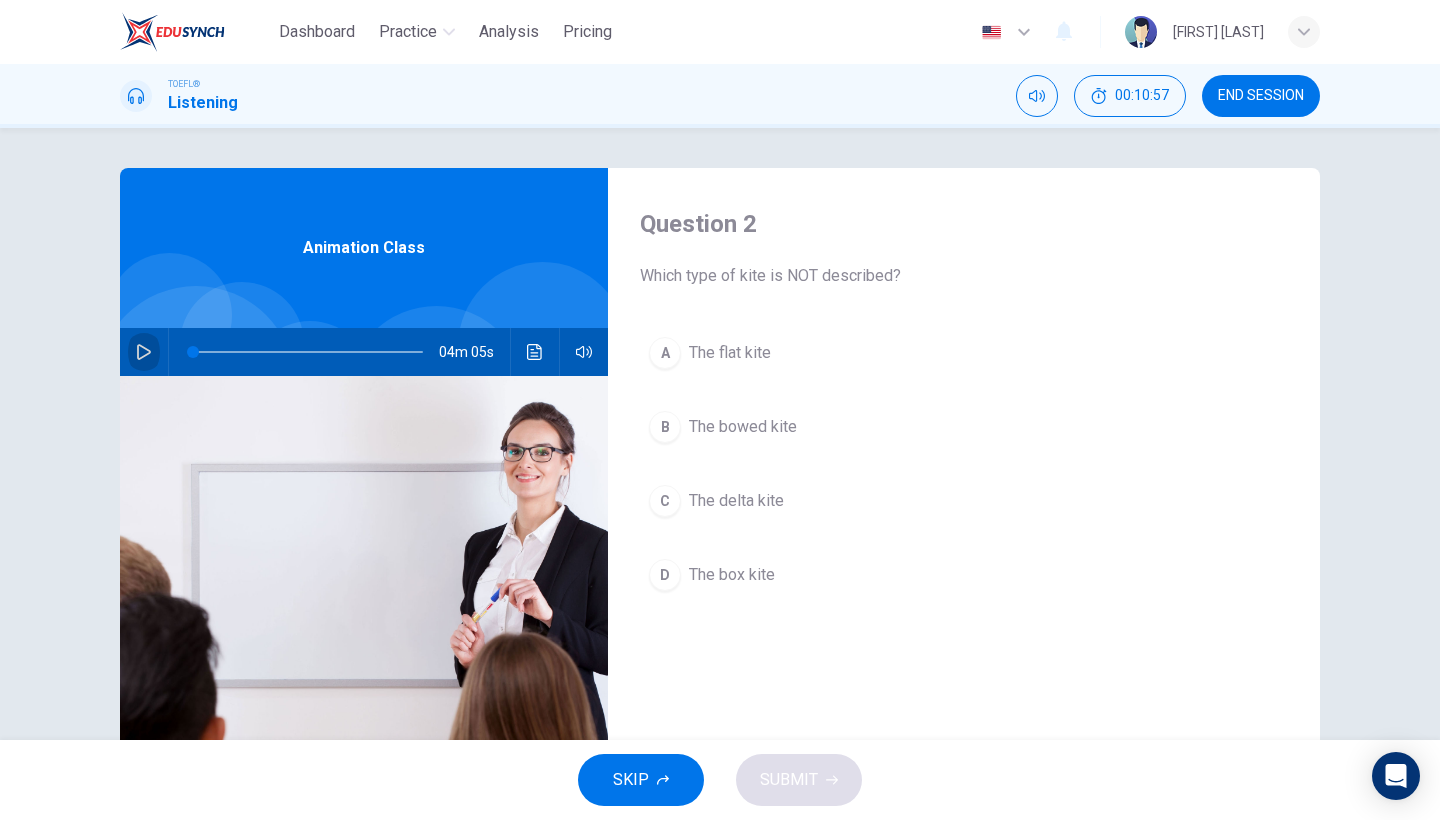click at bounding box center [144, 352] 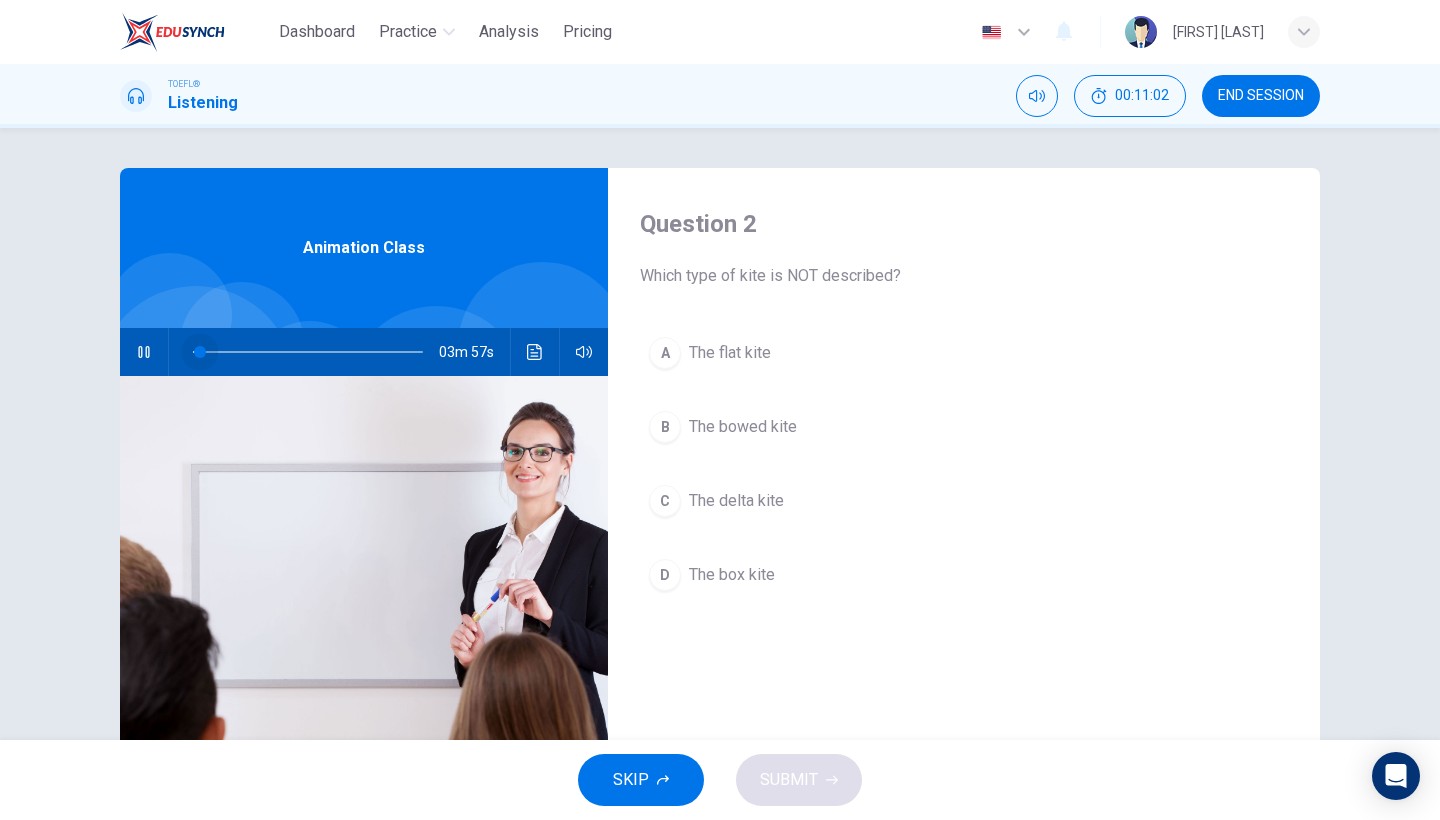 click at bounding box center [200, 352] 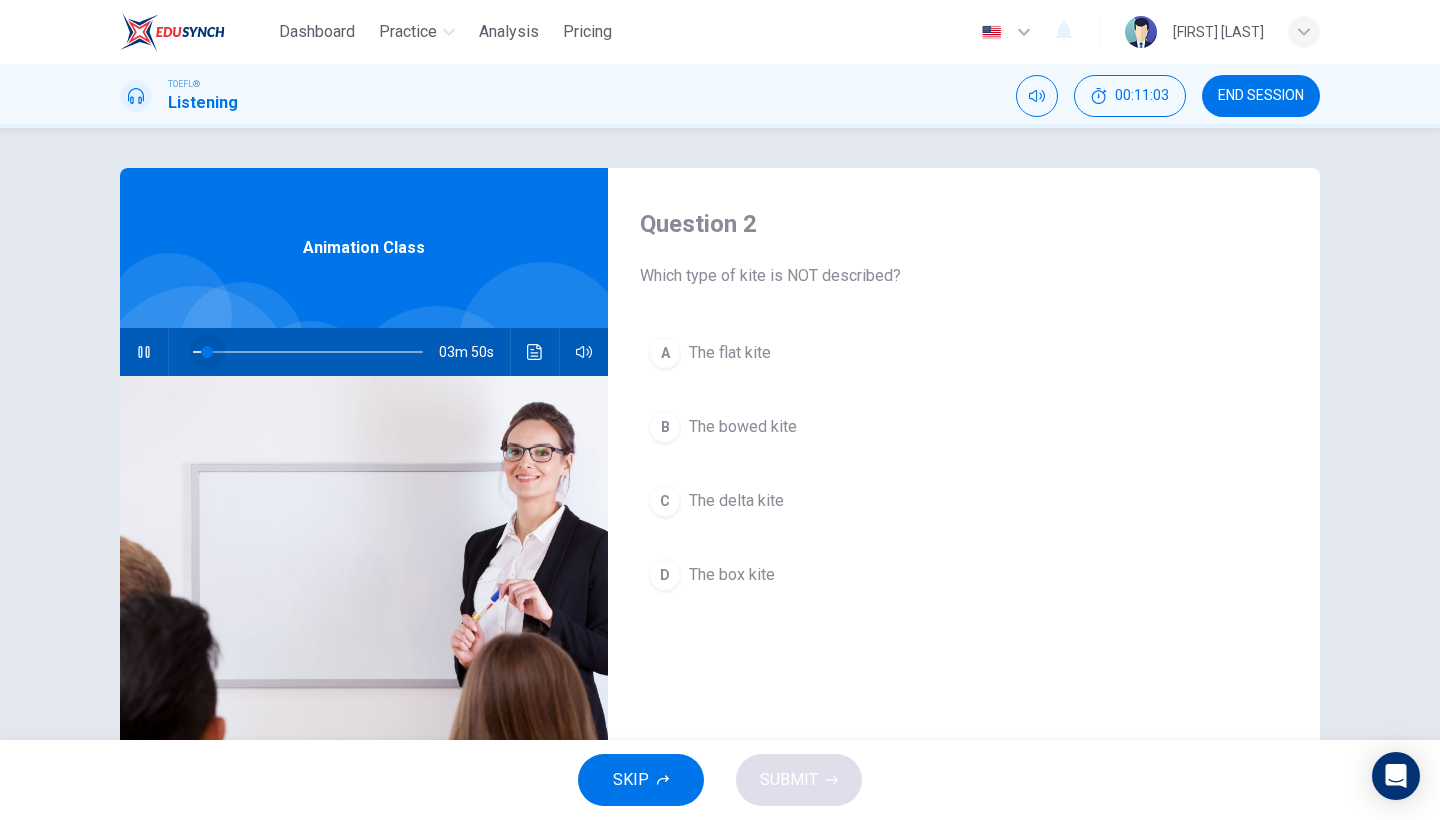 click at bounding box center [207, 352] 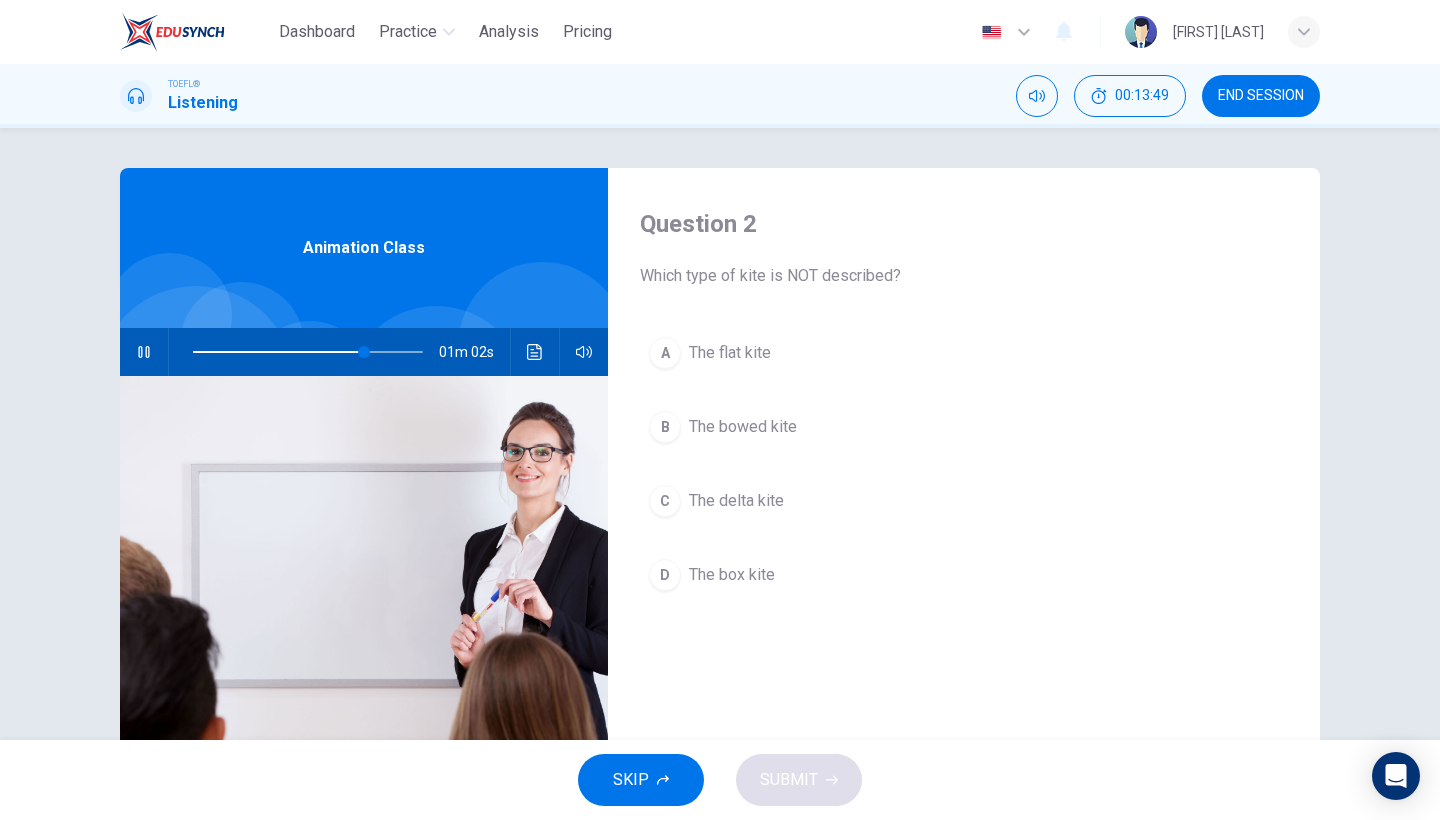 click on "C" at bounding box center [665, 501] 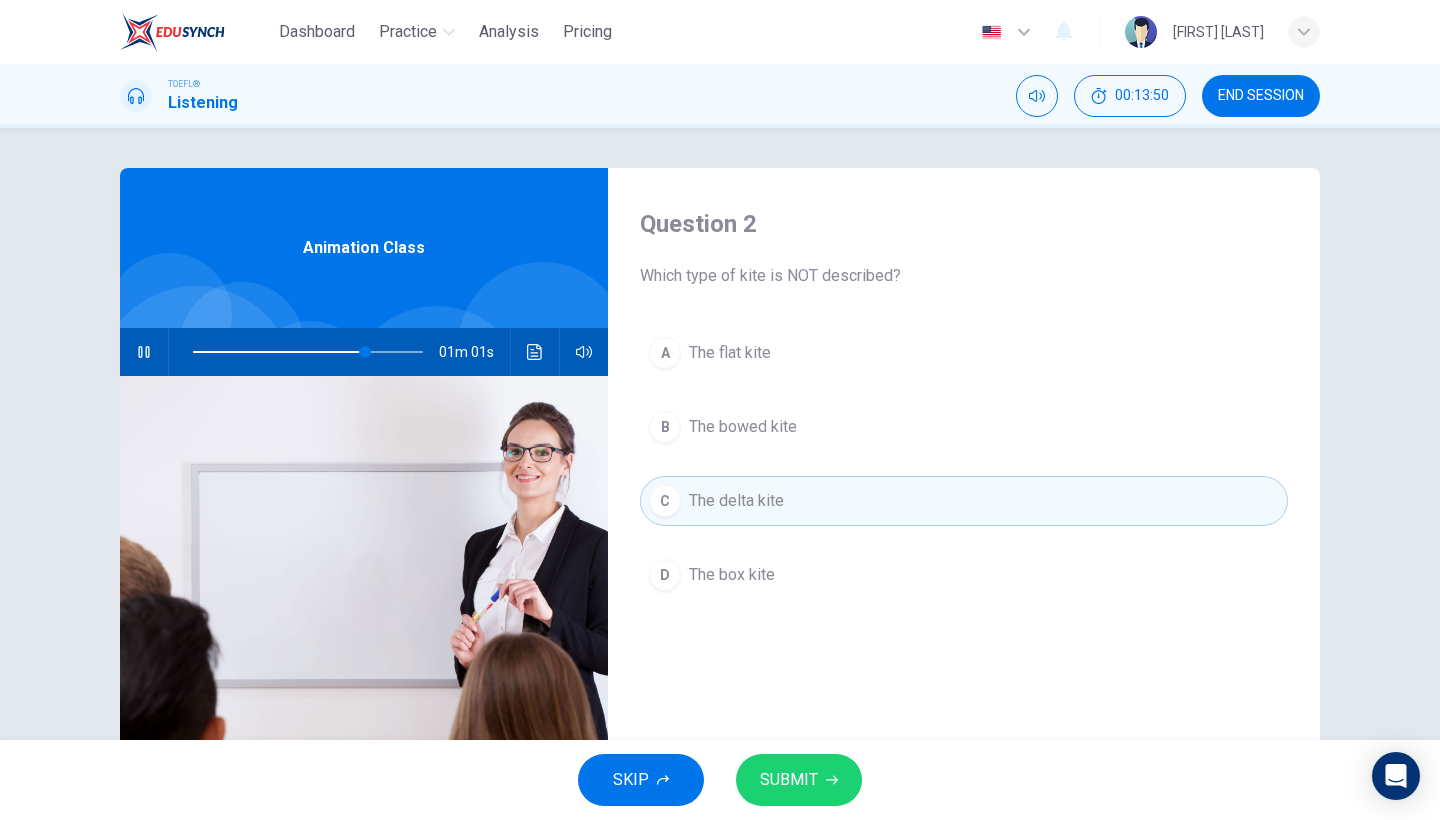 click on "SUBMIT" at bounding box center (789, 780) 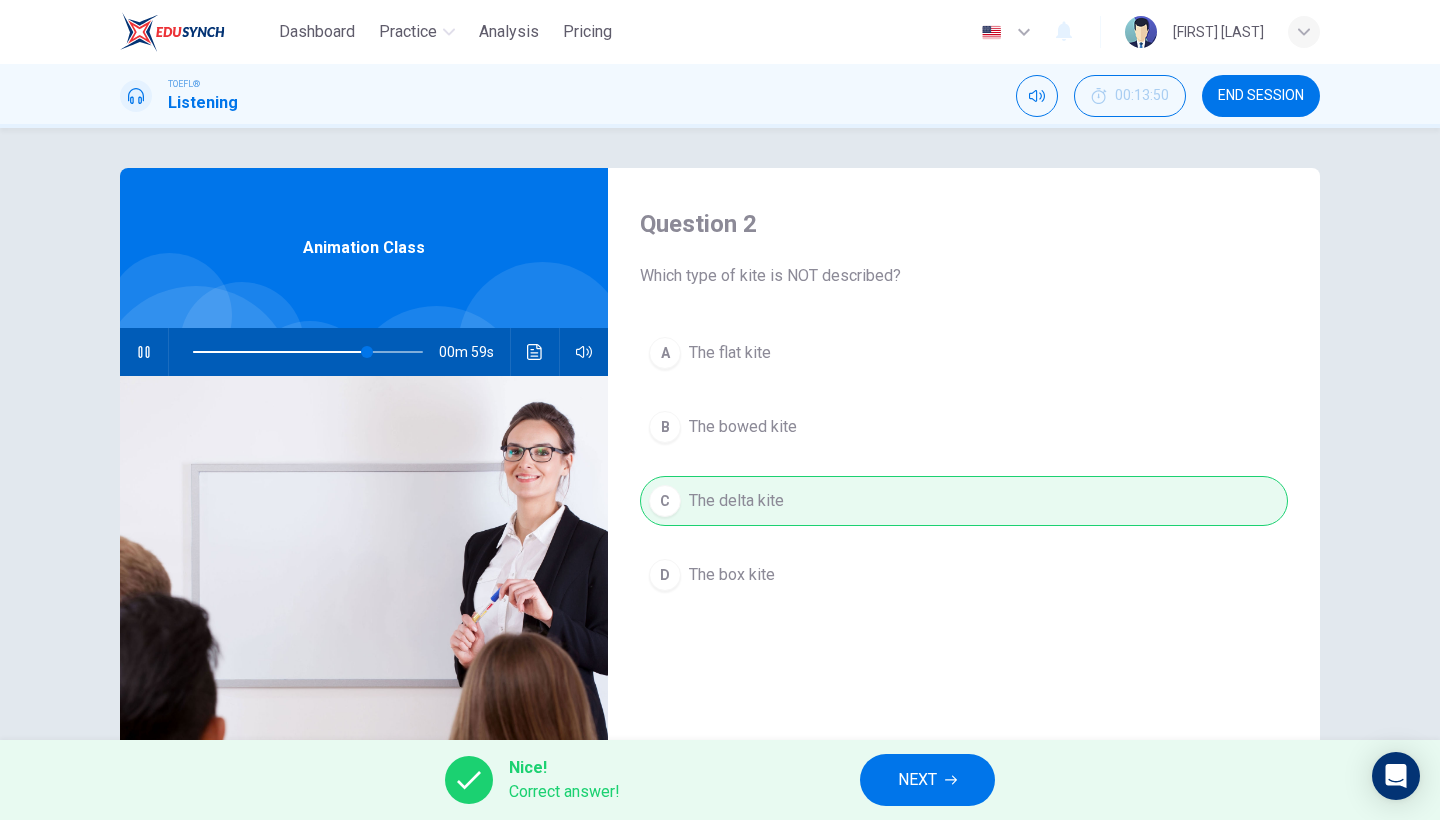 click on "NEXT" at bounding box center (927, 780) 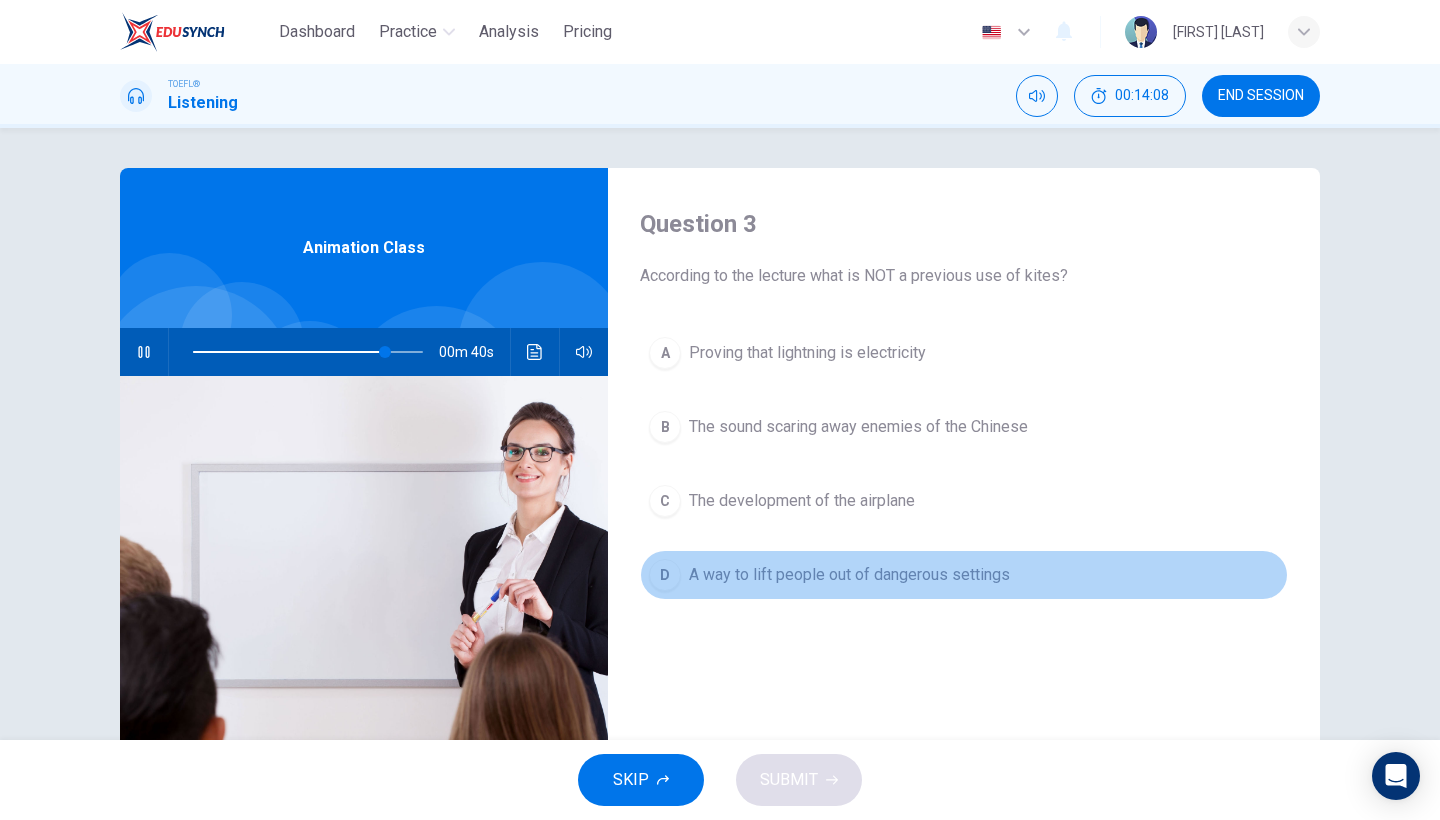 click on "A way to lift people out of dangerous settings" at bounding box center [849, 575] 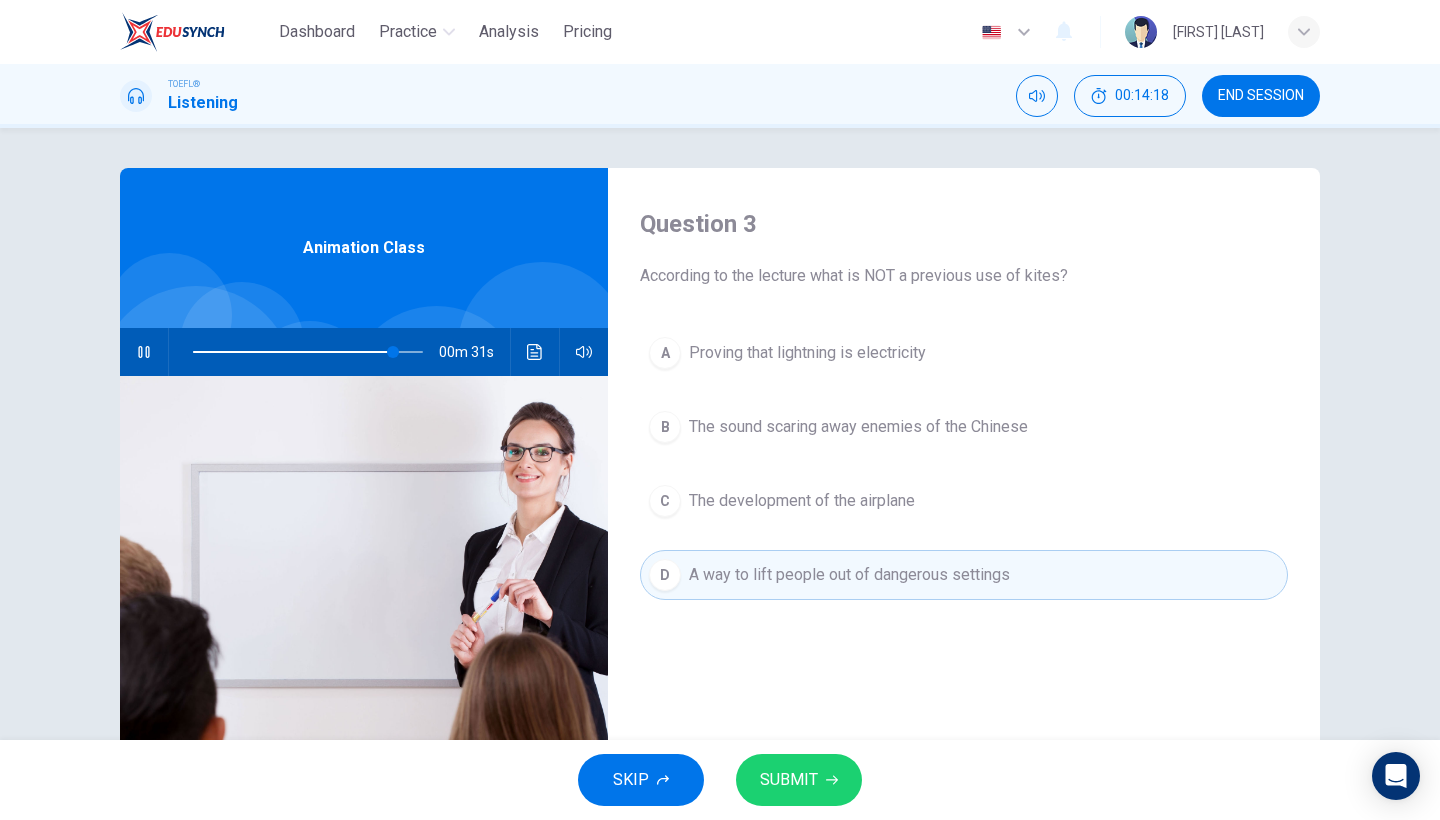 click on "SUBMIT" at bounding box center [789, 780] 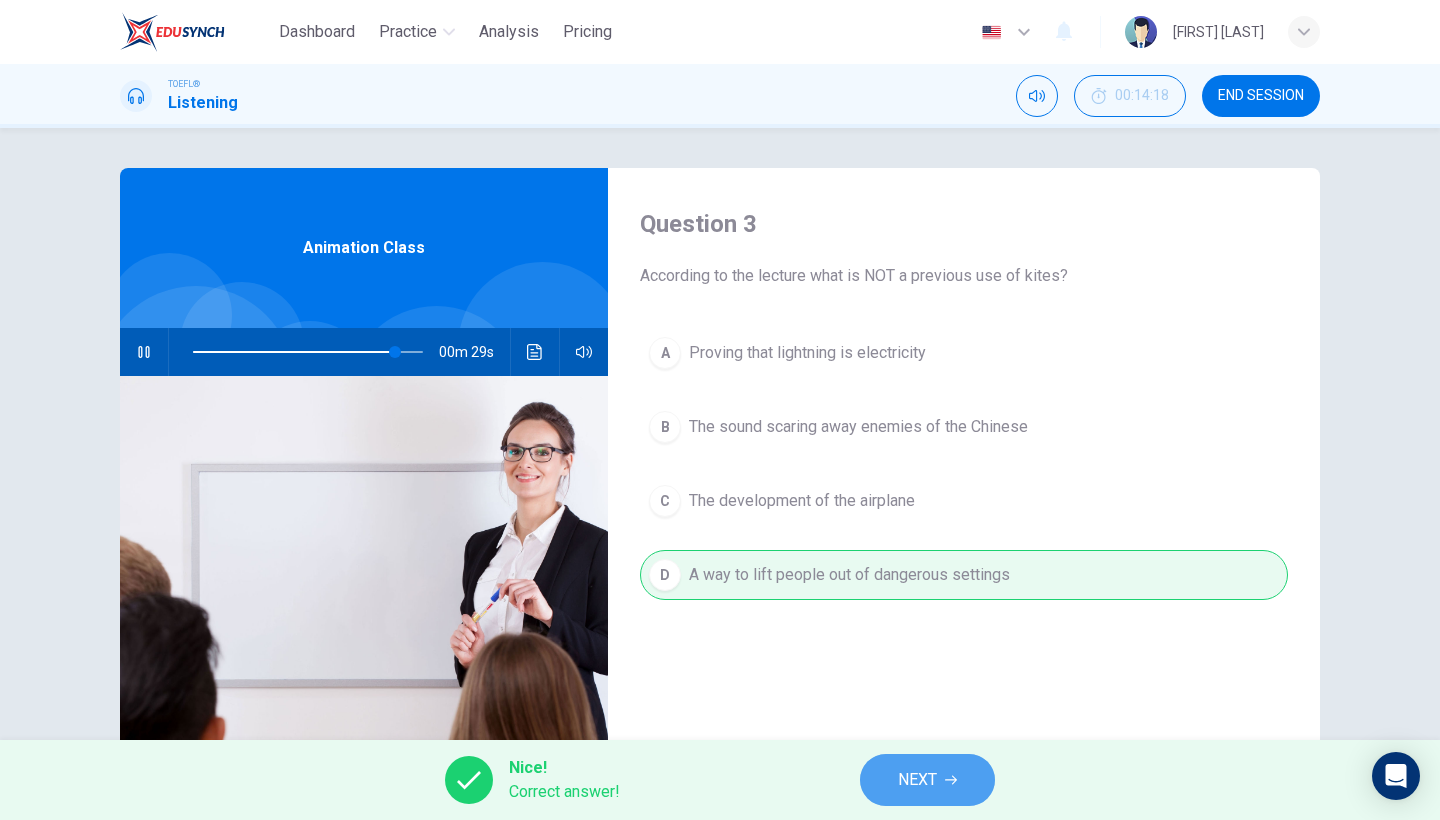 click on "NEXT" at bounding box center (927, 780) 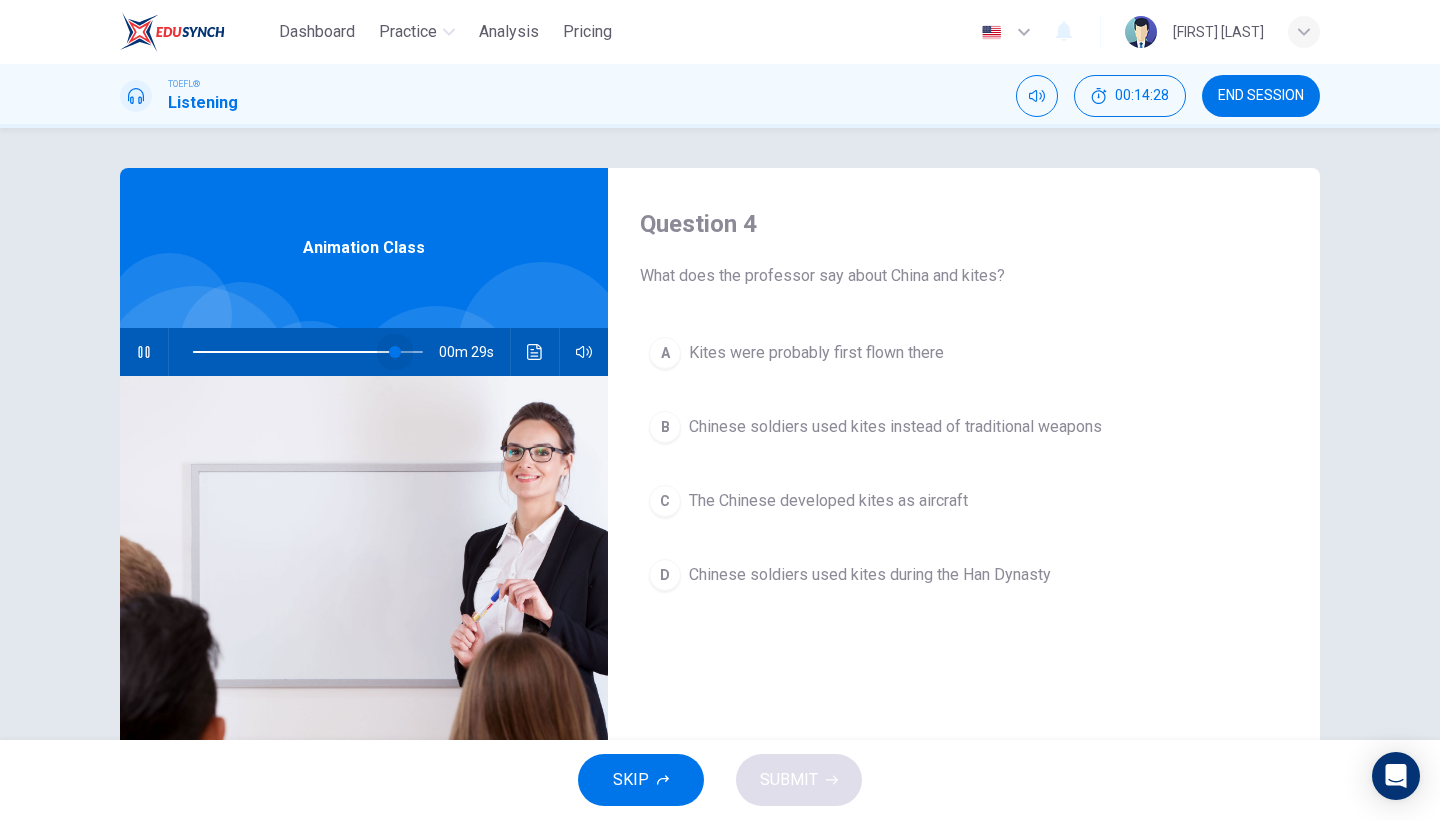 drag, startPoint x: 400, startPoint y: 350, endPoint x: 309, endPoint y: 350, distance: 91 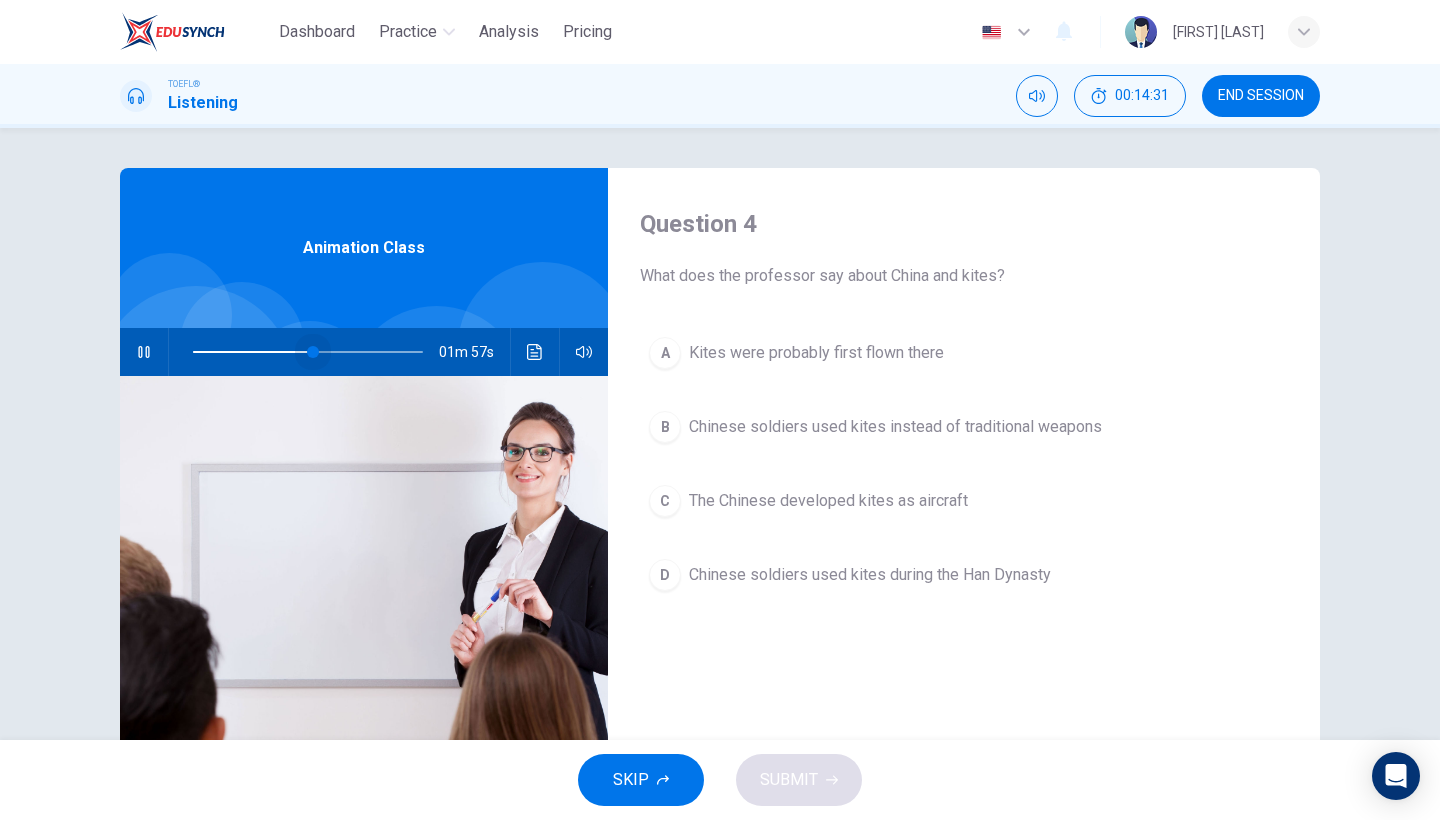 drag, startPoint x: 312, startPoint y: 352, endPoint x: 334, endPoint y: 353, distance: 22.022715 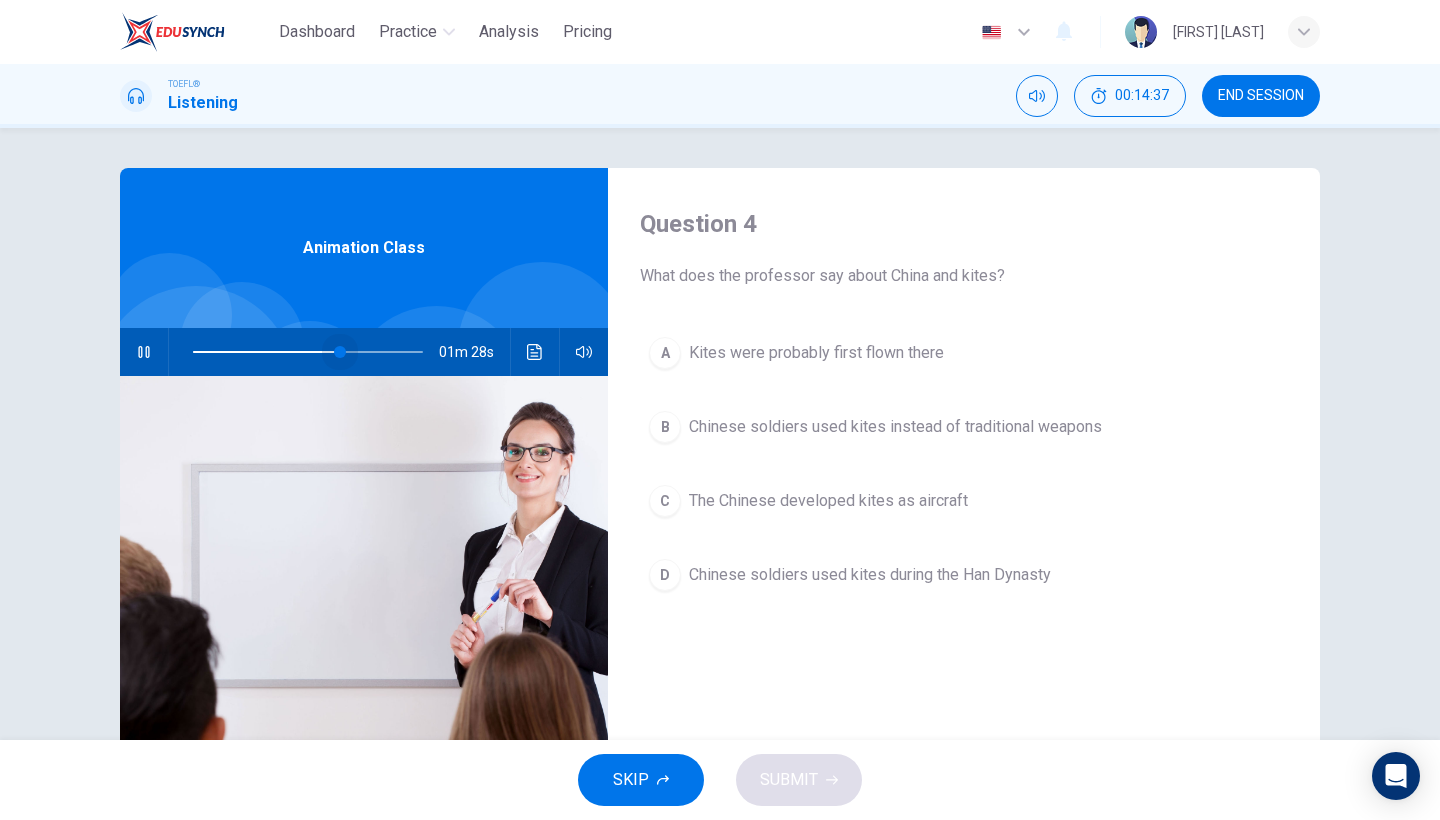 drag, startPoint x: 331, startPoint y: 350, endPoint x: 344, endPoint y: 352, distance: 13.152946 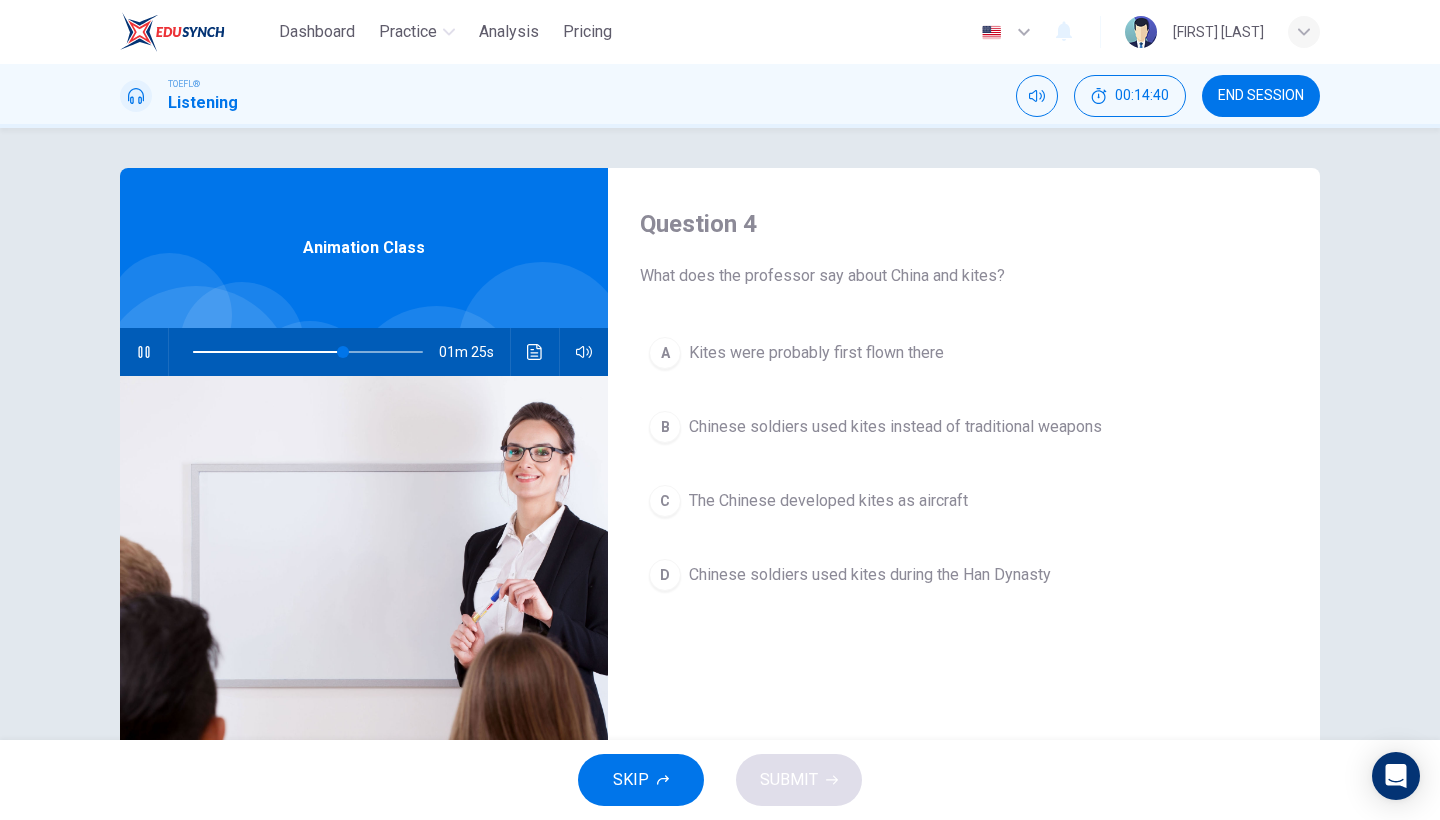 click 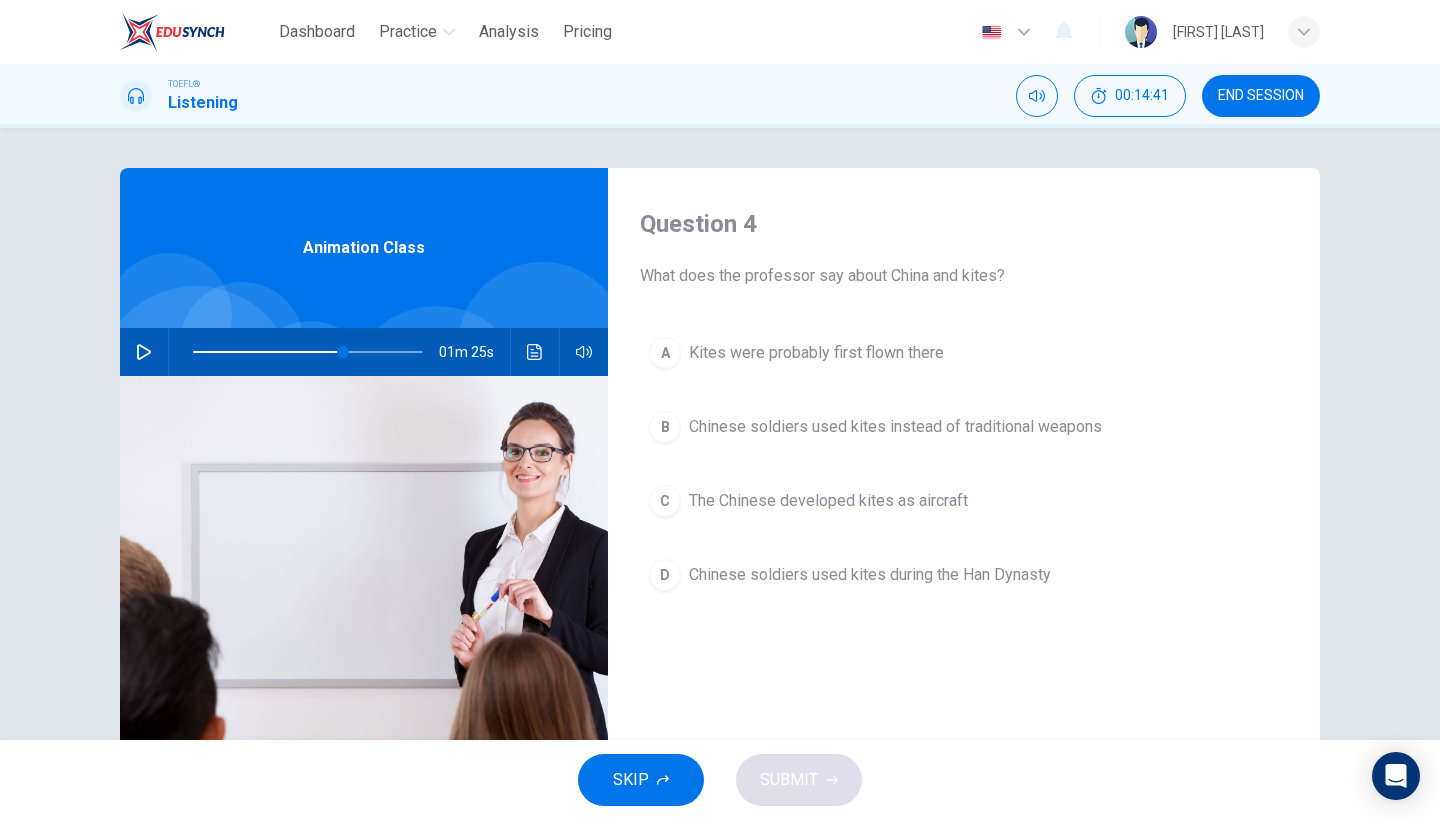 click 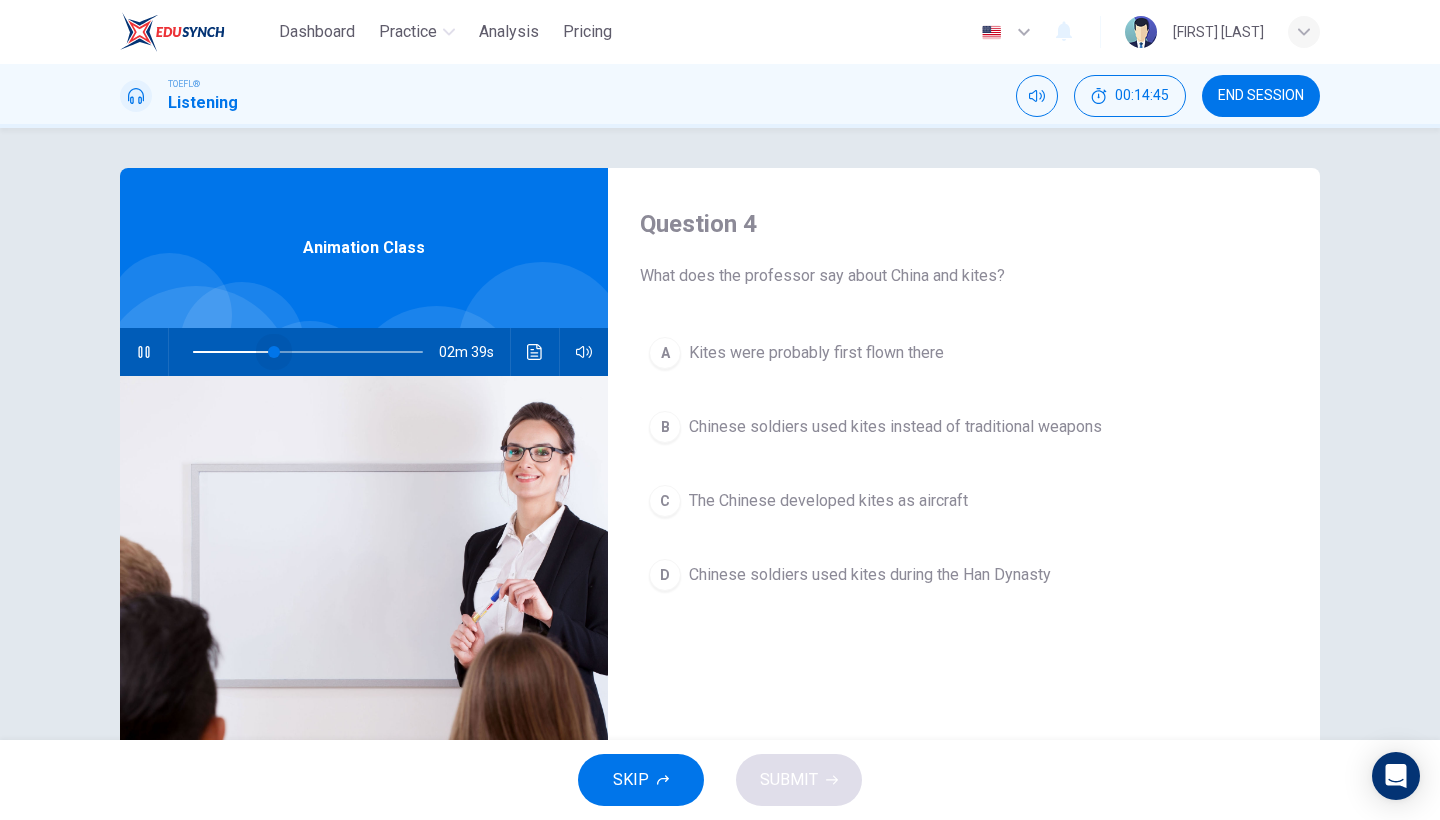 drag, startPoint x: 347, startPoint y: 352, endPoint x: 273, endPoint y: 369, distance: 75.9276 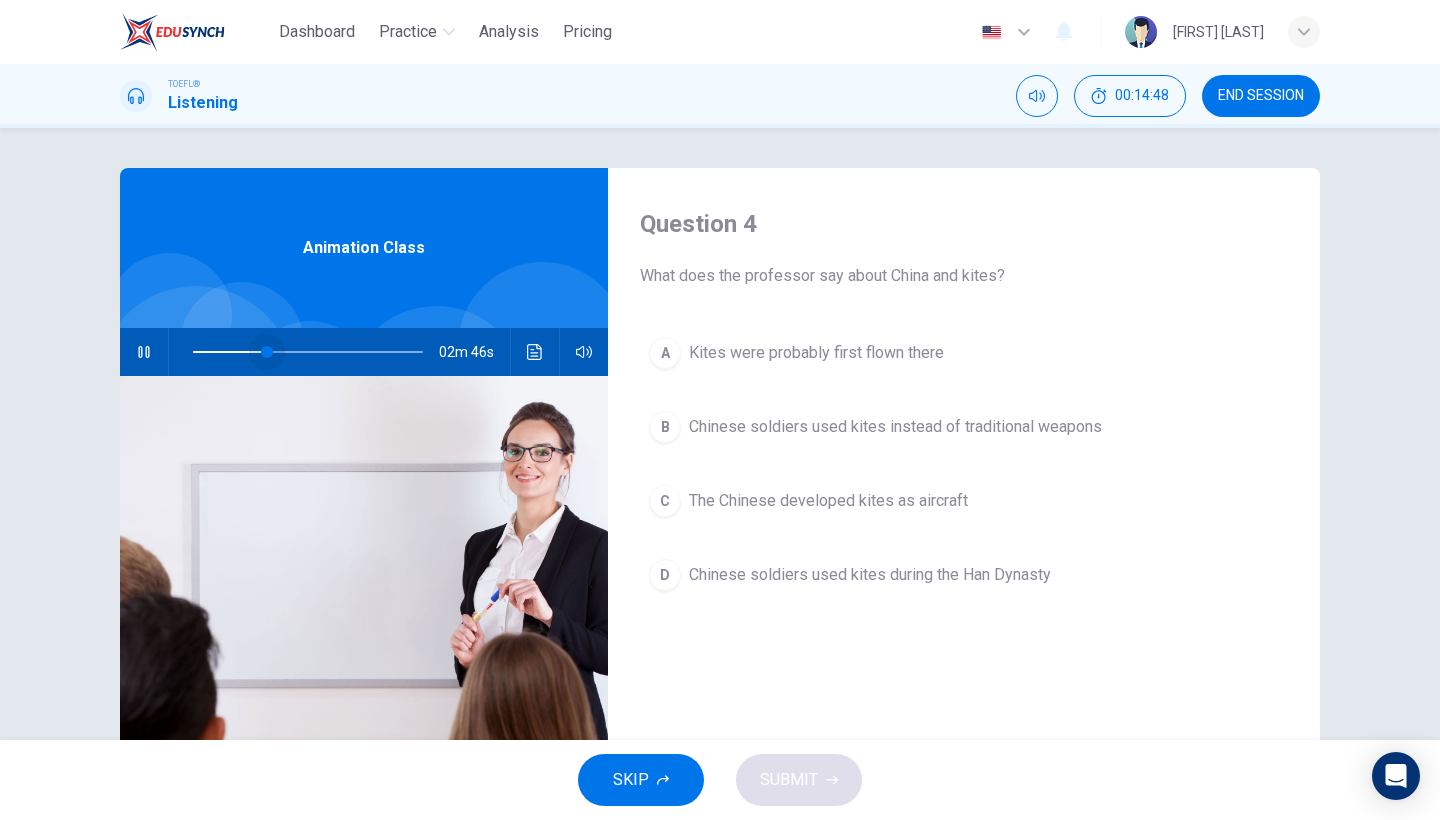 click at bounding box center (267, 352) 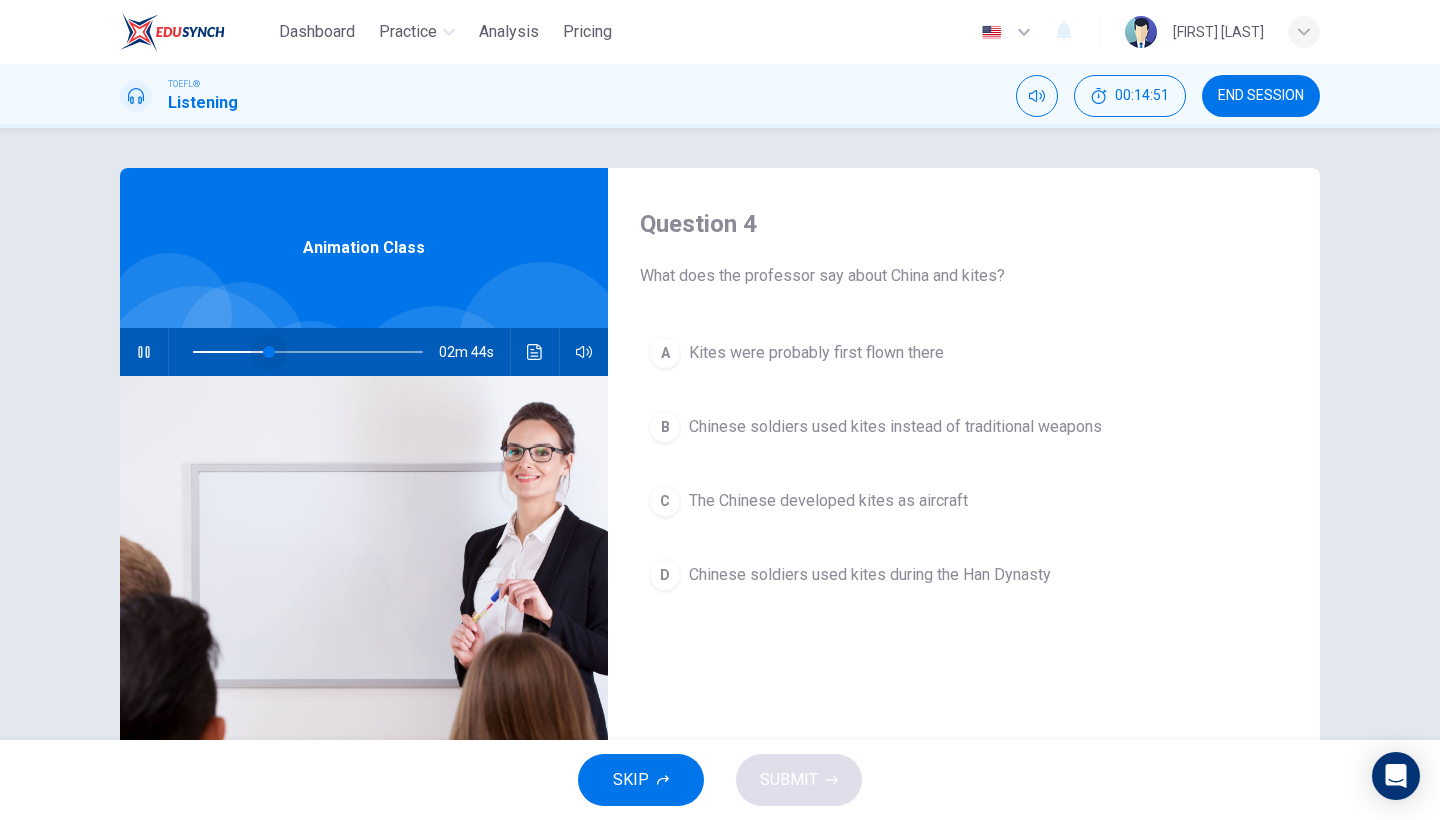 click at bounding box center (269, 352) 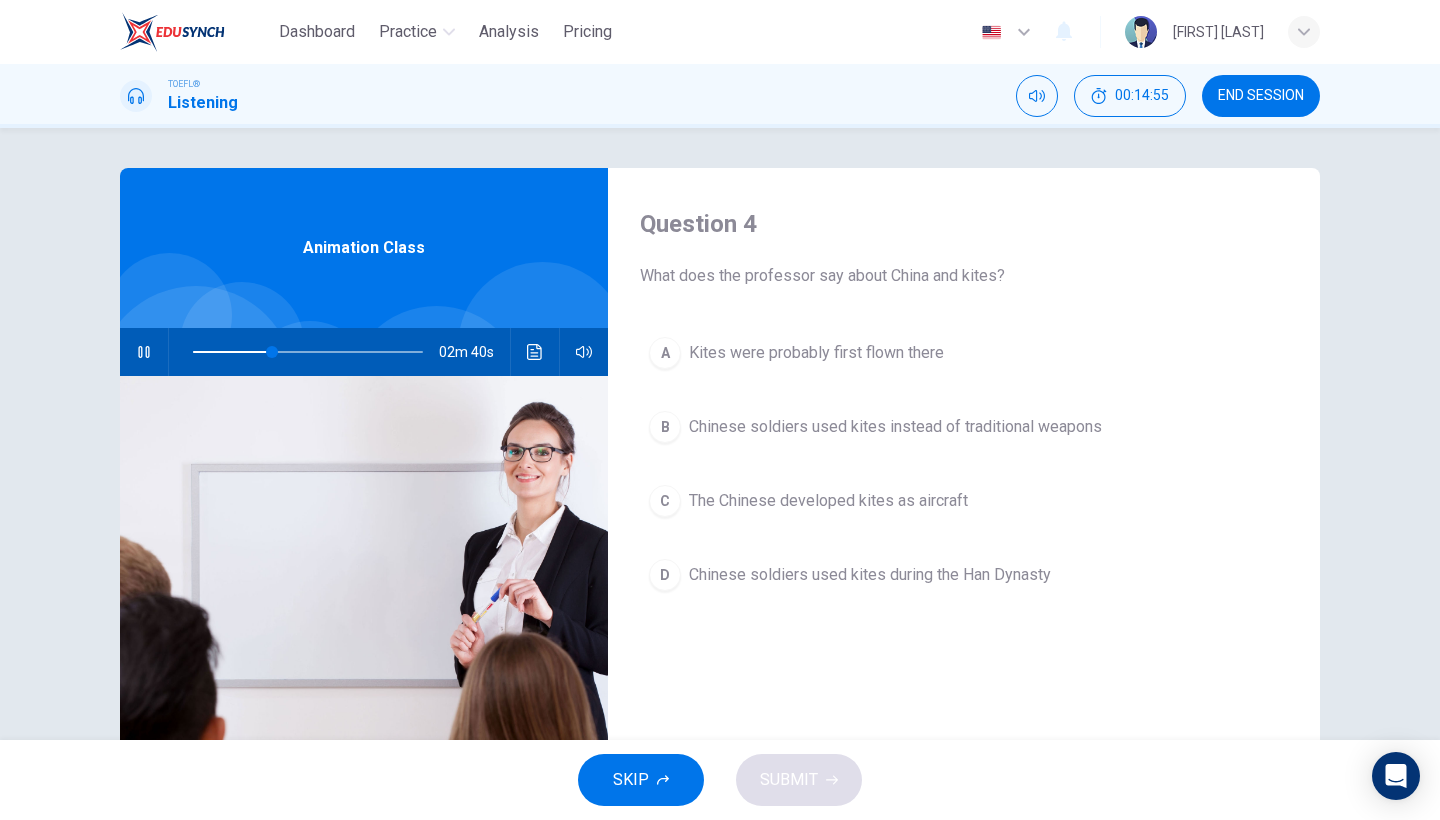 click on "The Chinese developed kites as aircraft" at bounding box center [828, 501] 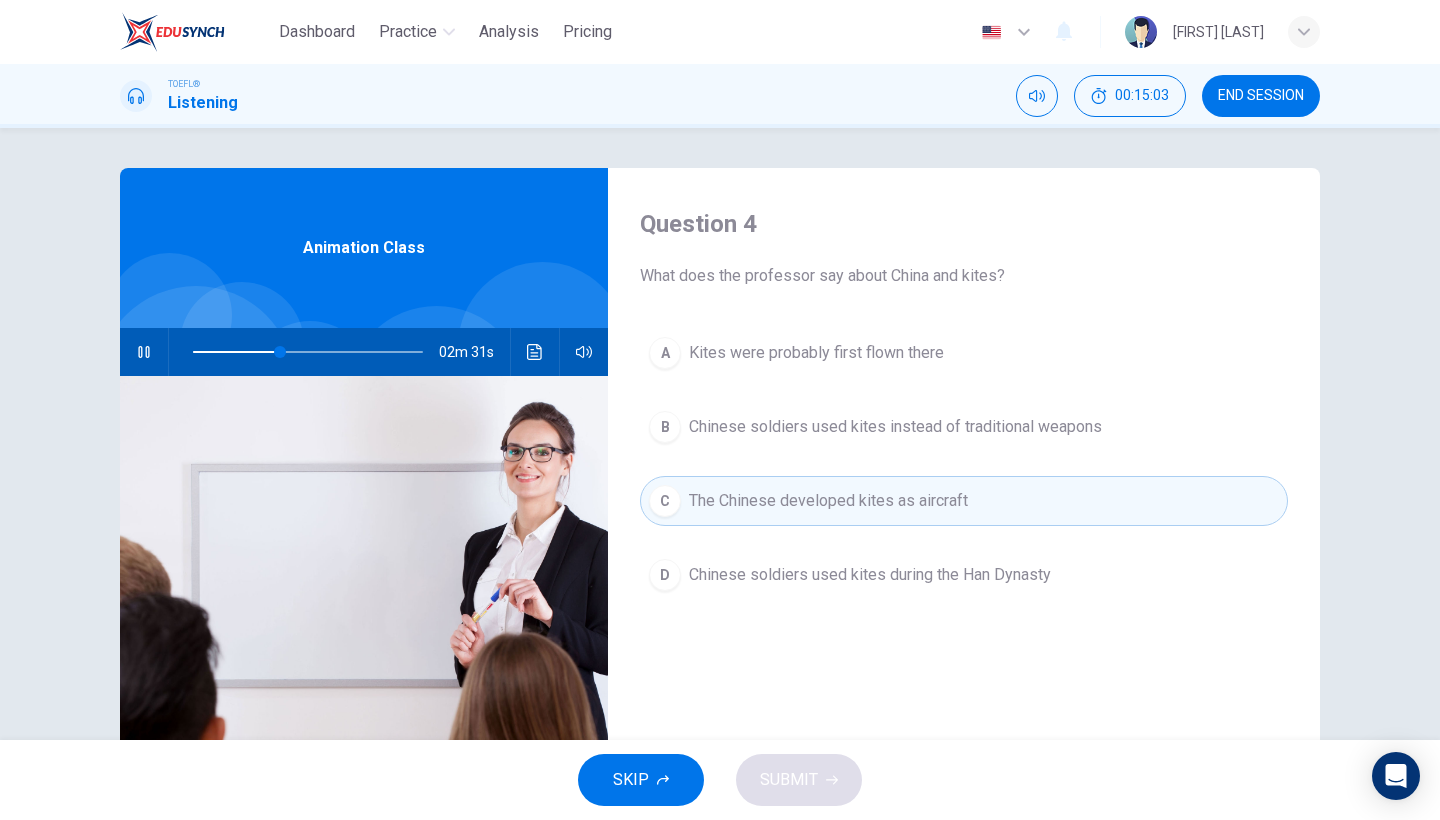 click on "A Kites were probably first flown there B Chinese soldiers used kites instead of traditional weapons C The Chinese developed kites as aircraft D Chinese soldiers used kites during the Han Dynasty" at bounding box center [964, 484] 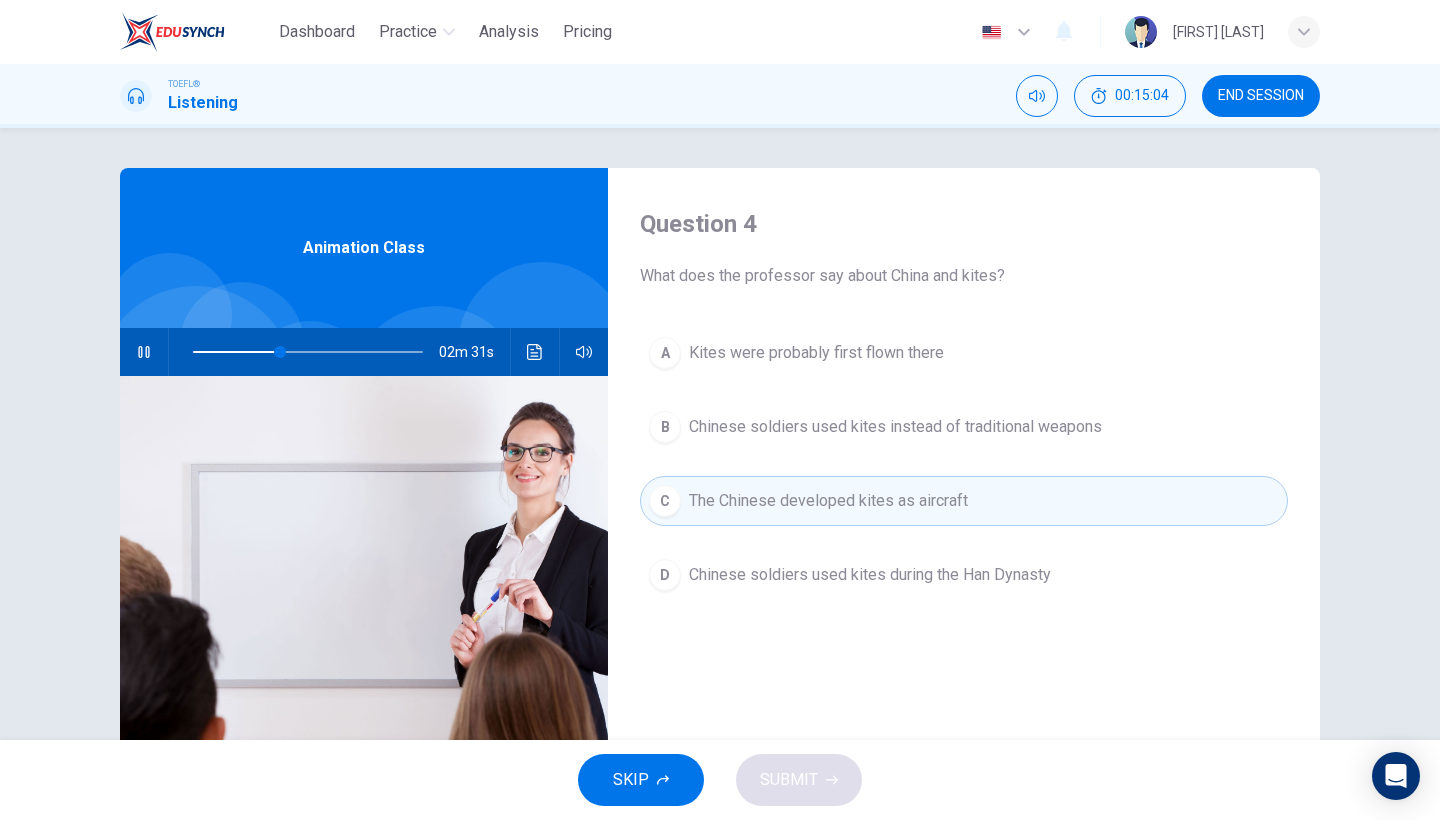 click on "A Kites were probably first flown there" at bounding box center [964, 353] 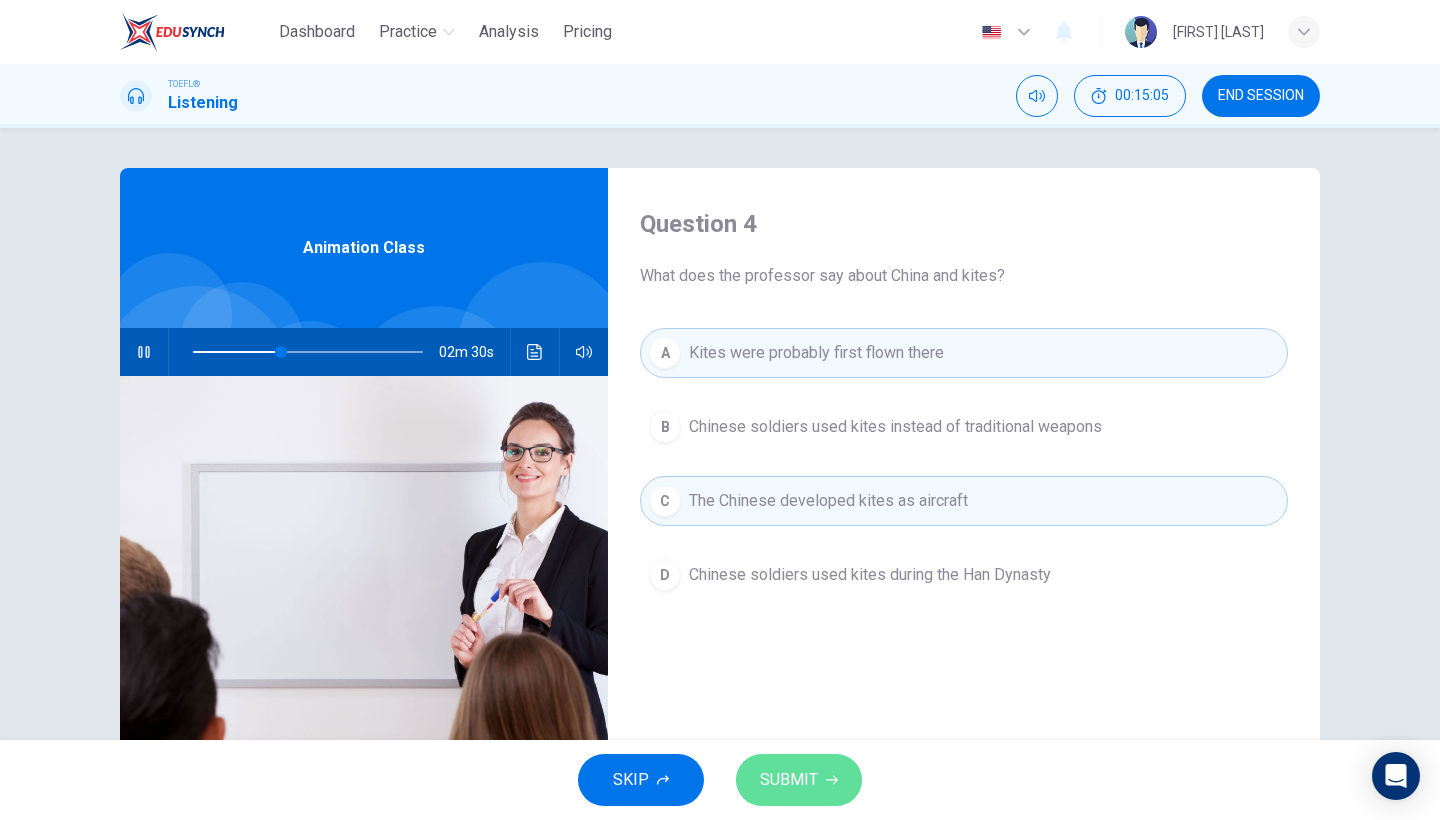click on "SUBMIT" at bounding box center (789, 780) 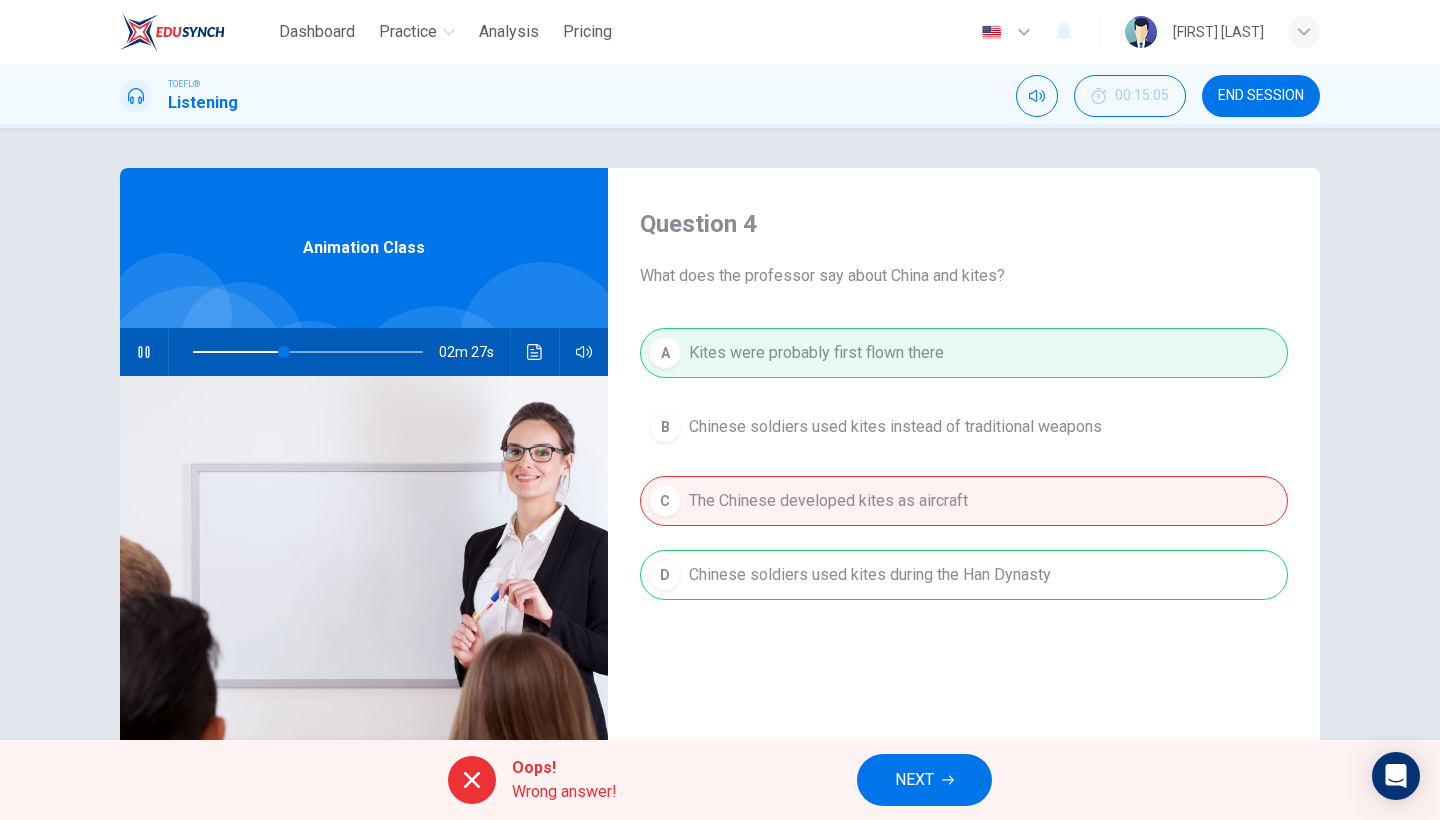 click on "NEXT" at bounding box center [914, 780] 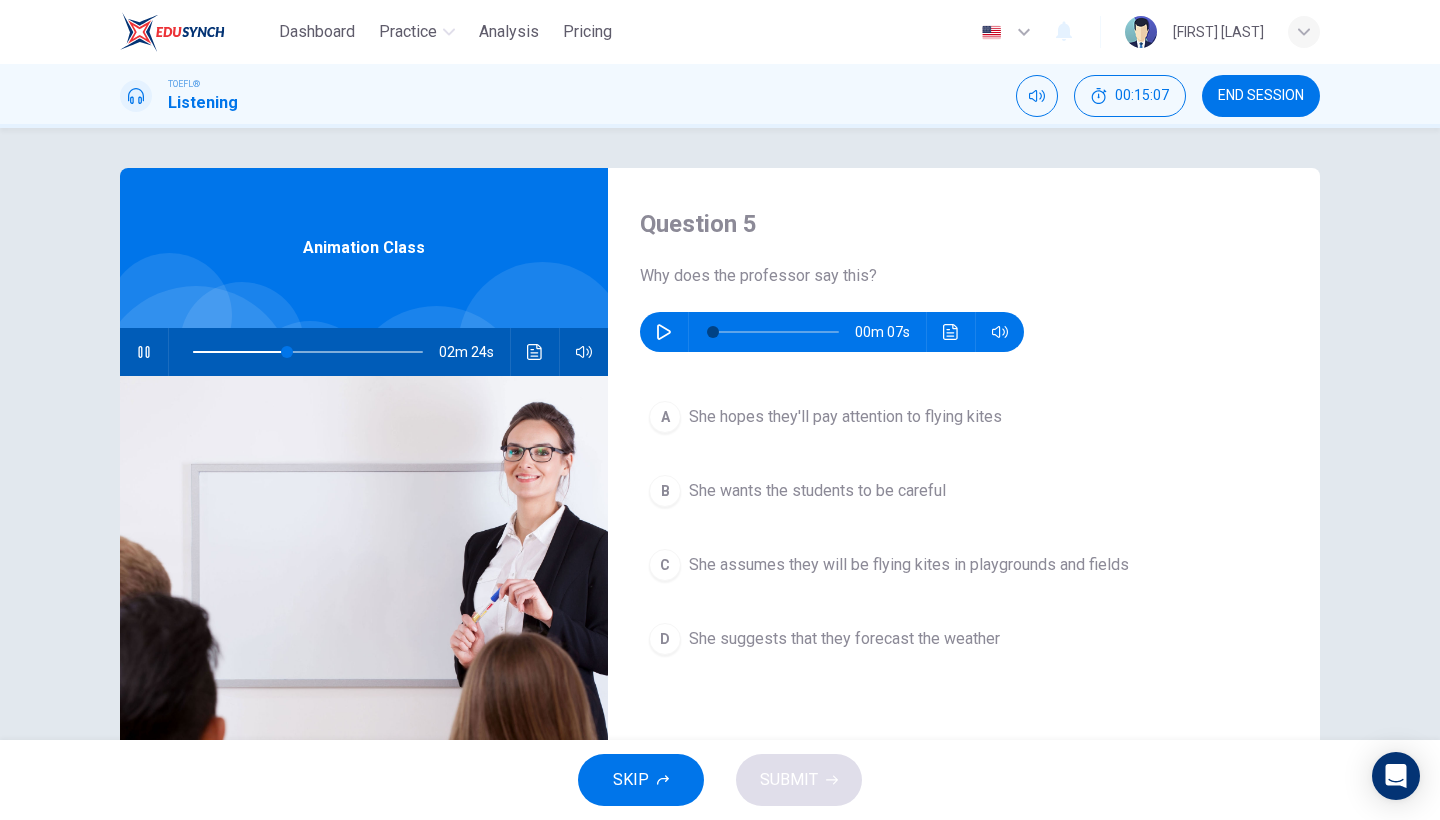 click 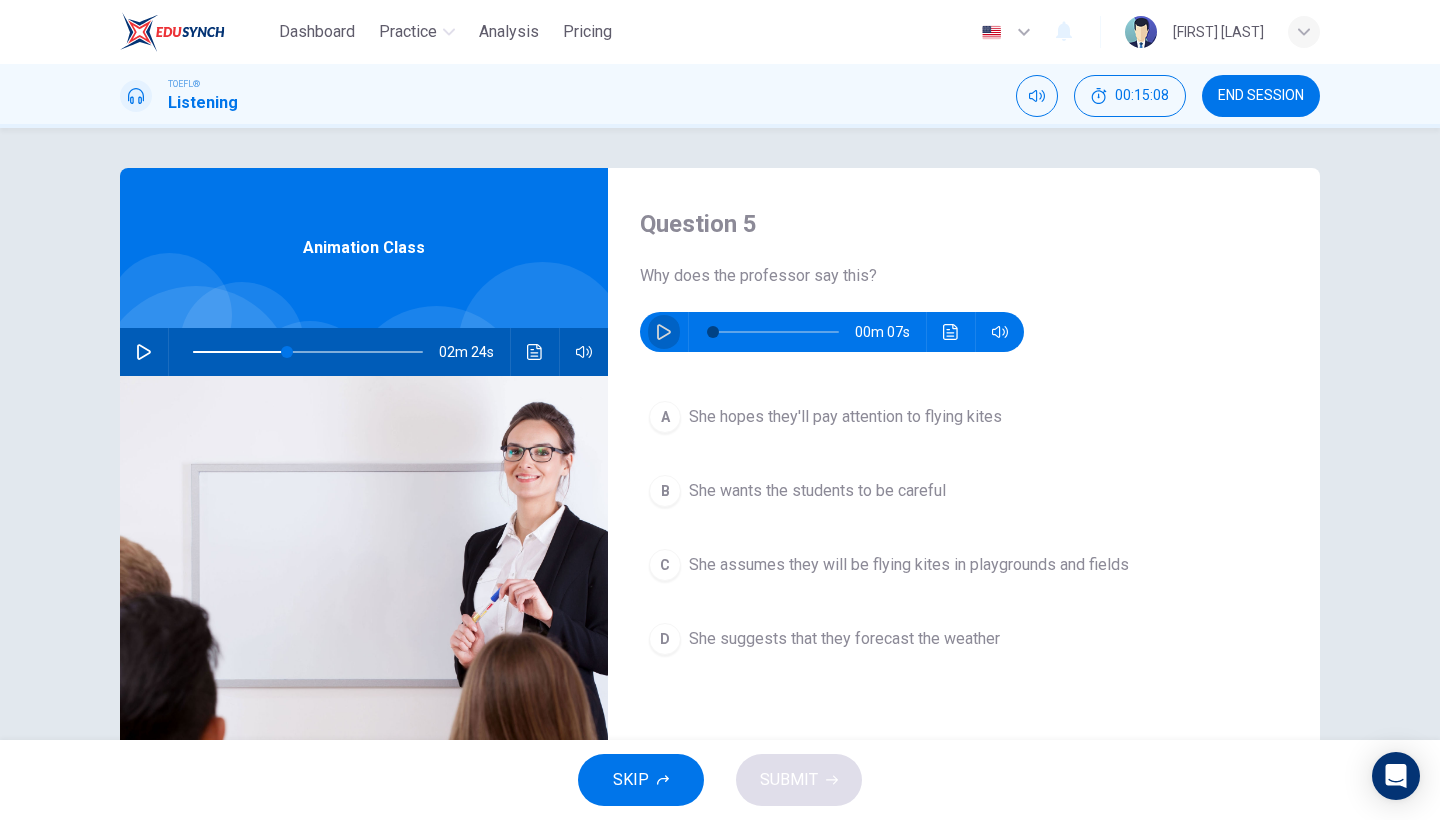 click 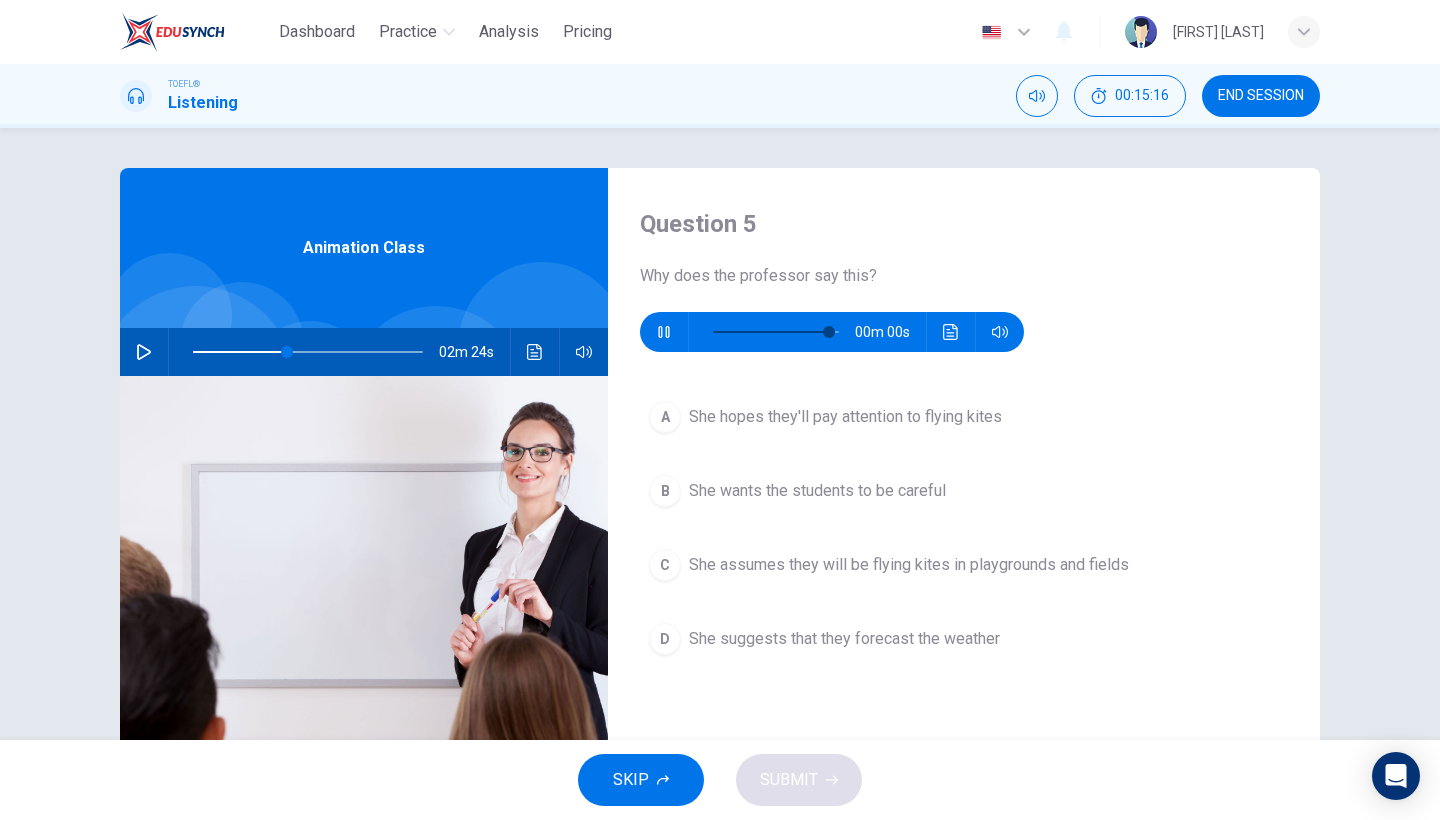 type on "0" 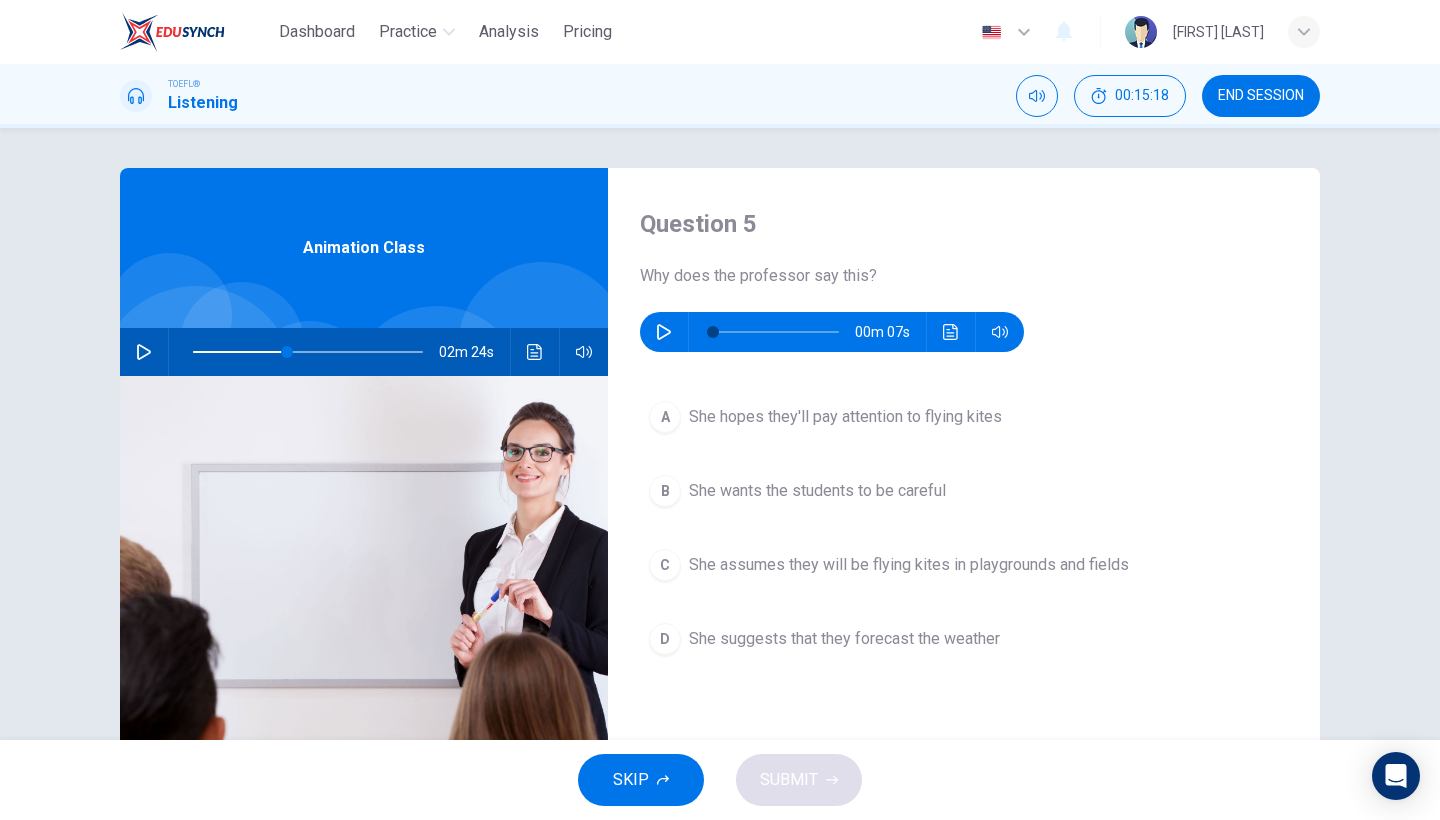 click on "She hopes they'll pay attention to flying kites" at bounding box center (845, 417) 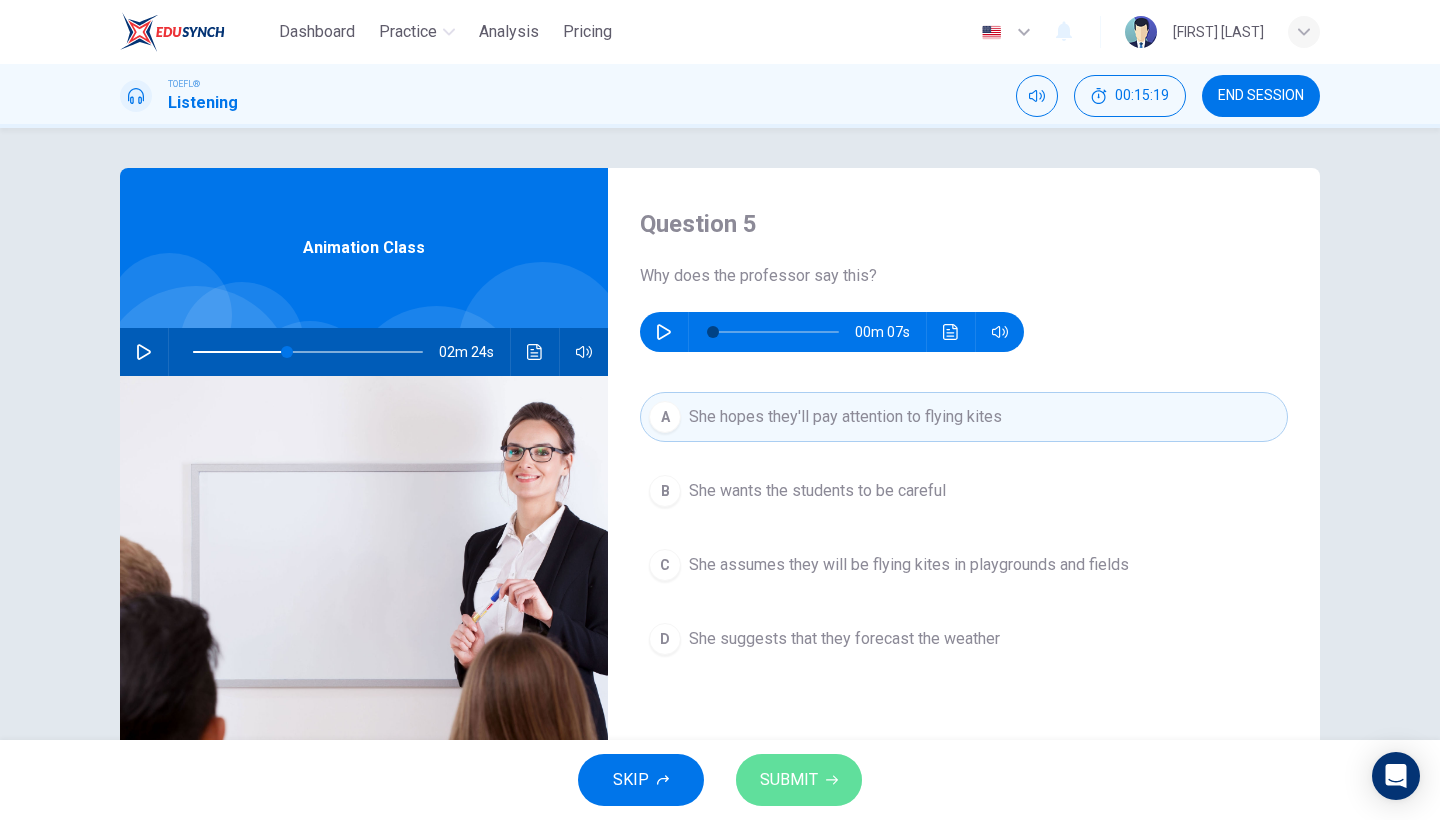 click on "SUBMIT" at bounding box center (789, 780) 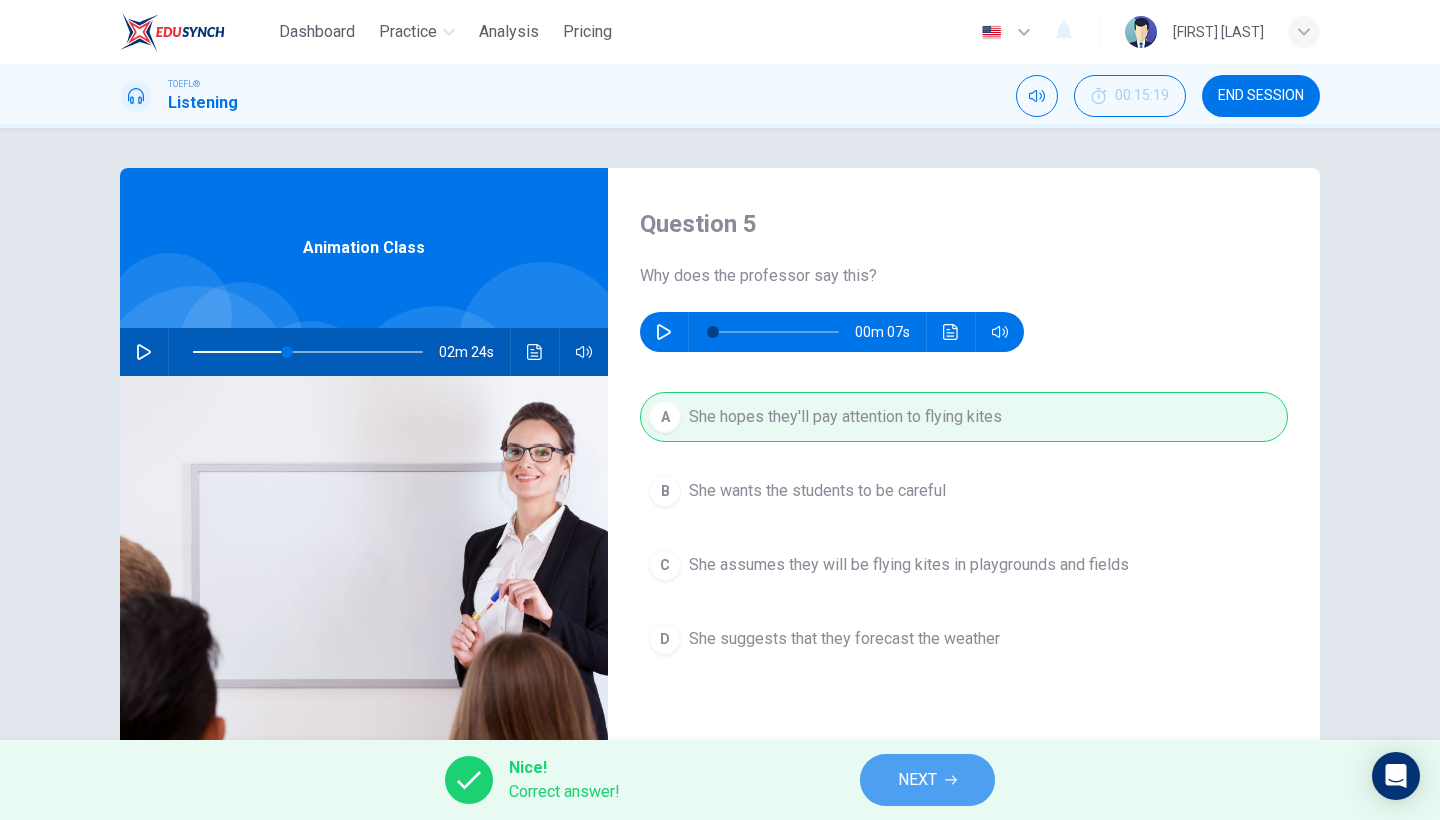 click on "NEXT" at bounding box center (927, 780) 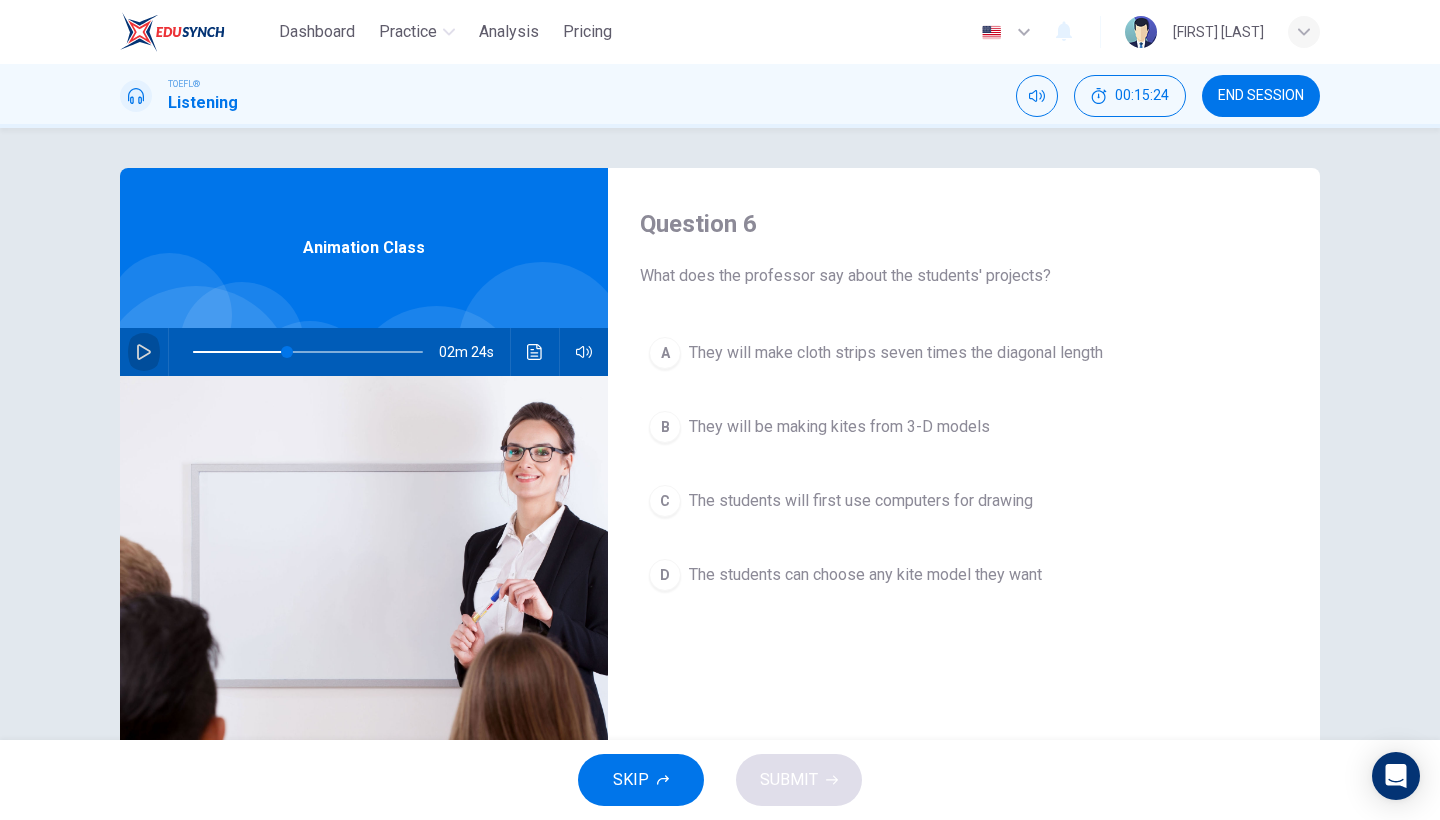 click 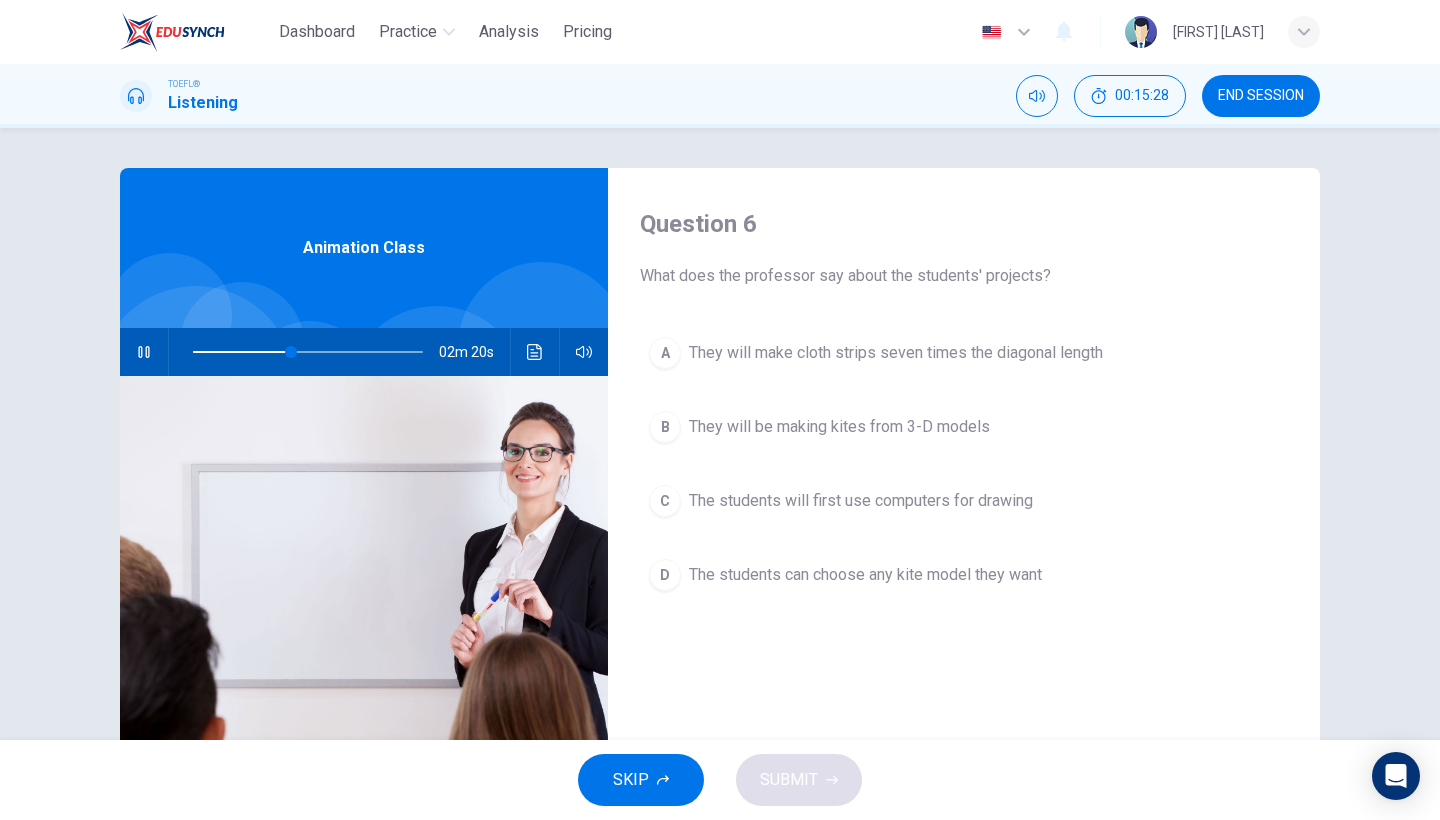 click on "They will be making kites from 3-D models" at bounding box center [839, 427] 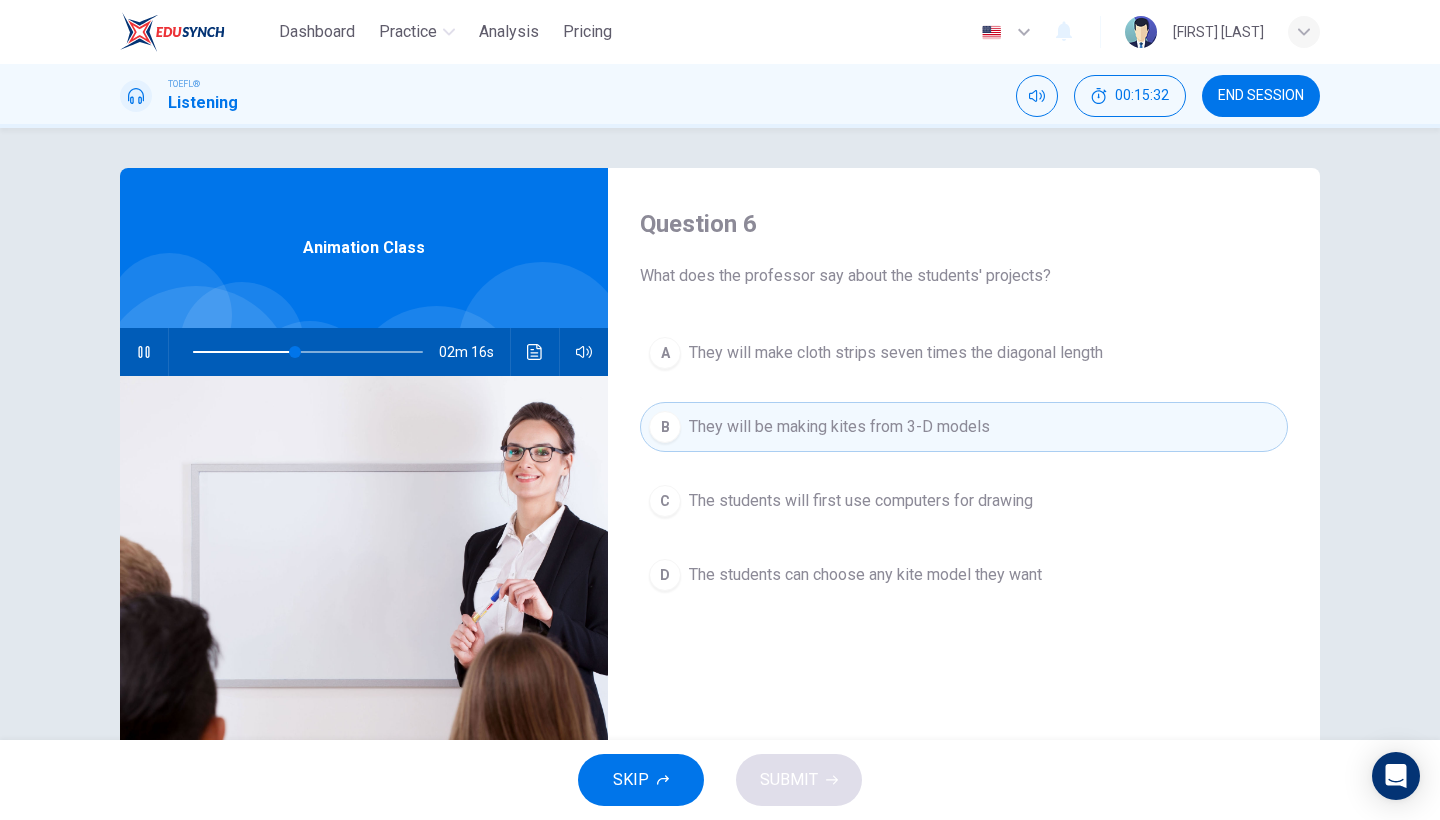 click on "D The students can choose any kite model they want" at bounding box center [964, 575] 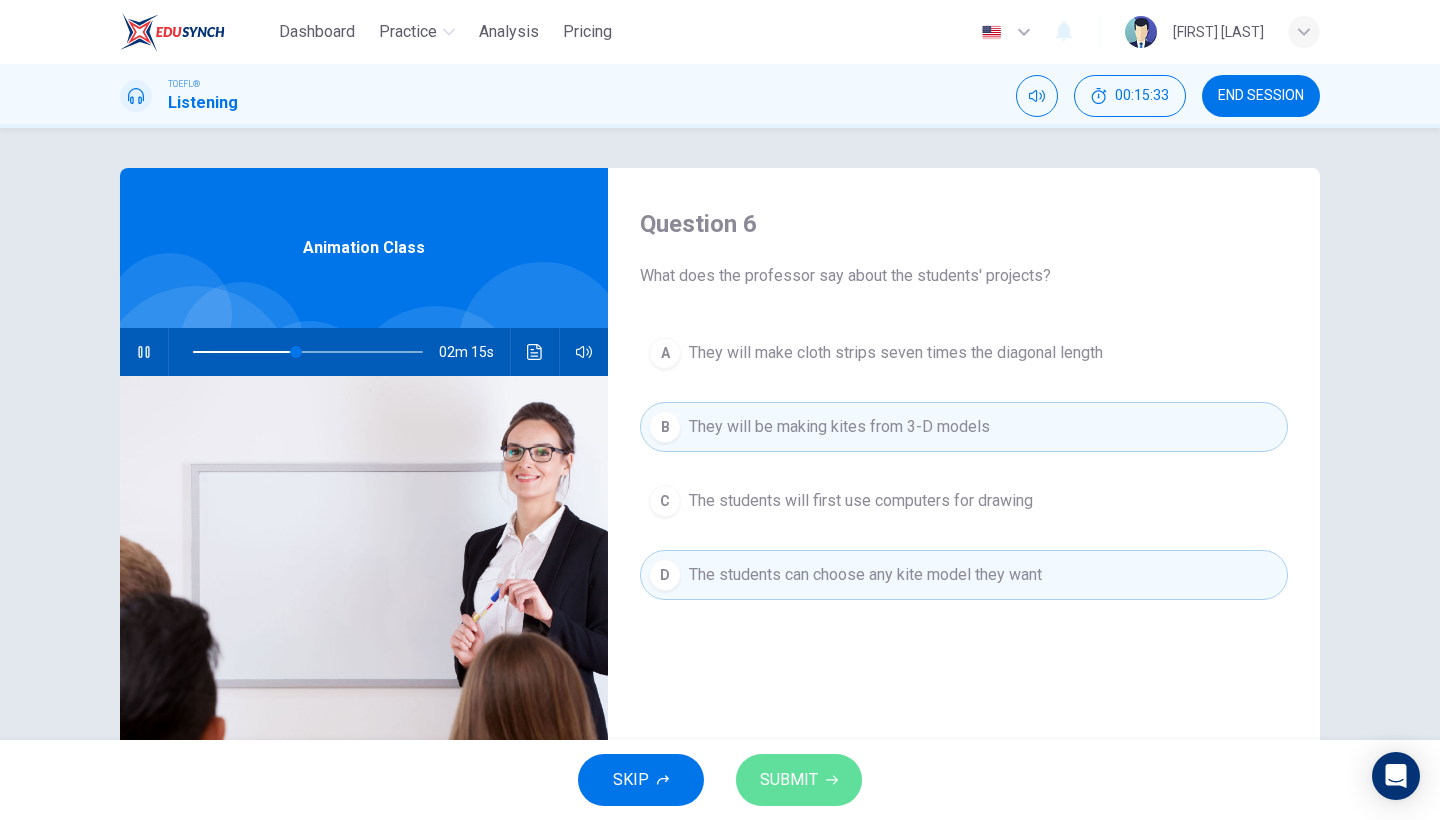 click on "SUBMIT" at bounding box center [789, 780] 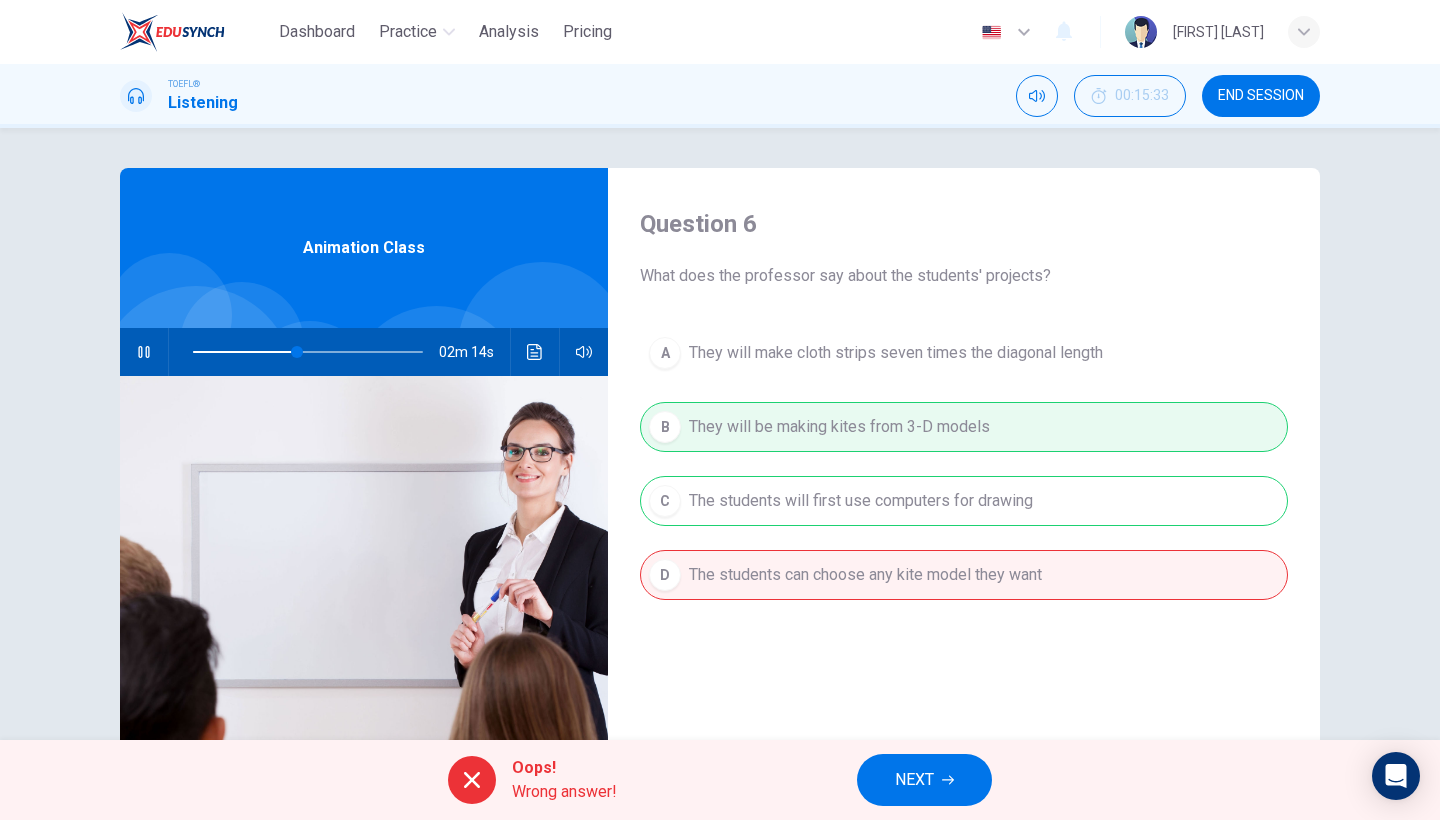 type on "46" 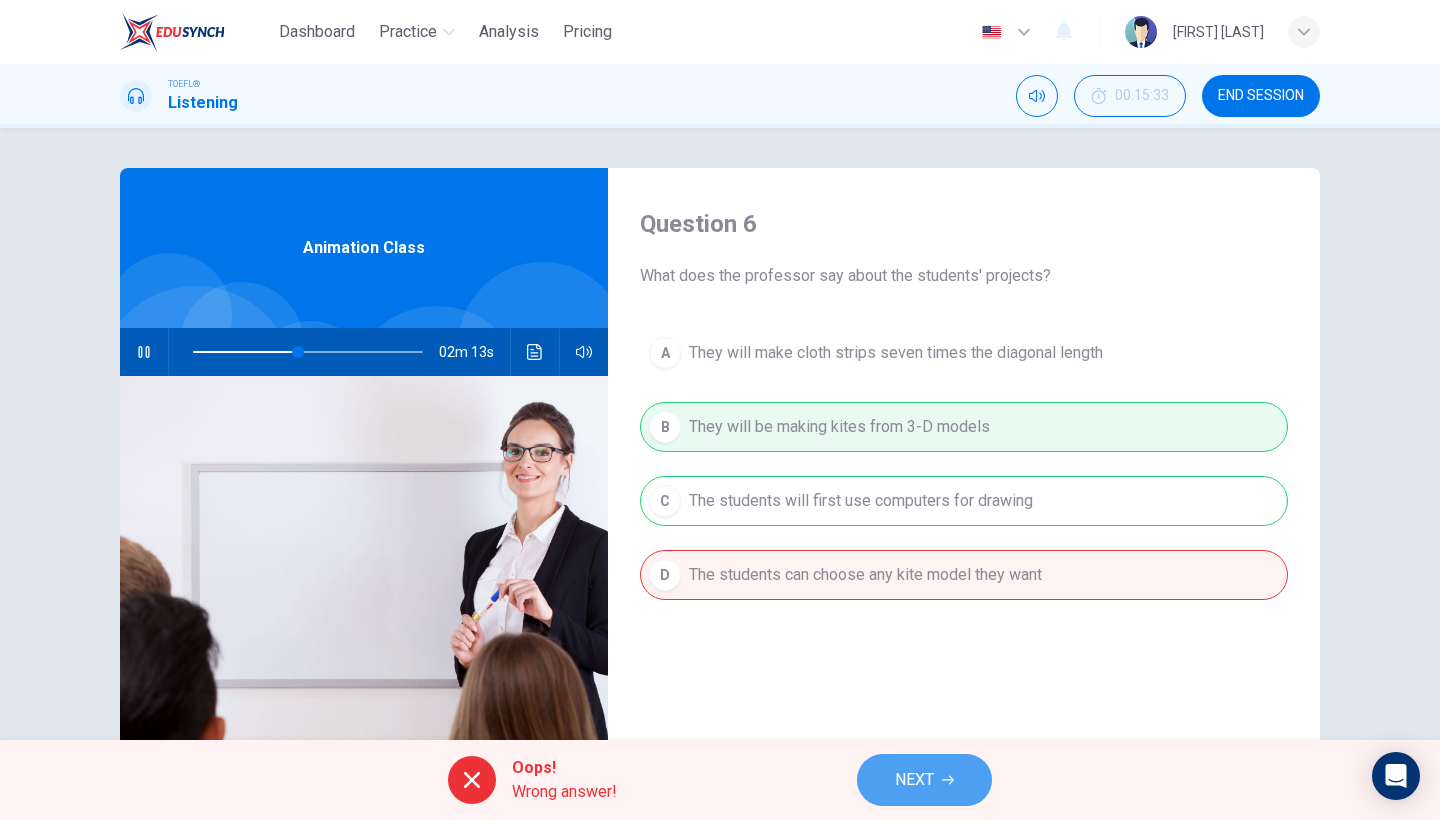 click on "NEXT" at bounding box center [914, 780] 